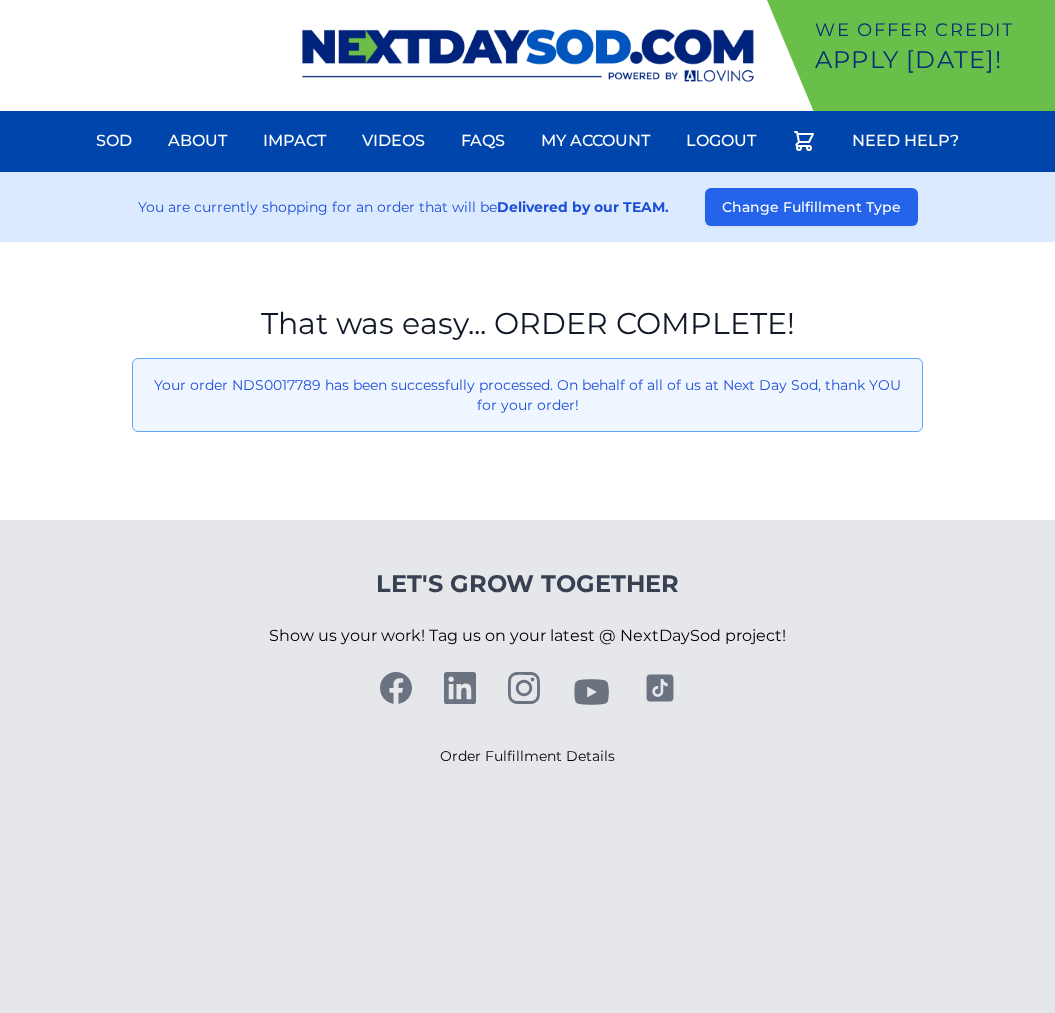 scroll, scrollTop: 0, scrollLeft: 0, axis: both 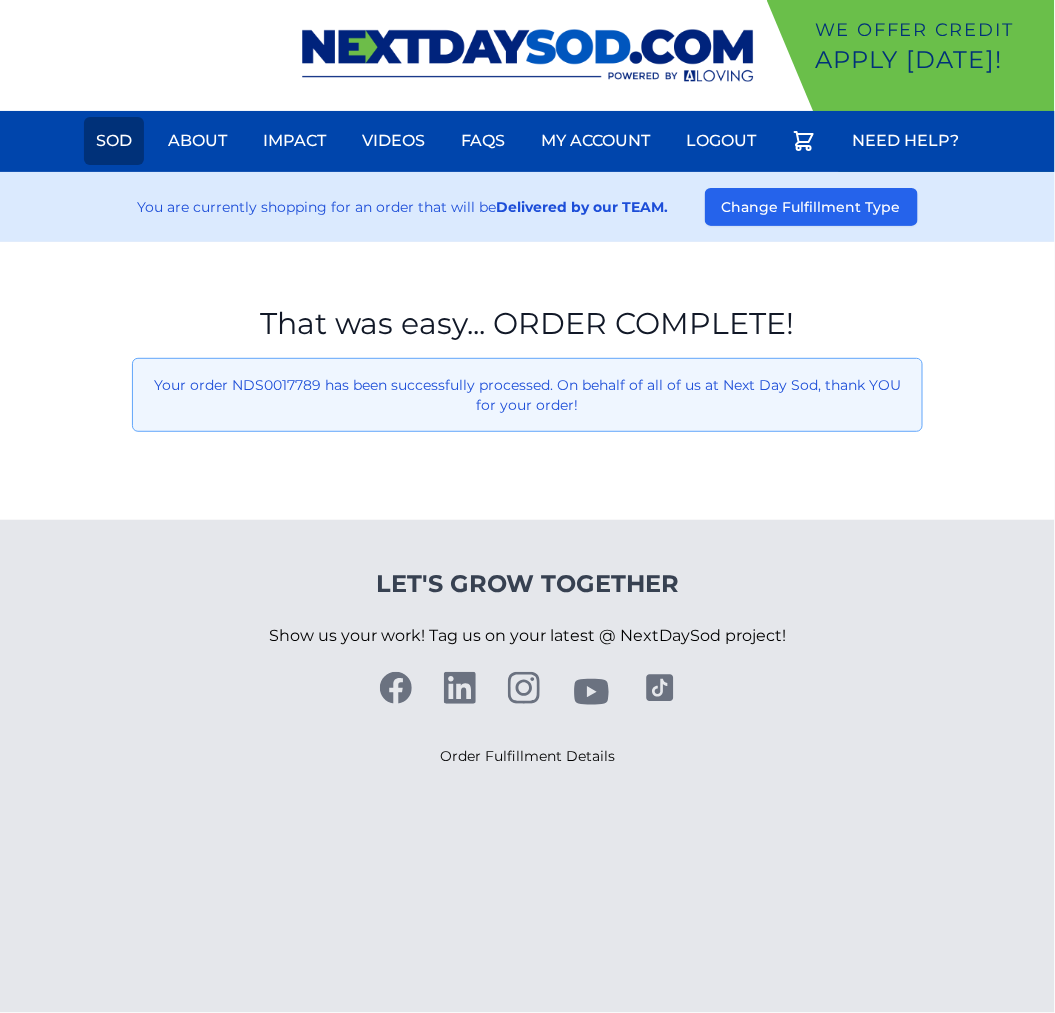 click on "Sod" at bounding box center (114, 141) 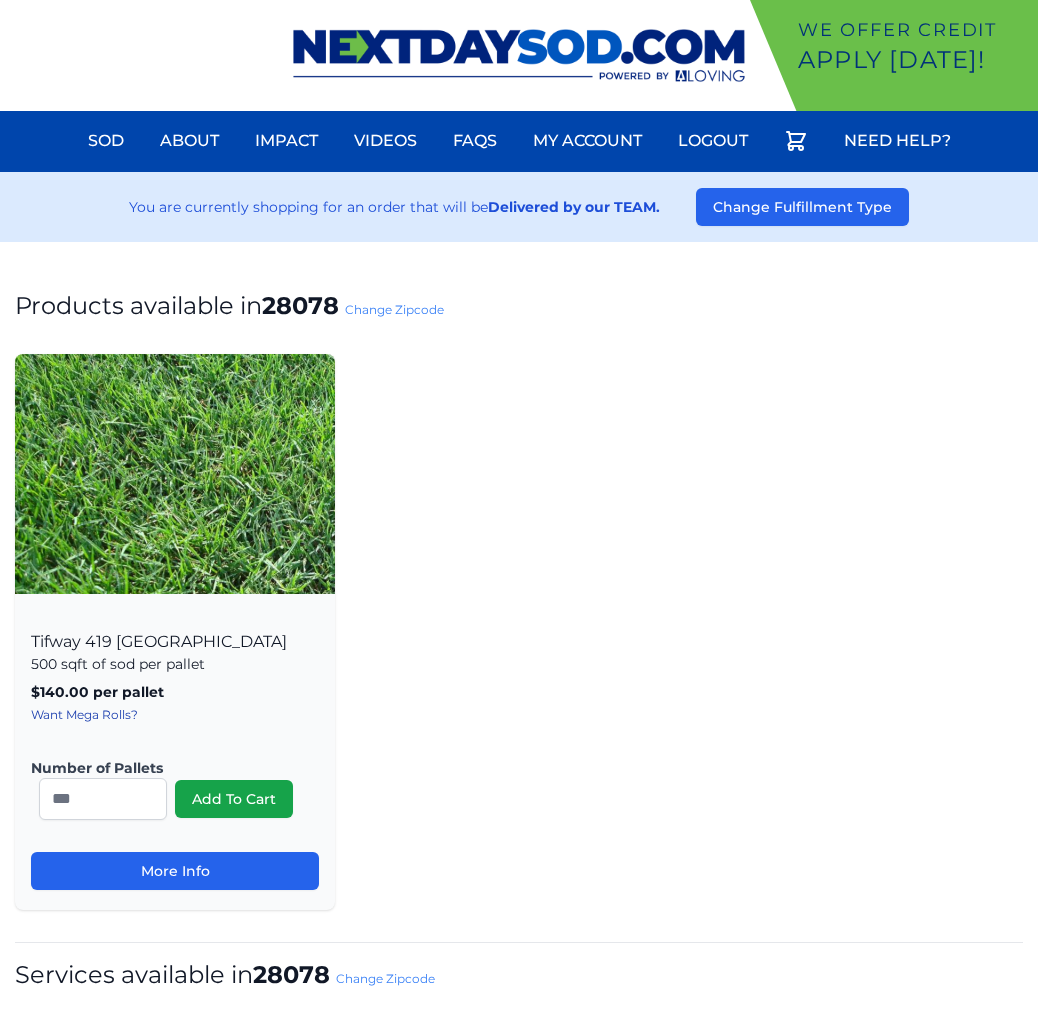 scroll, scrollTop: 0, scrollLeft: 0, axis: both 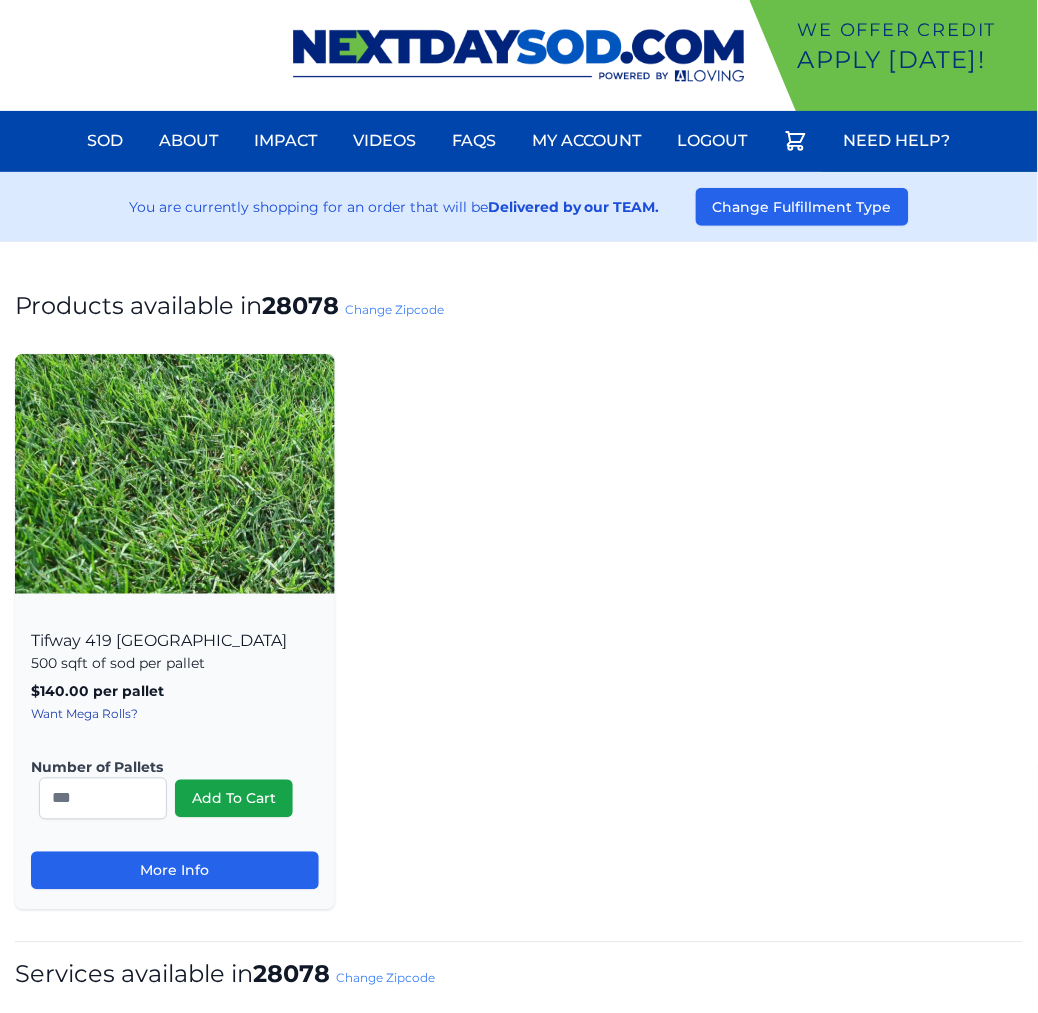 click on "Change Zipcode" at bounding box center [394, 309] 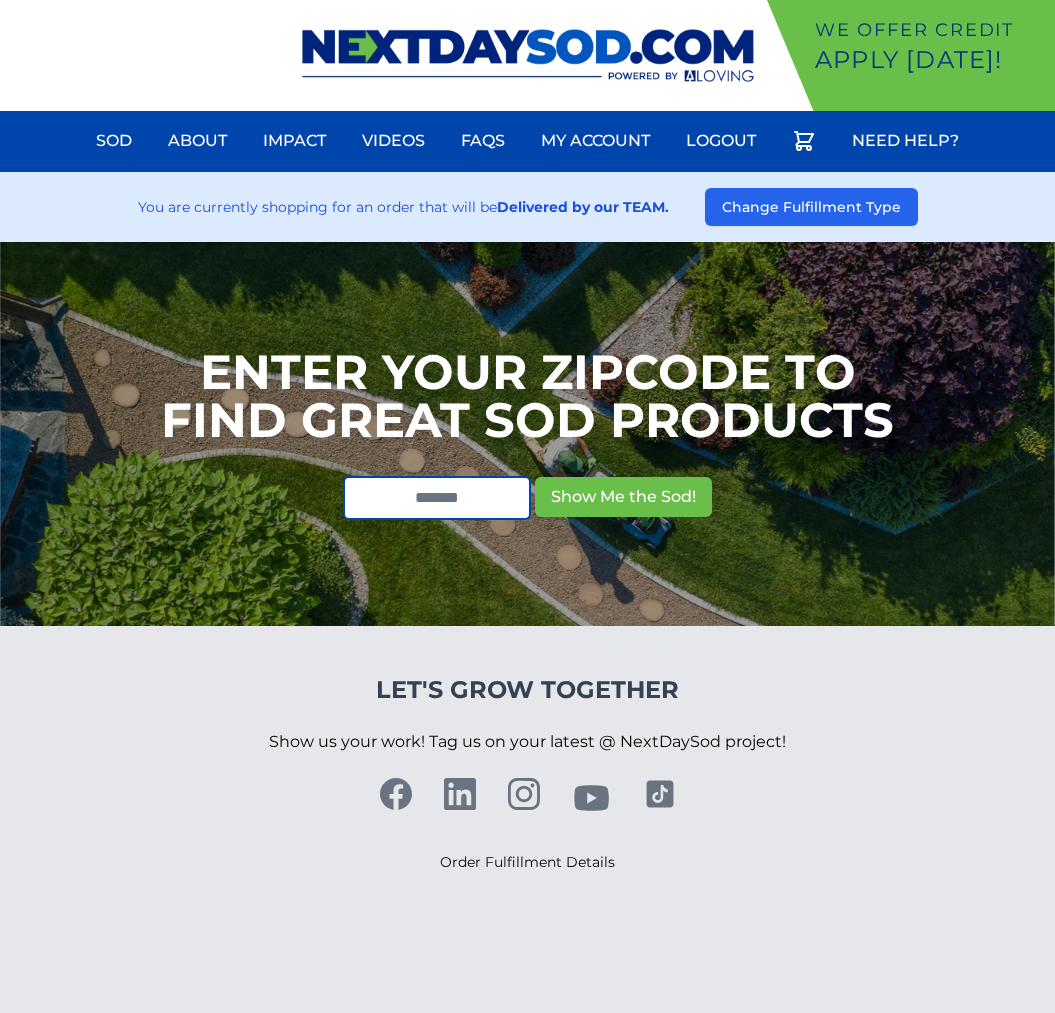 scroll, scrollTop: 0, scrollLeft: 0, axis: both 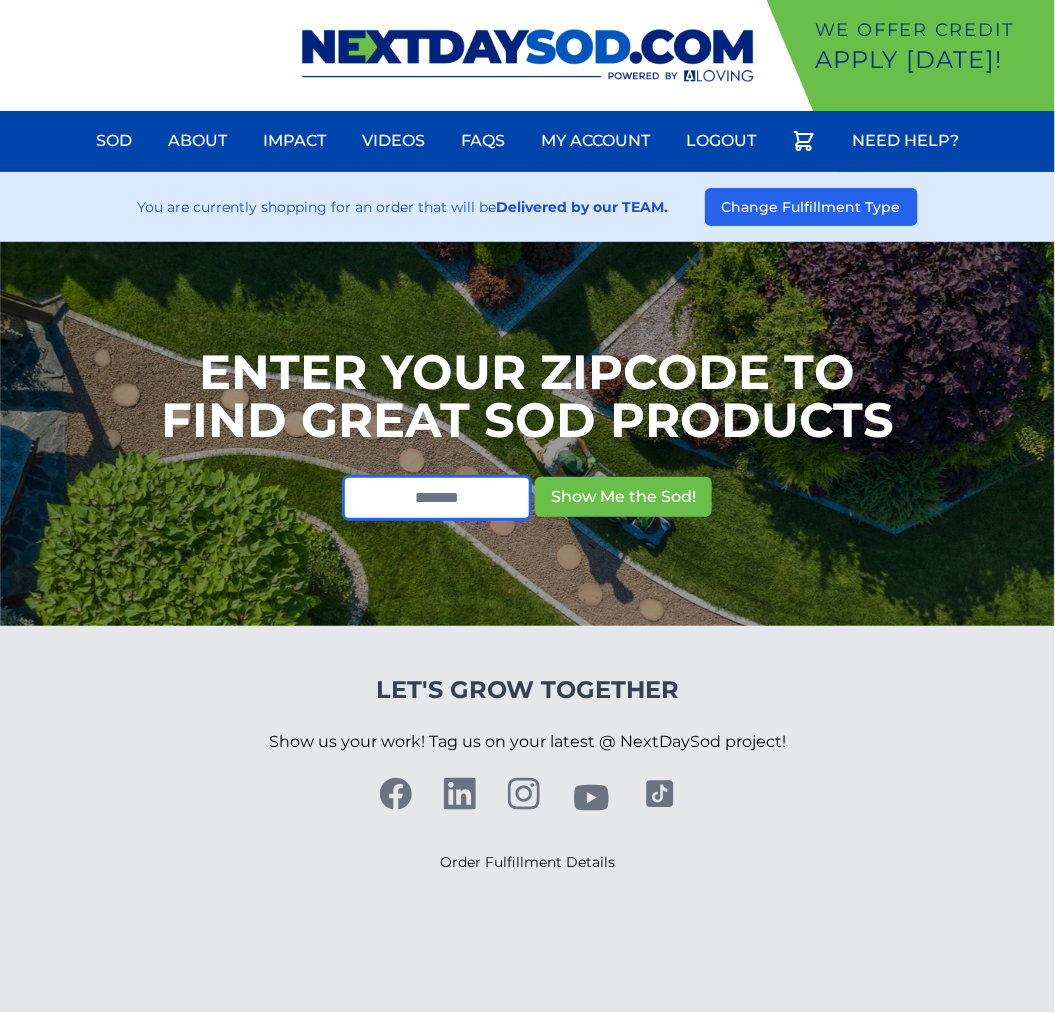 click at bounding box center [437, 498] 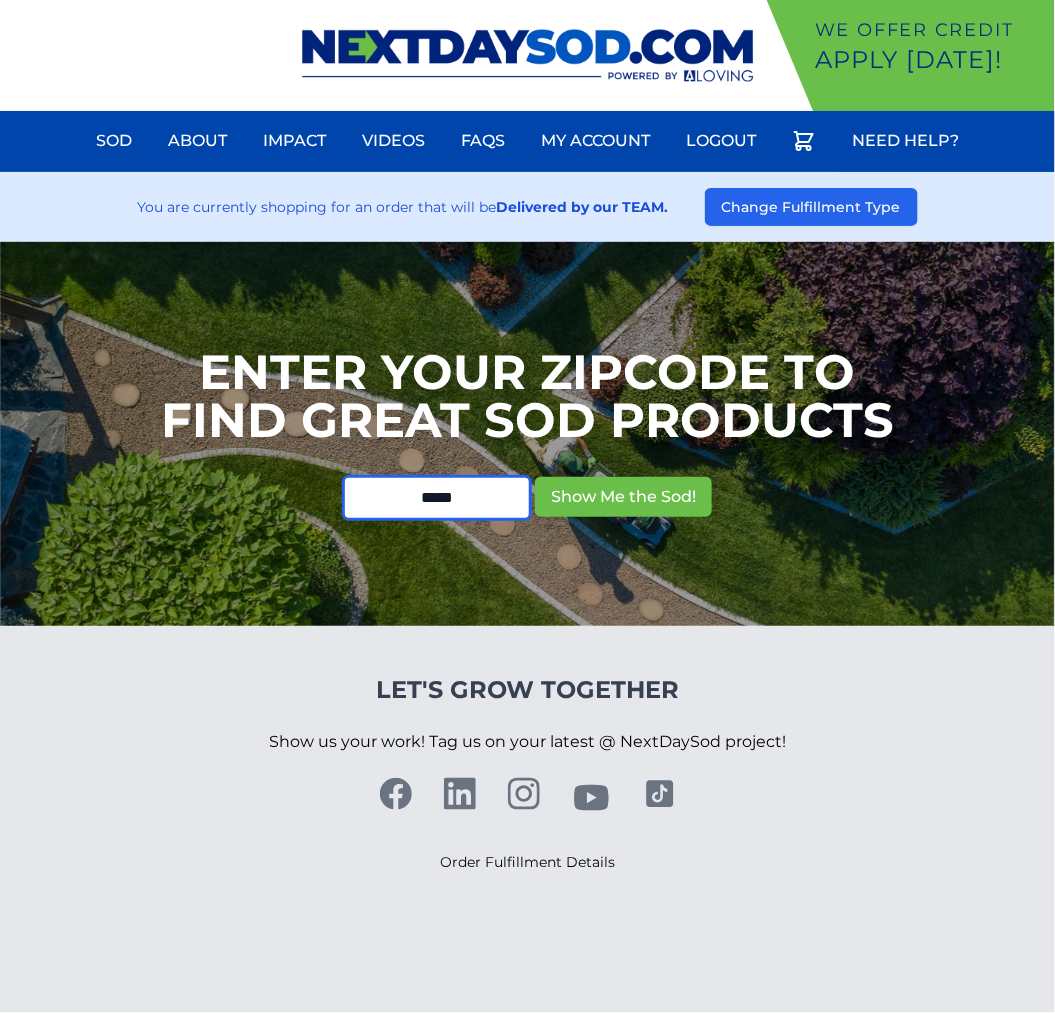 type on "*****" 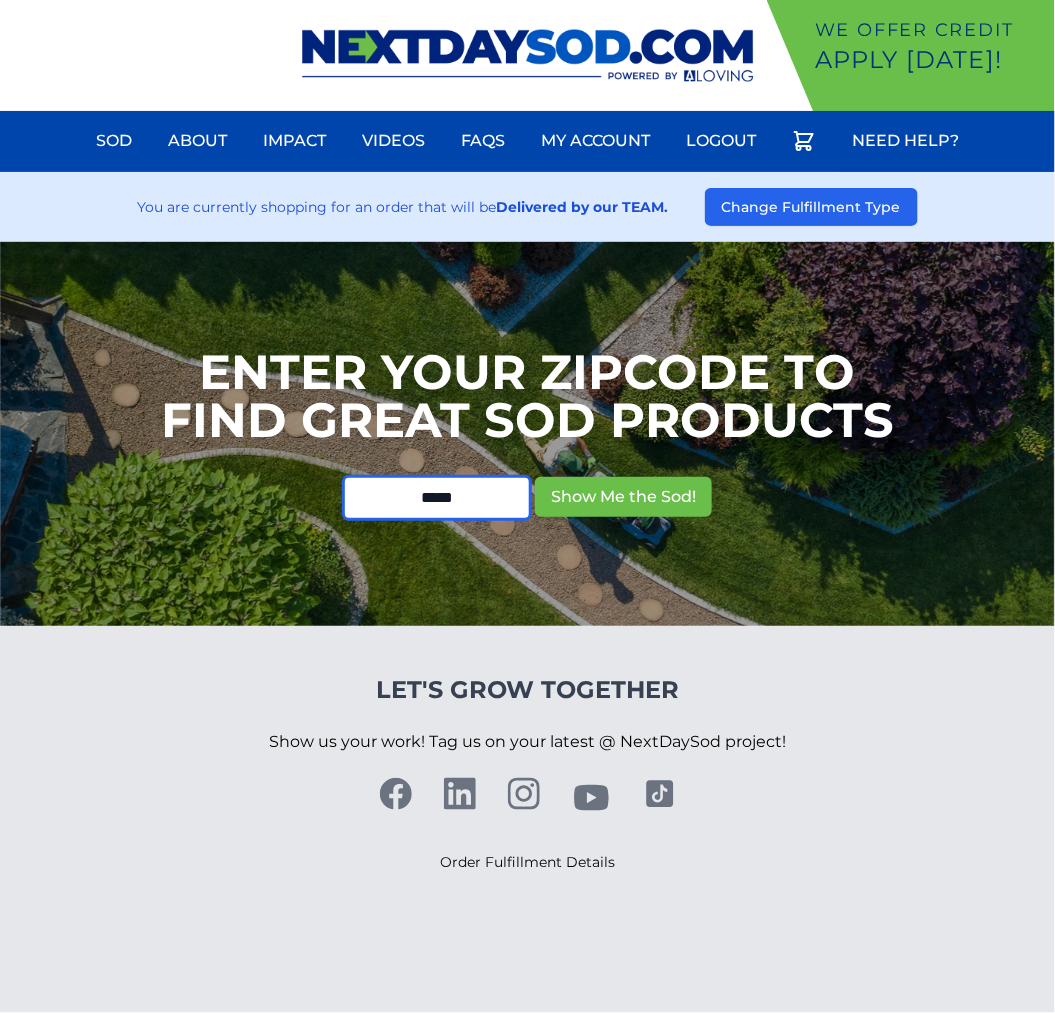 click on "Show Me the Sod!" at bounding box center [623, 497] 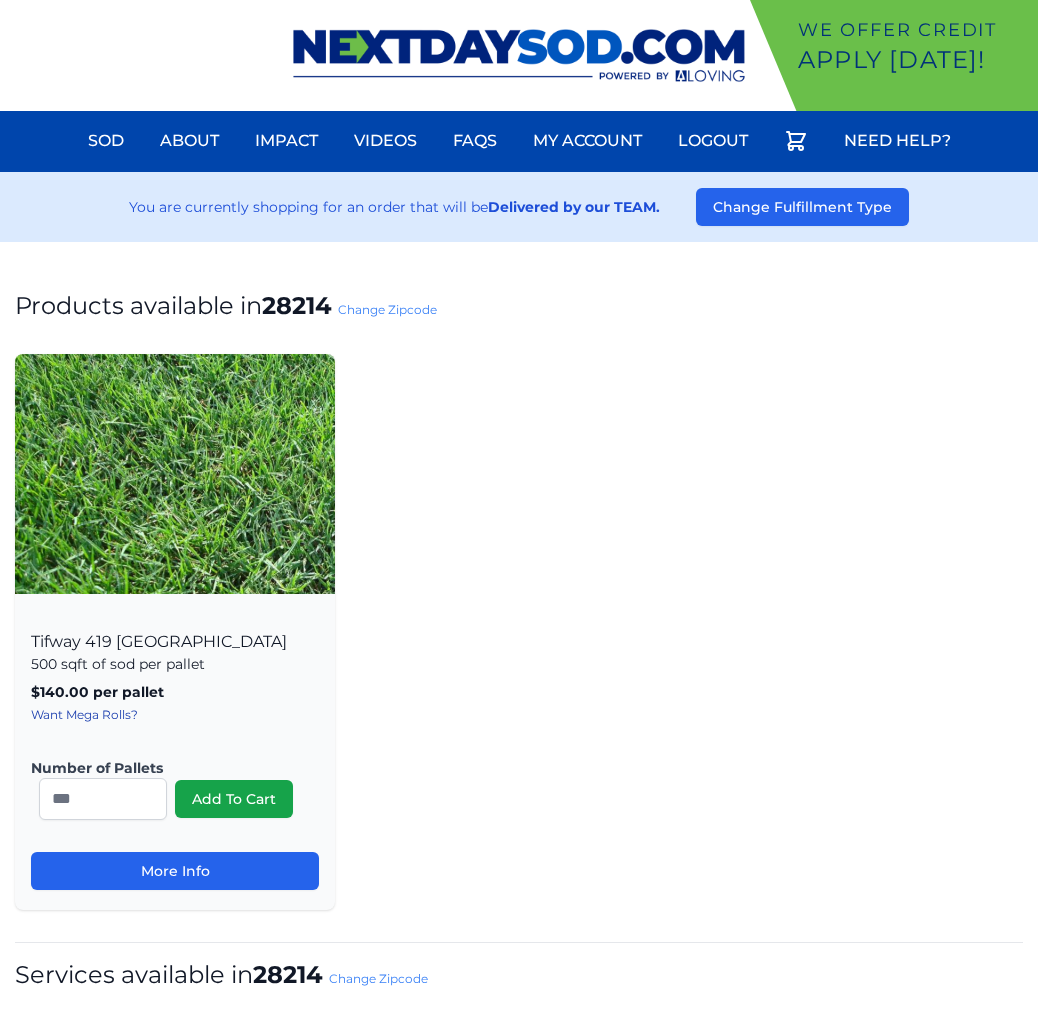 scroll, scrollTop: 0, scrollLeft: 0, axis: both 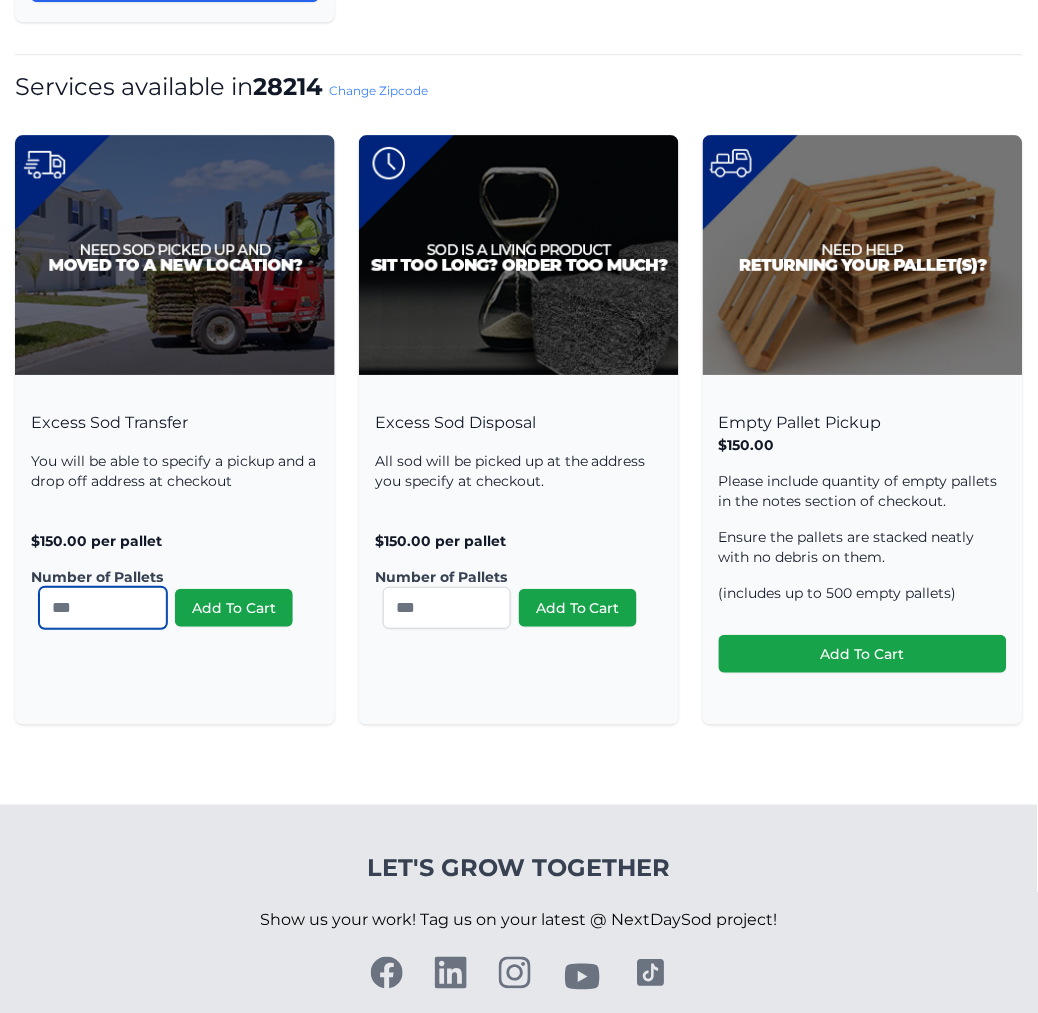 click on "*" at bounding box center (103, 608) 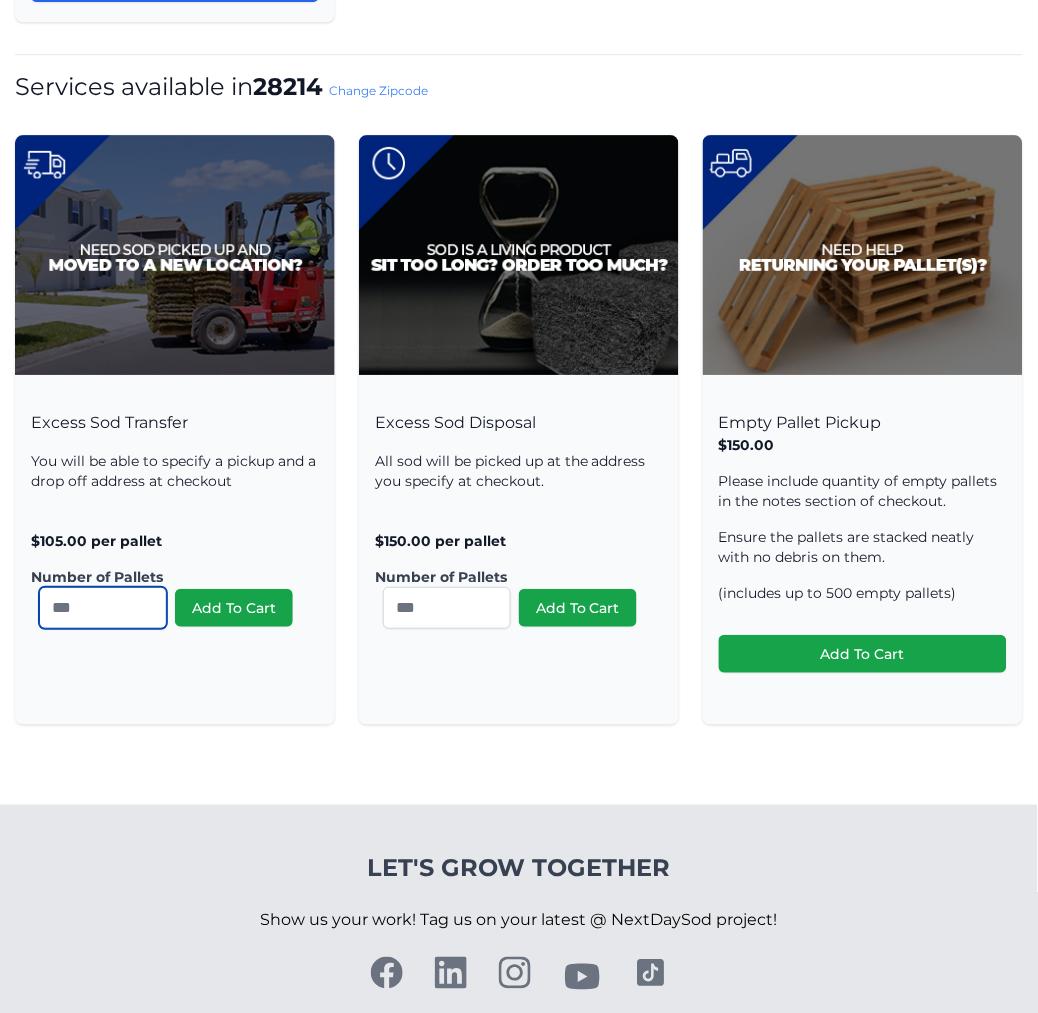 type on "**" 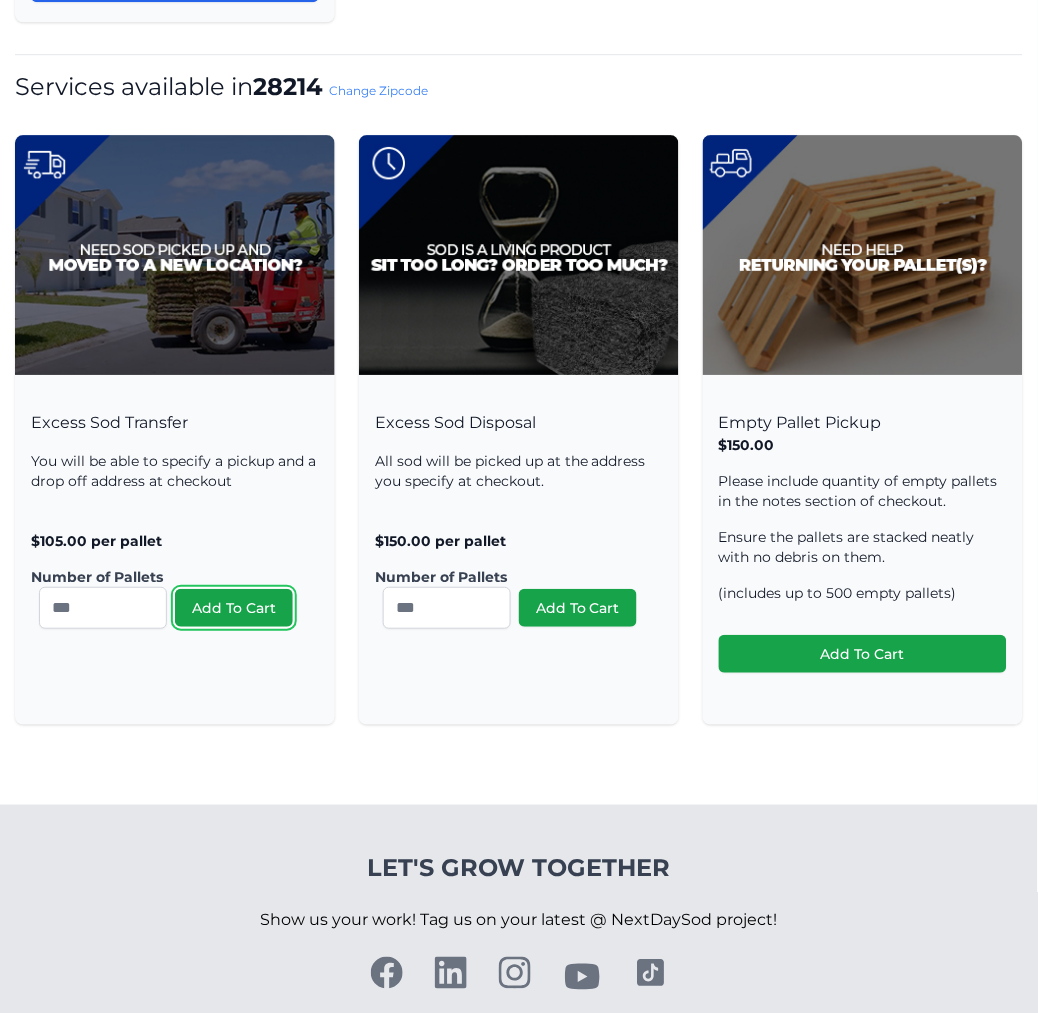 type 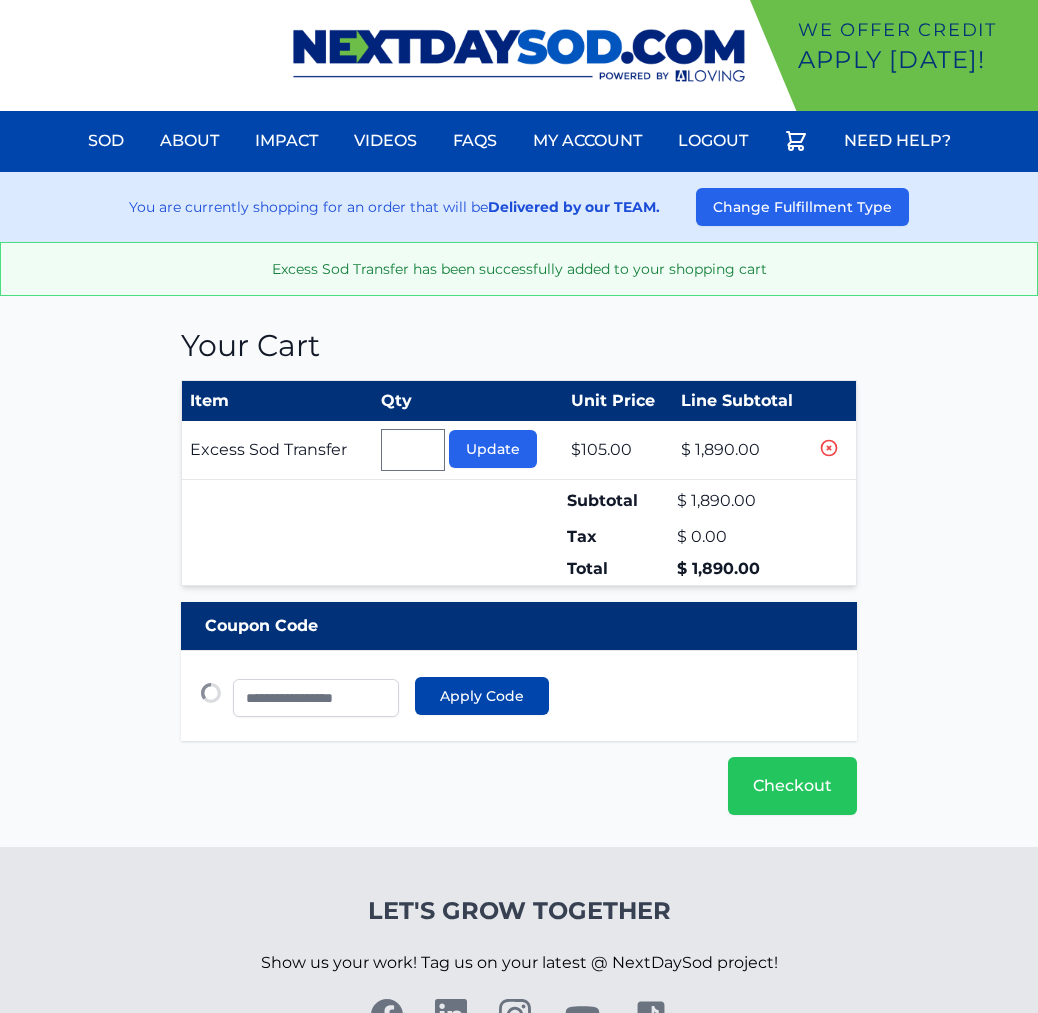 type 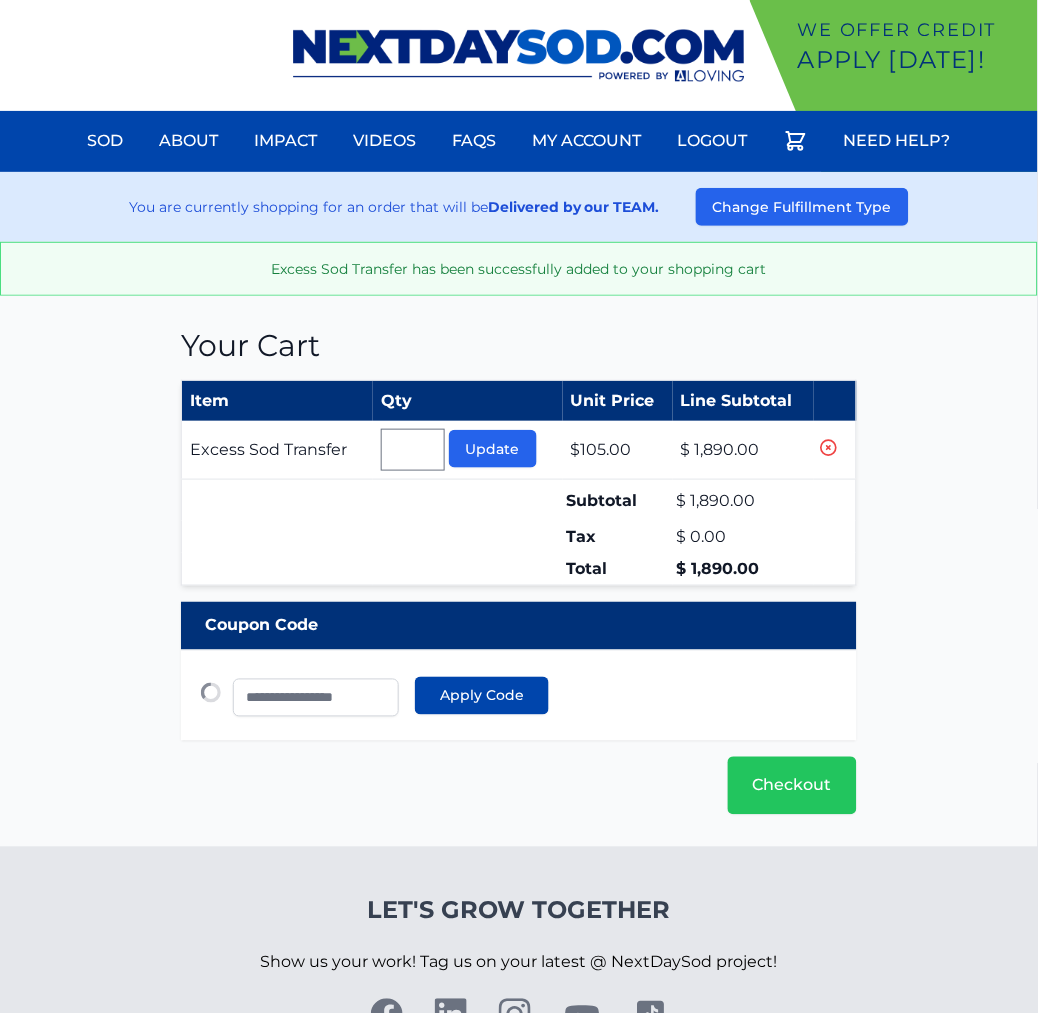 scroll, scrollTop: 0, scrollLeft: 0, axis: both 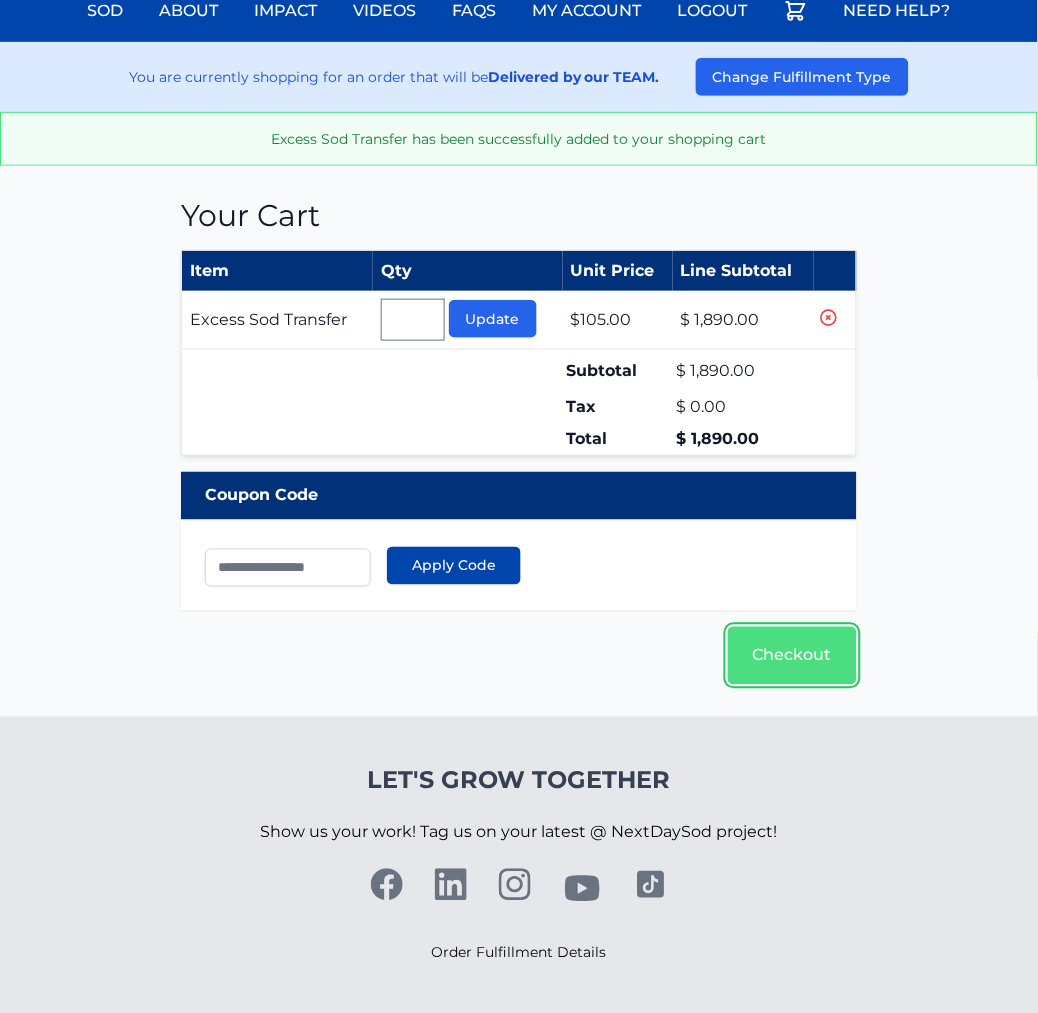 click on "Checkout" at bounding box center (792, 656) 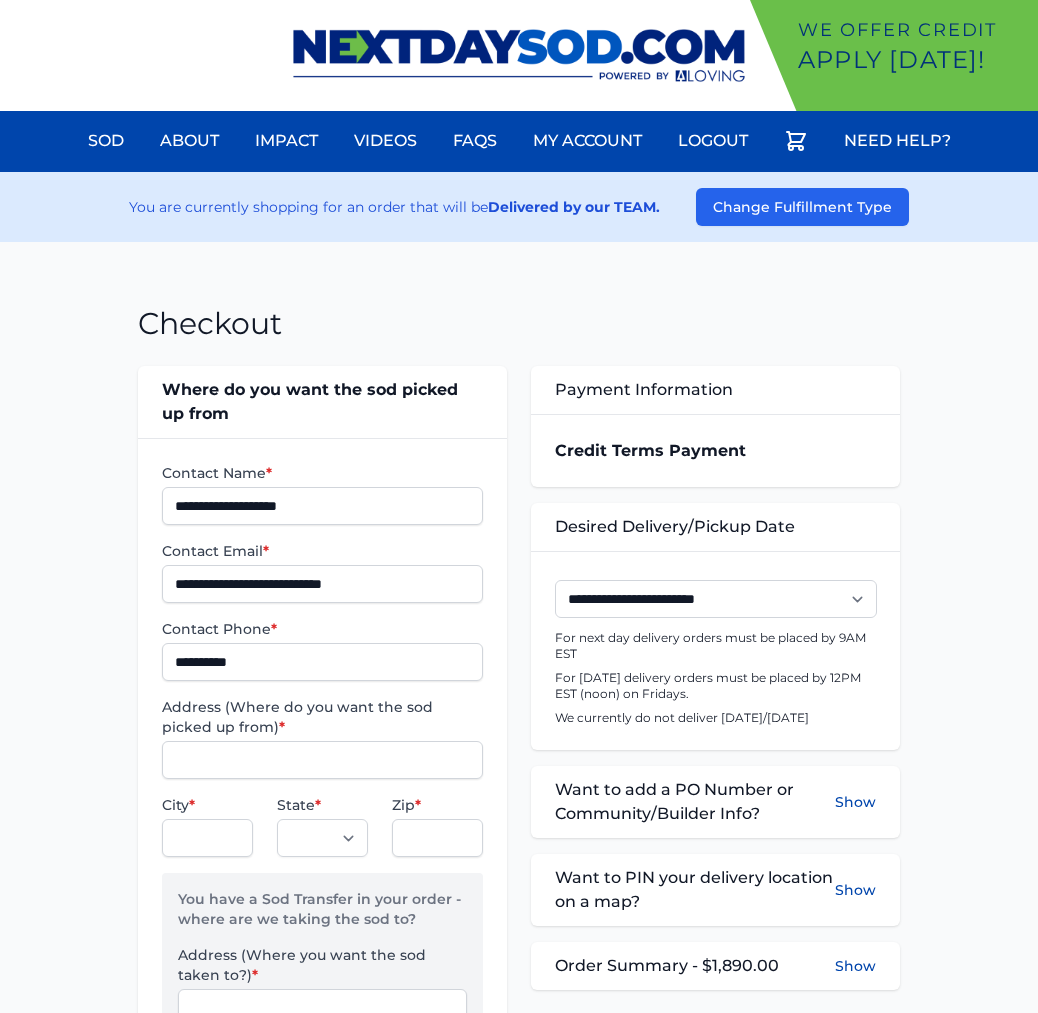 scroll, scrollTop: 0, scrollLeft: 0, axis: both 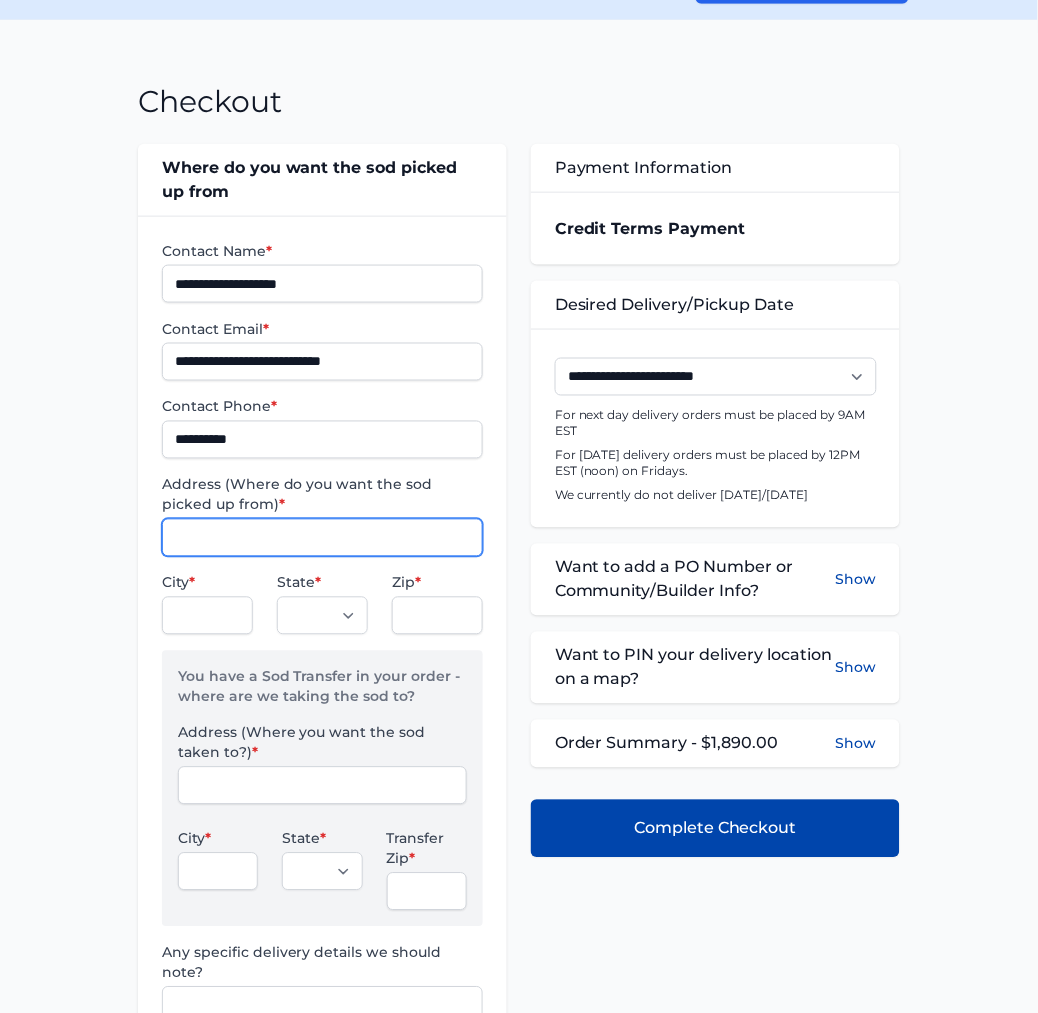 click on "Address (Where do you want the sod picked up from)
*" at bounding box center (322, 538) 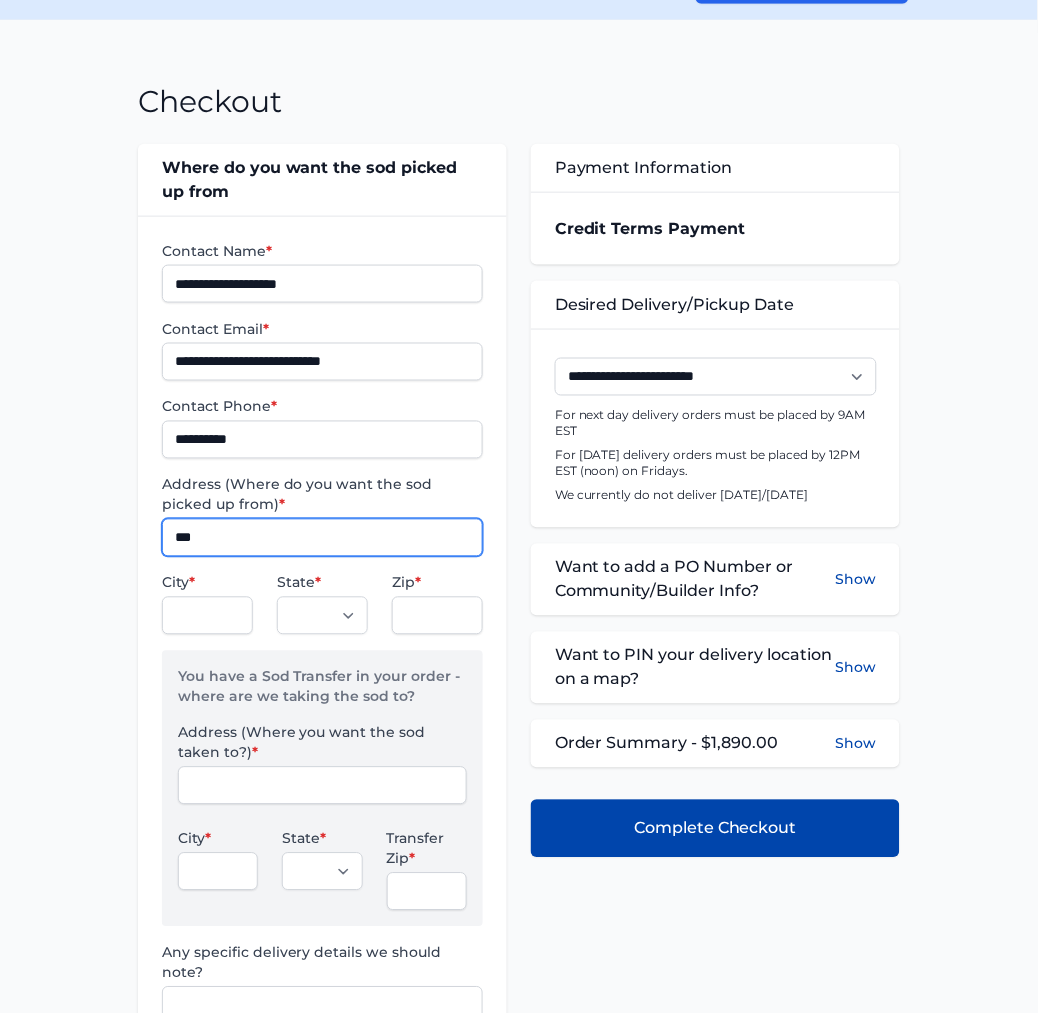 type on "**********" 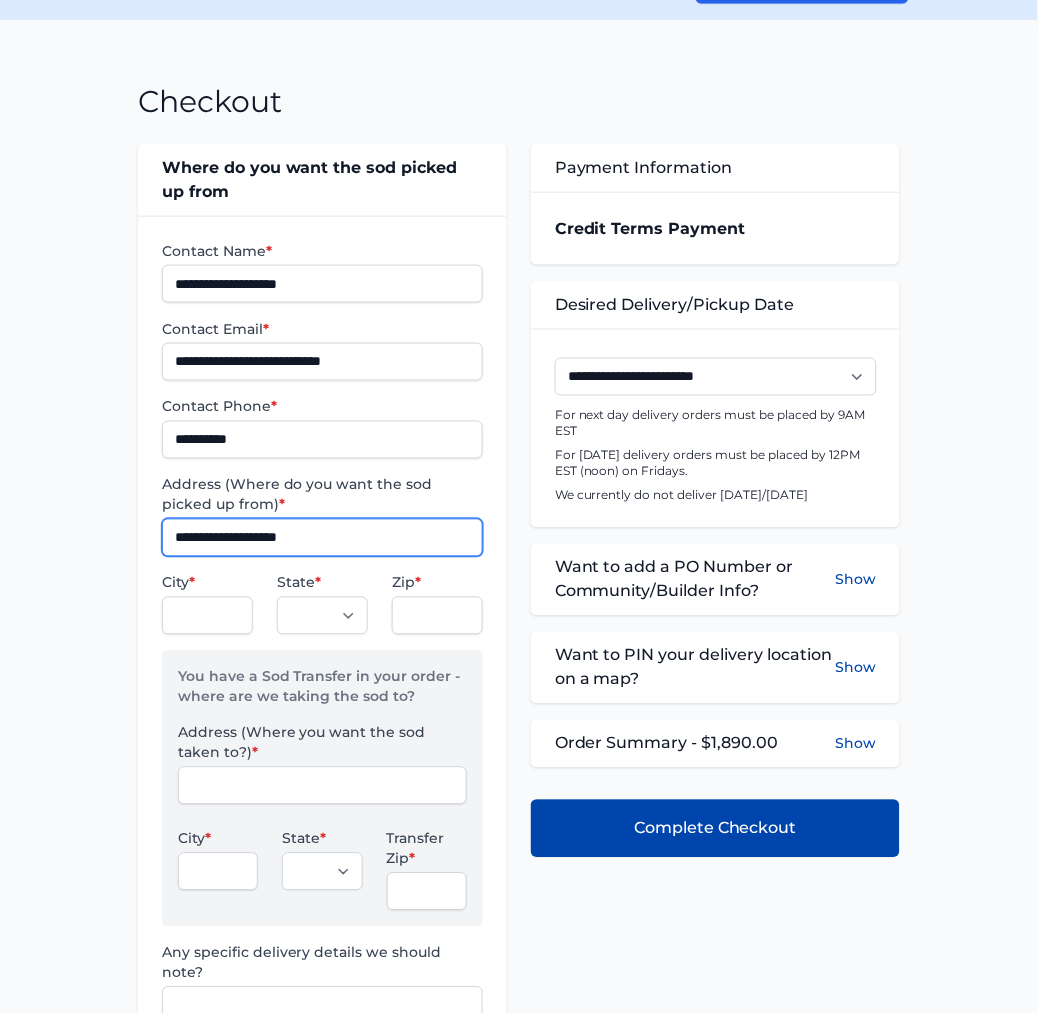 type on "*********" 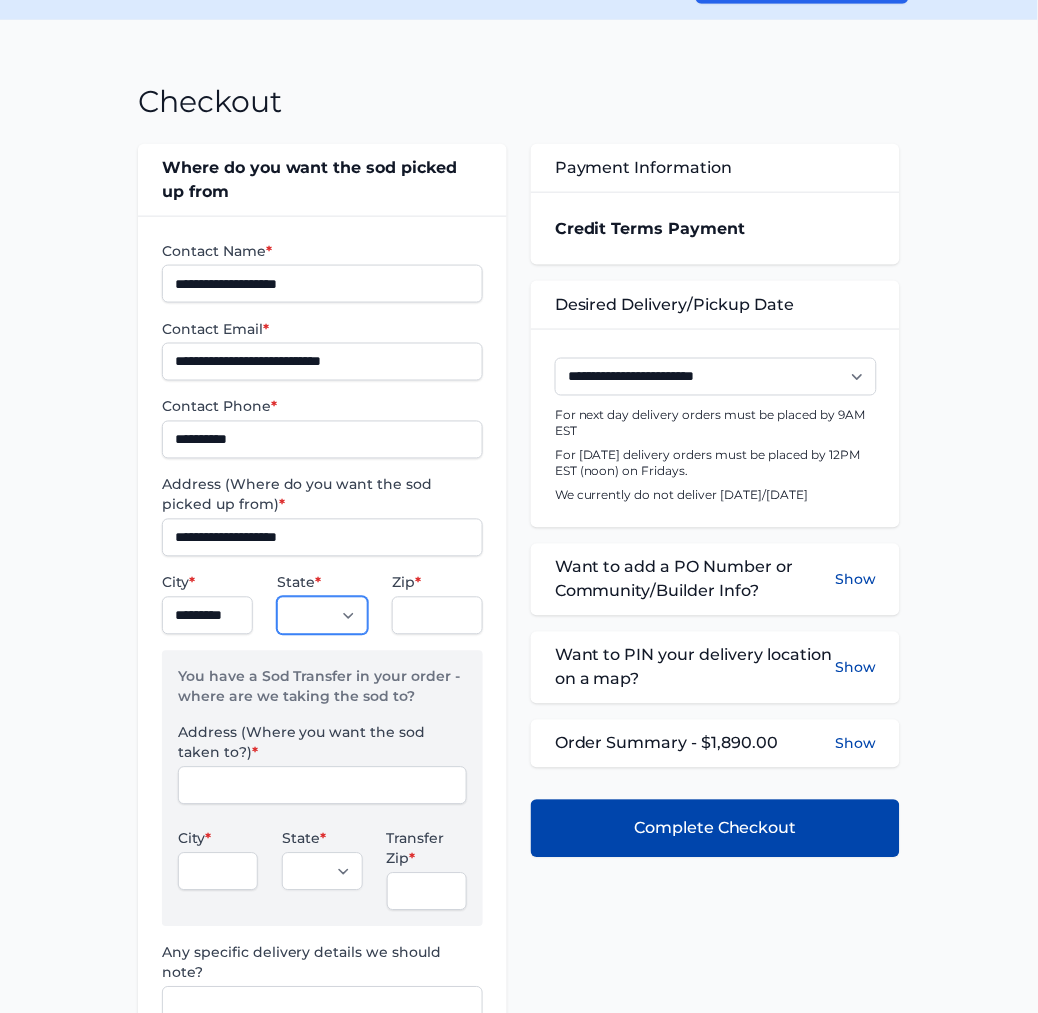 select on "**" 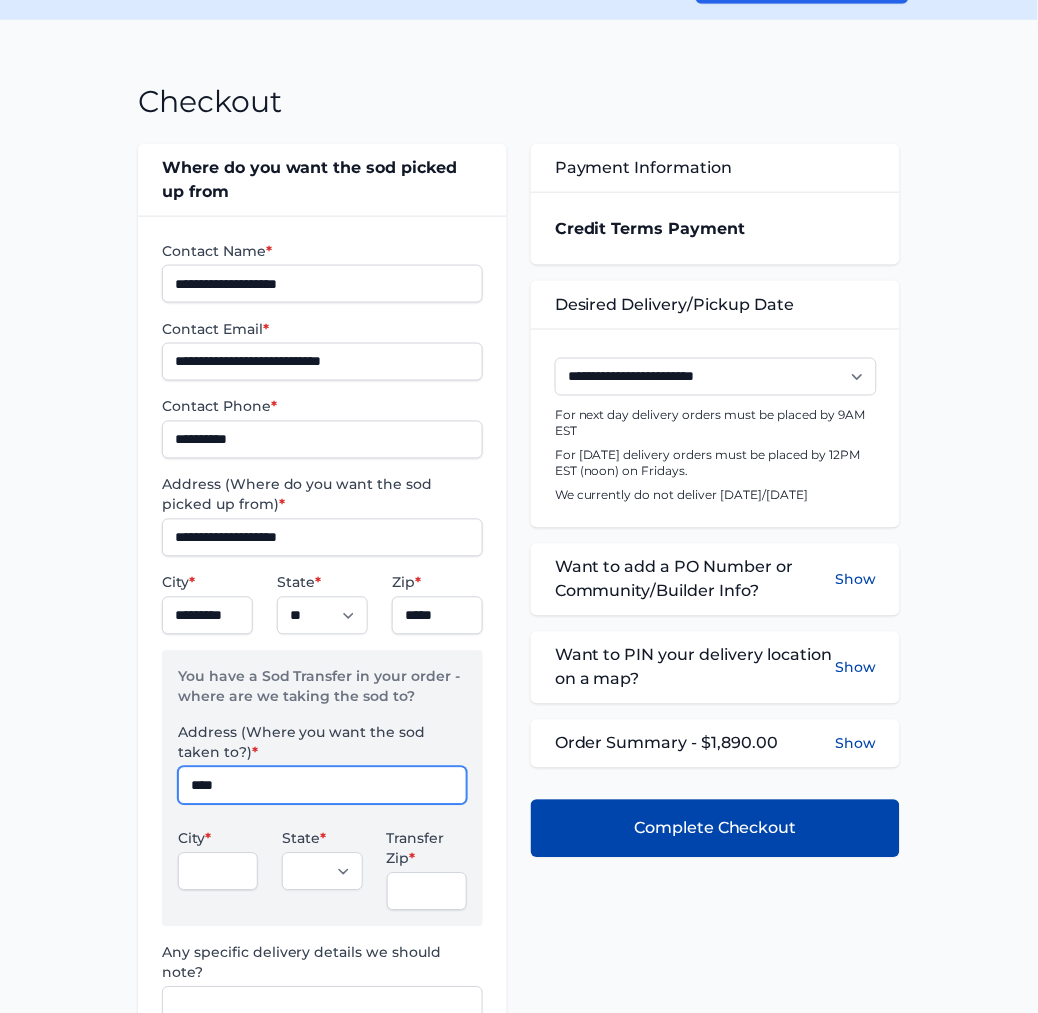 type on "**********" 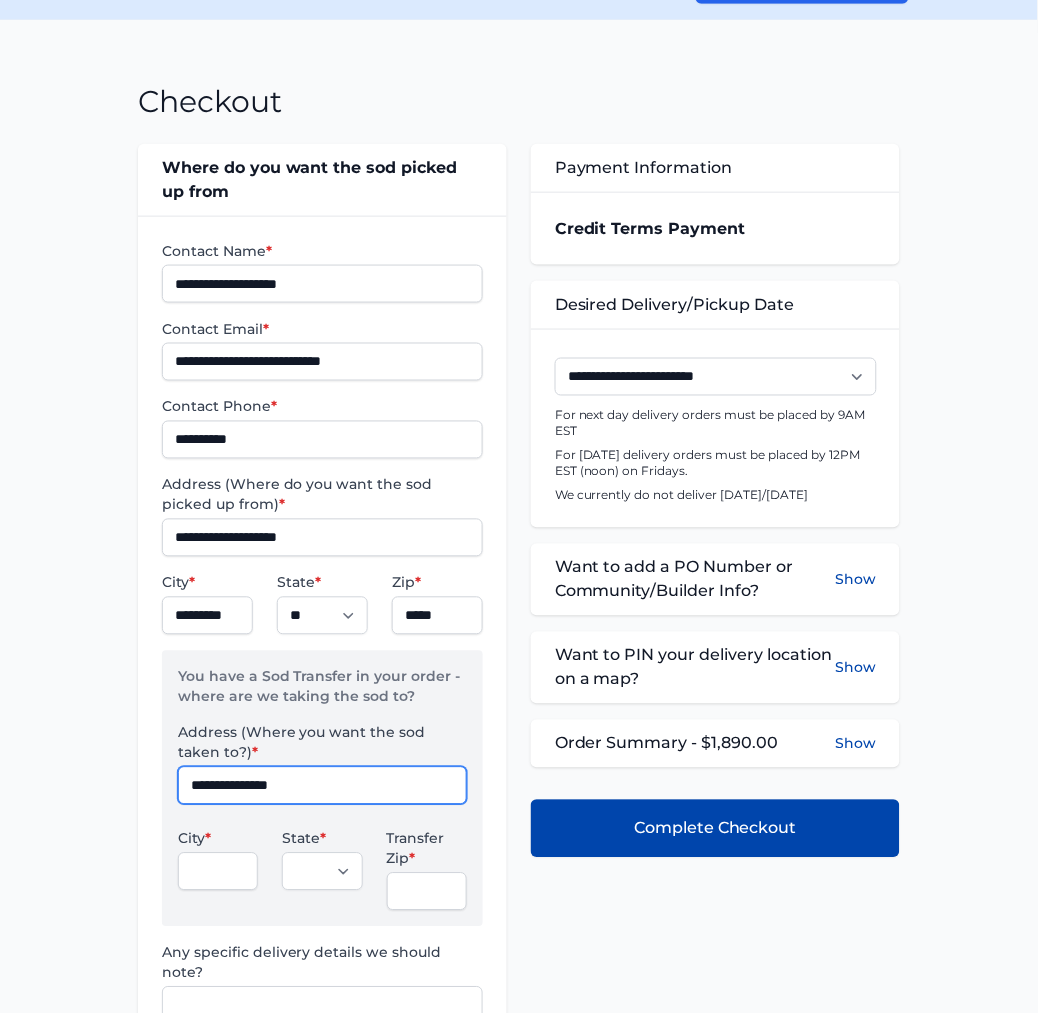 type on "*******" 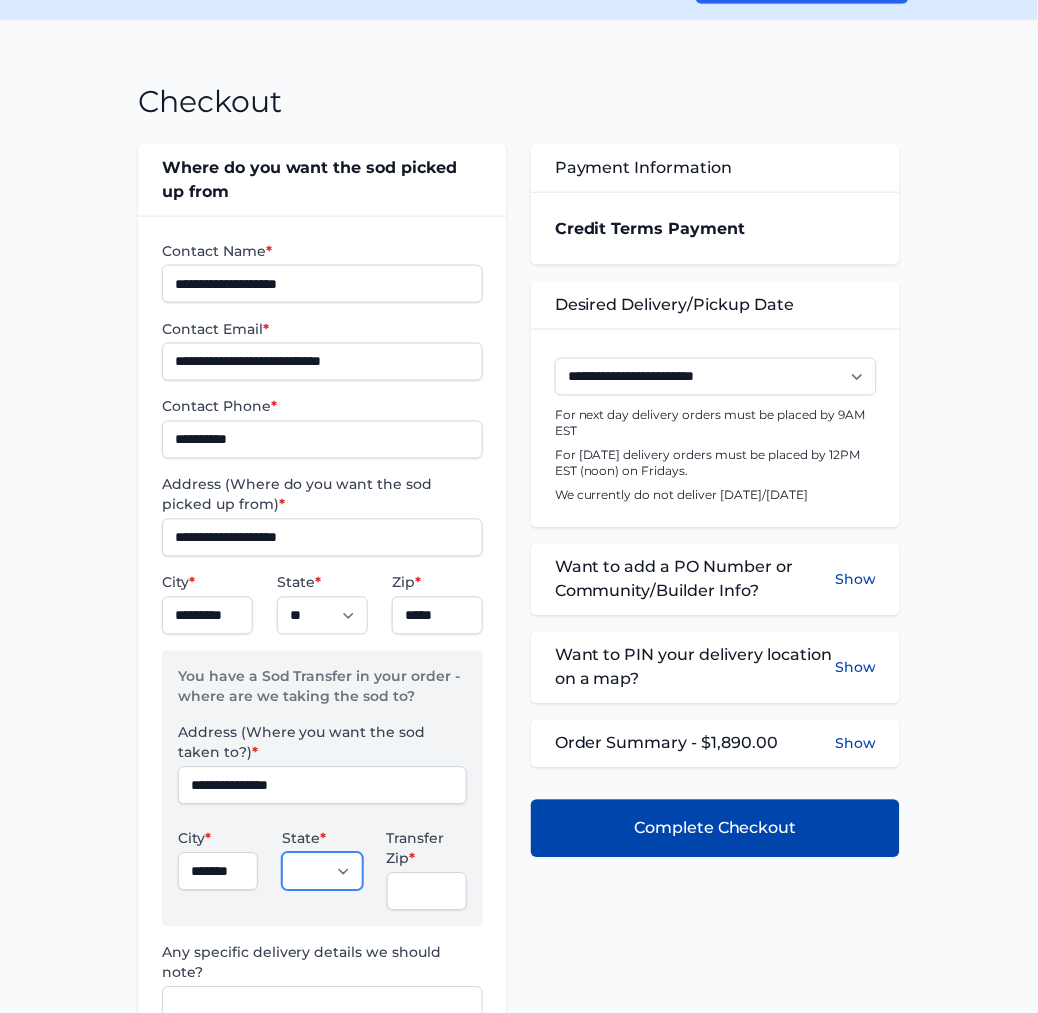 select on "**" 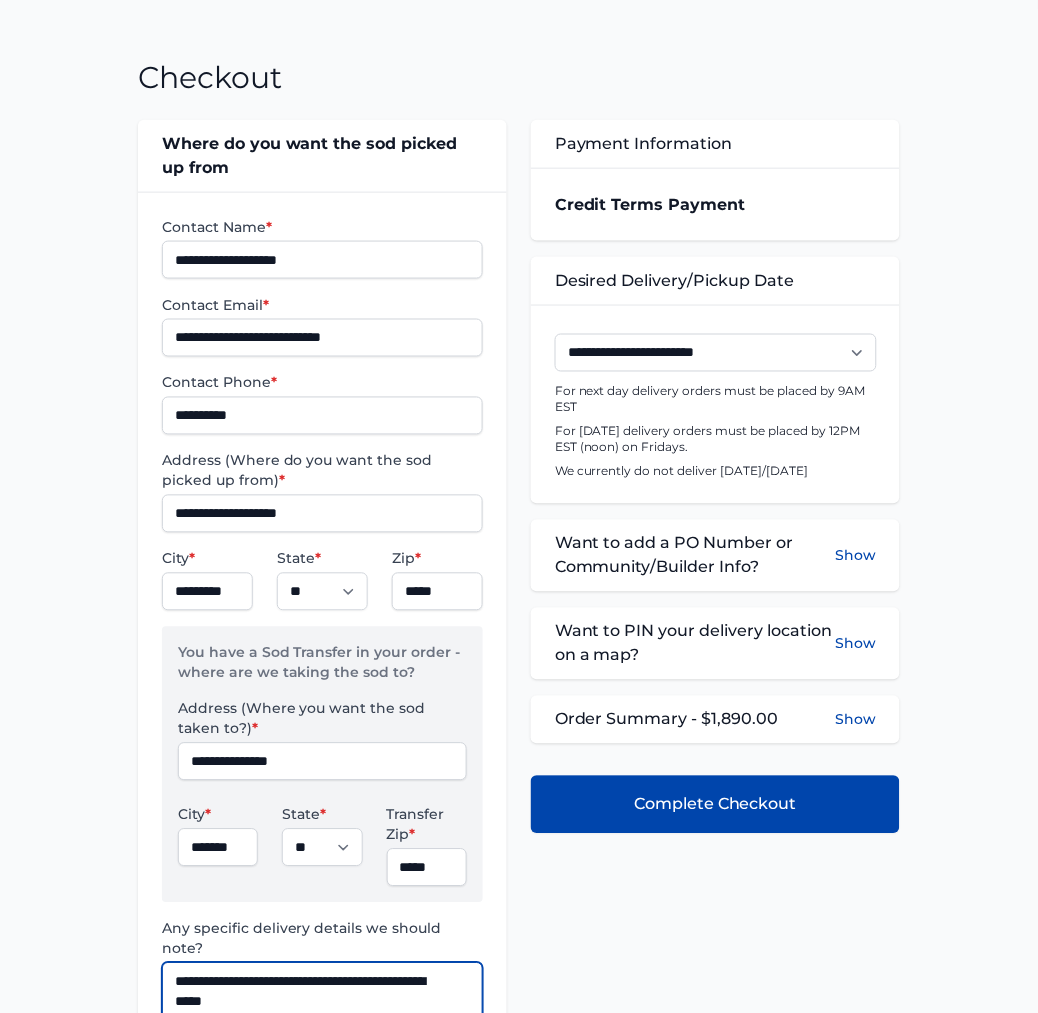 scroll, scrollTop: 114, scrollLeft: 0, axis: vertical 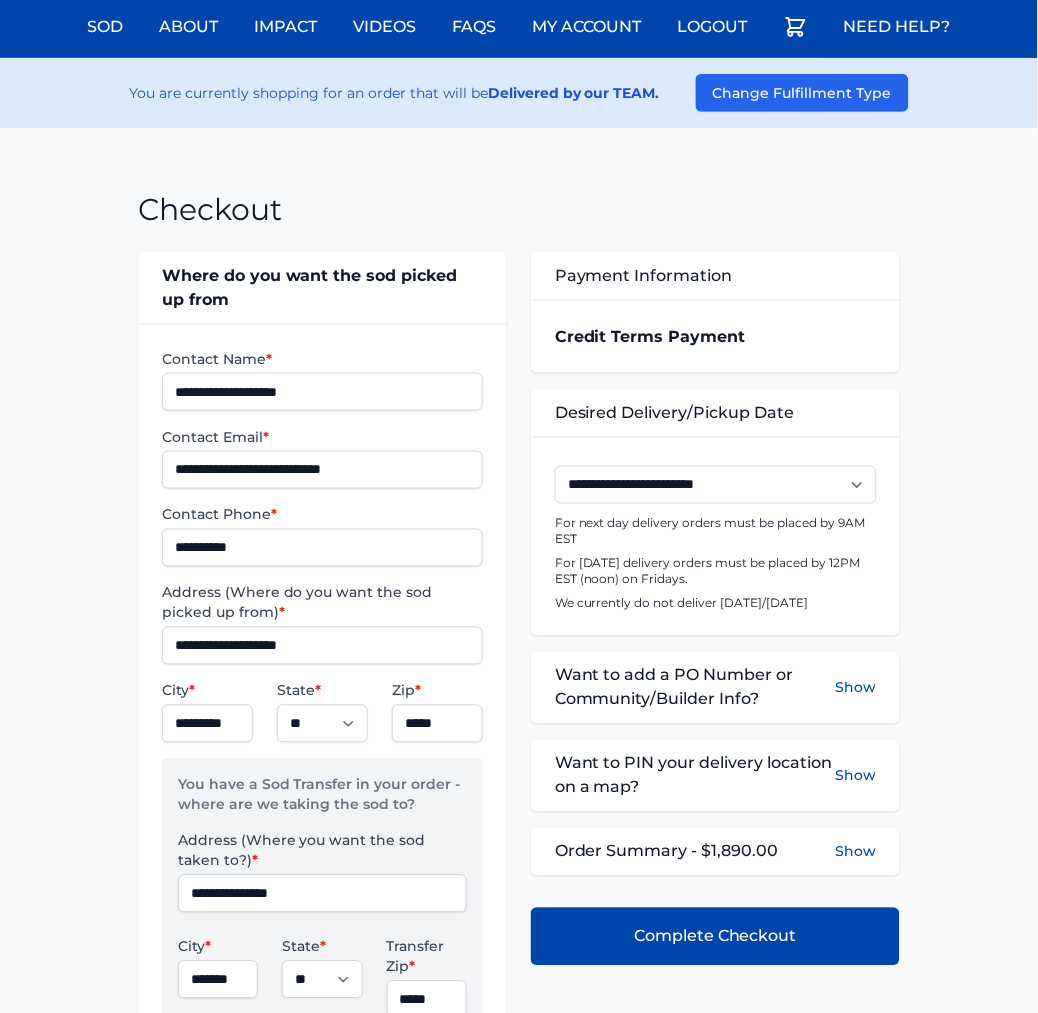 type on "**********" 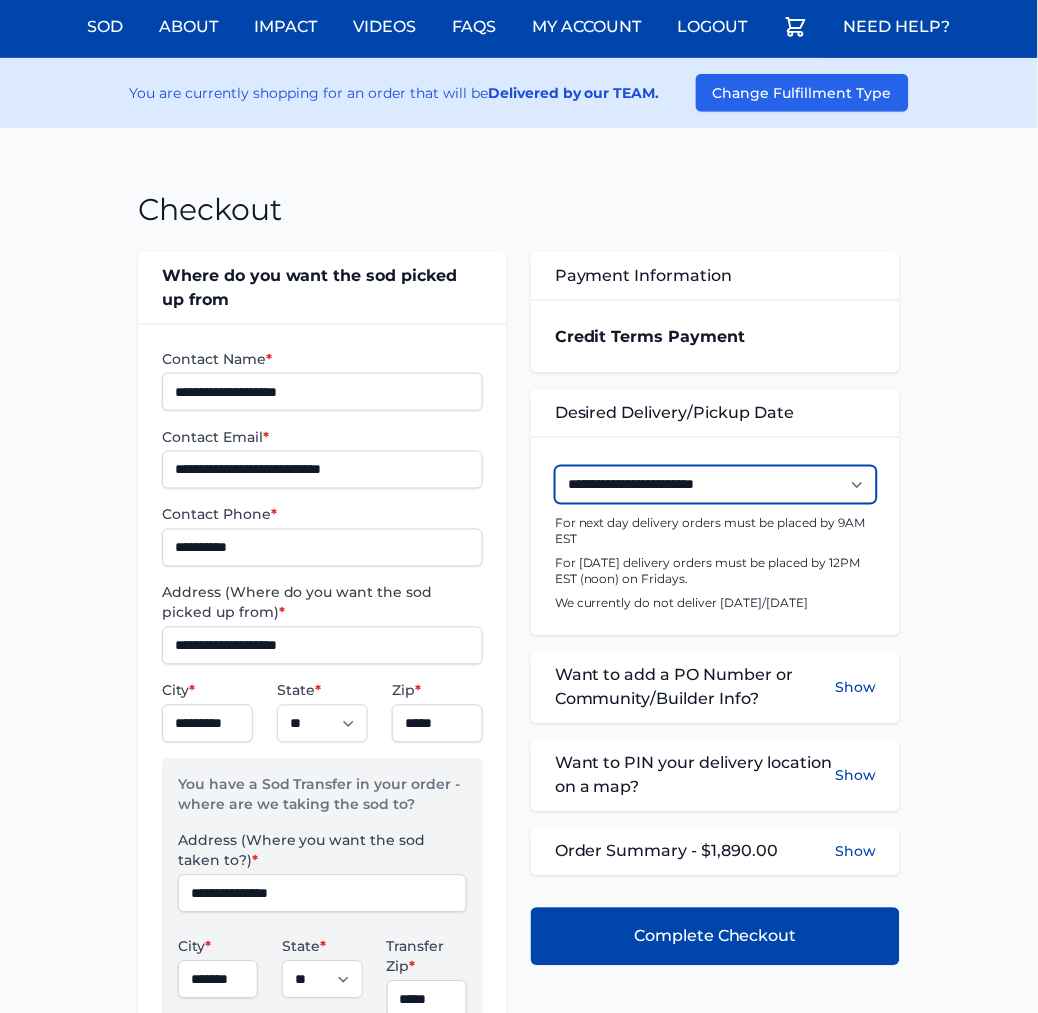 click on "**********" at bounding box center [716, 485] 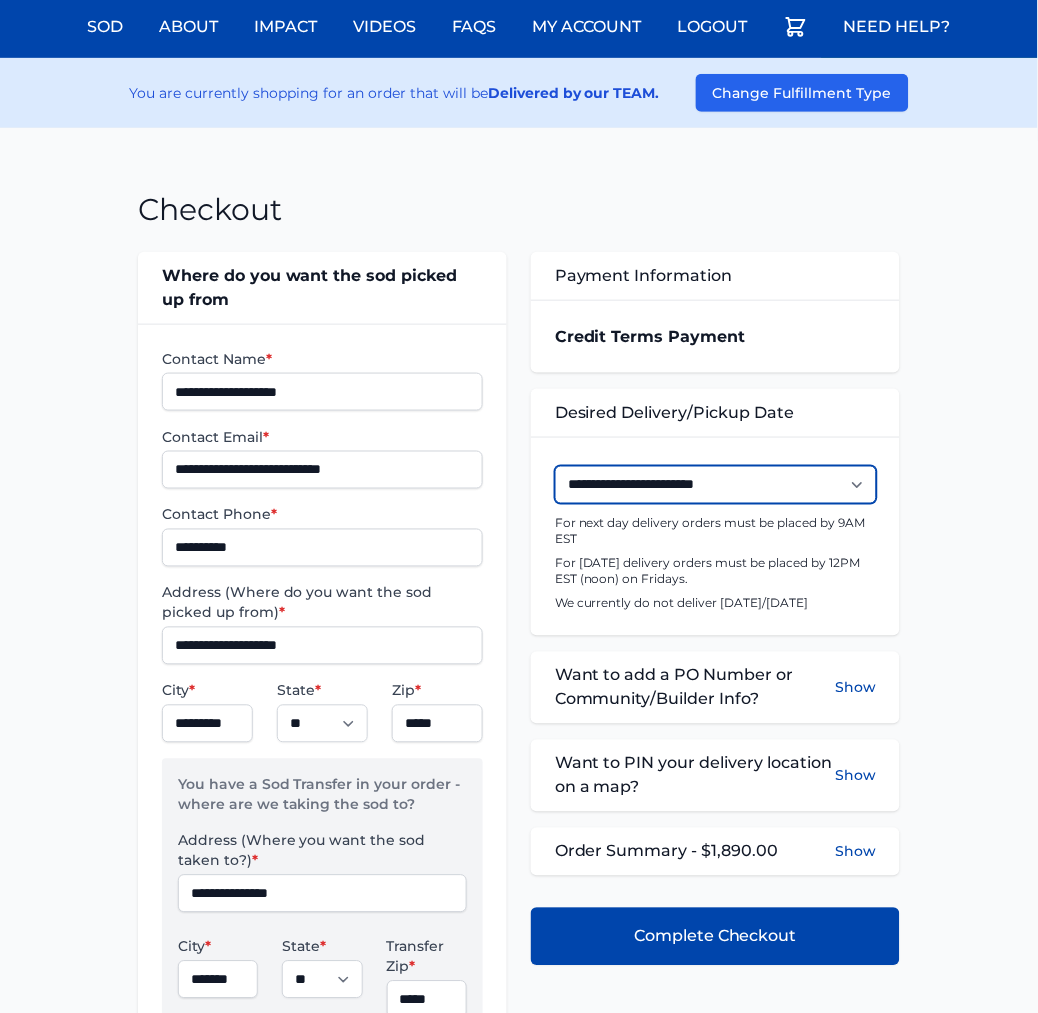select on "**********" 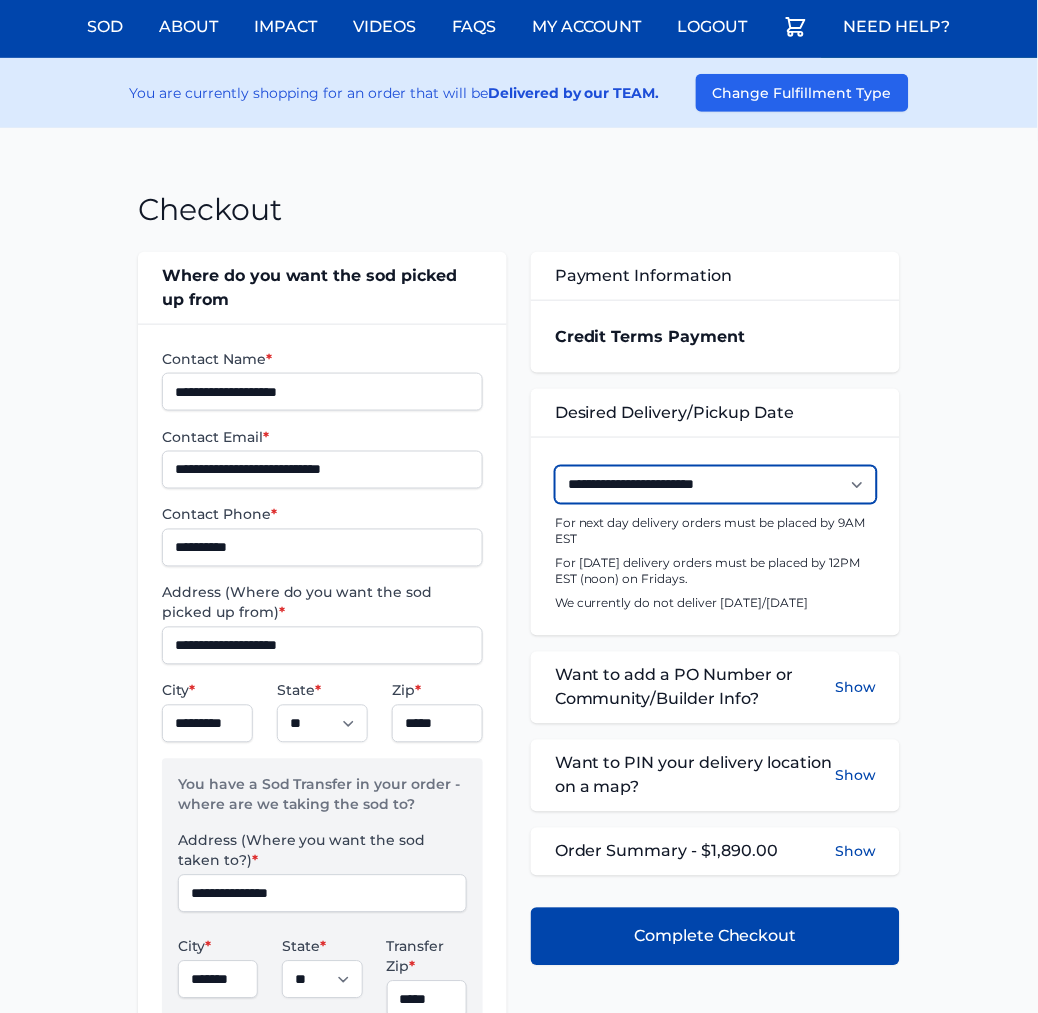 click on "**********" at bounding box center [716, 485] 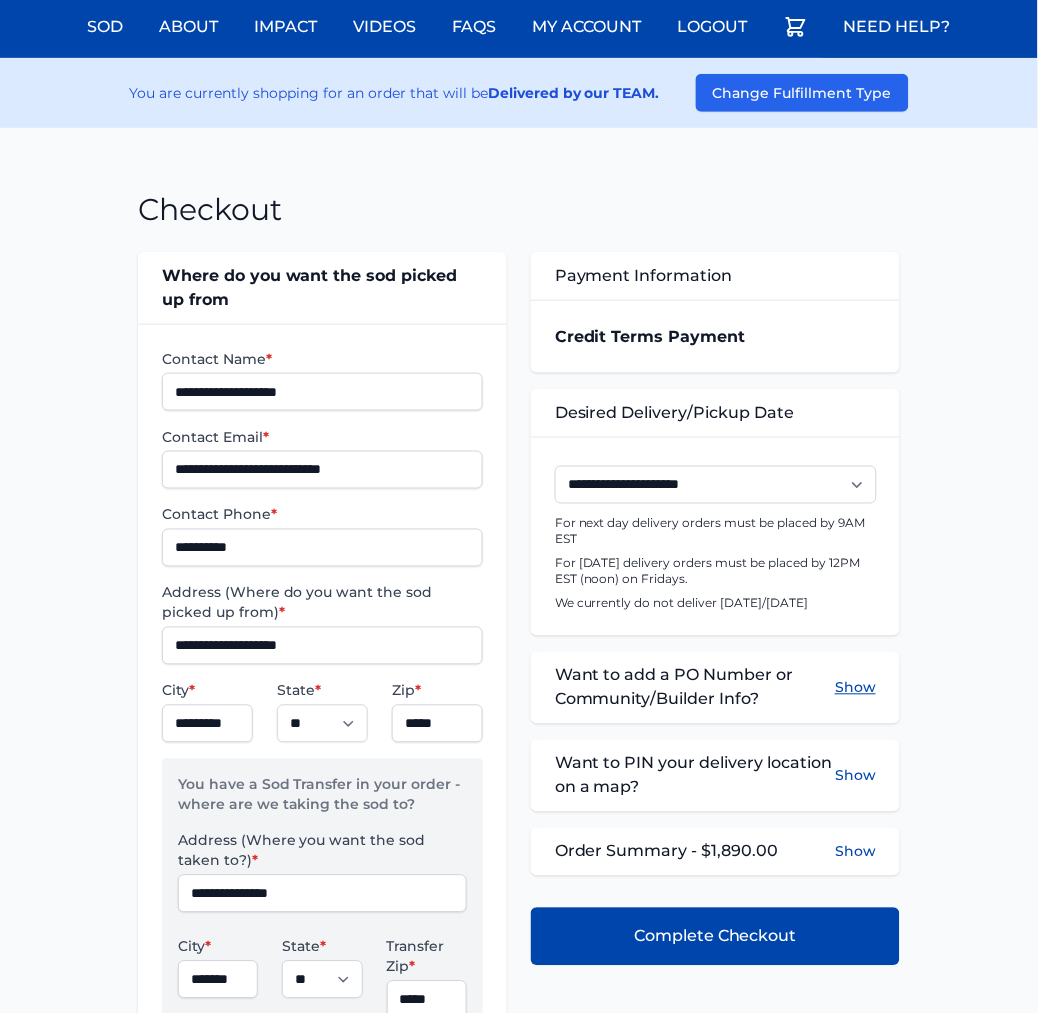 click on "Show" at bounding box center [855, 688] 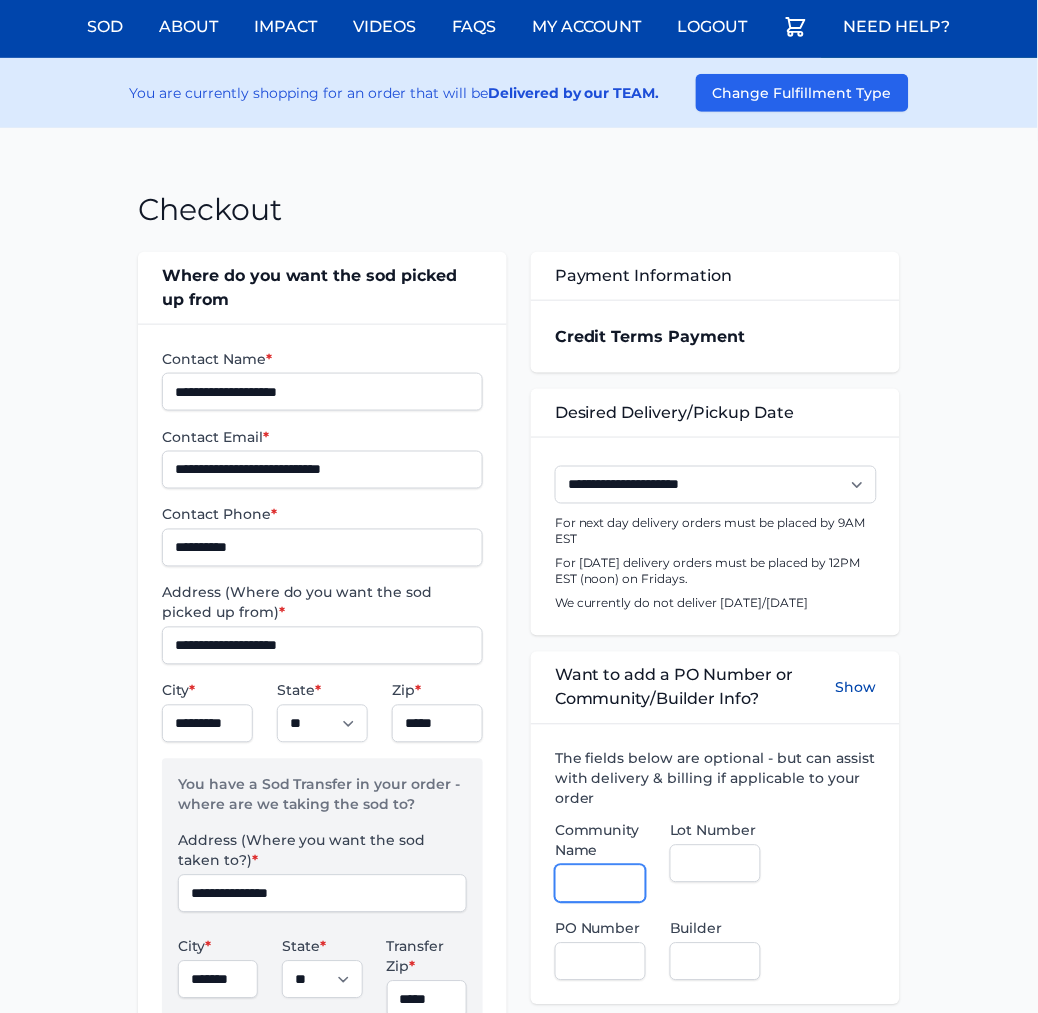 click on "Community Name" at bounding box center [600, 884] 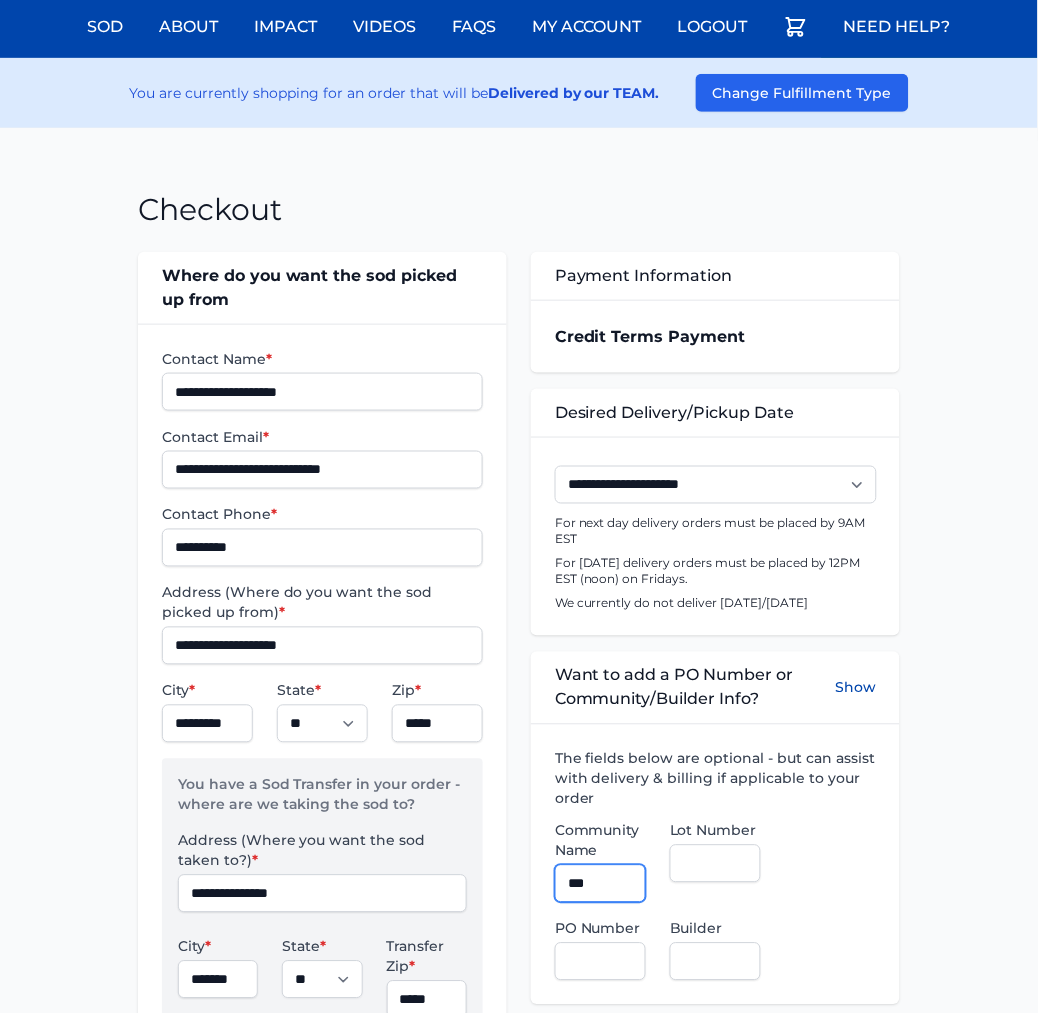 type on "***" 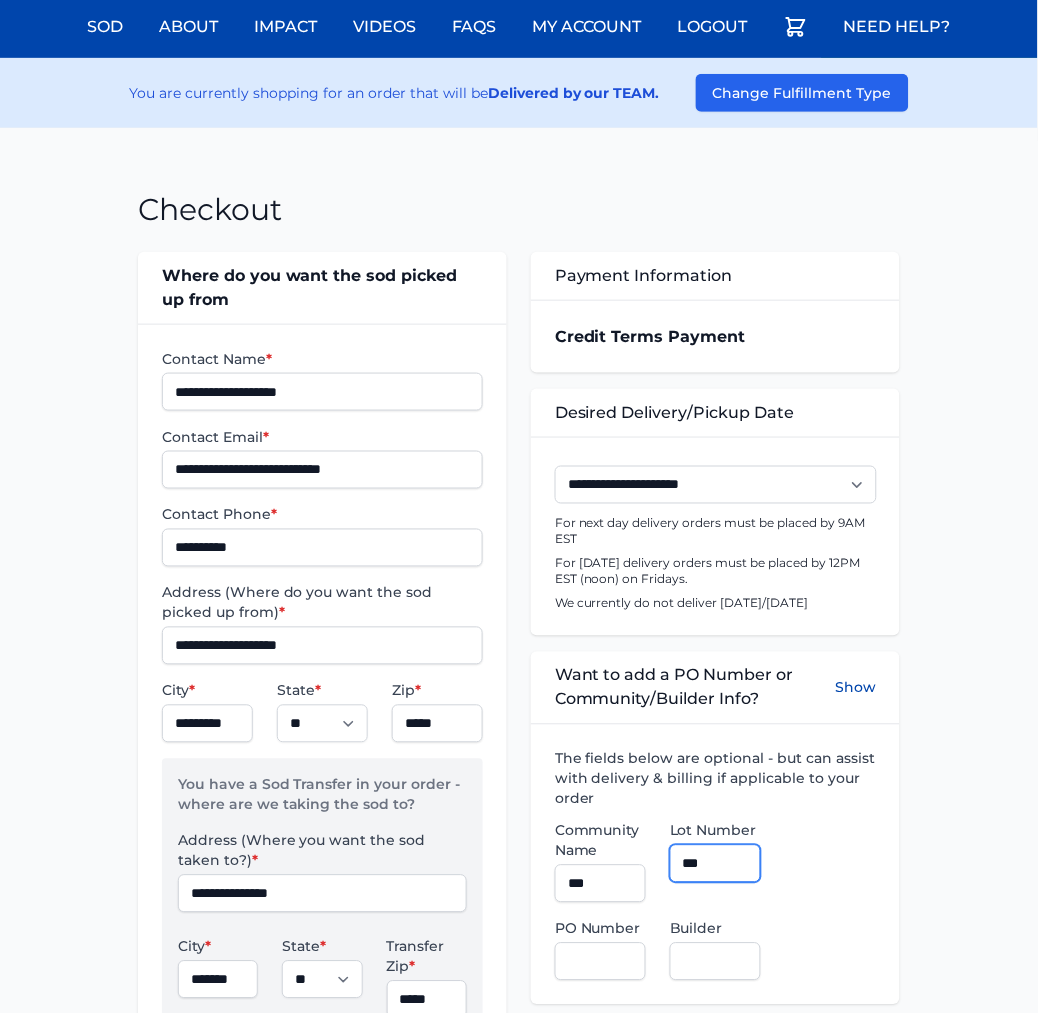 type on "***" 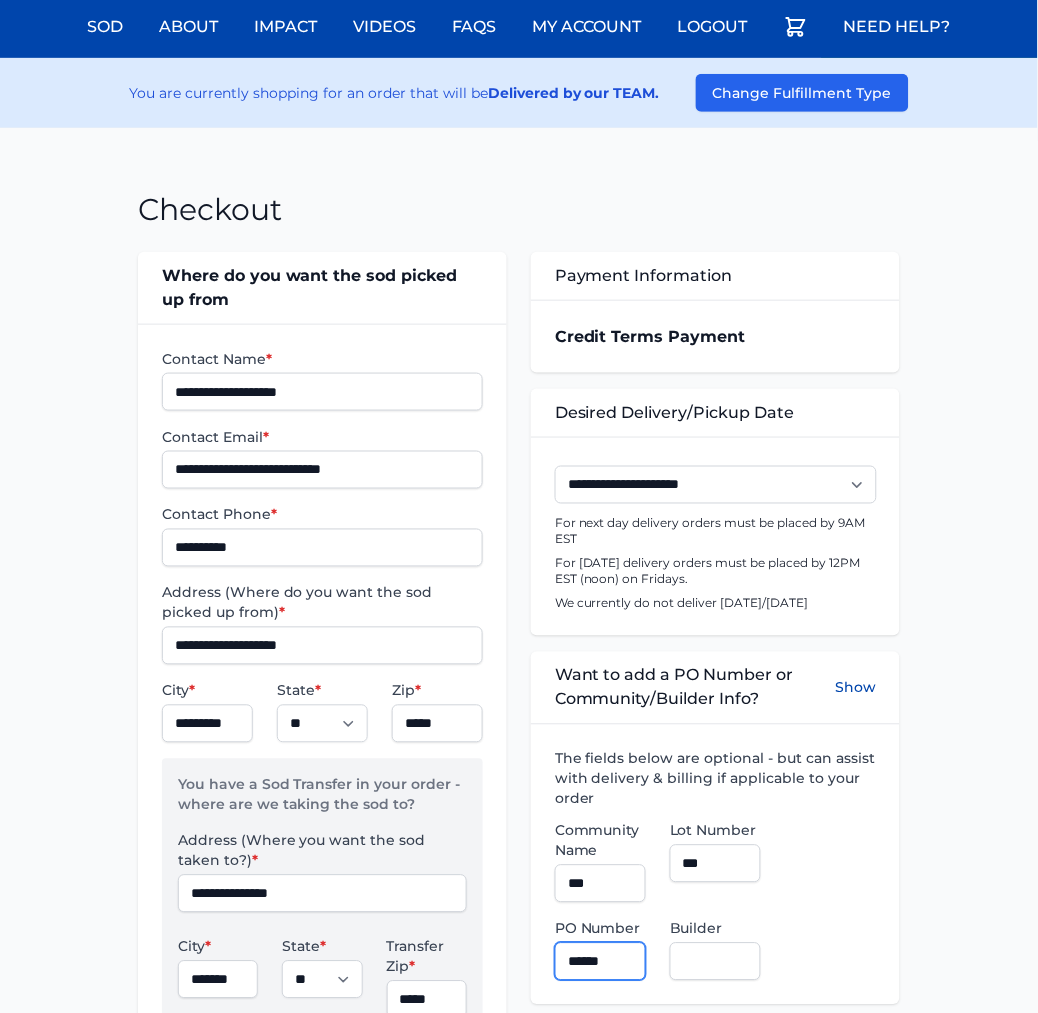 type on "******" 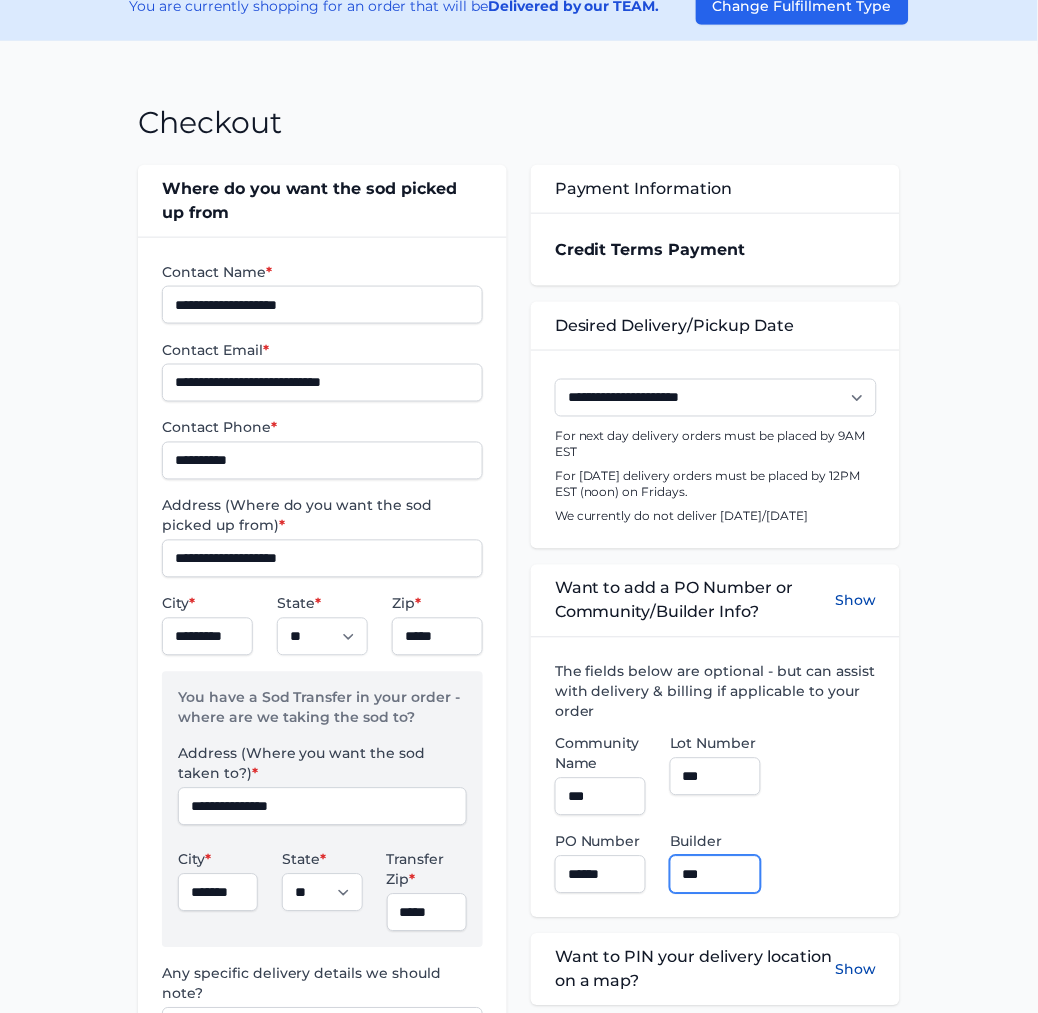 scroll, scrollTop: 558, scrollLeft: 0, axis: vertical 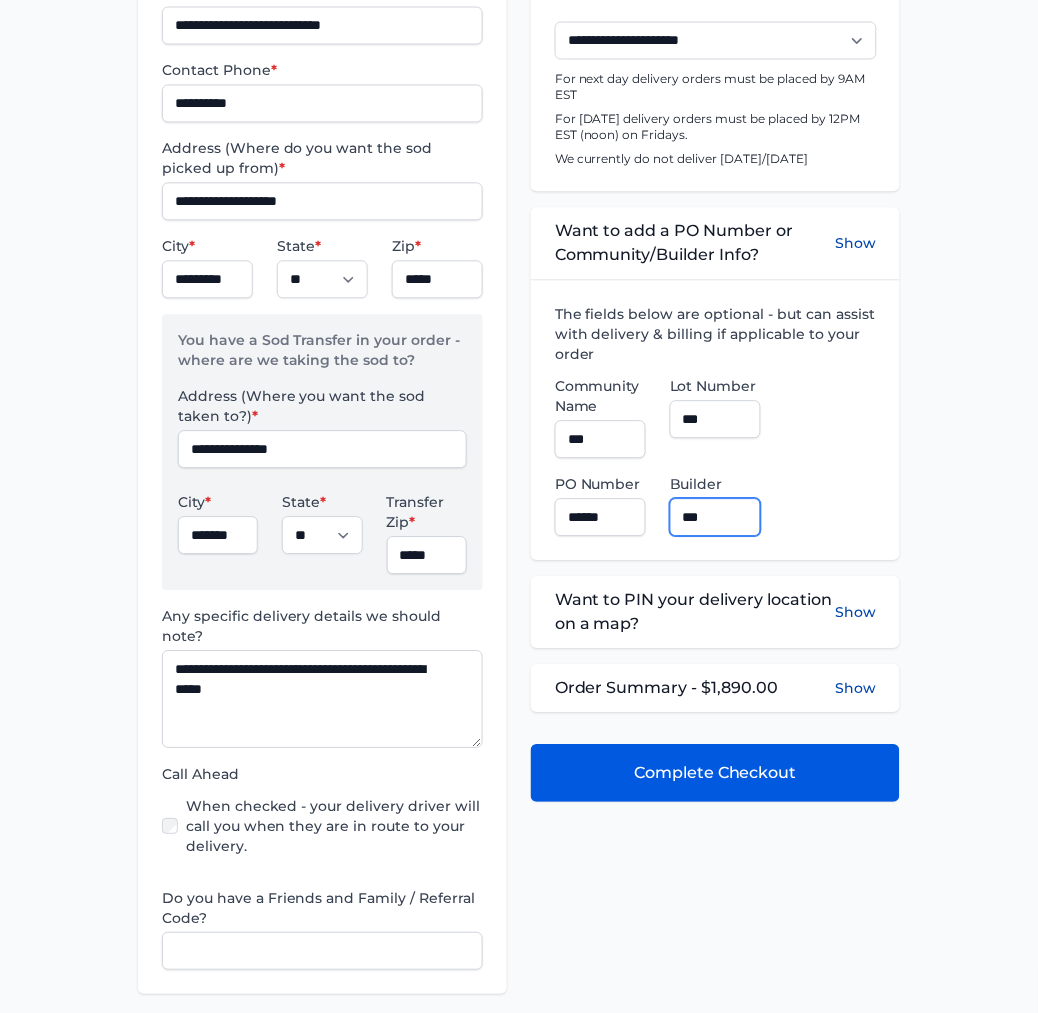 type on "***" 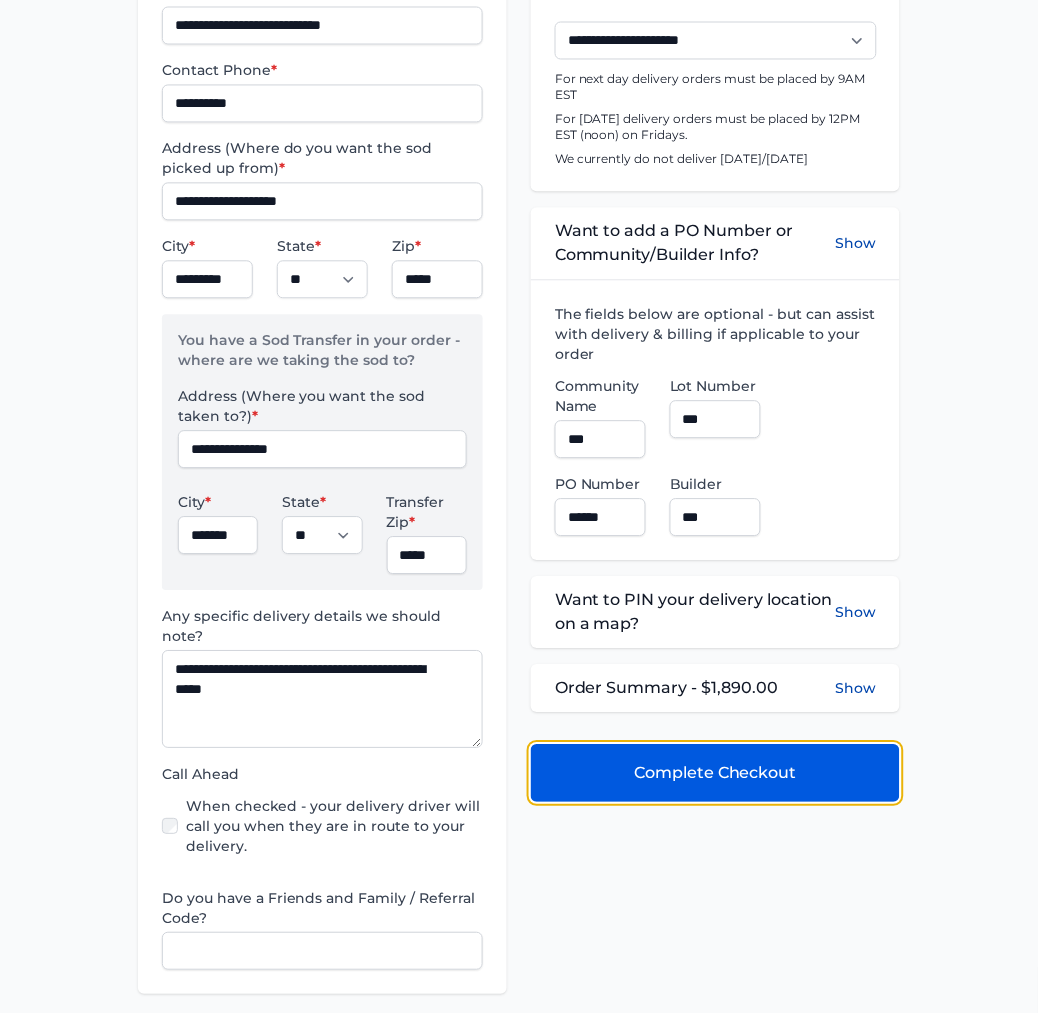 drag, startPoint x: 724, startPoint y: 766, endPoint x: 711, endPoint y: 773, distance: 14.764823 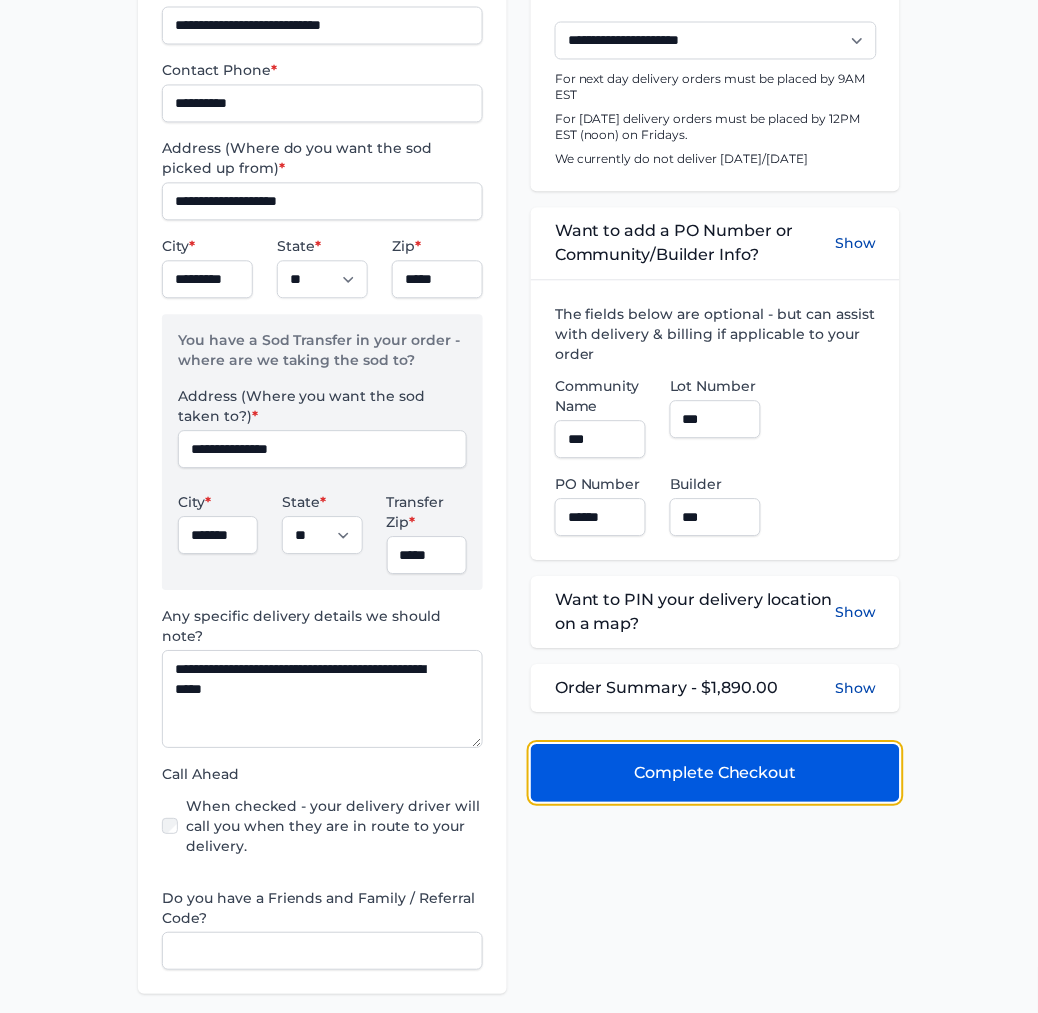 click on "Complete Checkout" at bounding box center [715, 774] 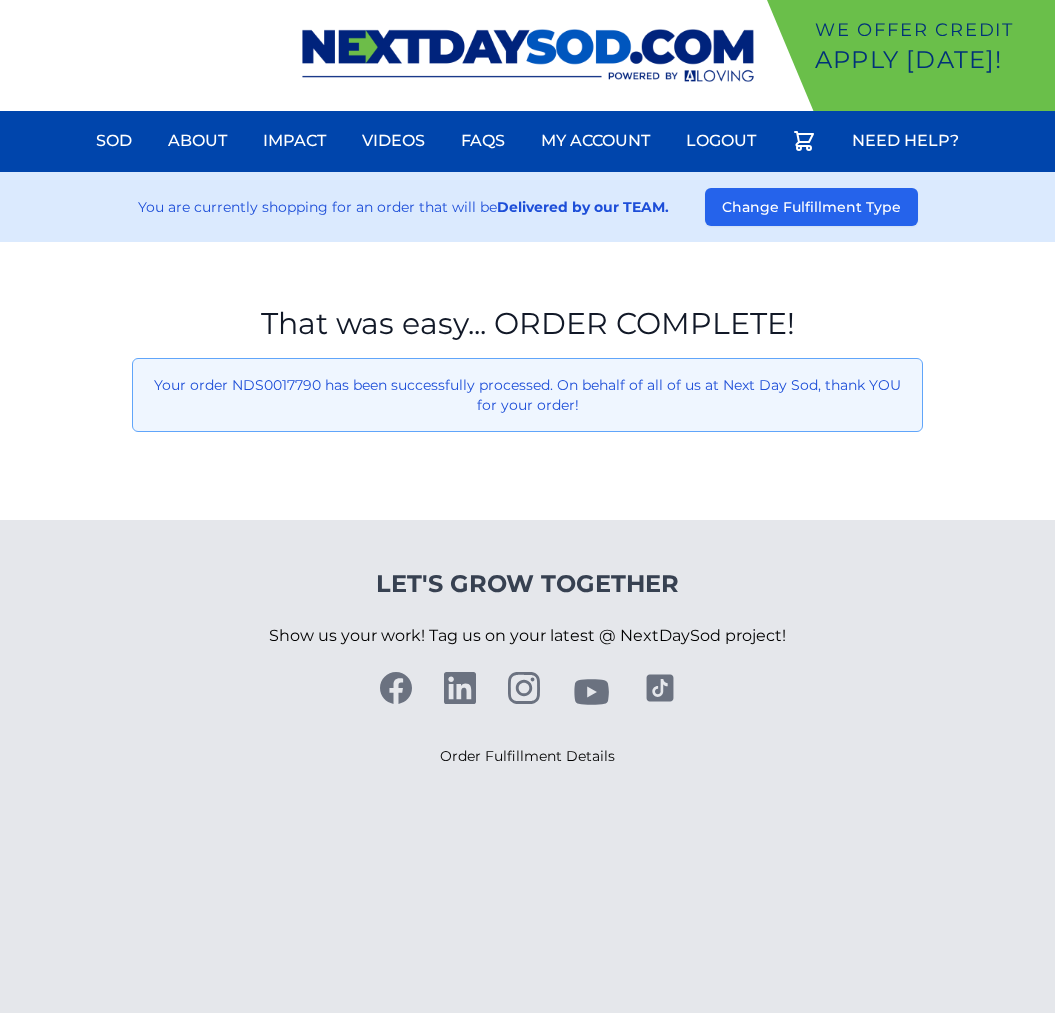 scroll, scrollTop: 0, scrollLeft: 0, axis: both 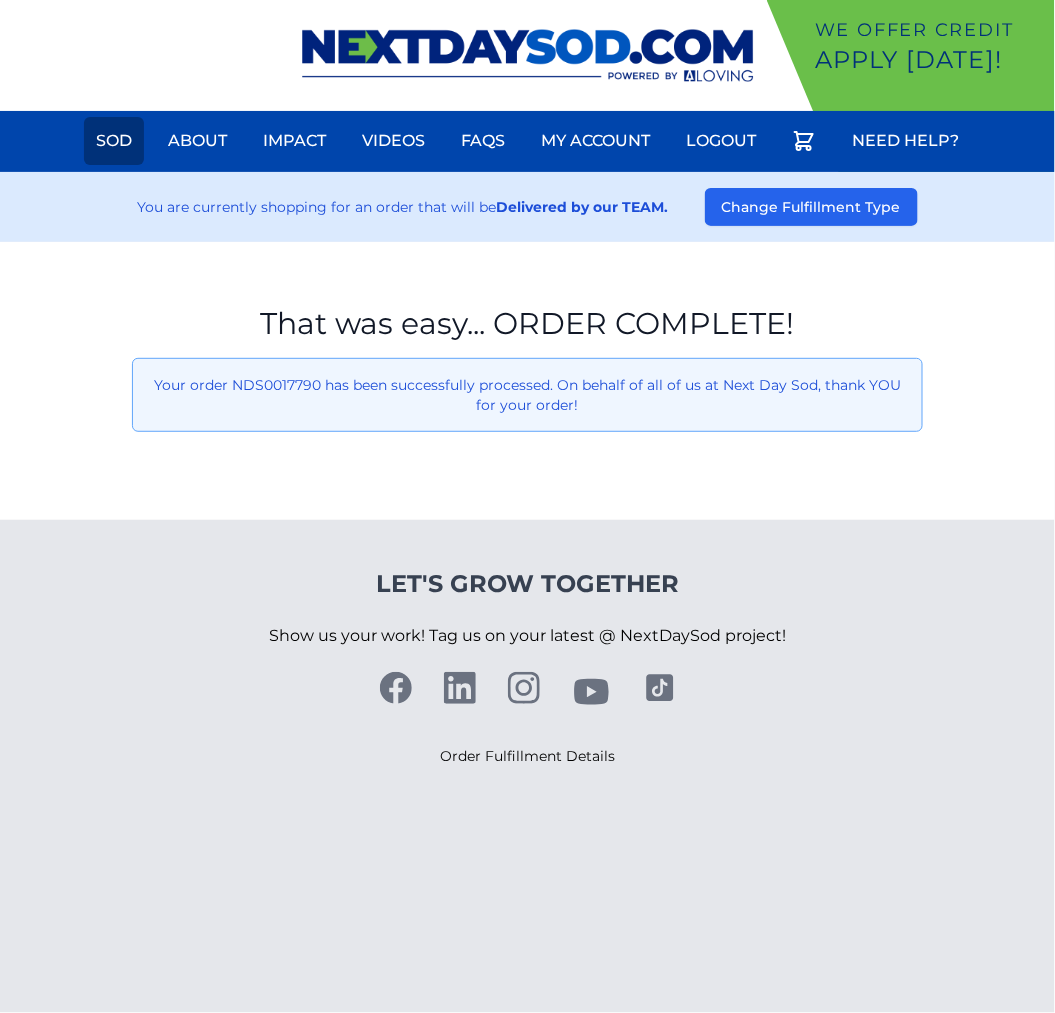click on "Sod" at bounding box center [114, 141] 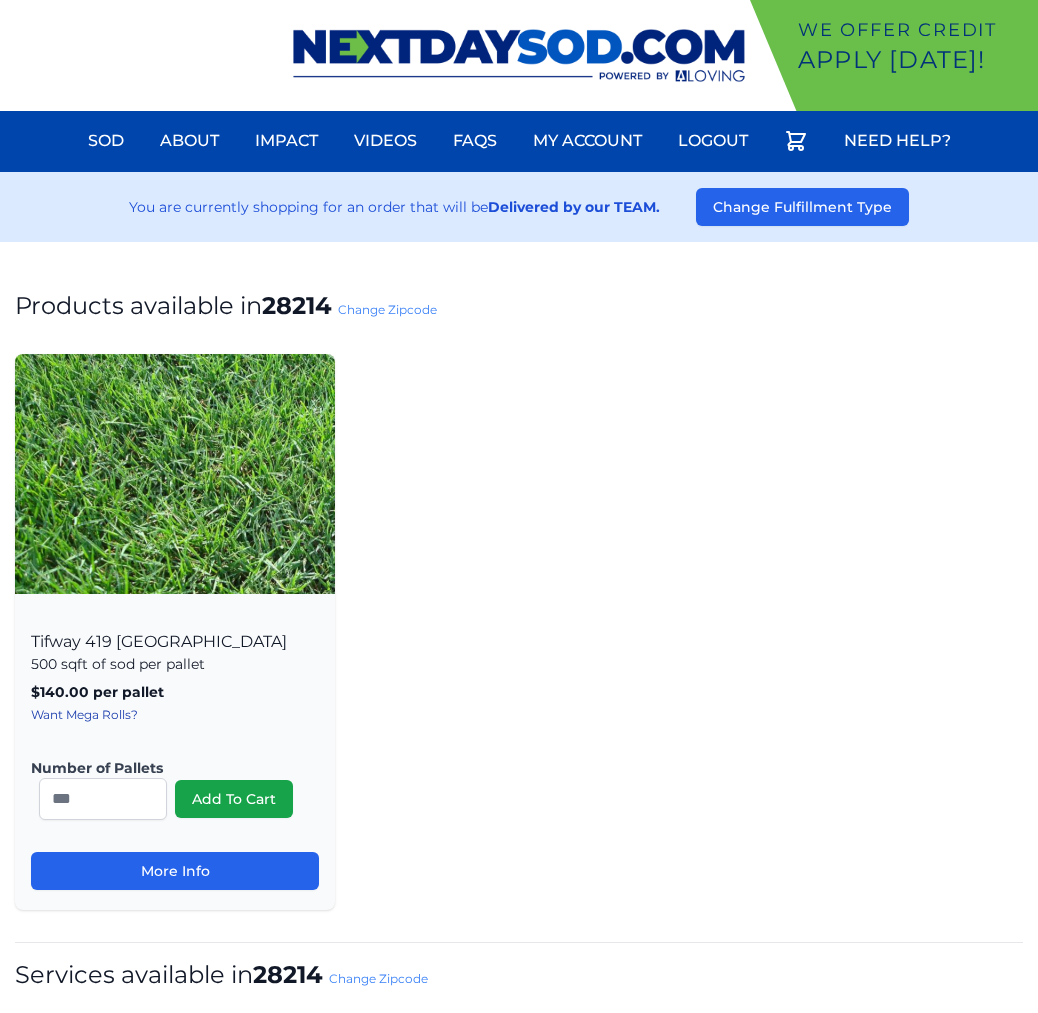 scroll, scrollTop: 0, scrollLeft: 0, axis: both 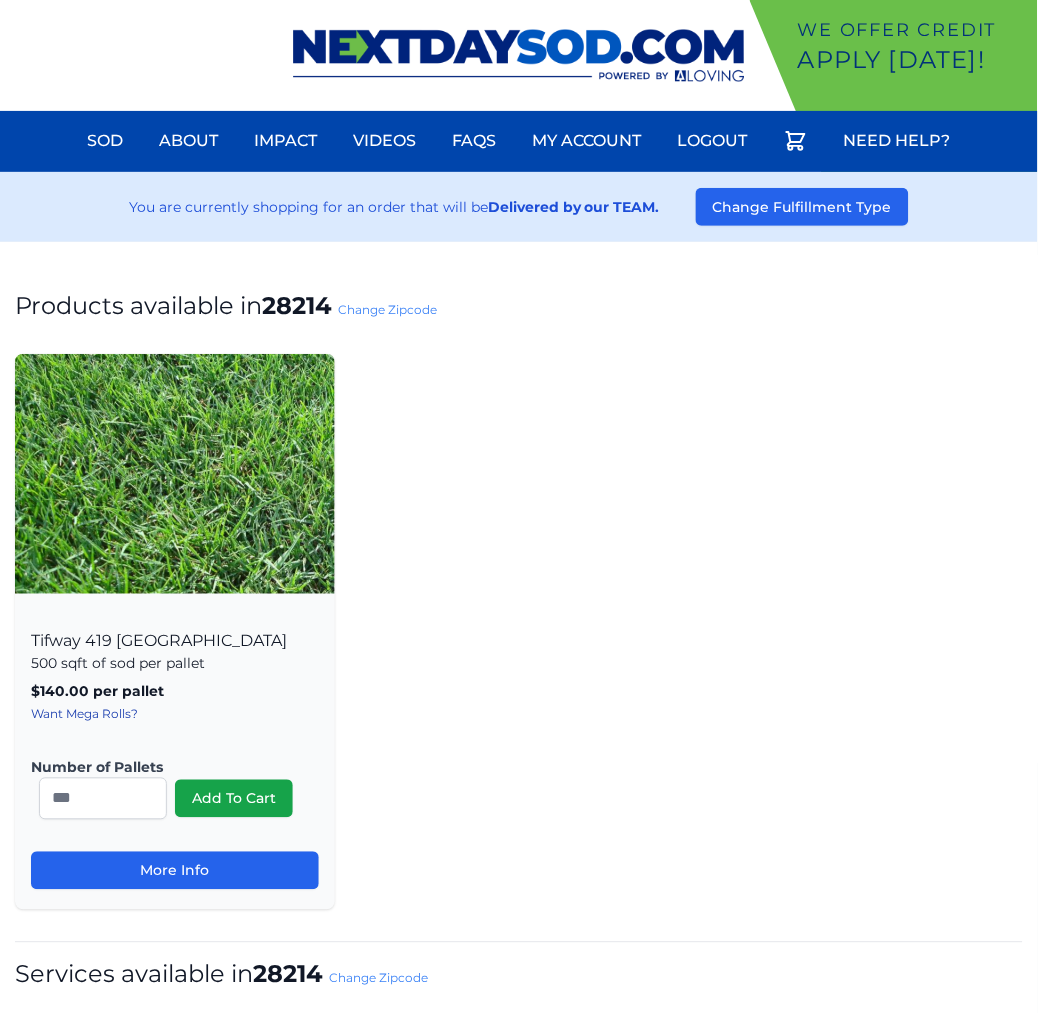 click on "Change Zipcode" at bounding box center [387, 309] 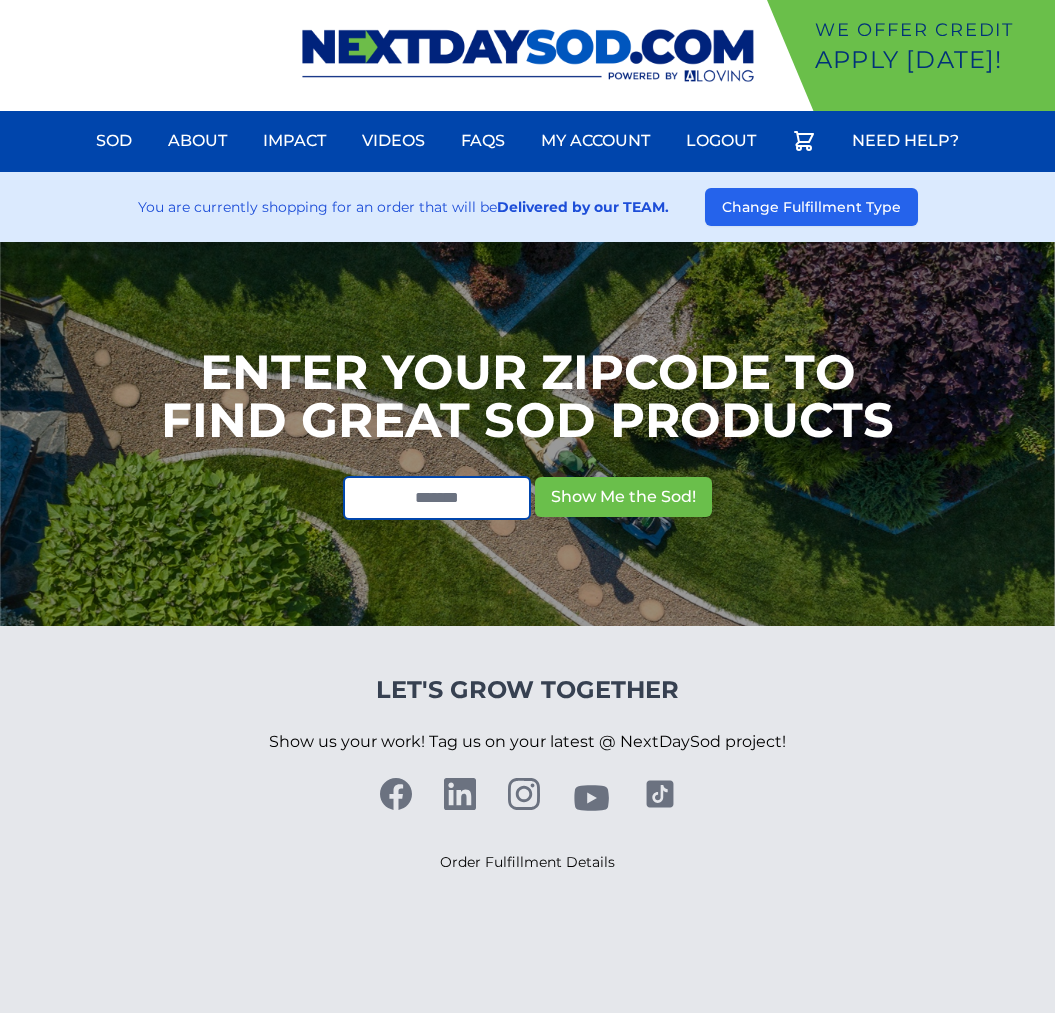 scroll, scrollTop: 0, scrollLeft: 0, axis: both 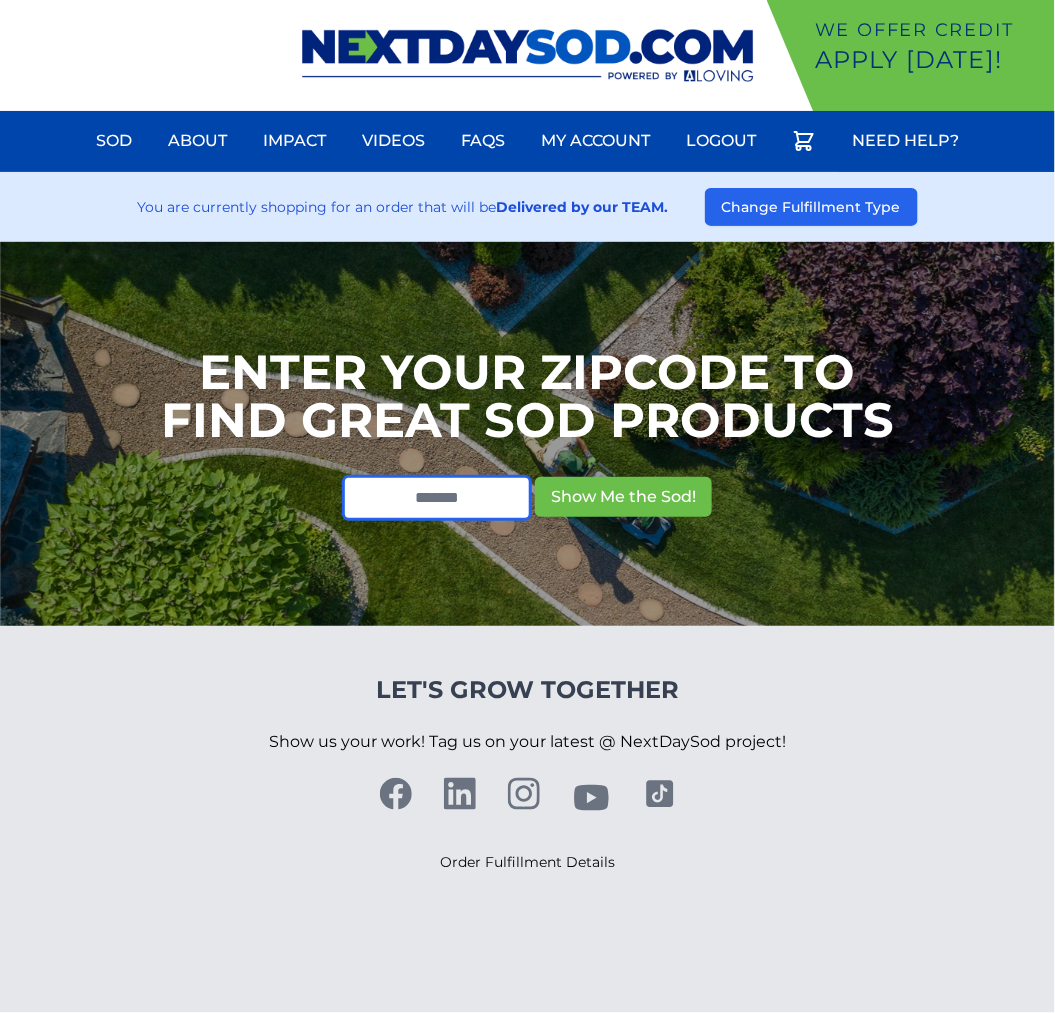 drag, startPoint x: 468, startPoint y: 496, endPoint x: 468, endPoint y: 485, distance: 11 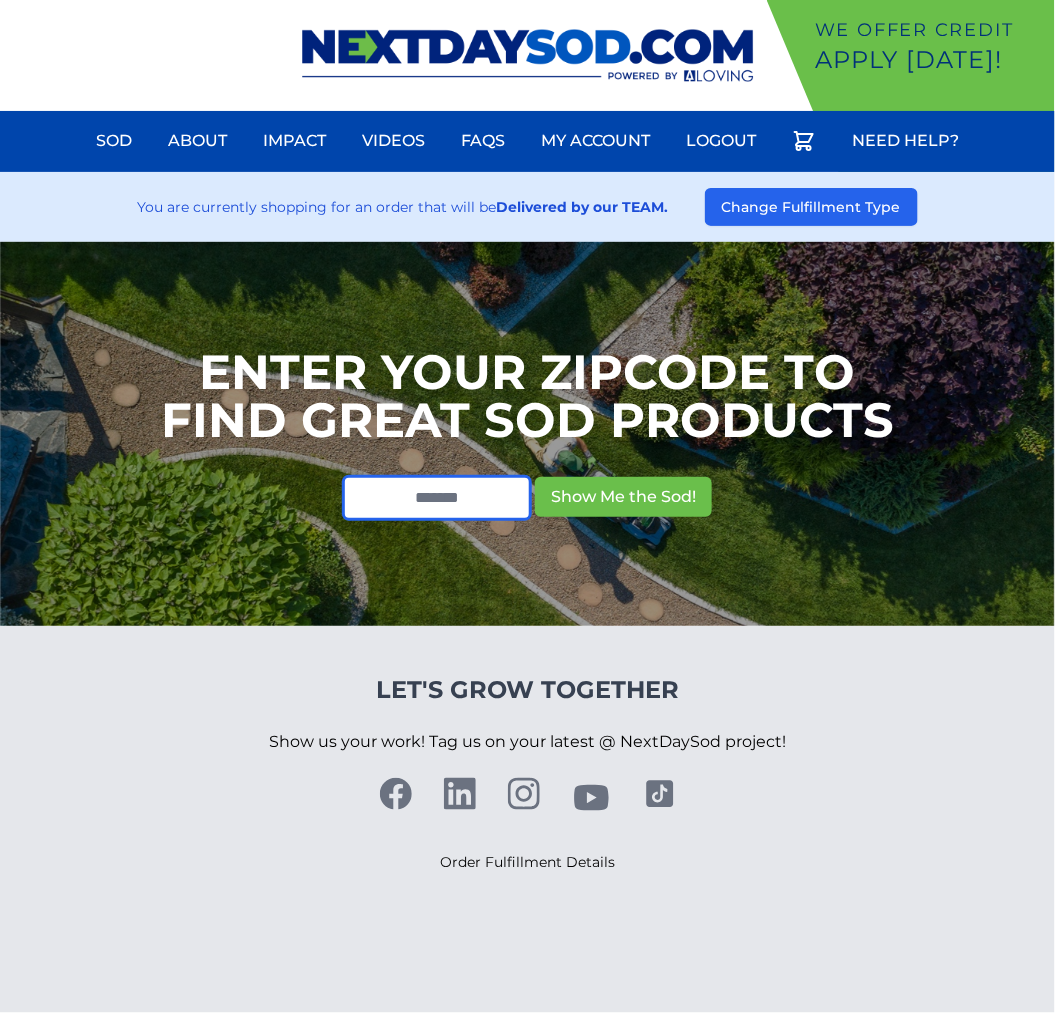 click at bounding box center [437, 498] 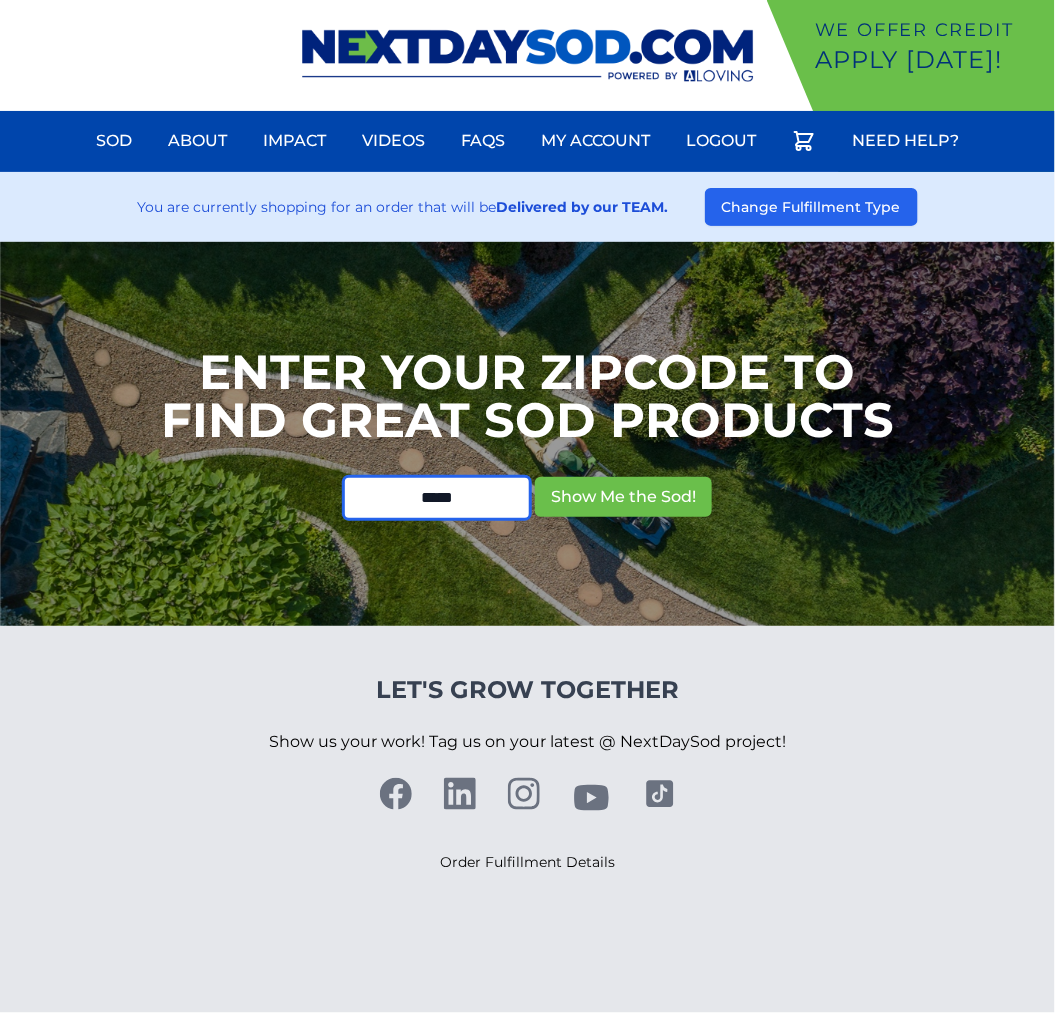 type on "*****" 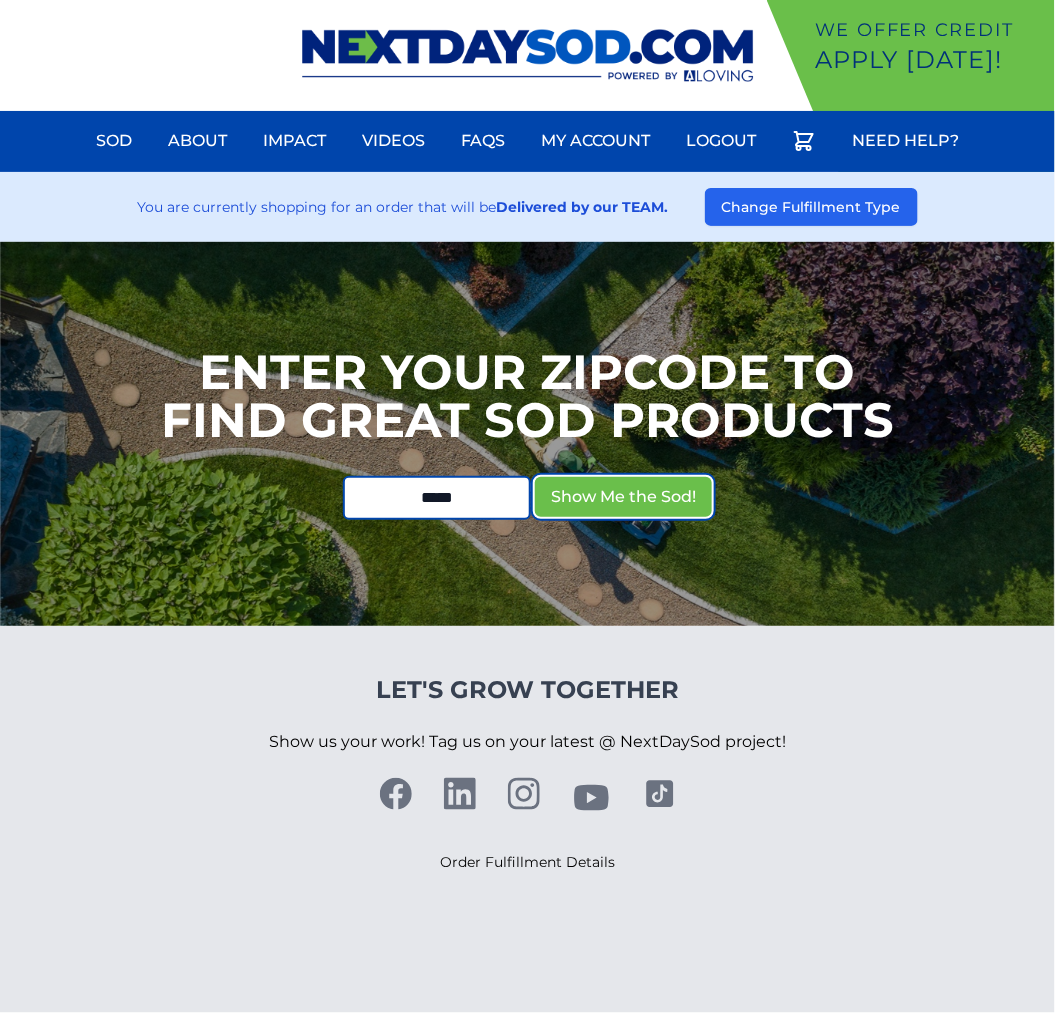 type 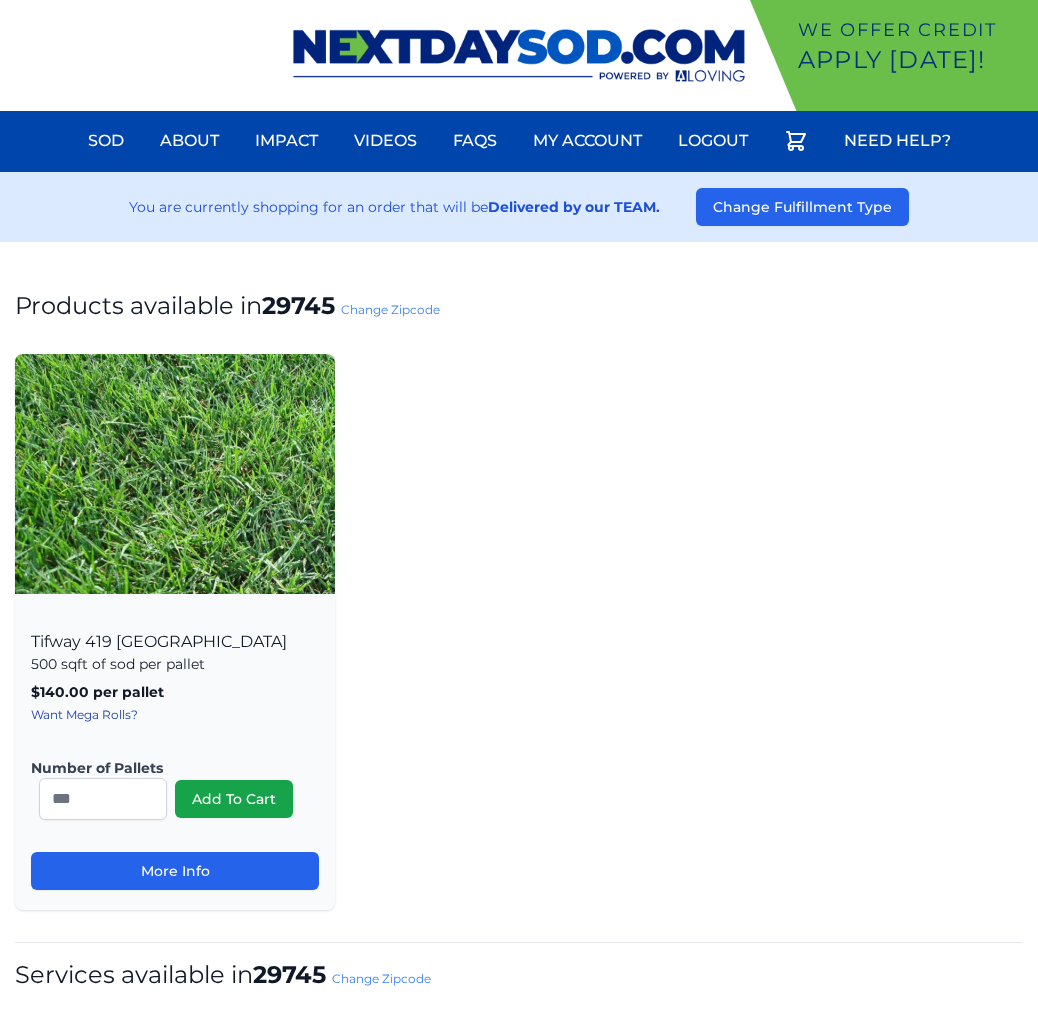 scroll, scrollTop: 0, scrollLeft: 0, axis: both 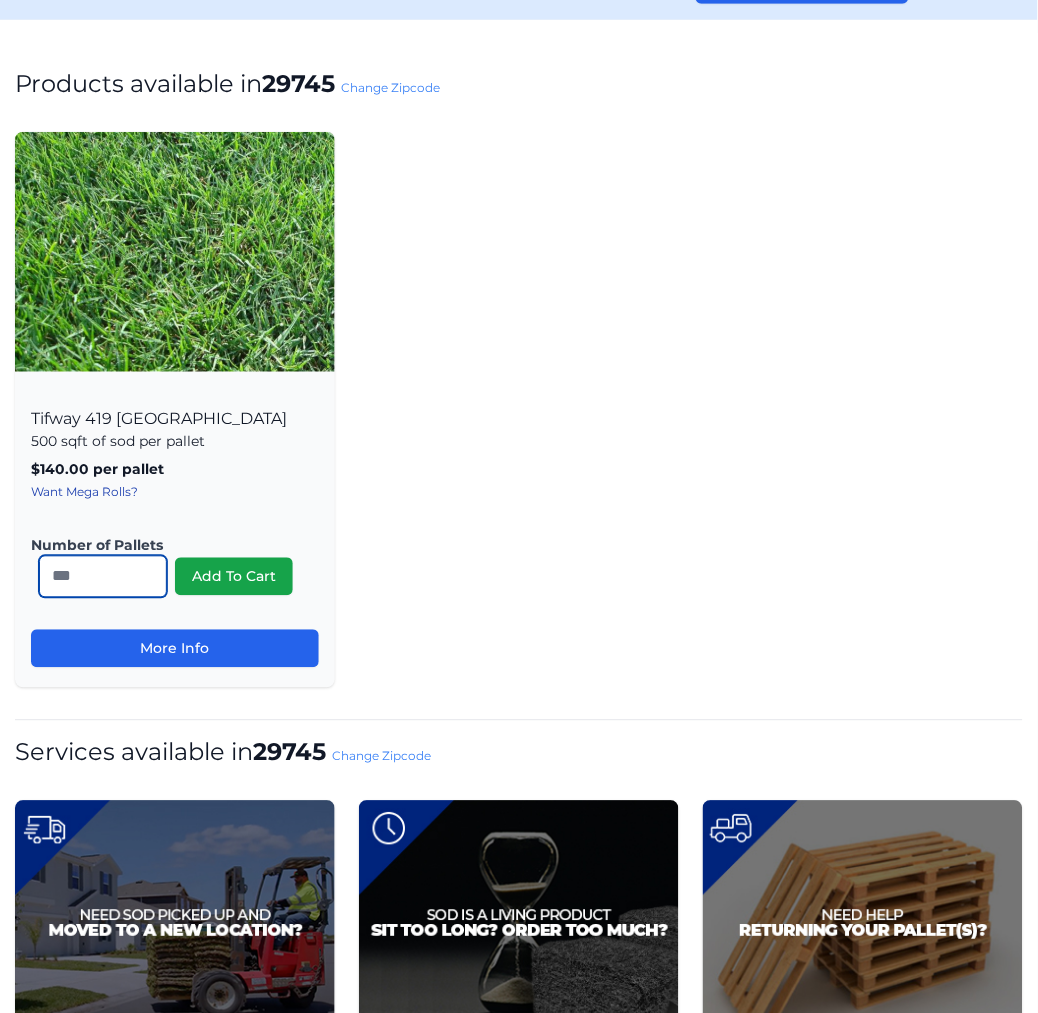 click on "*" at bounding box center (103, 577) 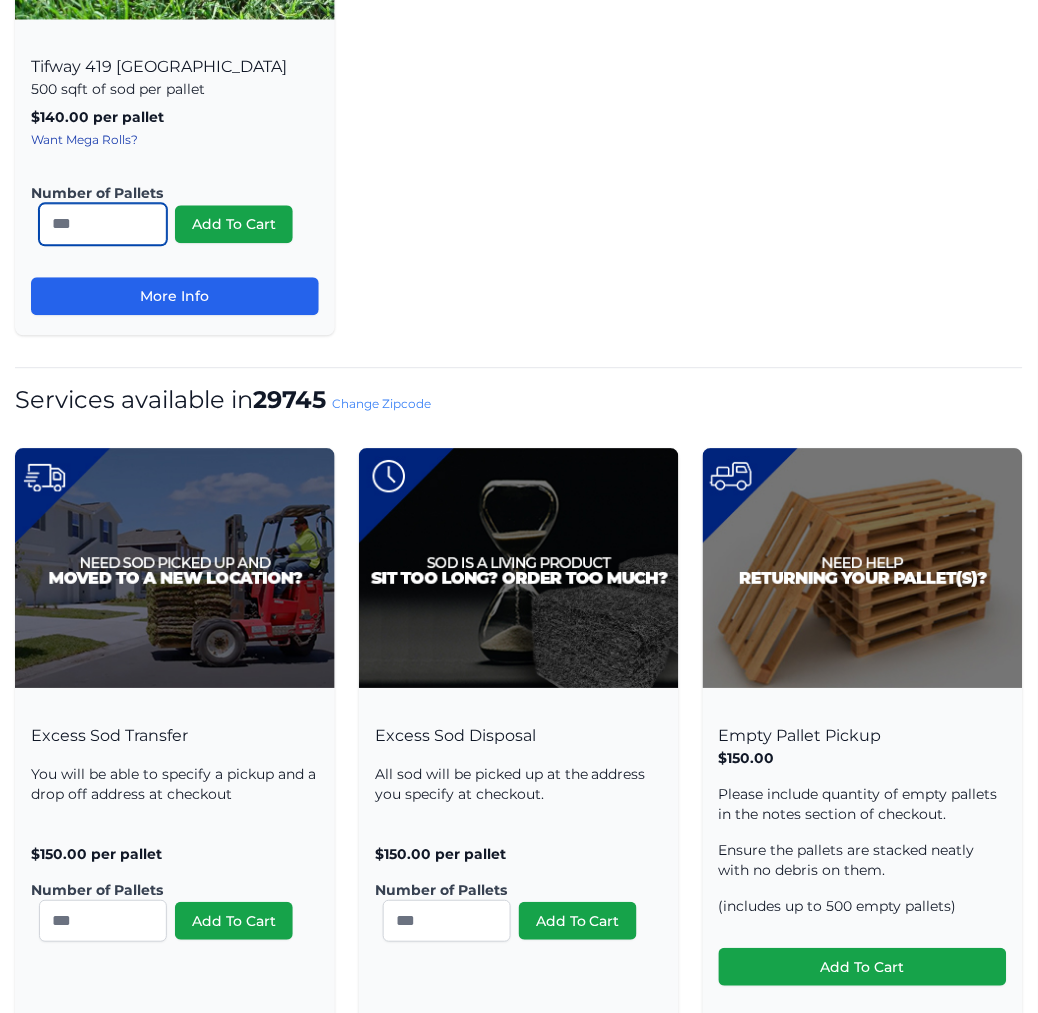 scroll, scrollTop: 777, scrollLeft: 0, axis: vertical 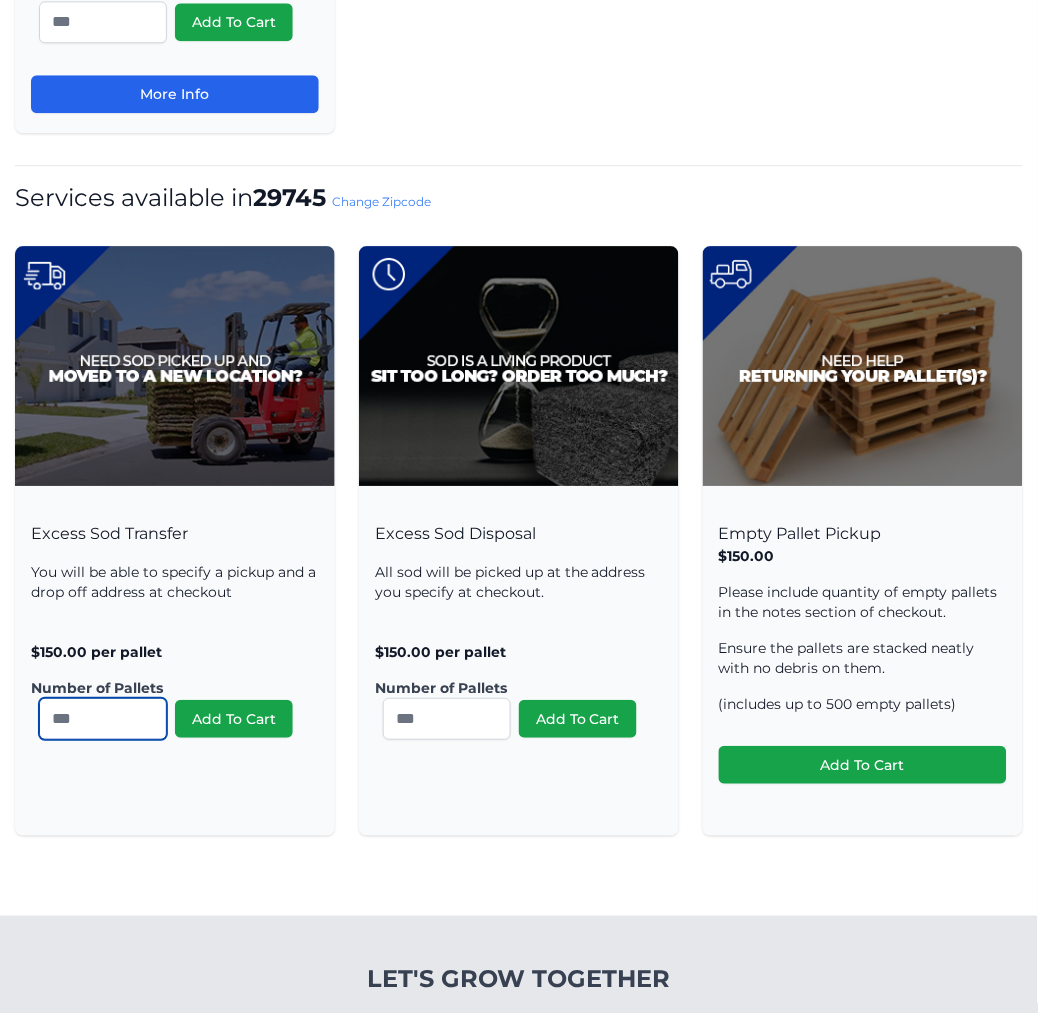 drag, startPoint x: 20, startPoint y: 705, endPoint x: -57, endPoint y: 695, distance: 77.64664 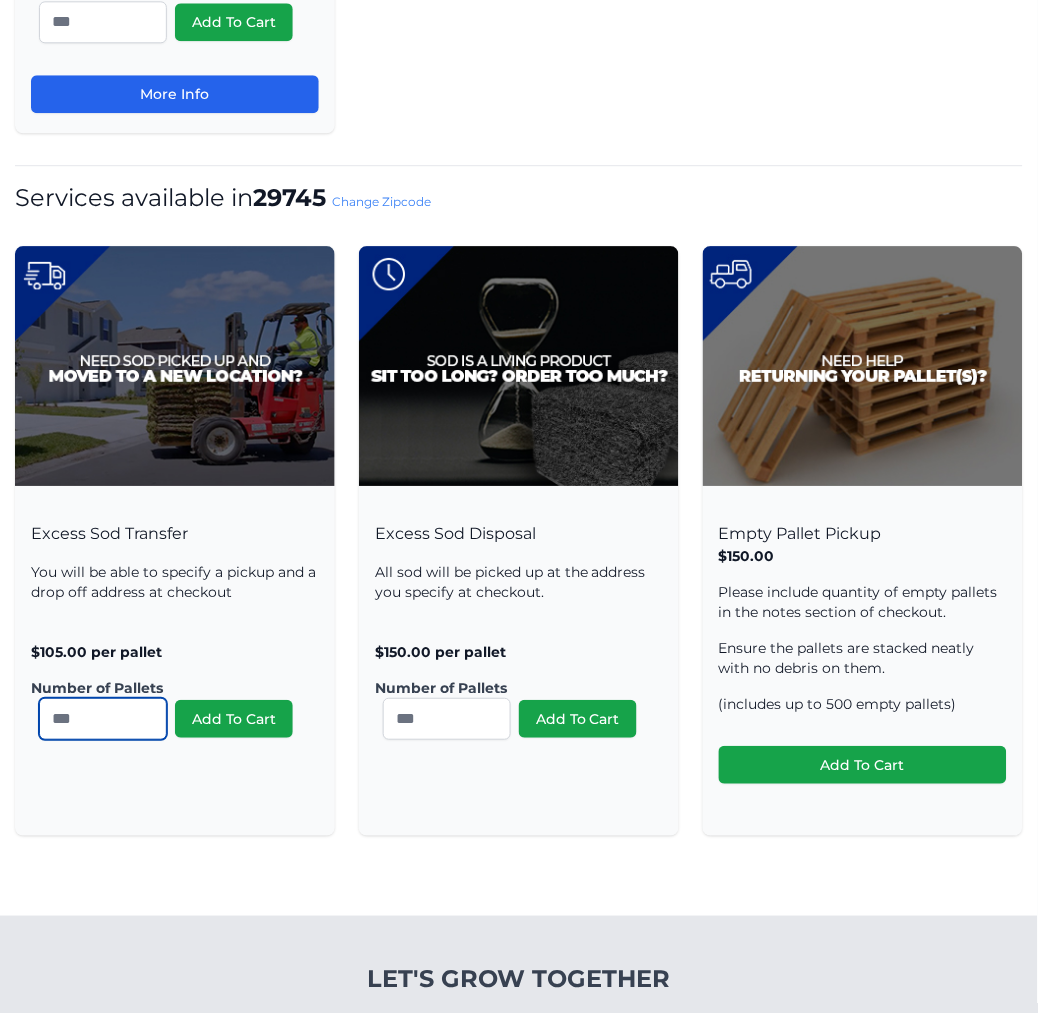 type on "*" 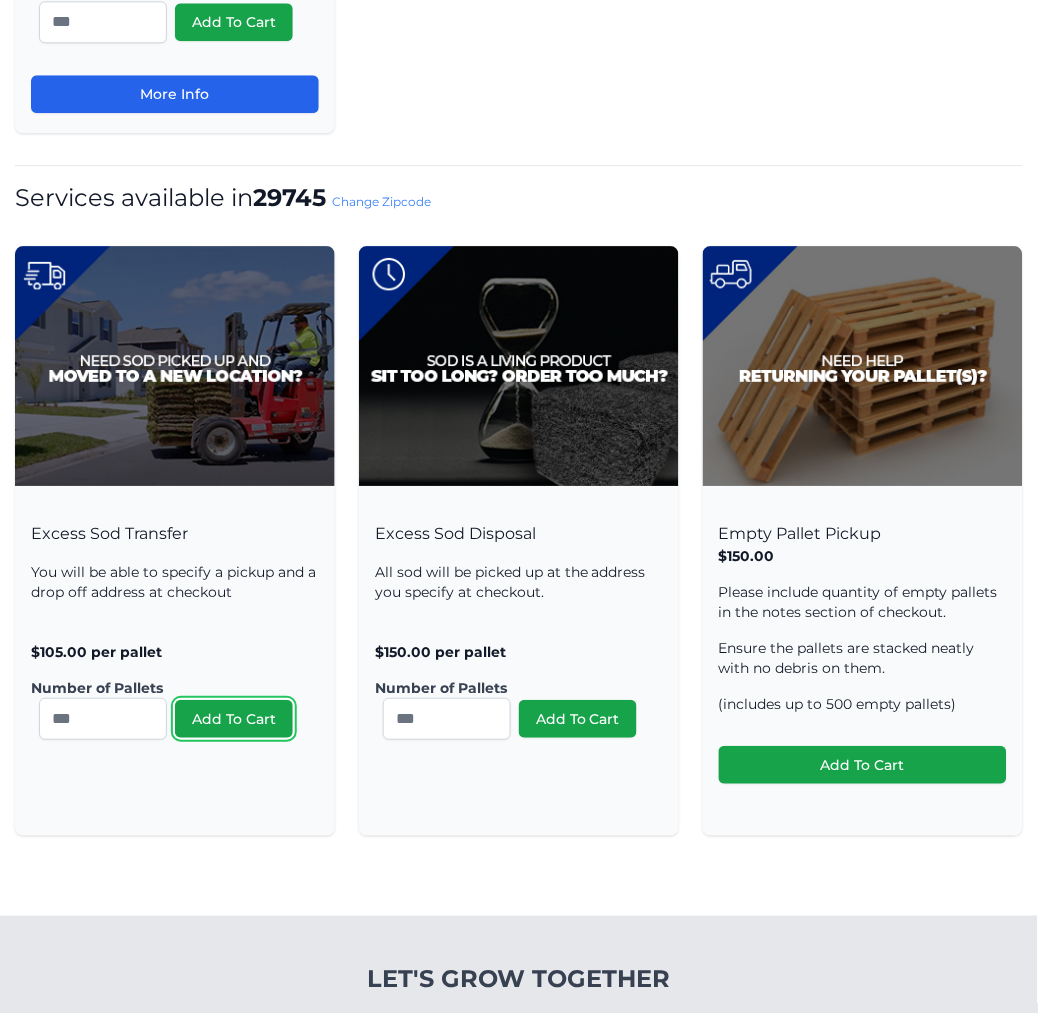type 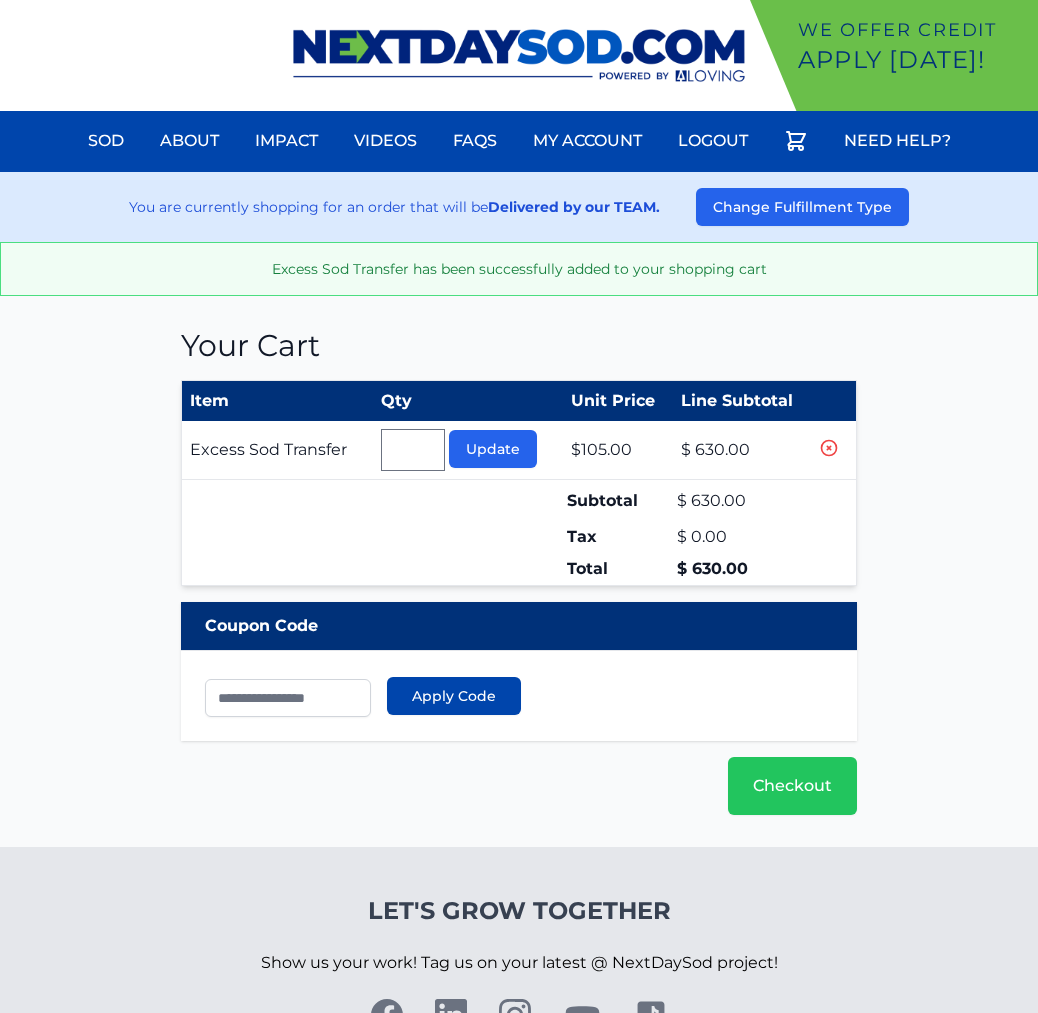 scroll, scrollTop: 0, scrollLeft: 0, axis: both 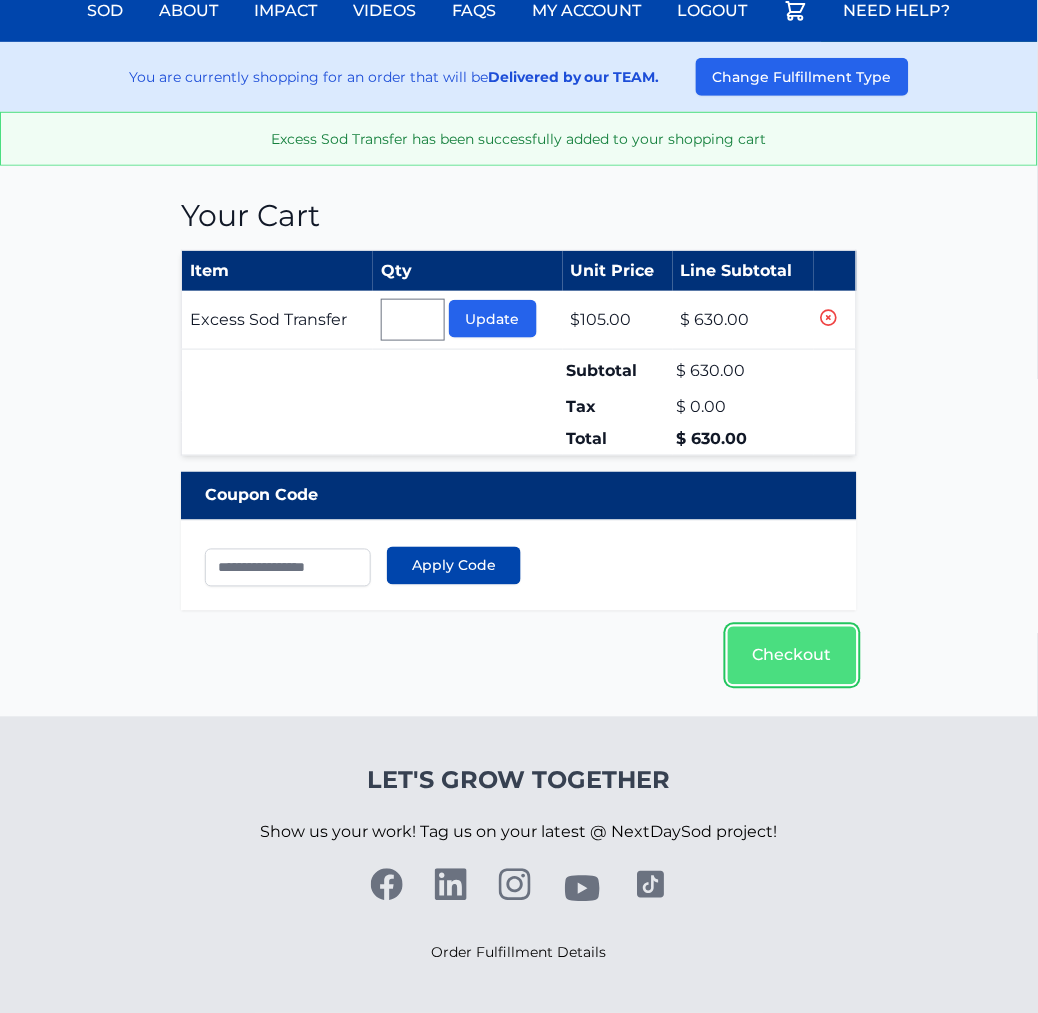 click on "Checkout" at bounding box center (792, 656) 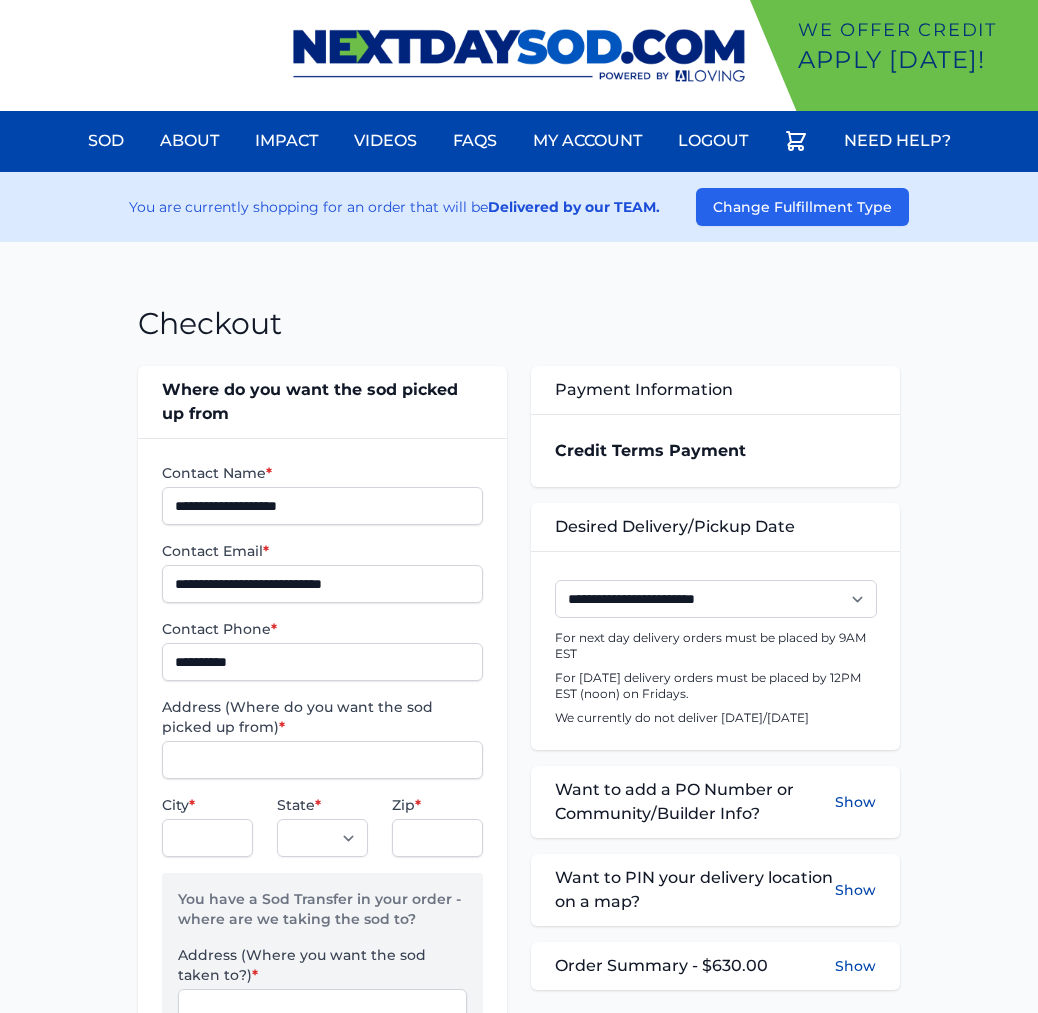 scroll, scrollTop: 0, scrollLeft: 0, axis: both 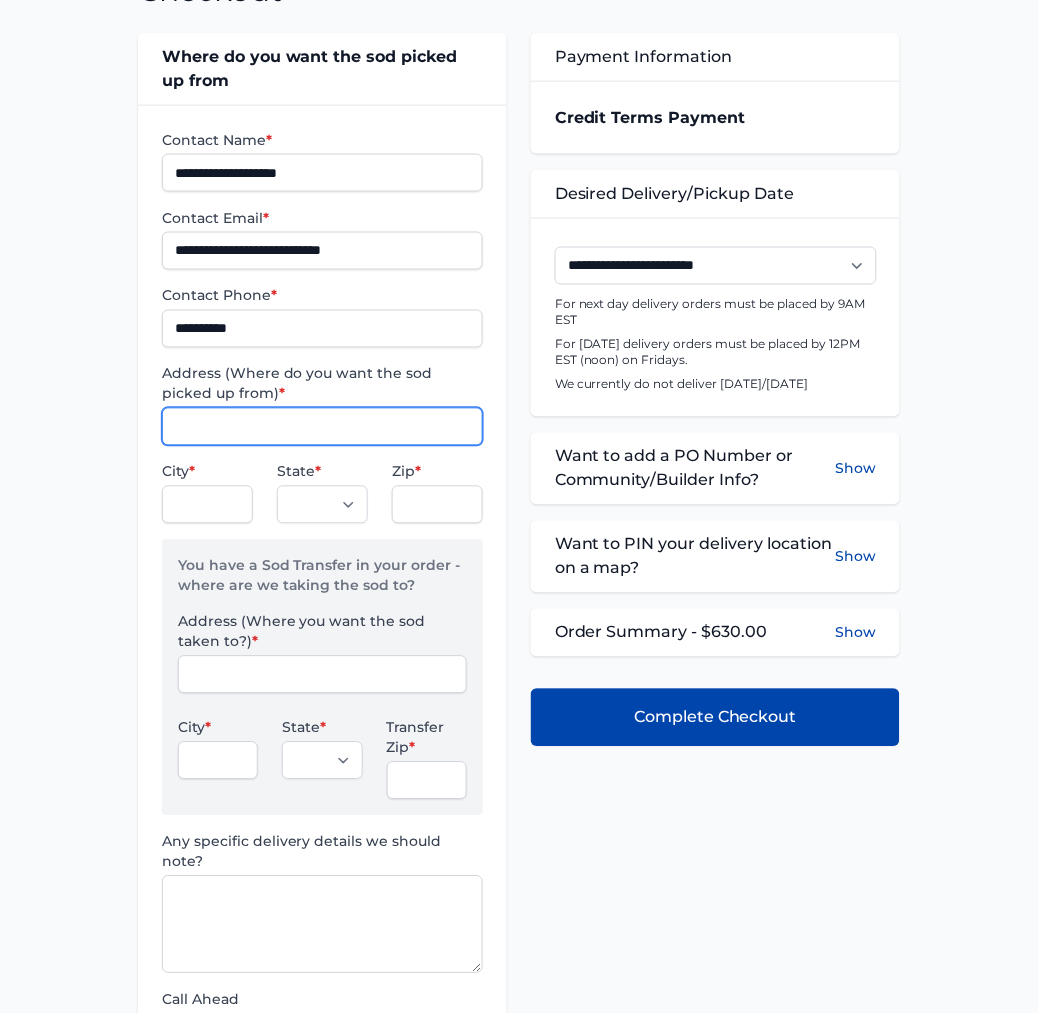 click on "Address (Where do you want the sod picked up from)
*" at bounding box center [322, 427] 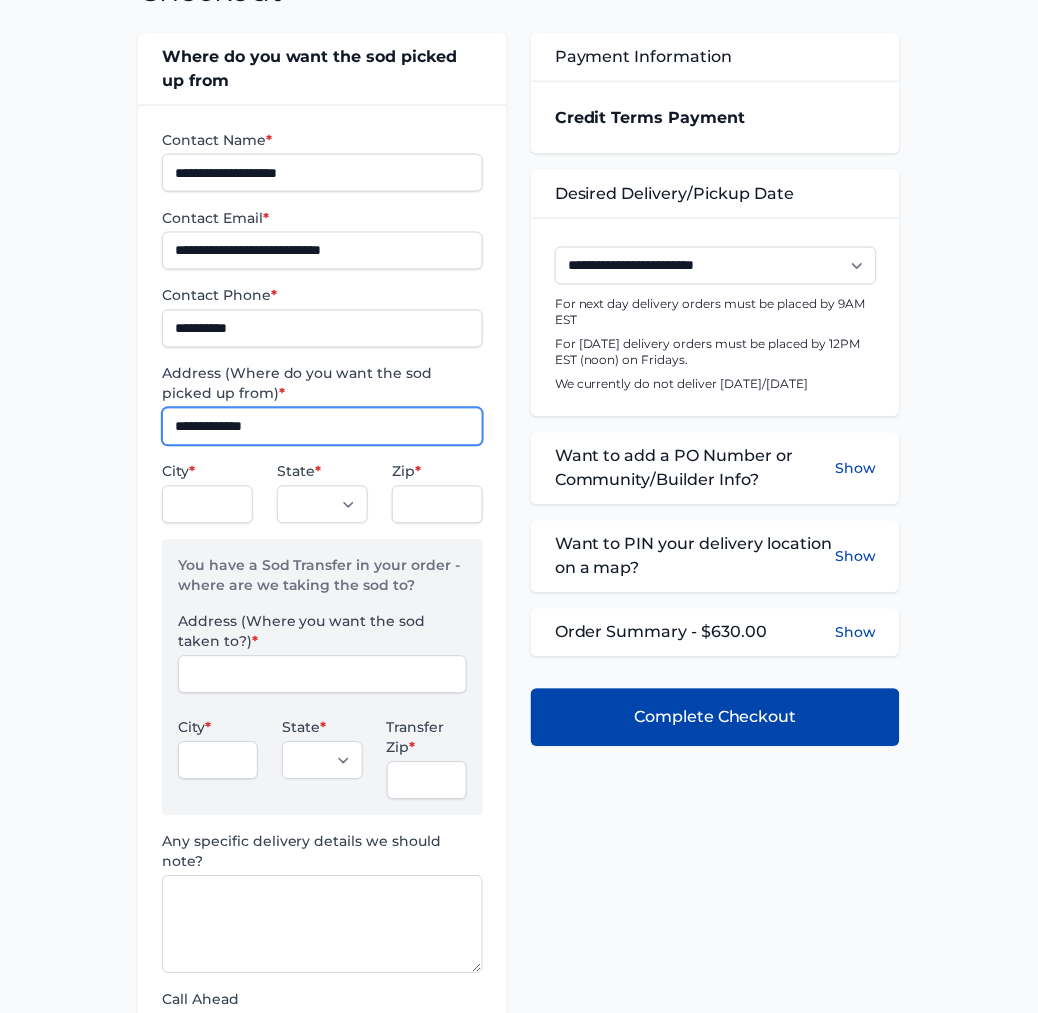 type on "**********" 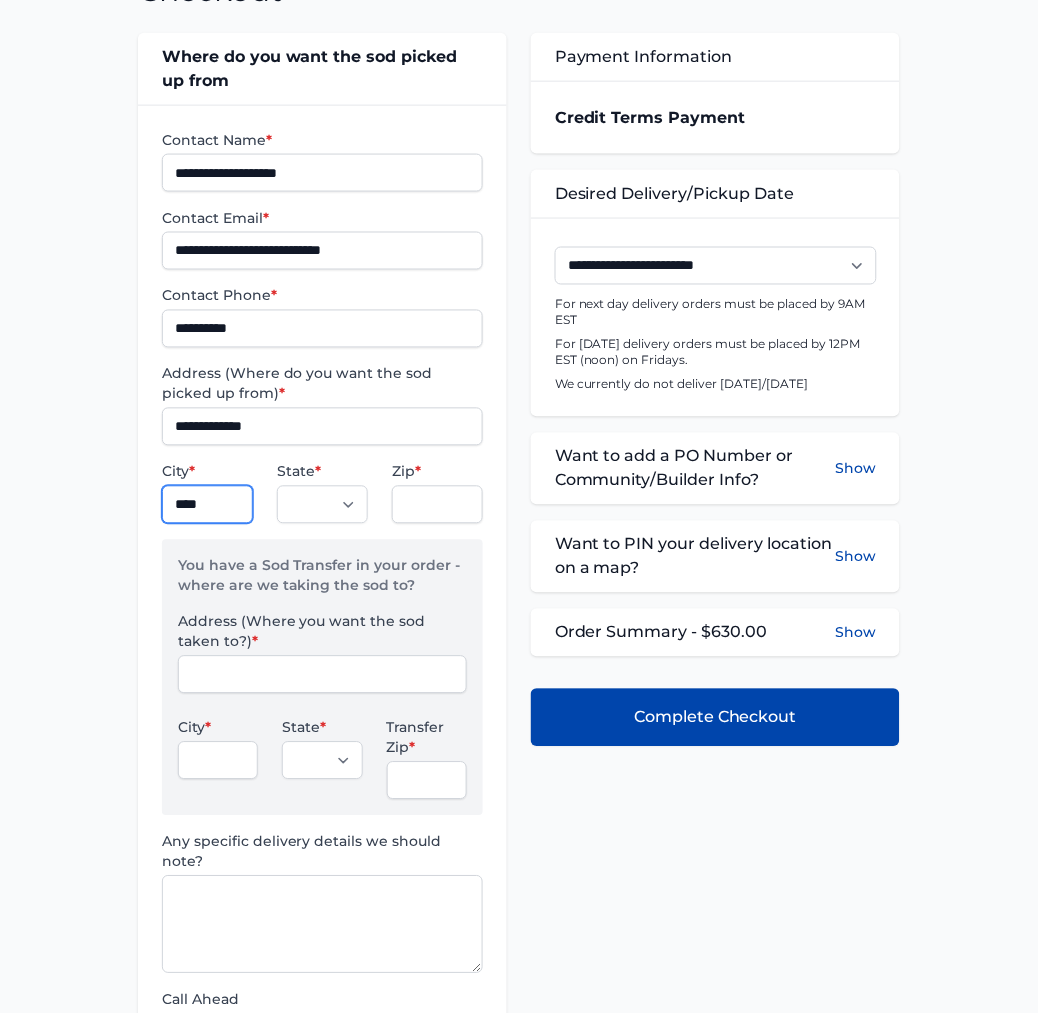 type on "****" 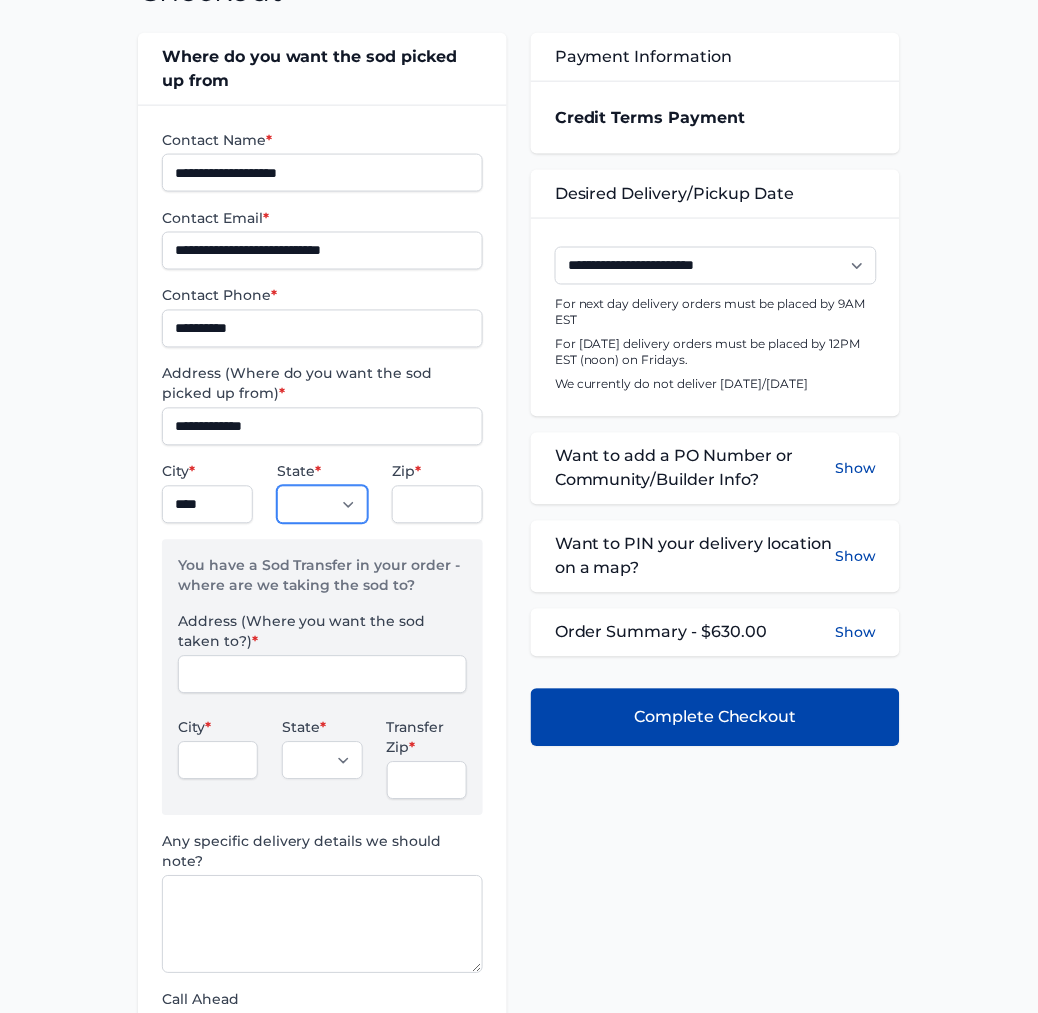 select on "**" 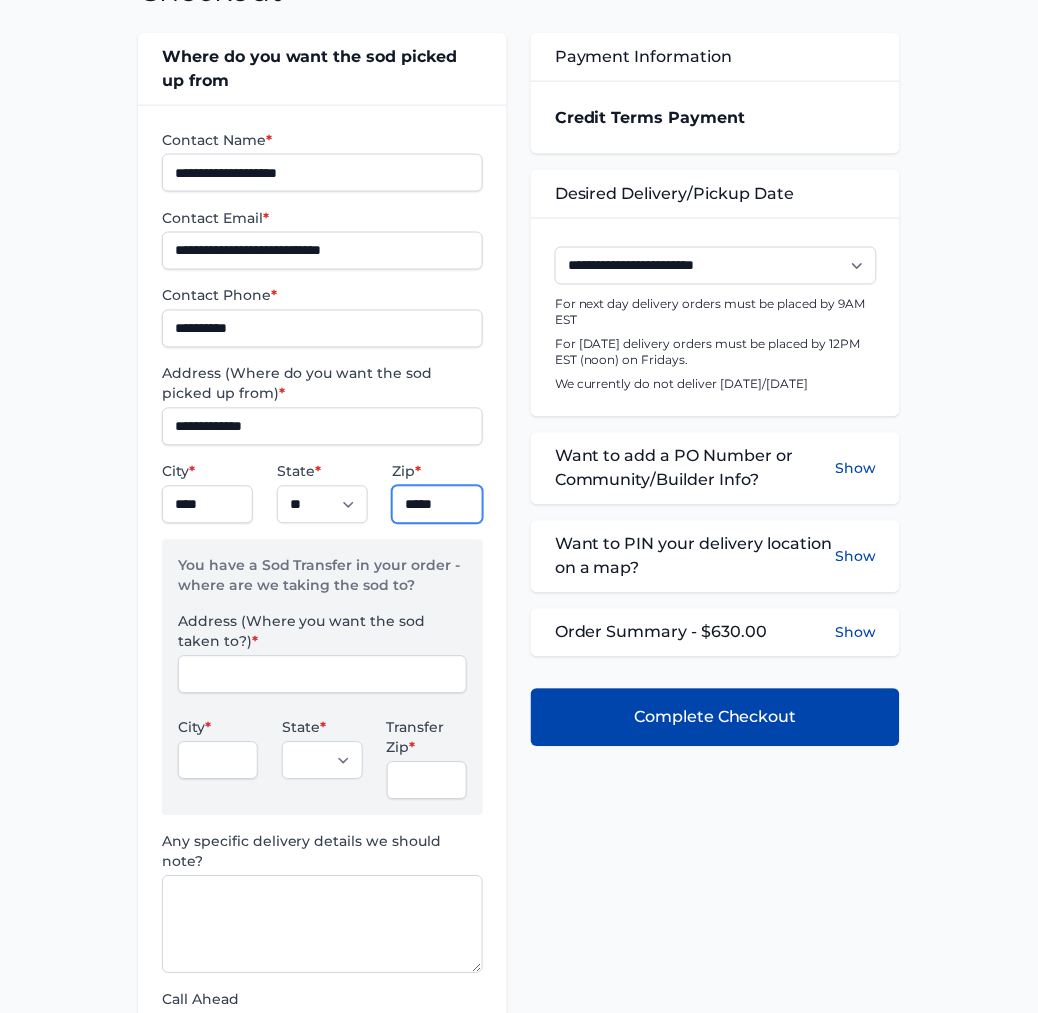type on "*****" 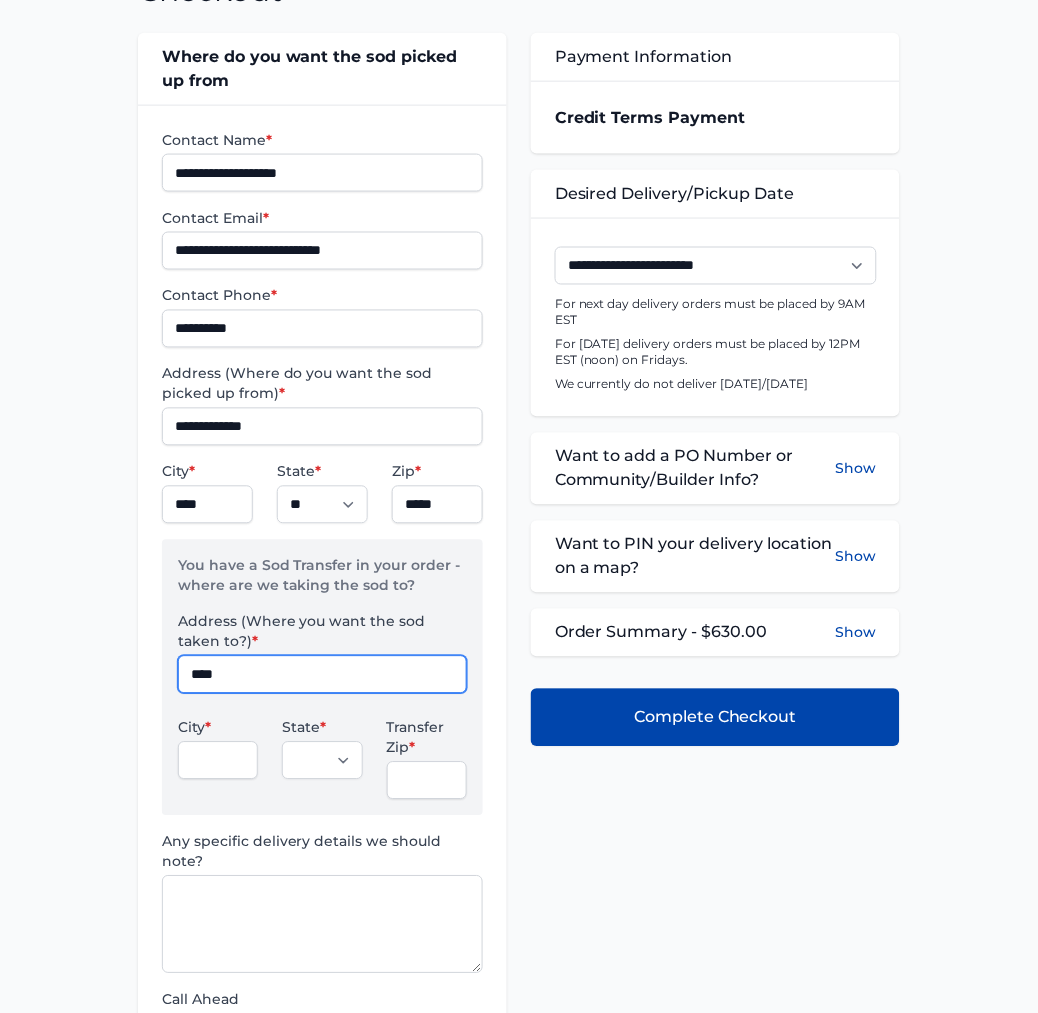 type on "**********" 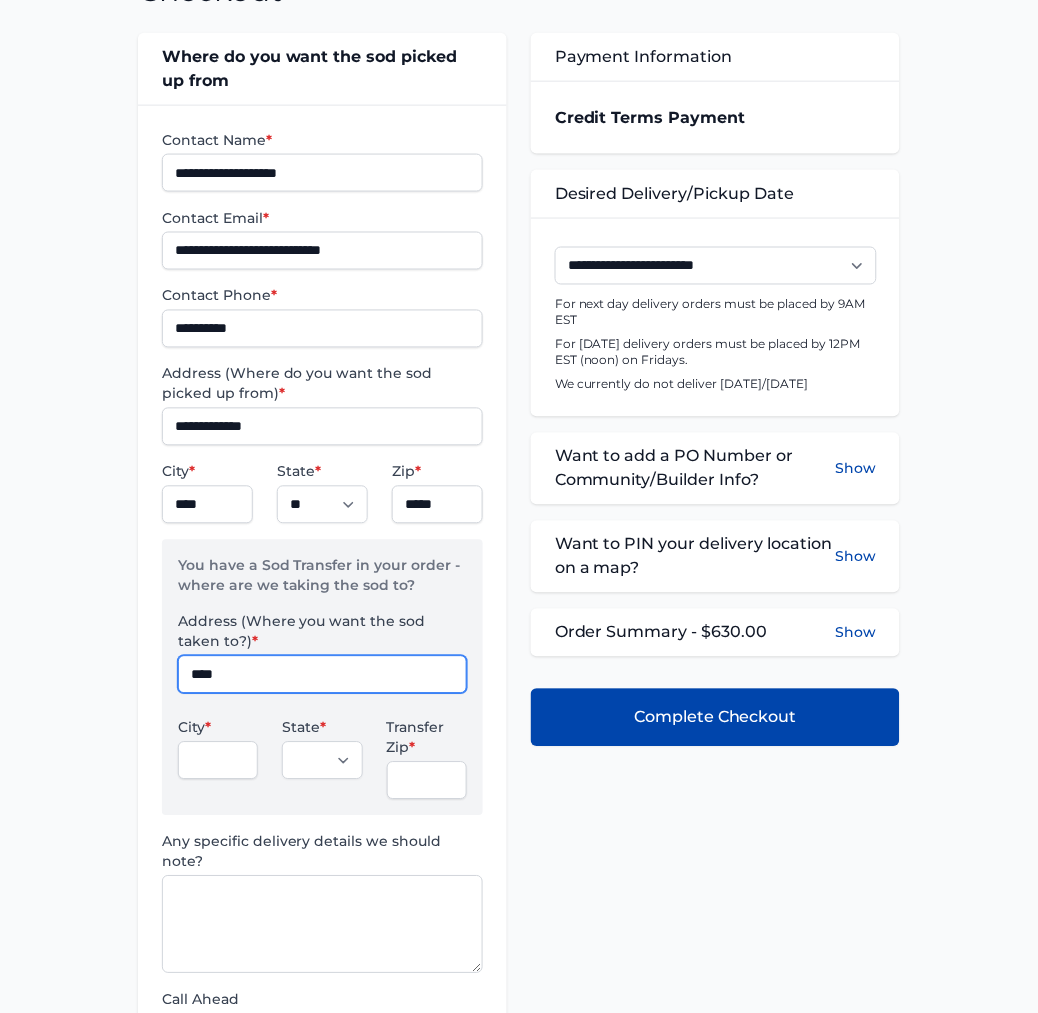 type on "*******" 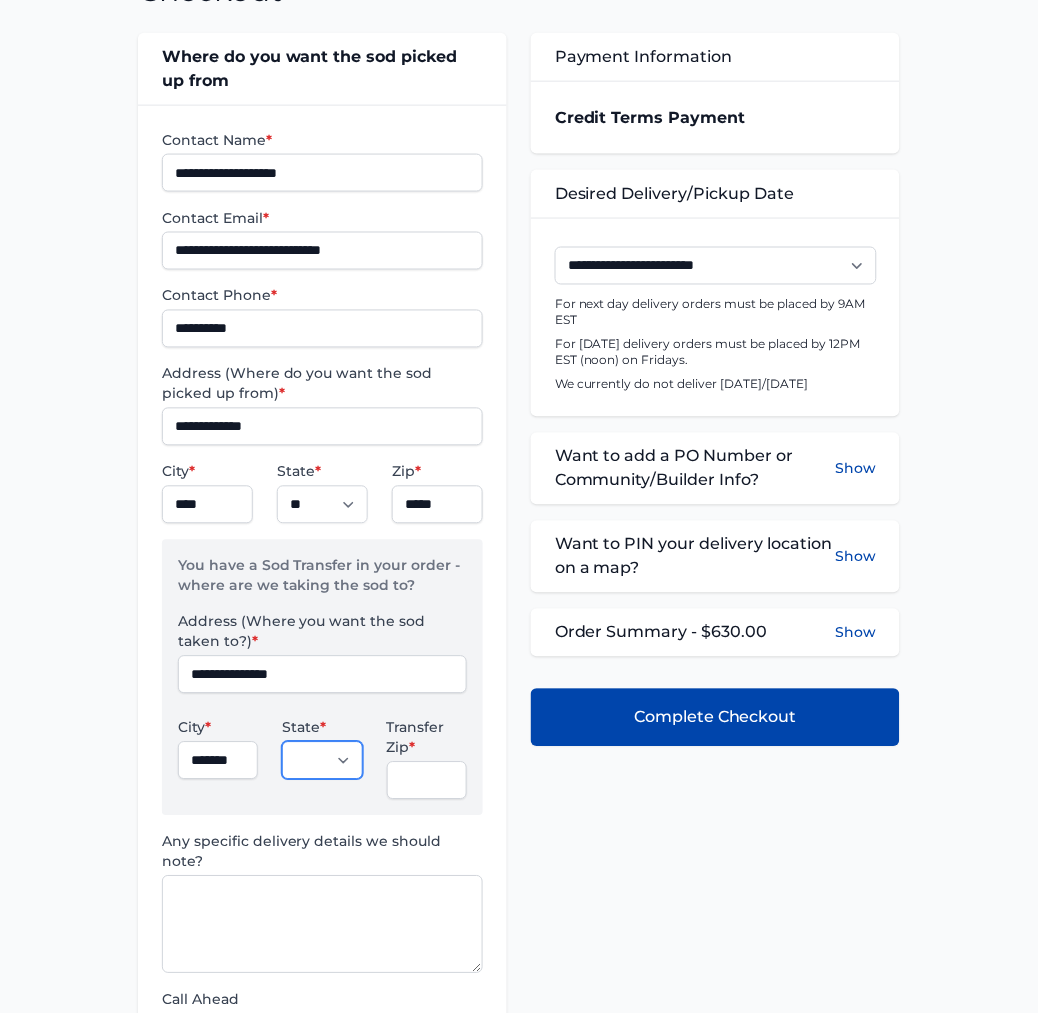 select on "**" 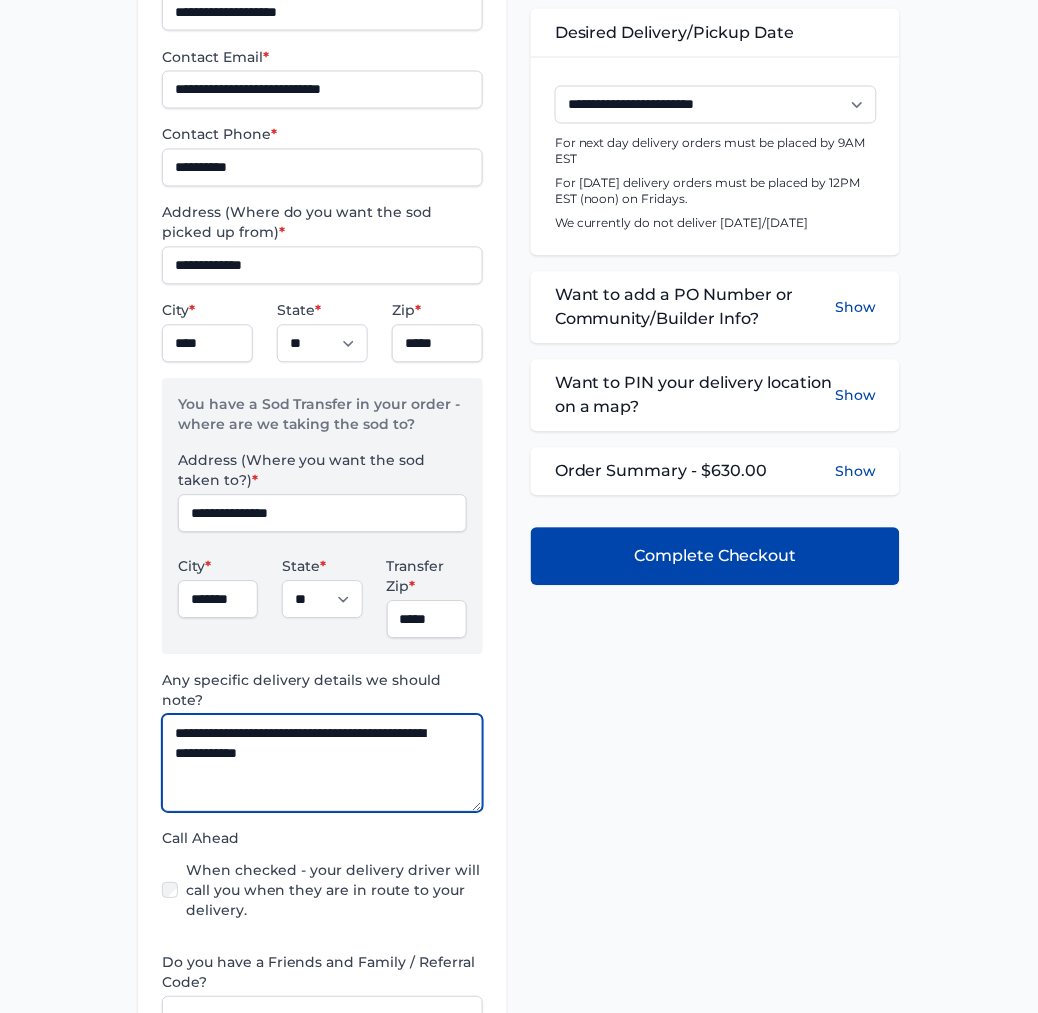 scroll, scrollTop: 444, scrollLeft: 0, axis: vertical 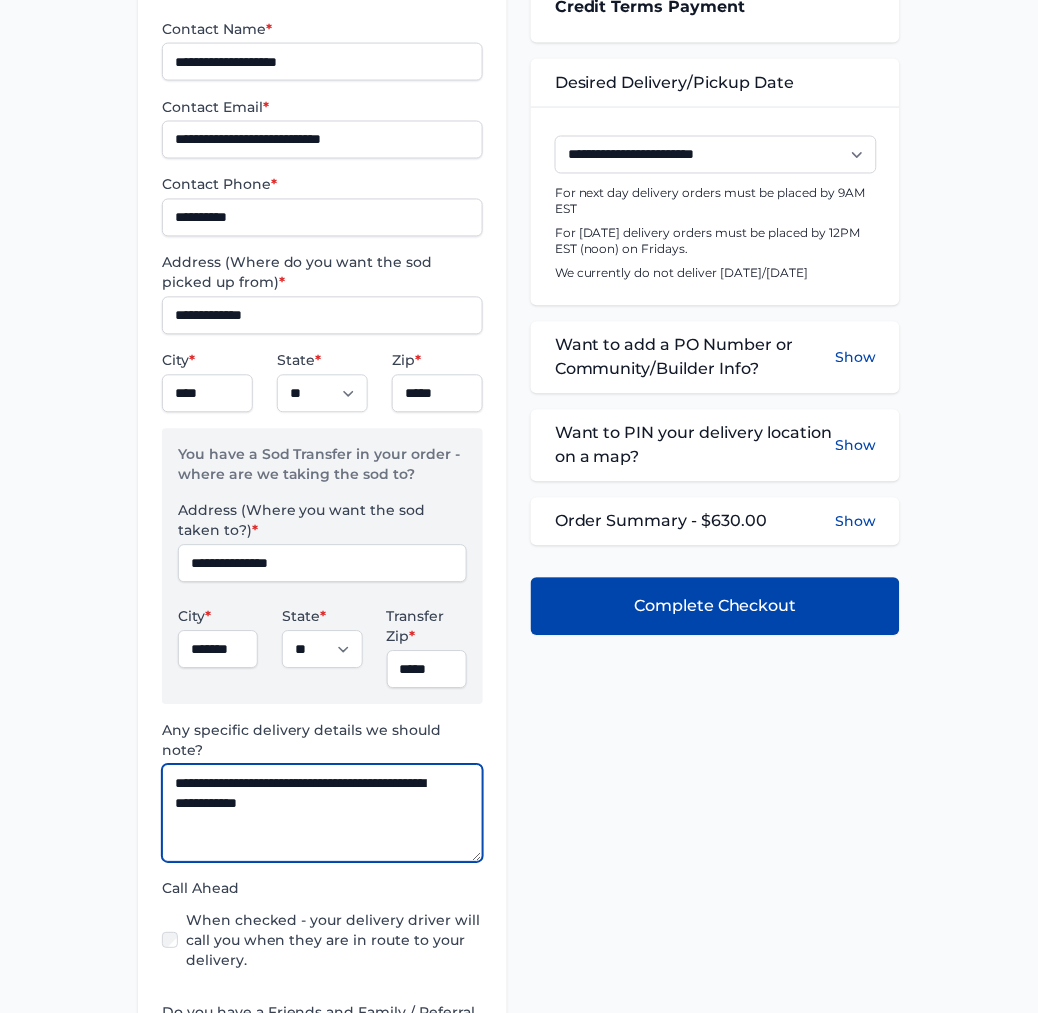 type on "**********" 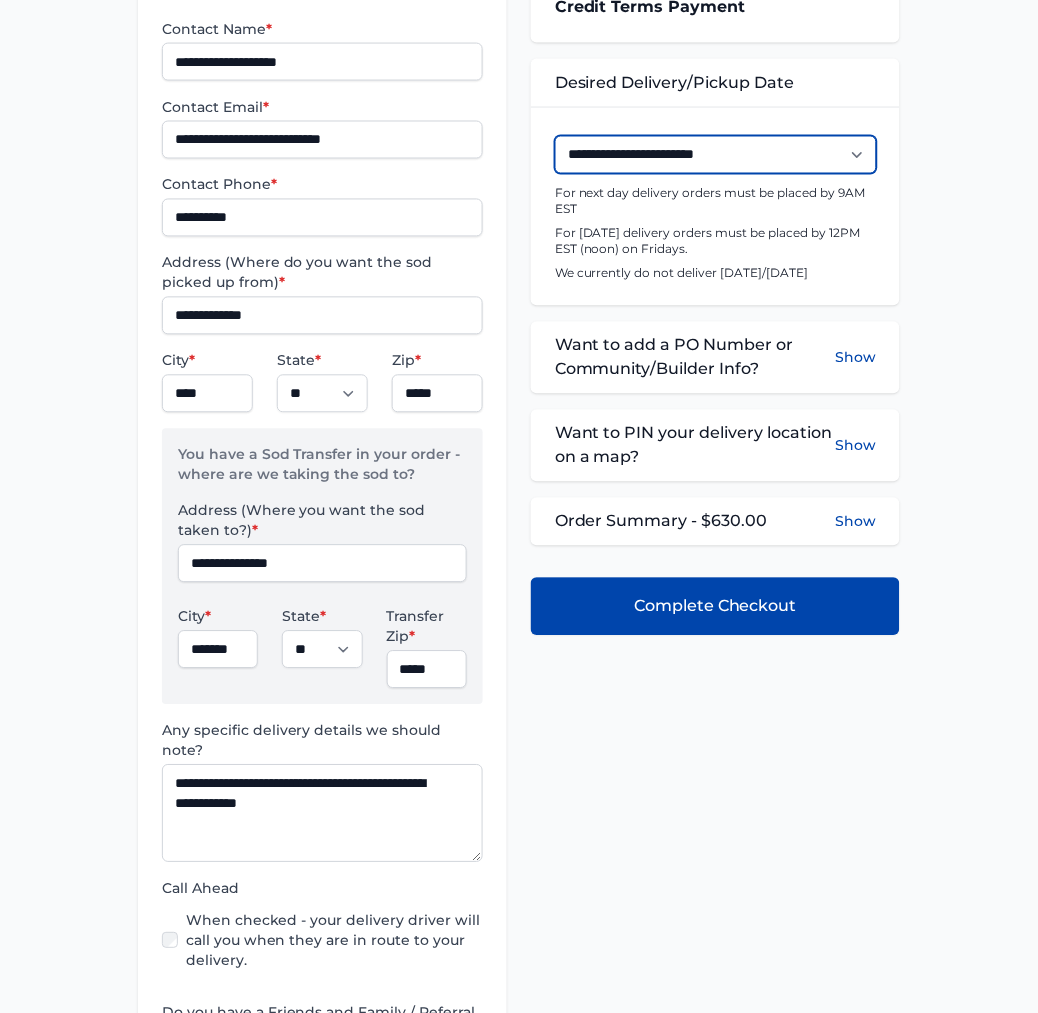 click on "**********" at bounding box center (716, 155) 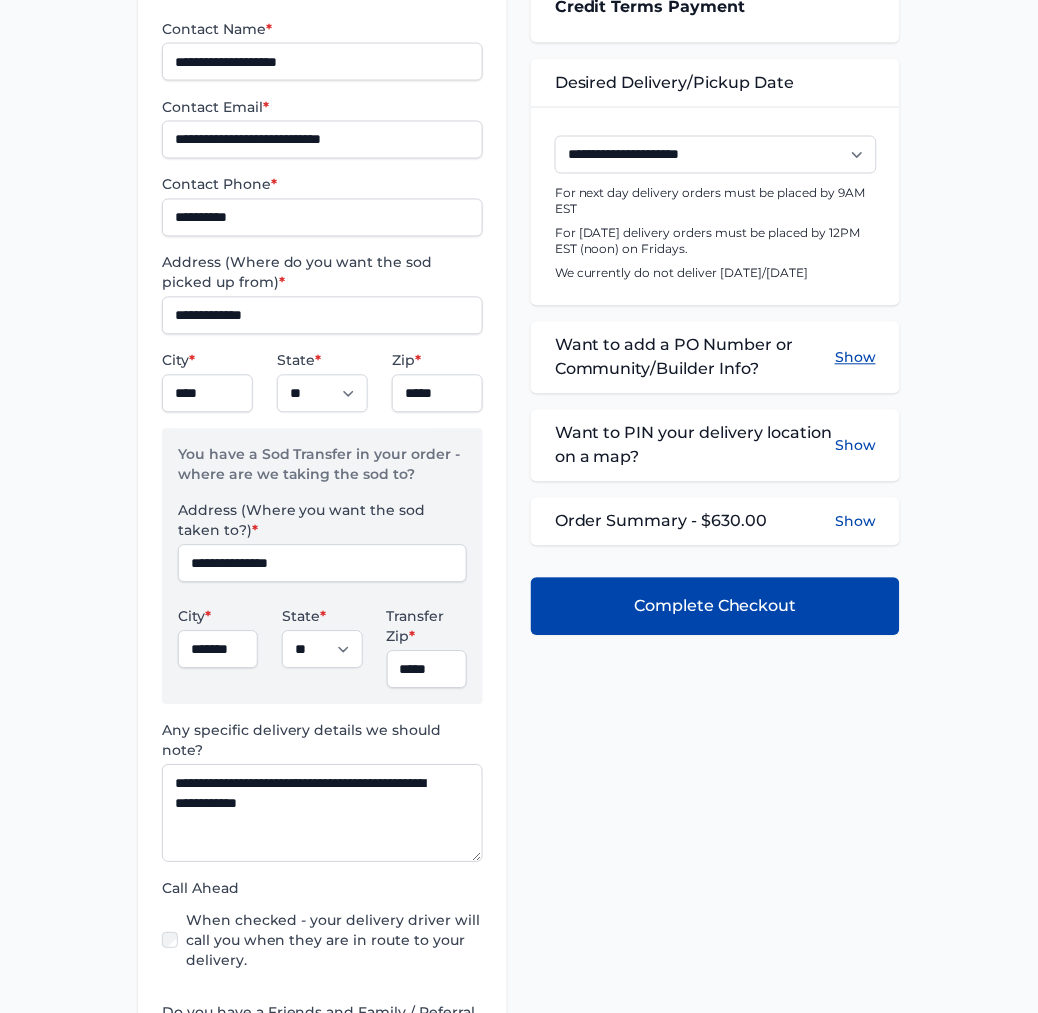 click on "Show" at bounding box center (855, 358) 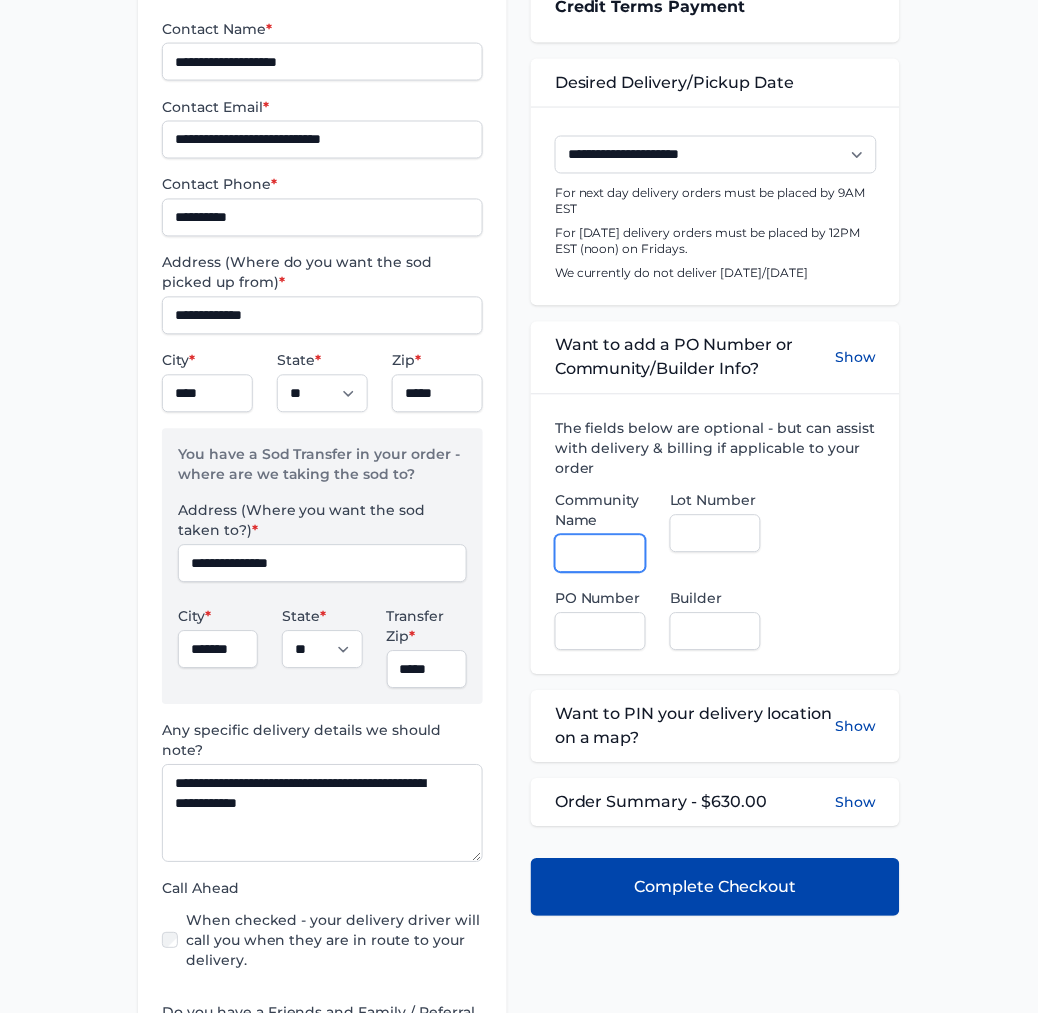 click on "Community Name" at bounding box center (600, 554) 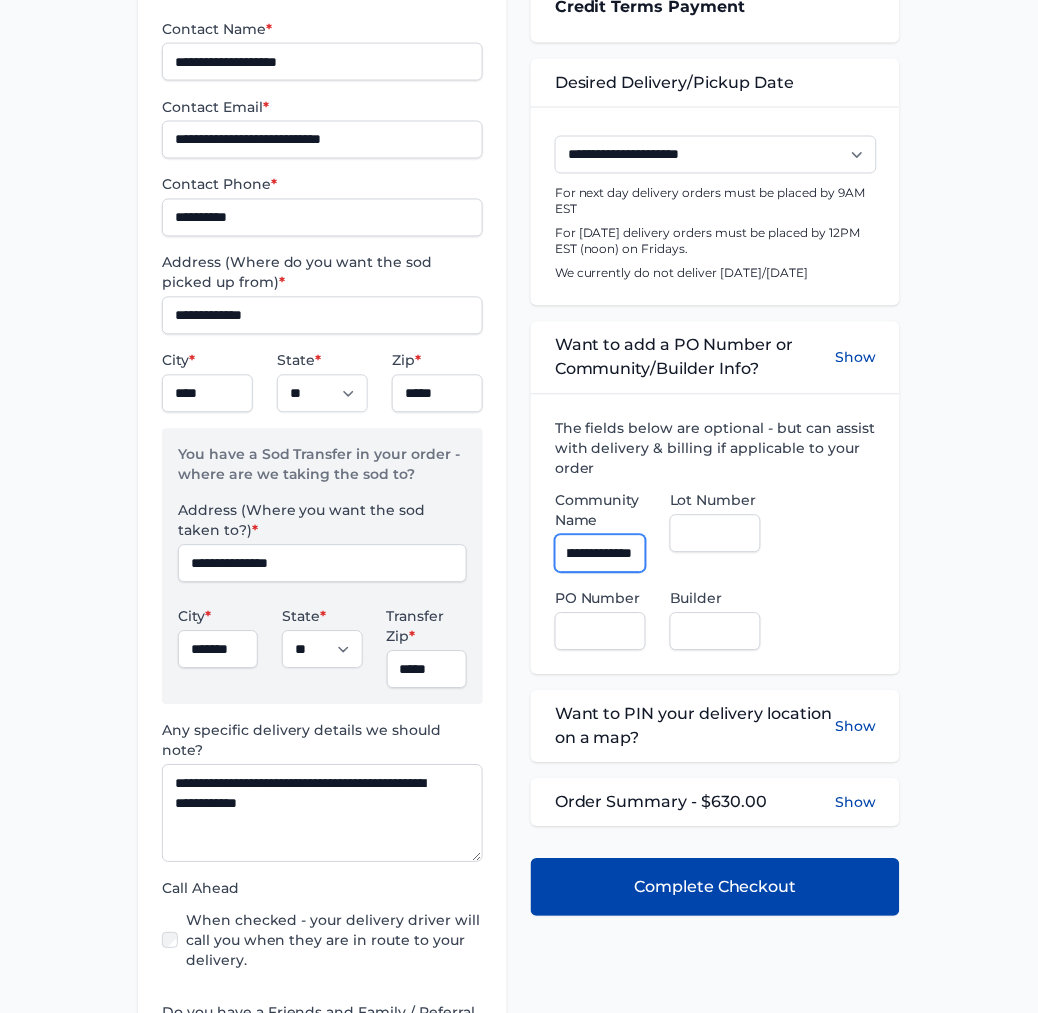 scroll, scrollTop: 0, scrollLeft: 60, axis: horizontal 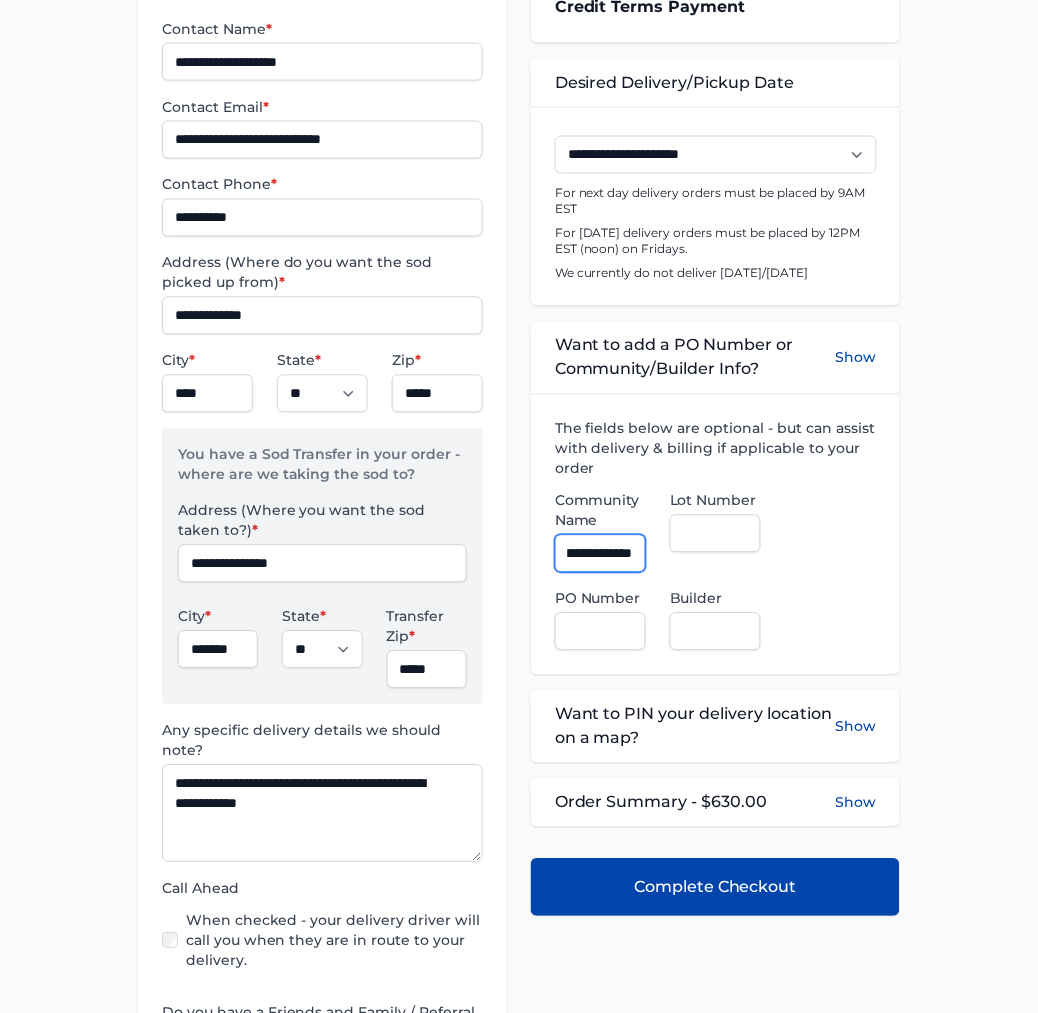 type on "**********" 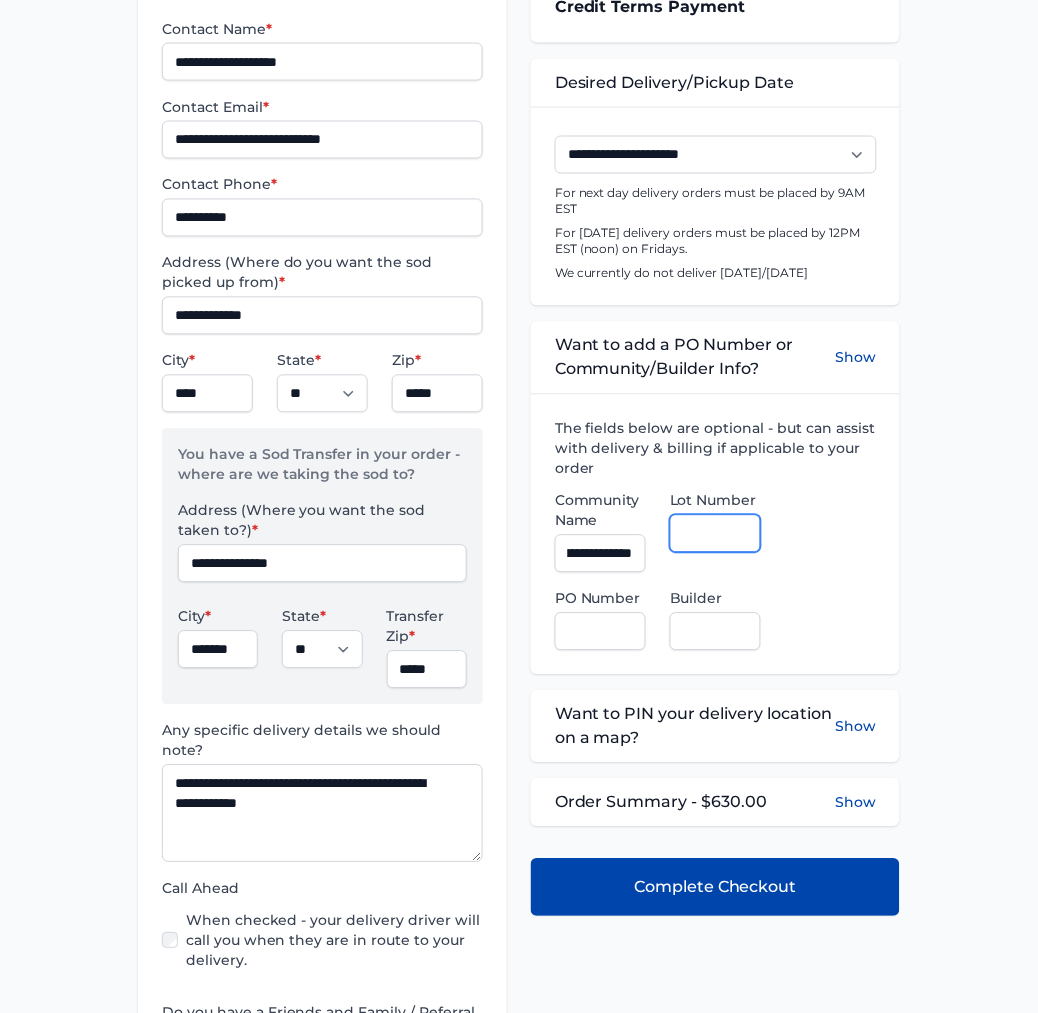 scroll, scrollTop: 0, scrollLeft: 0, axis: both 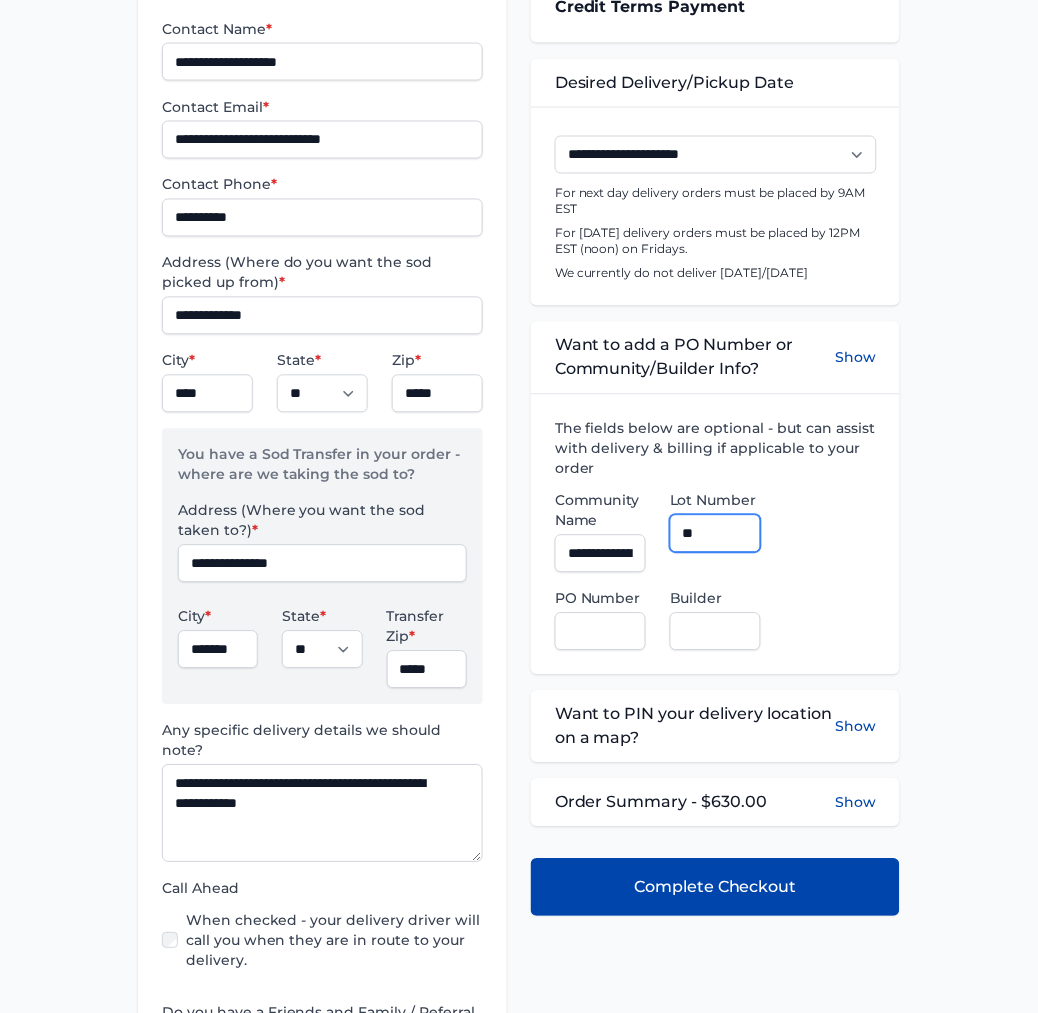 type on "***" 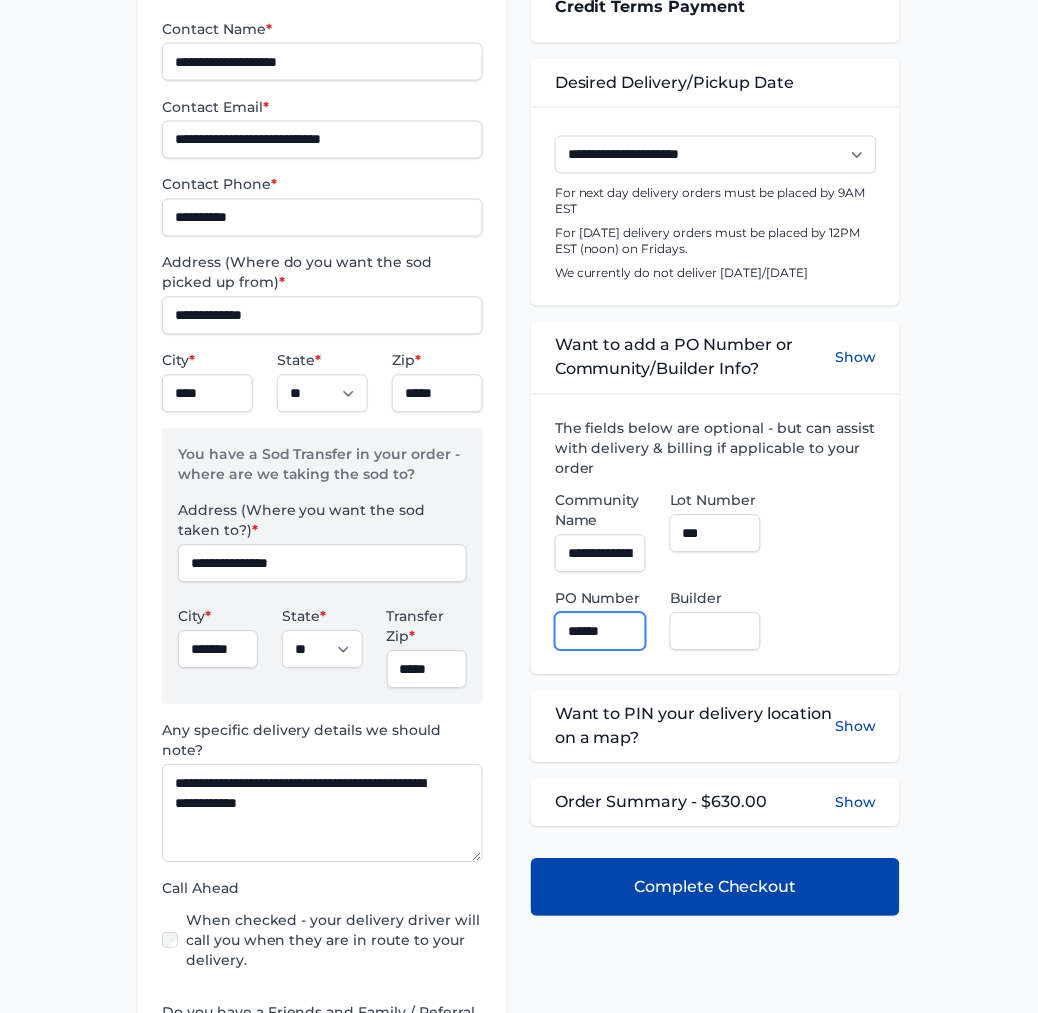 type on "******" 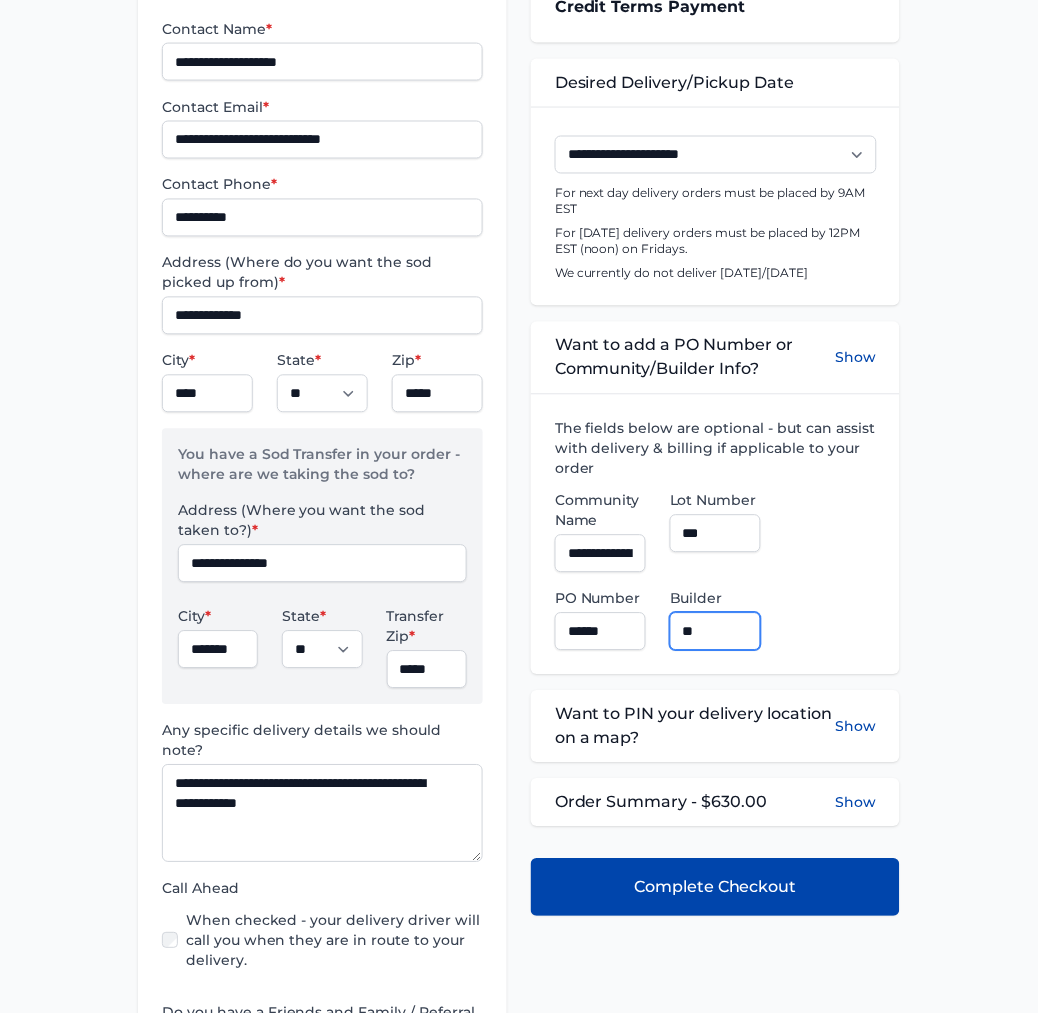 type on "**********" 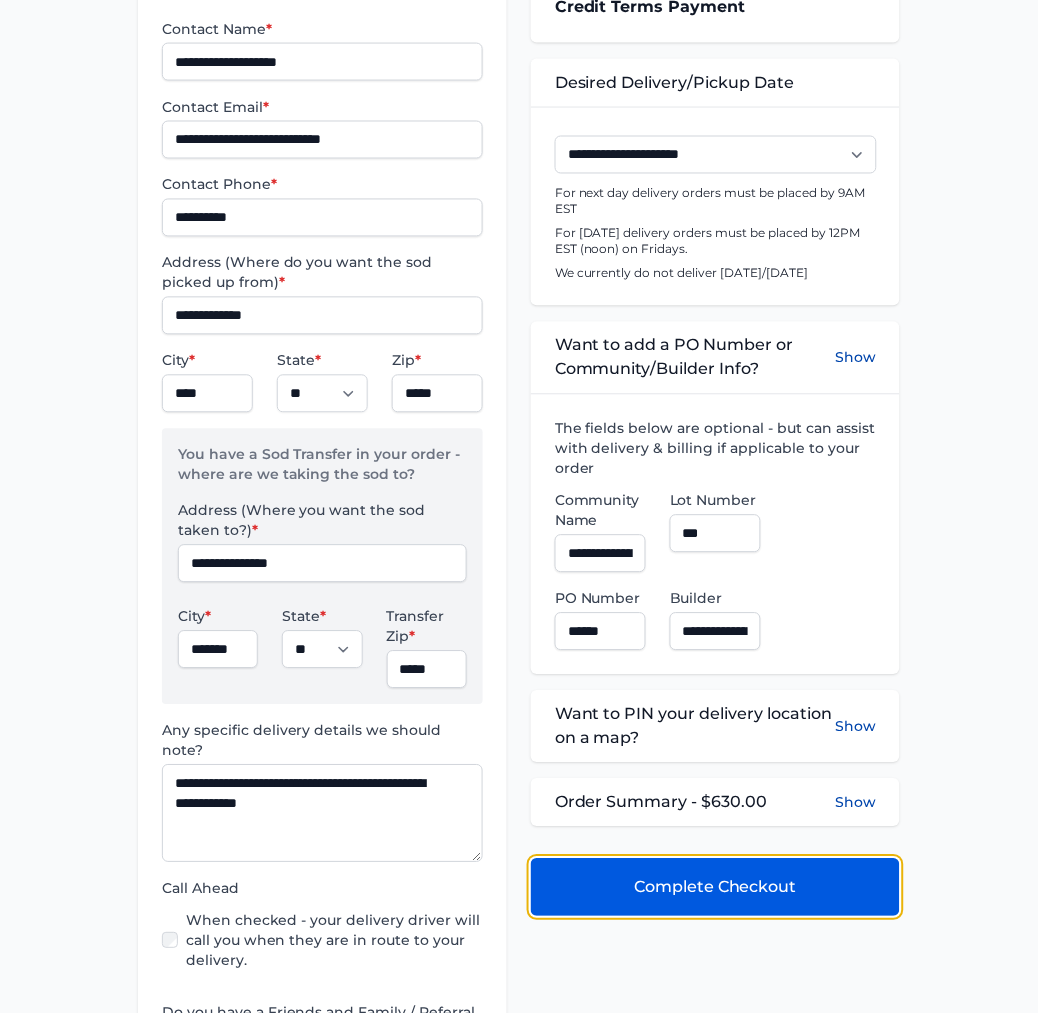 click on "Complete Checkout" at bounding box center [715, 888] 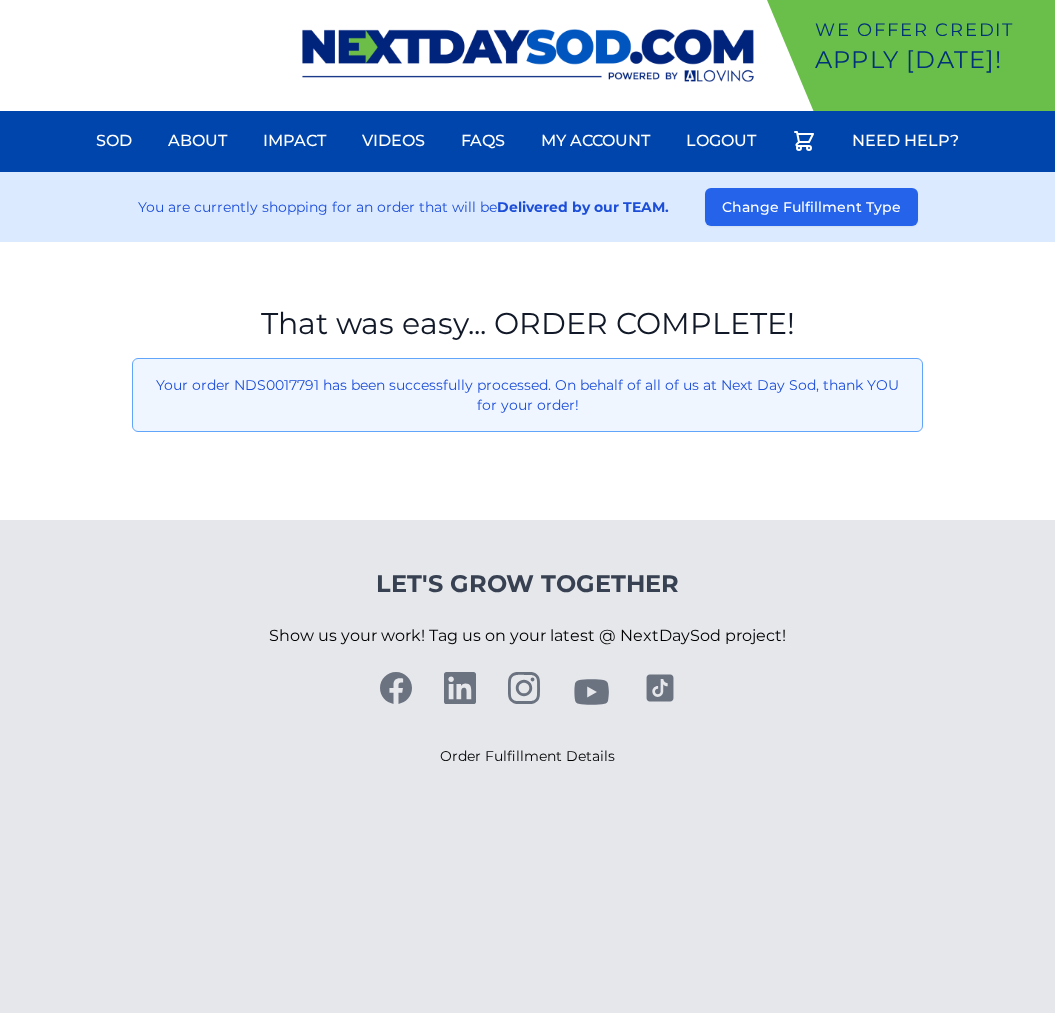 scroll, scrollTop: 0, scrollLeft: 0, axis: both 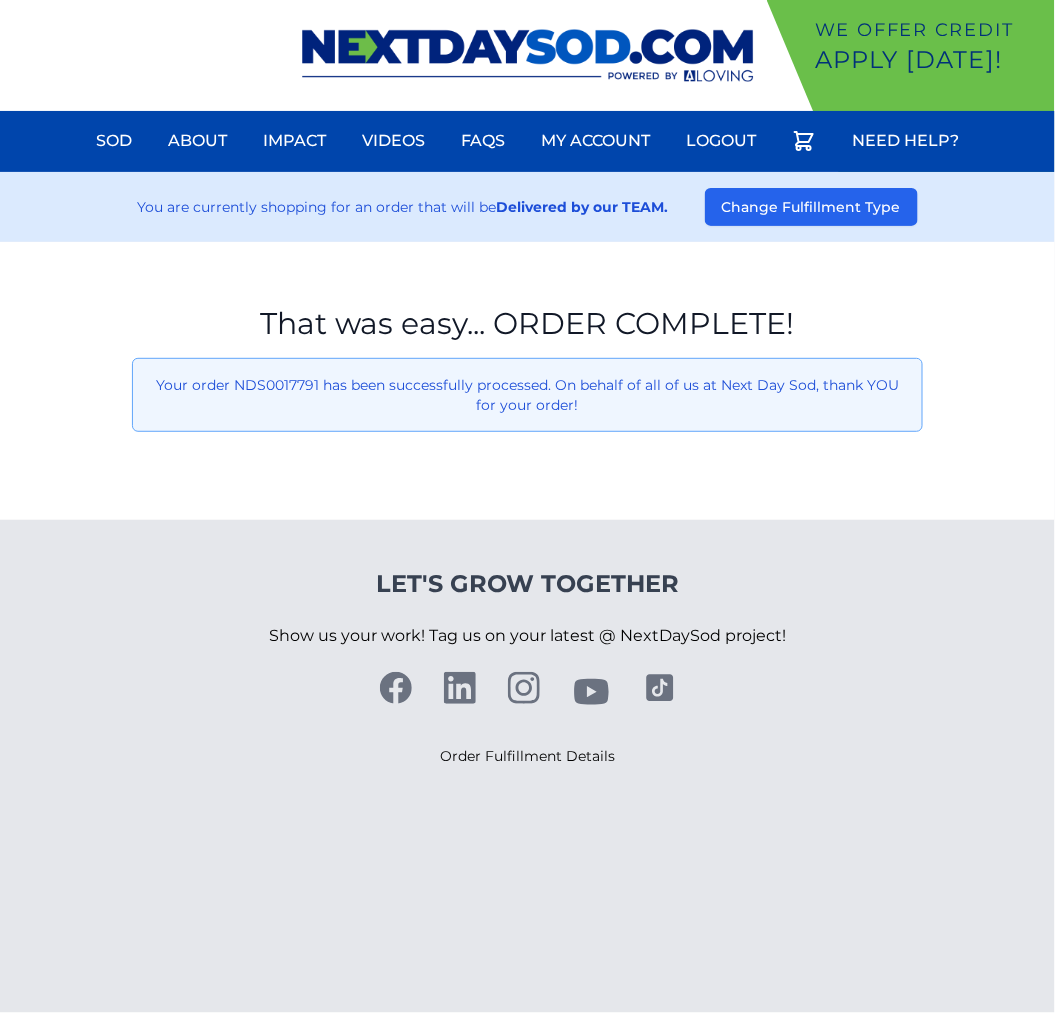 drag, startPoint x: 130, startPoint y: 545, endPoint x: 106, endPoint y: 484, distance: 65.551506 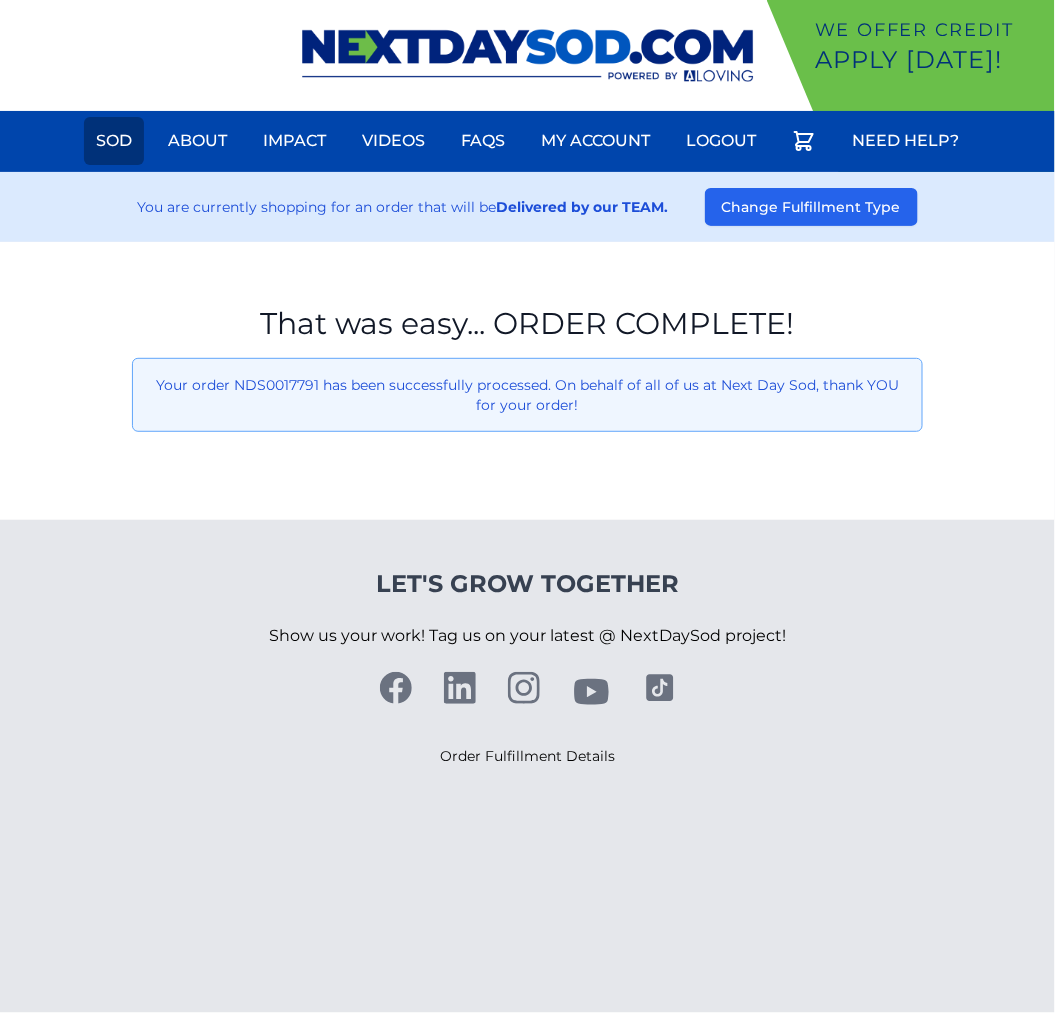 click on "Sod" at bounding box center [114, 141] 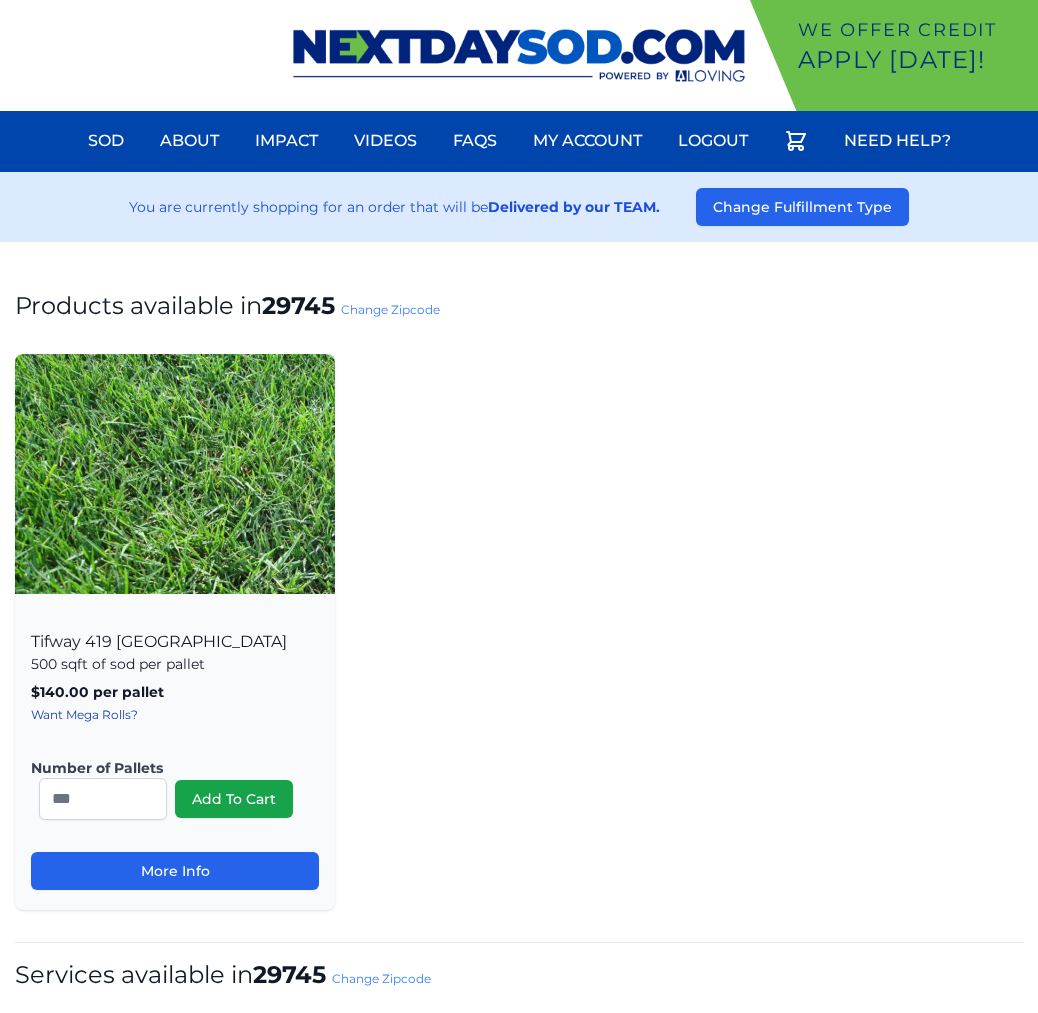 scroll, scrollTop: 0, scrollLeft: 0, axis: both 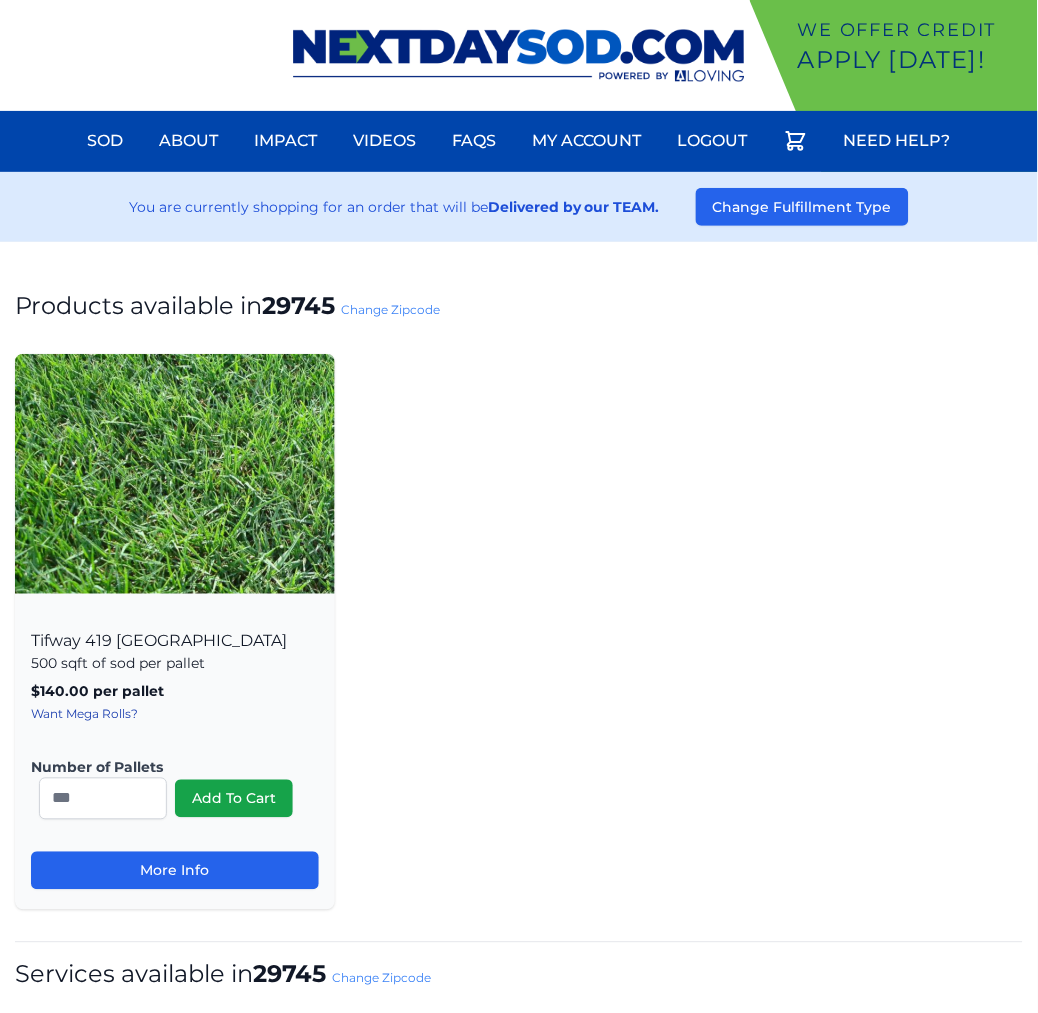 click on "Change Zipcode" at bounding box center [390, 309] 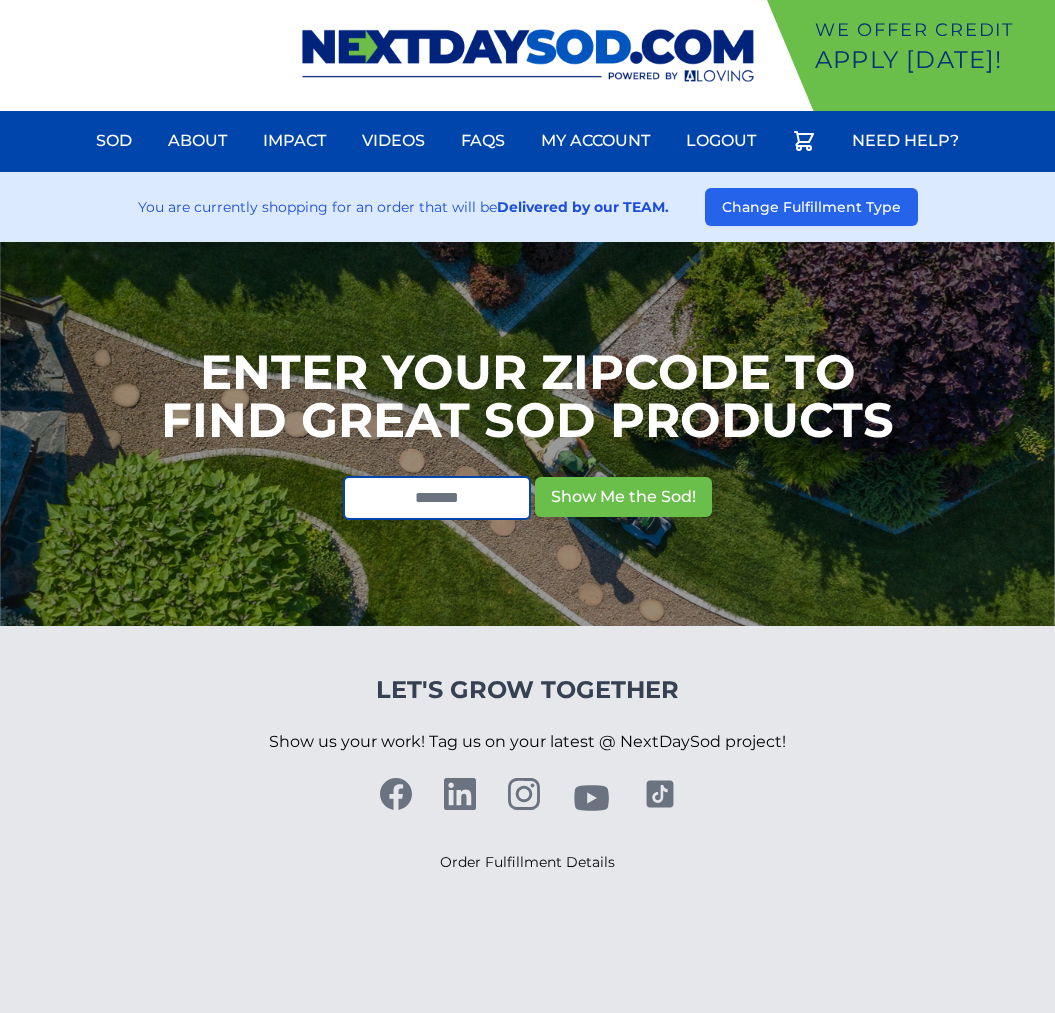 scroll, scrollTop: 0, scrollLeft: 0, axis: both 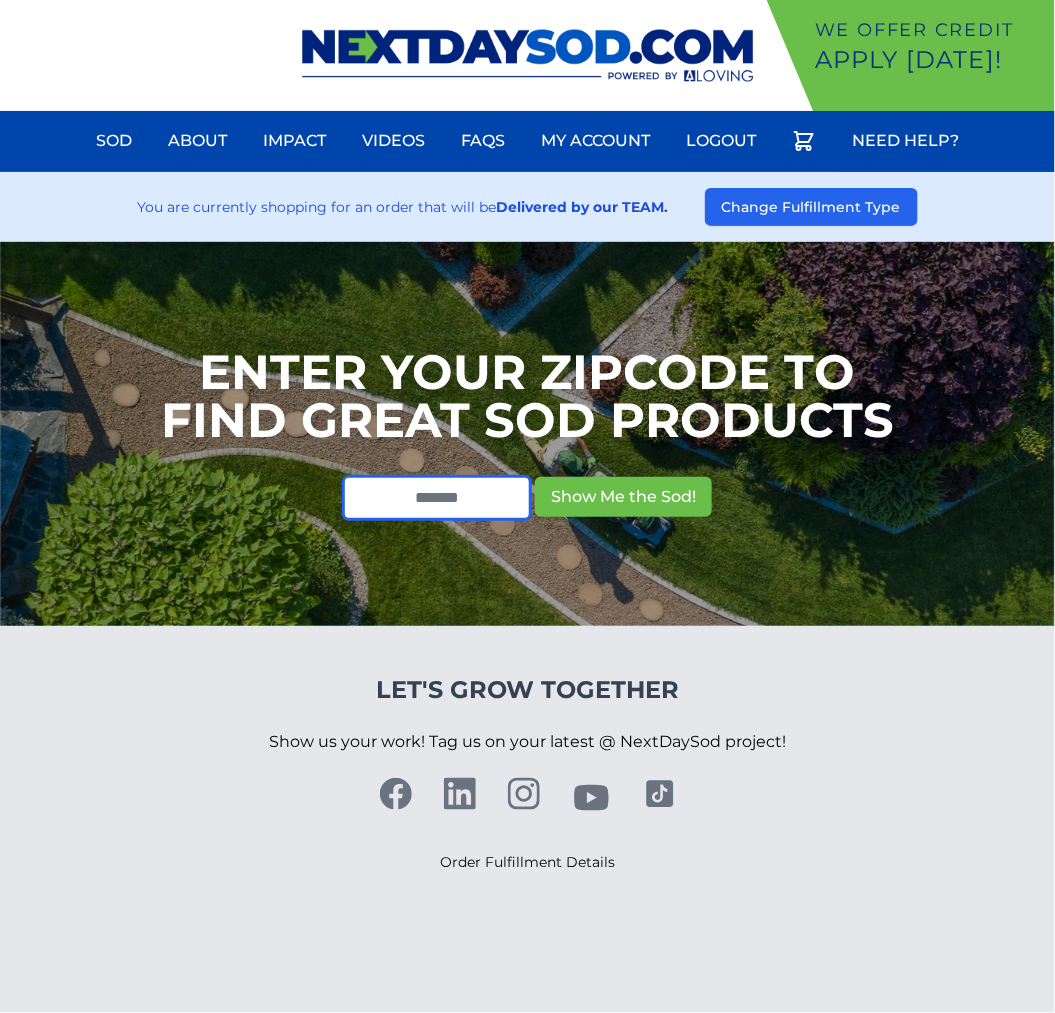drag, startPoint x: 415, startPoint y: 483, endPoint x: 450, endPoint y: 430, distance: 63.51378 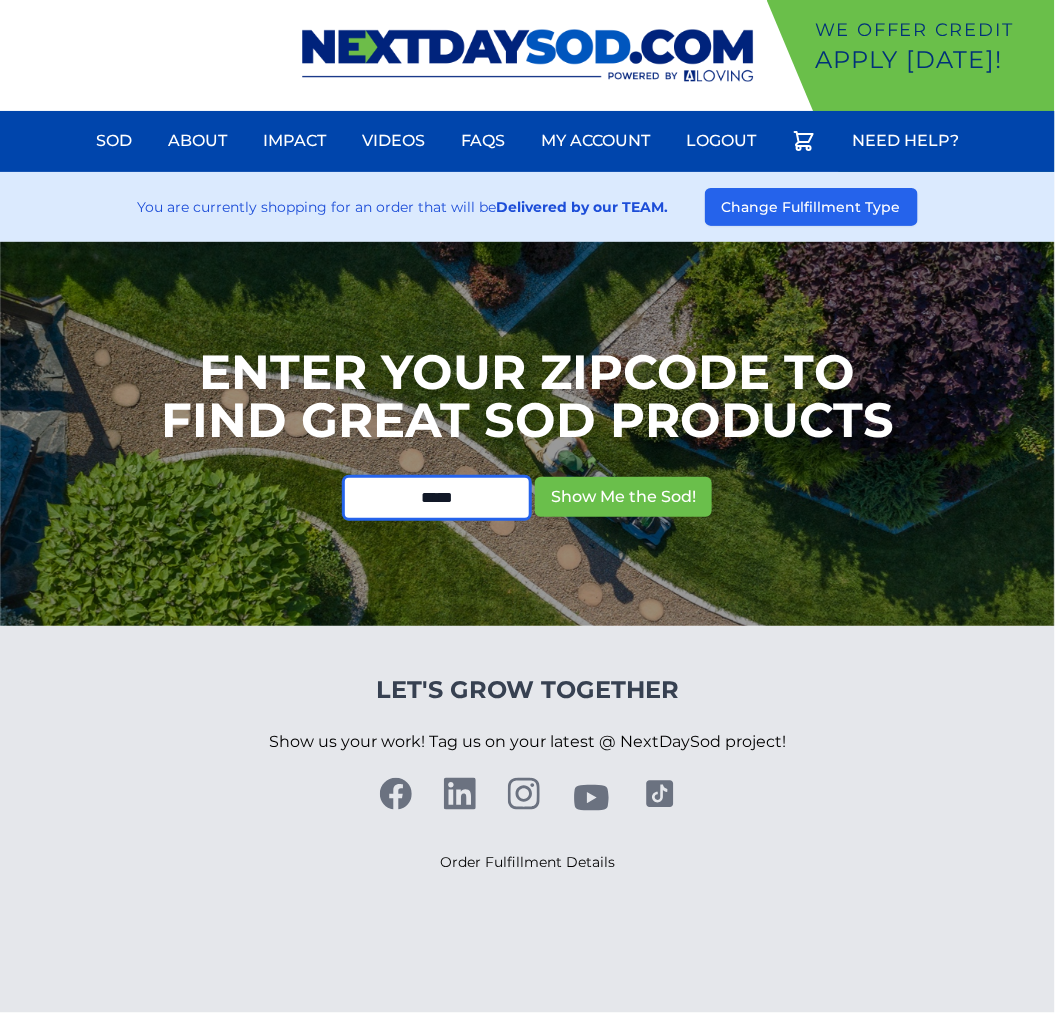 type on "*****" 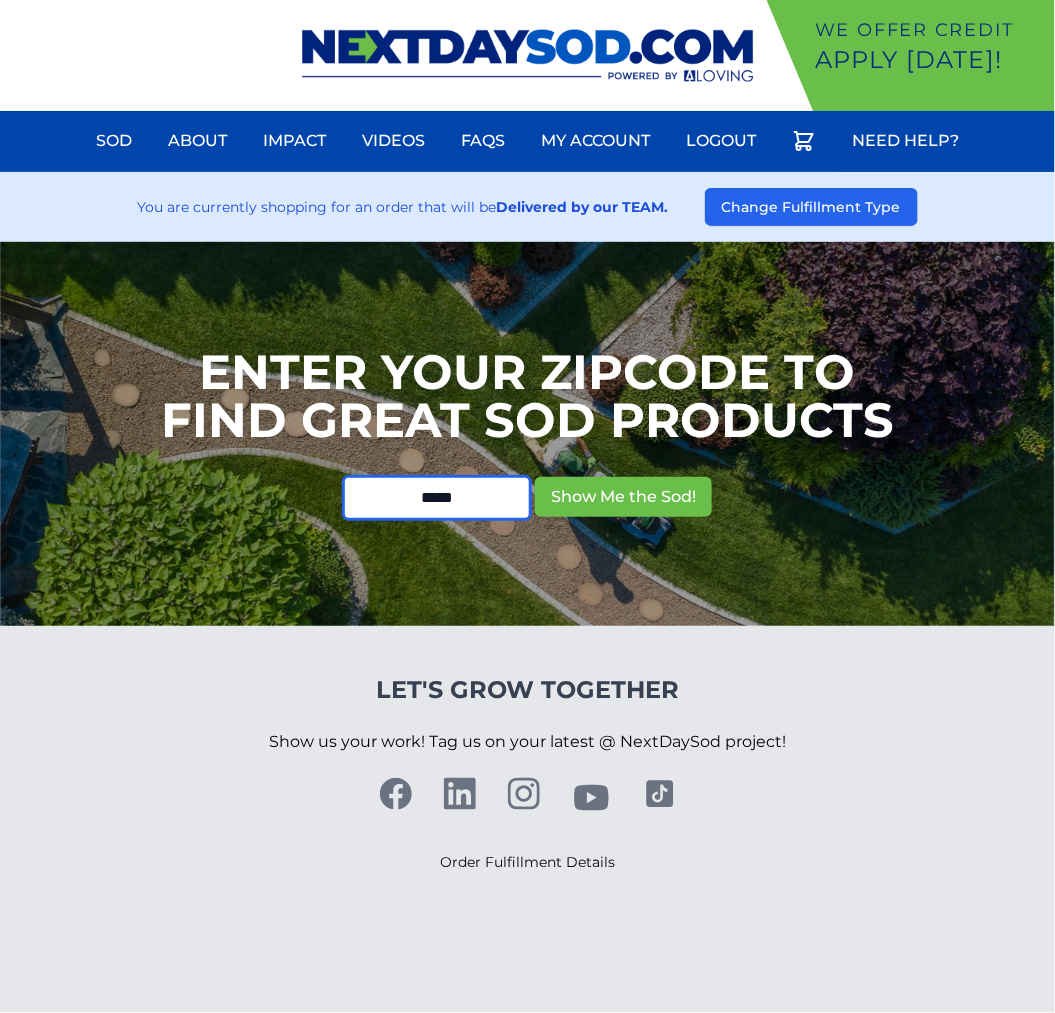 click on "Show Me the Sod!" at bounding box center (623, 497) 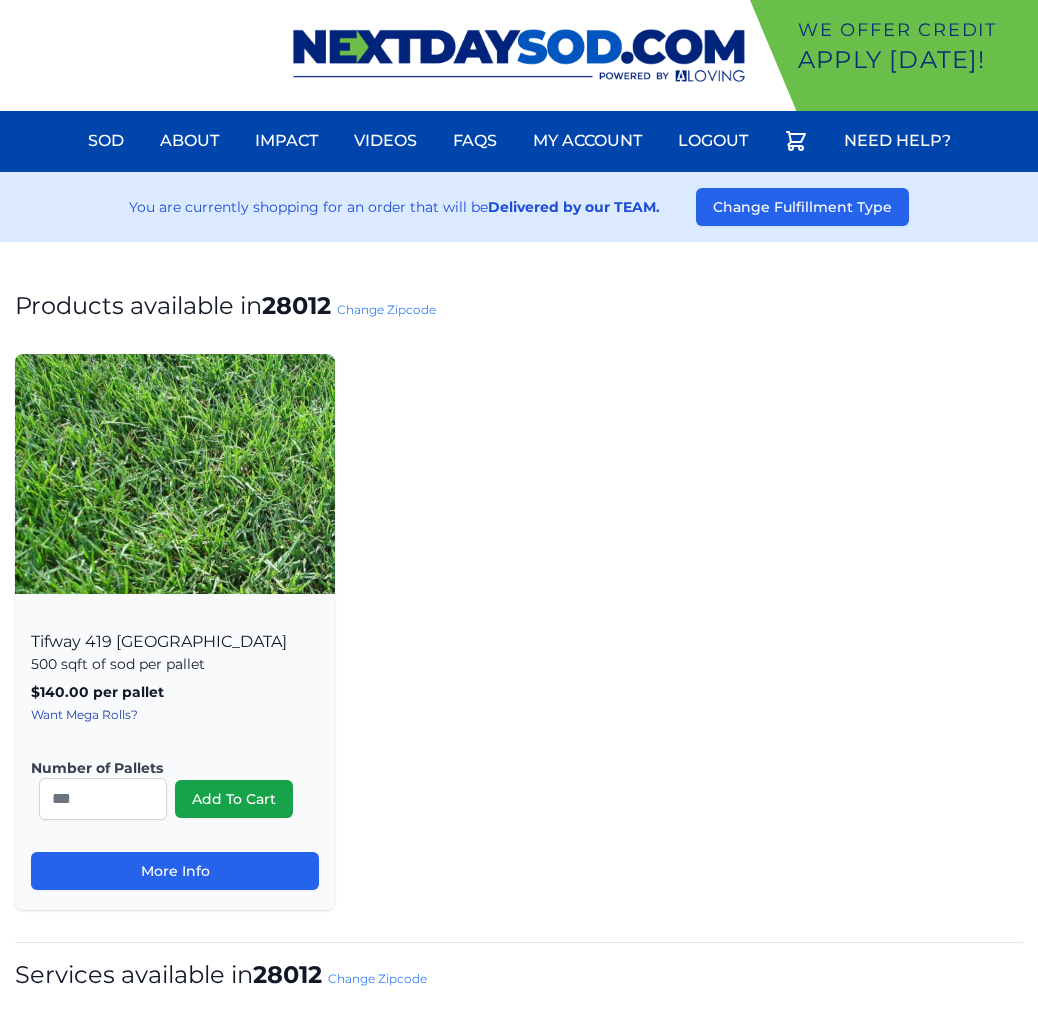 scroll, scrollTop: 0, scrollLeft: 0, axis: both 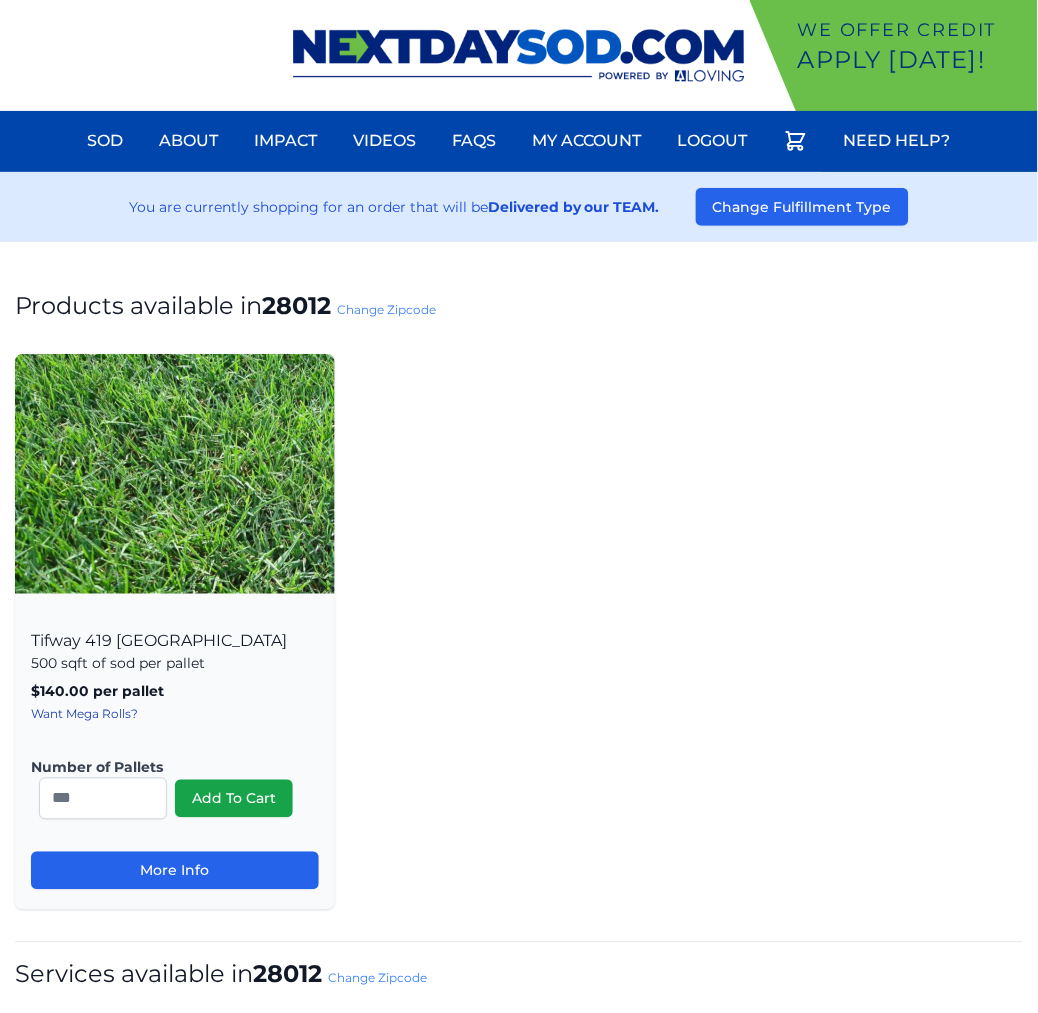 click on "Number of Pallets" at bounding box center [167, 768] 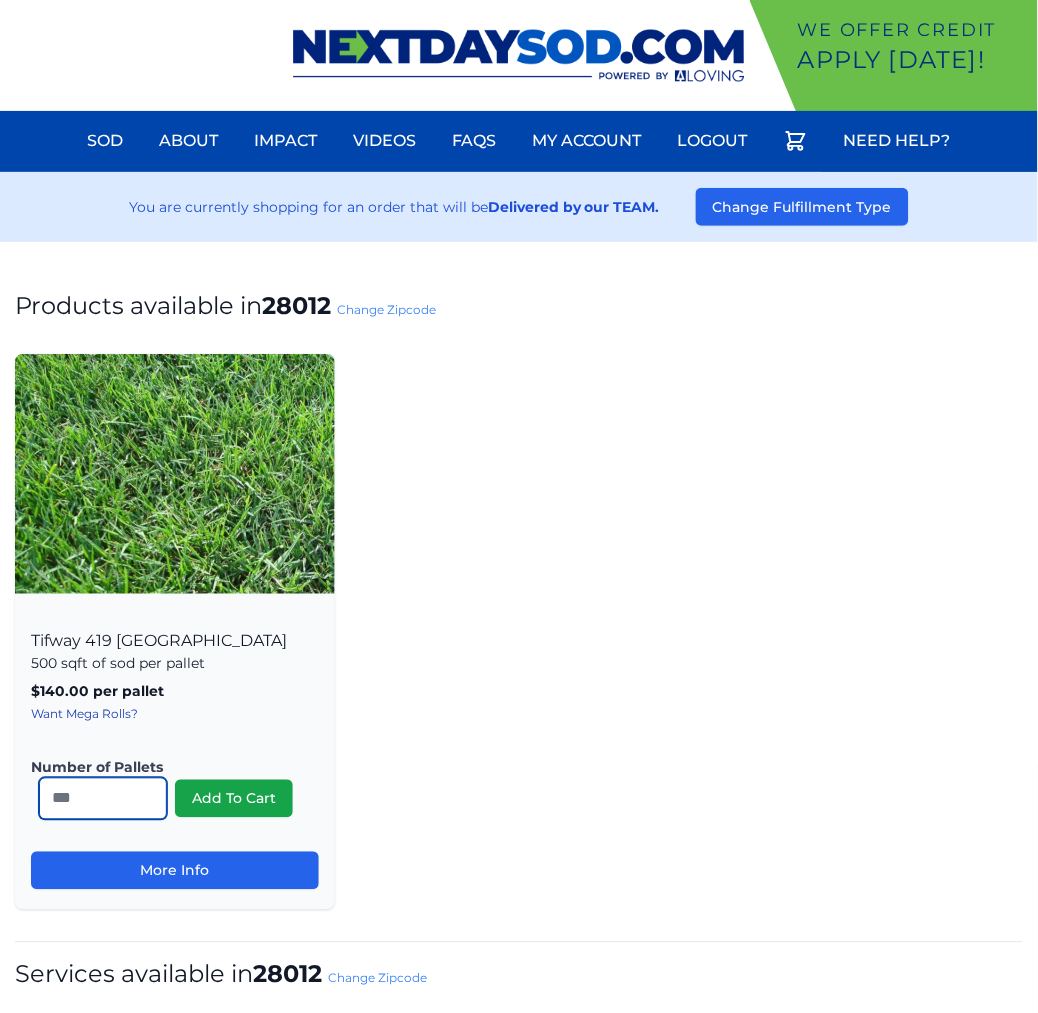 drag, startPoint x: 75, startPoint y: 803, endPoint x: -67, endPoint y: 795, distance: 142.22517 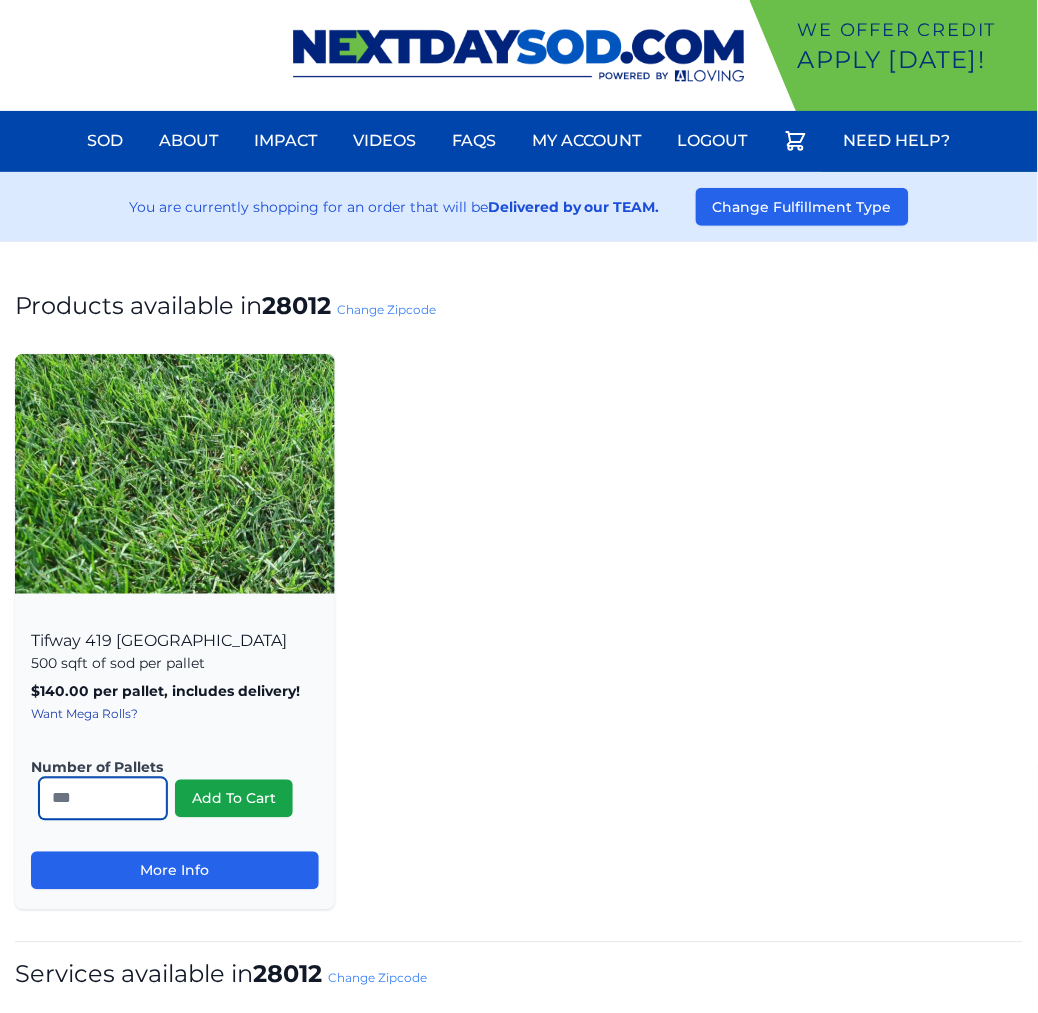 type on "**" 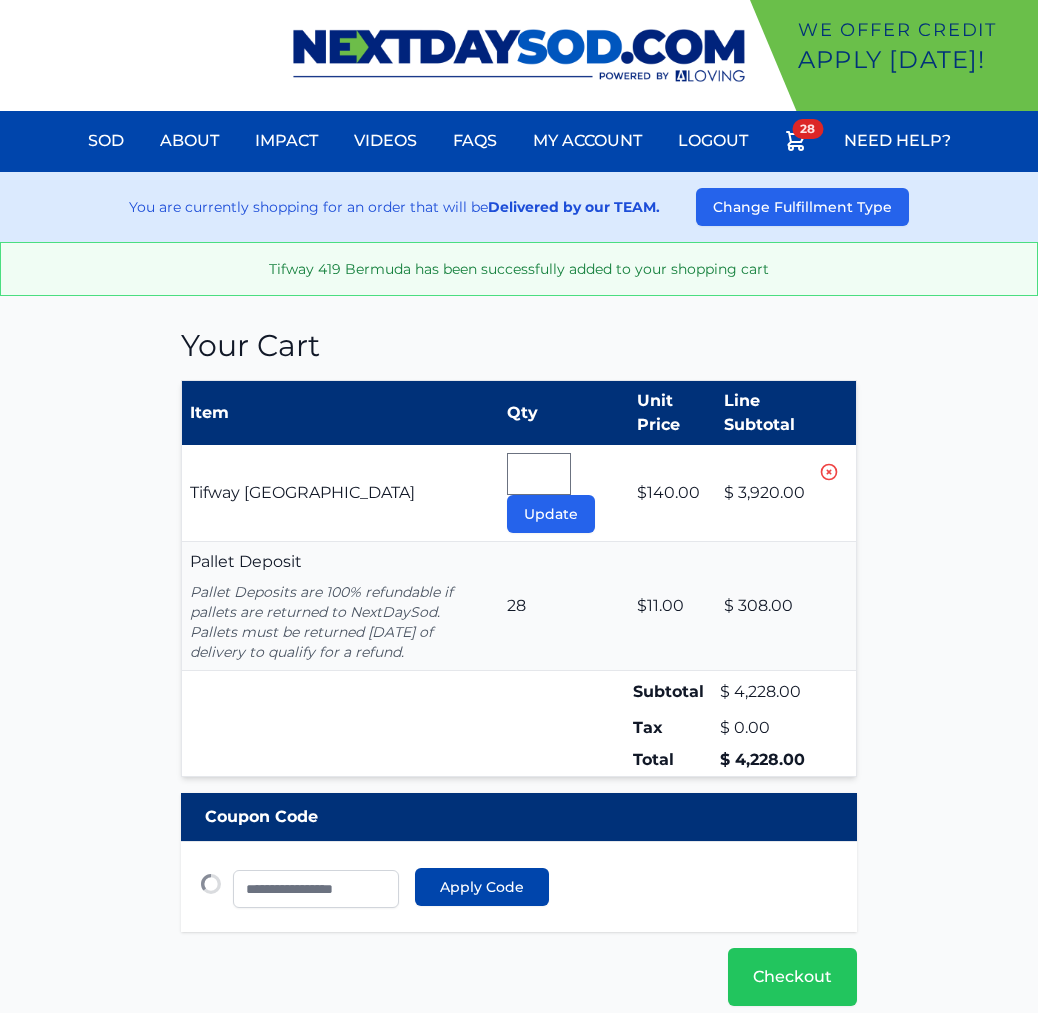 type 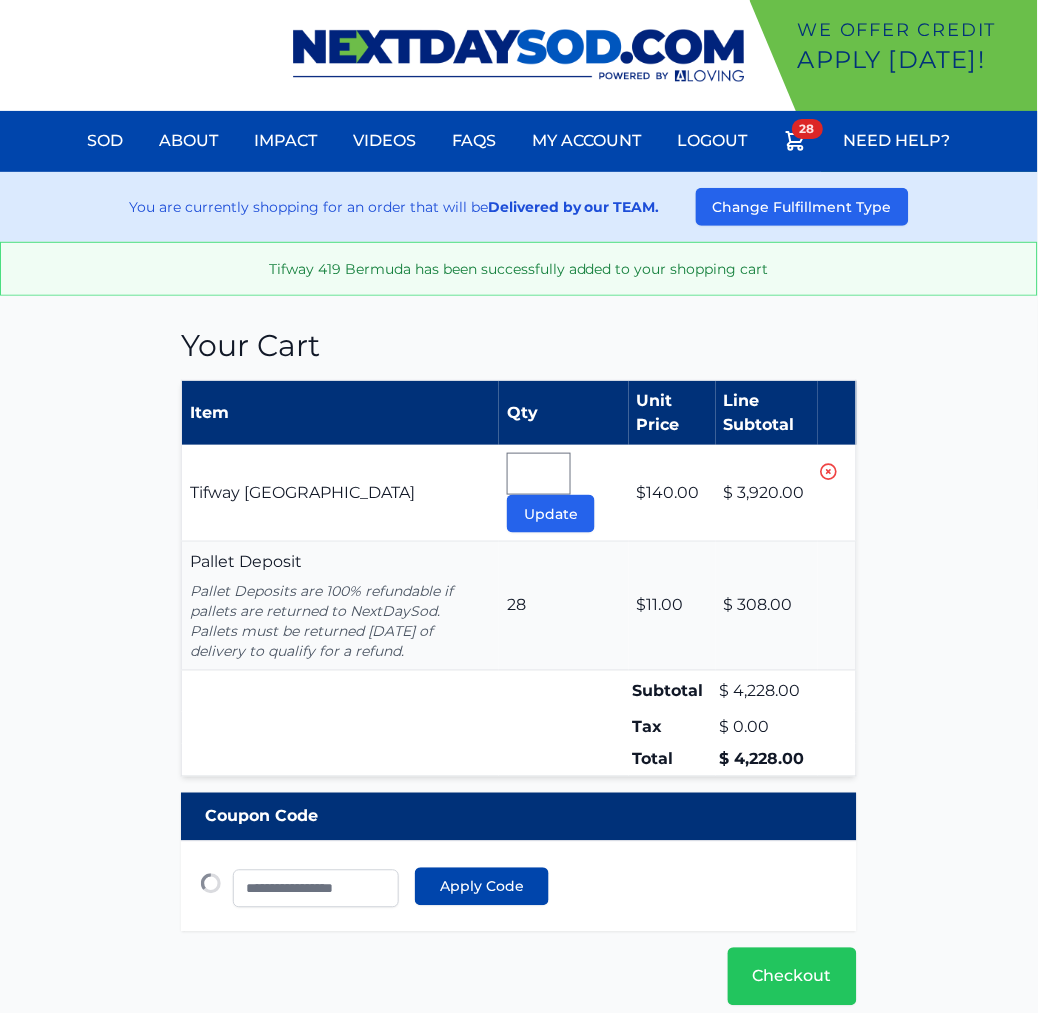 scroll, scrollTop: 0, scrollLeft: 0, axis: both 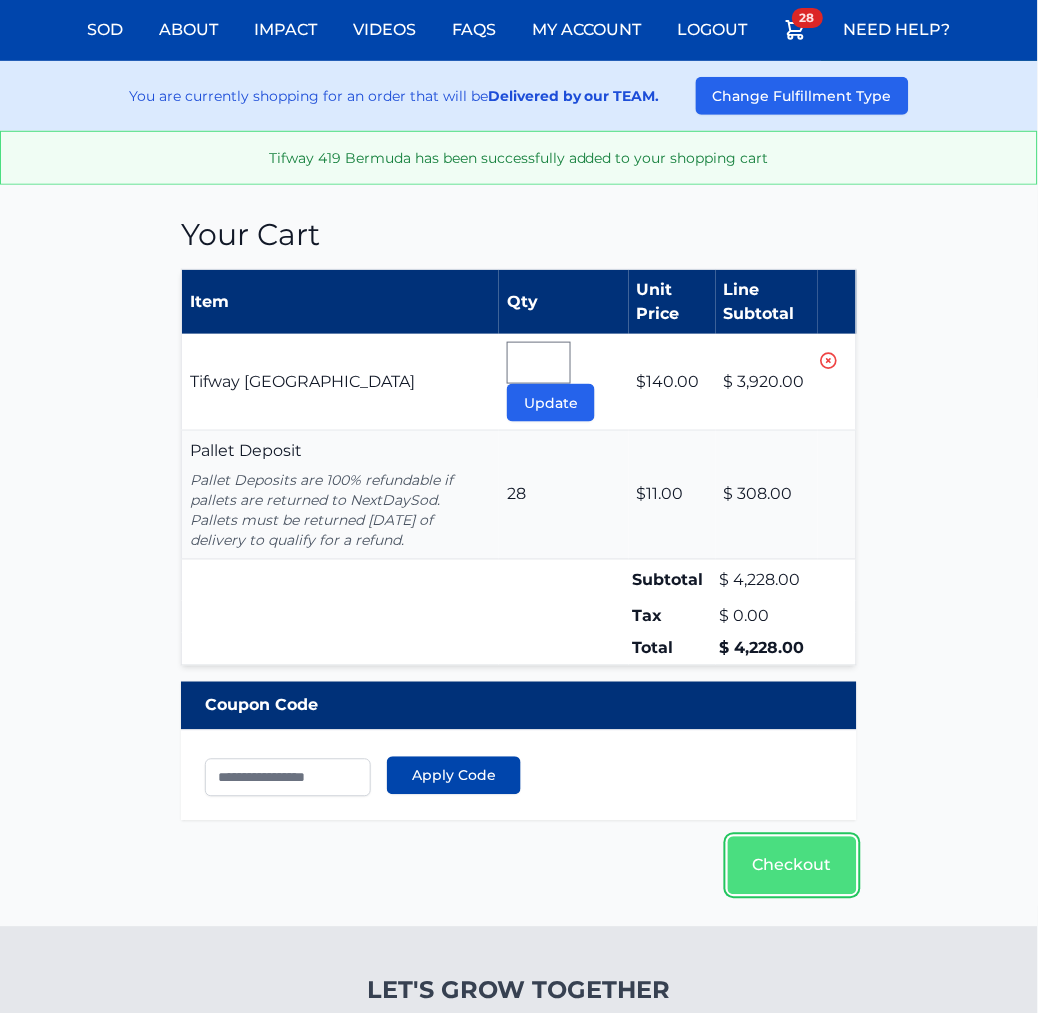 click on "Checkout" at bounding box center [792, 866] 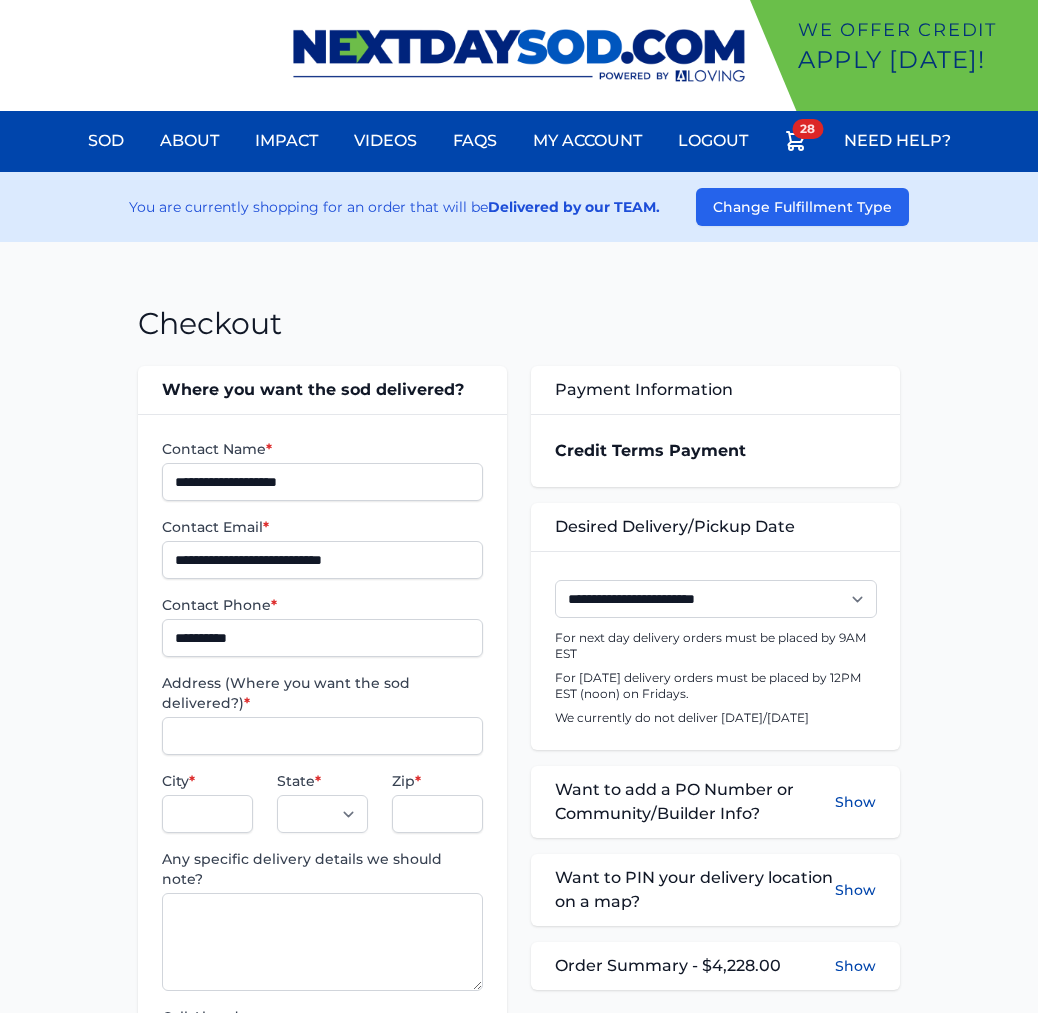 scroll, scrollTop: 0, scrollLeft: 0, axis: both 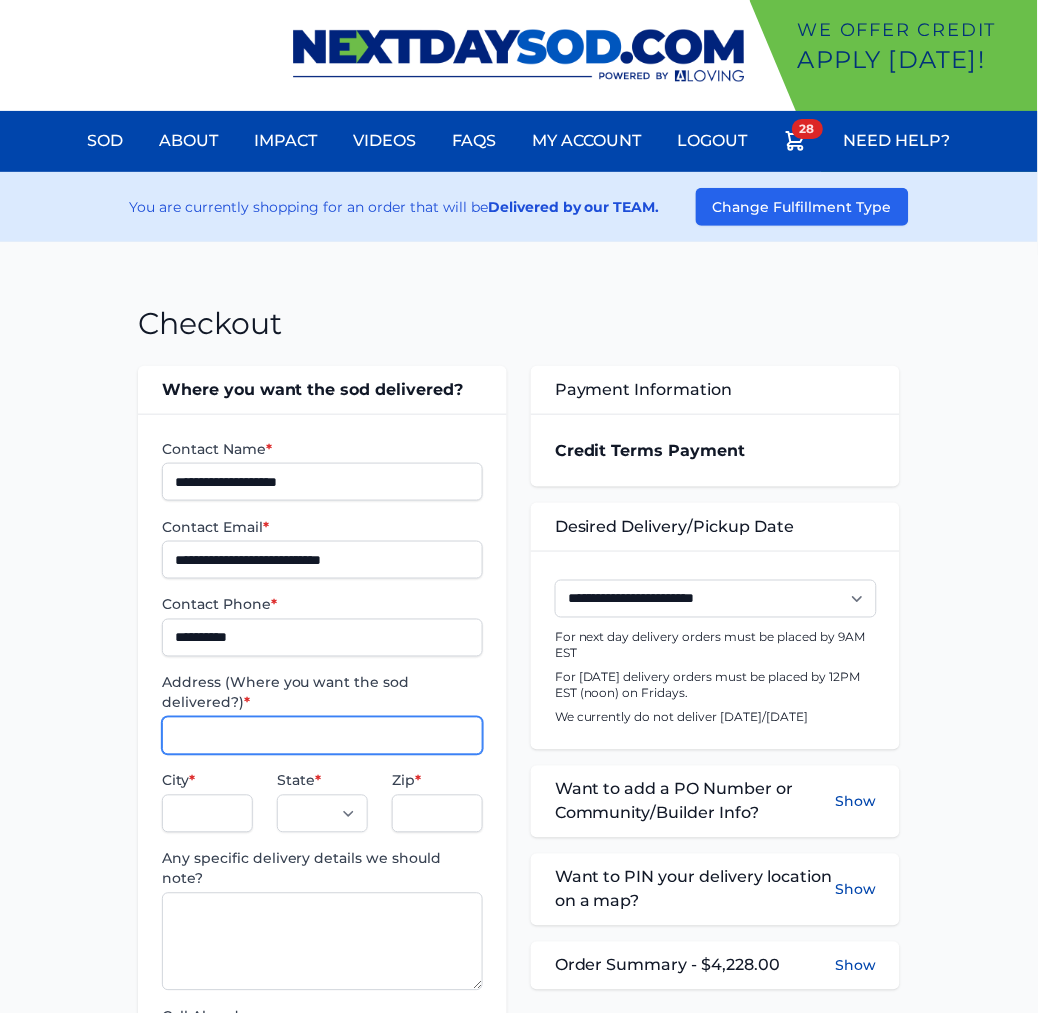 click on "Address (Where you want the sod delivered?)
*" at bounding box center [322, 736] 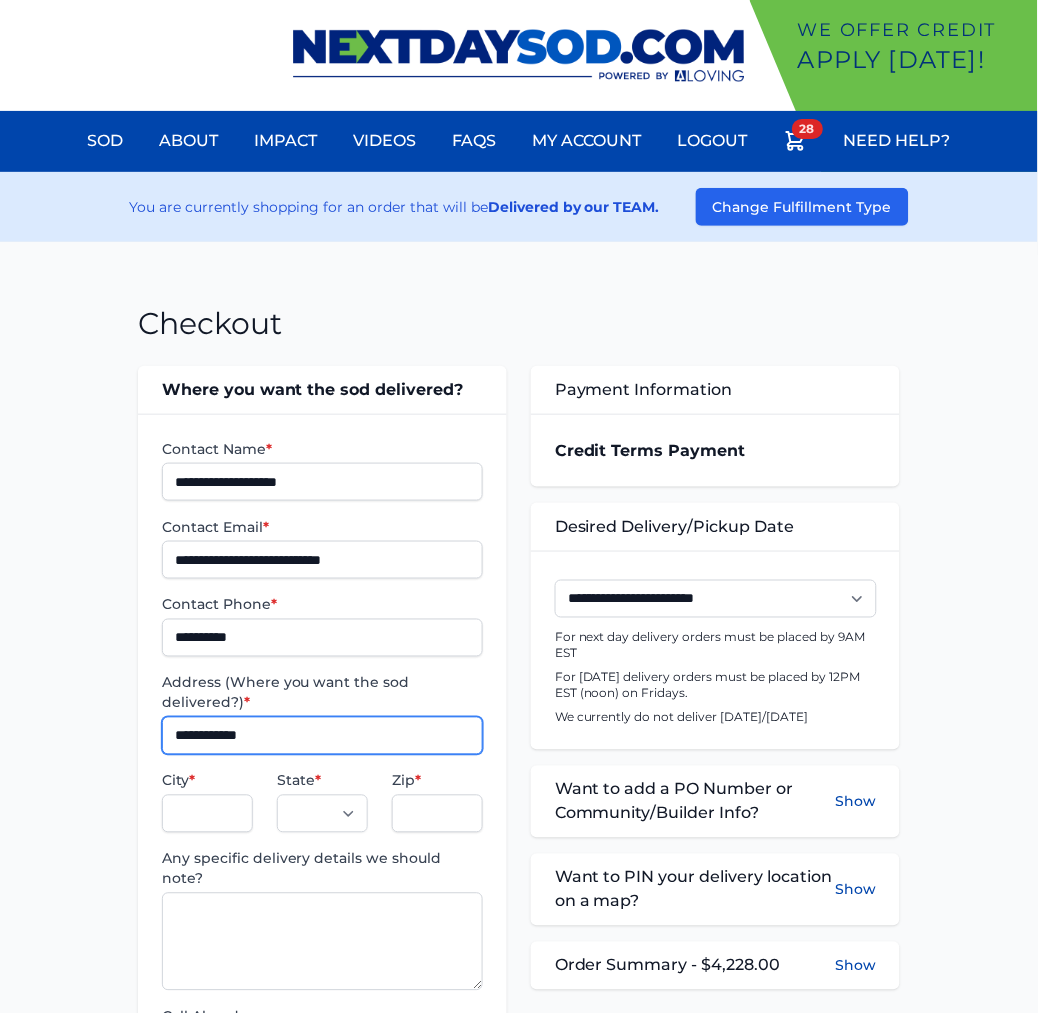 type on "**********" 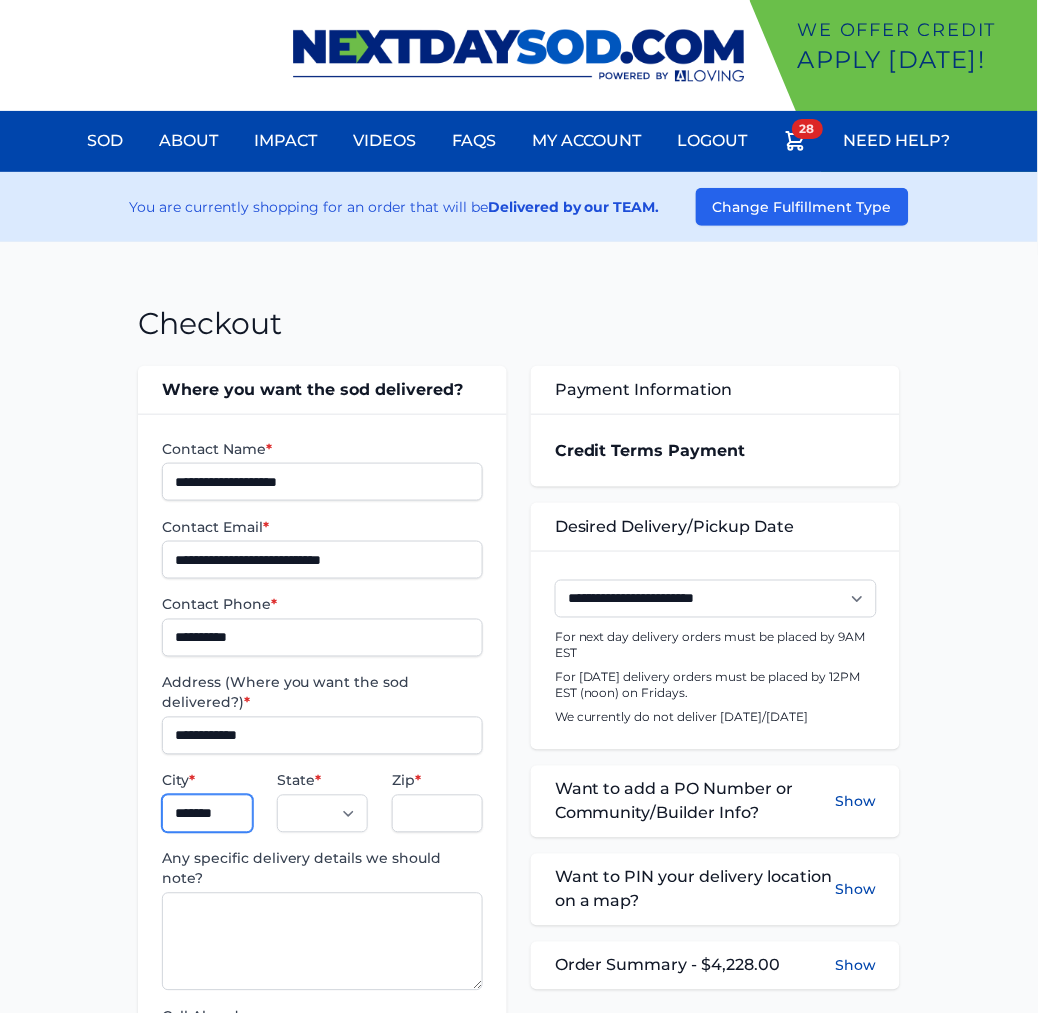 type on "*******" 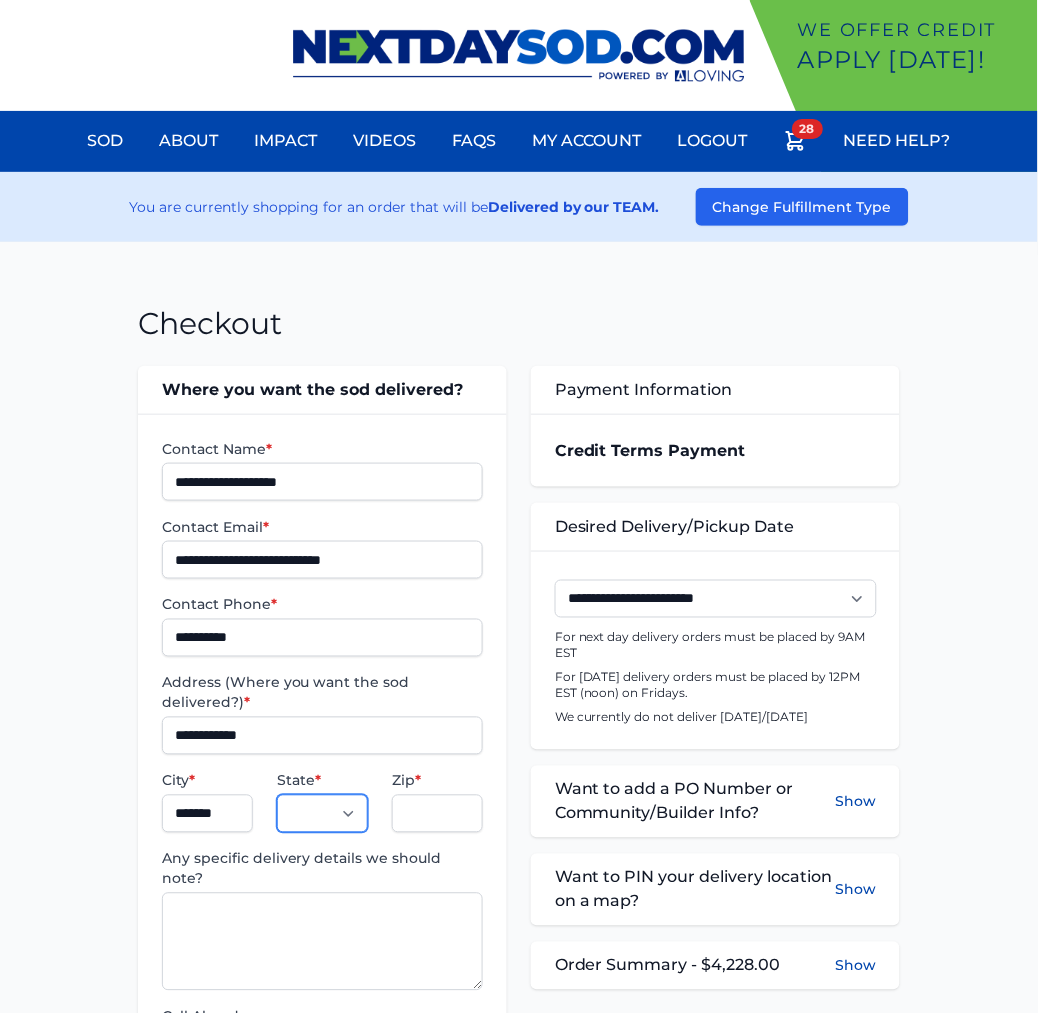 select on "**" 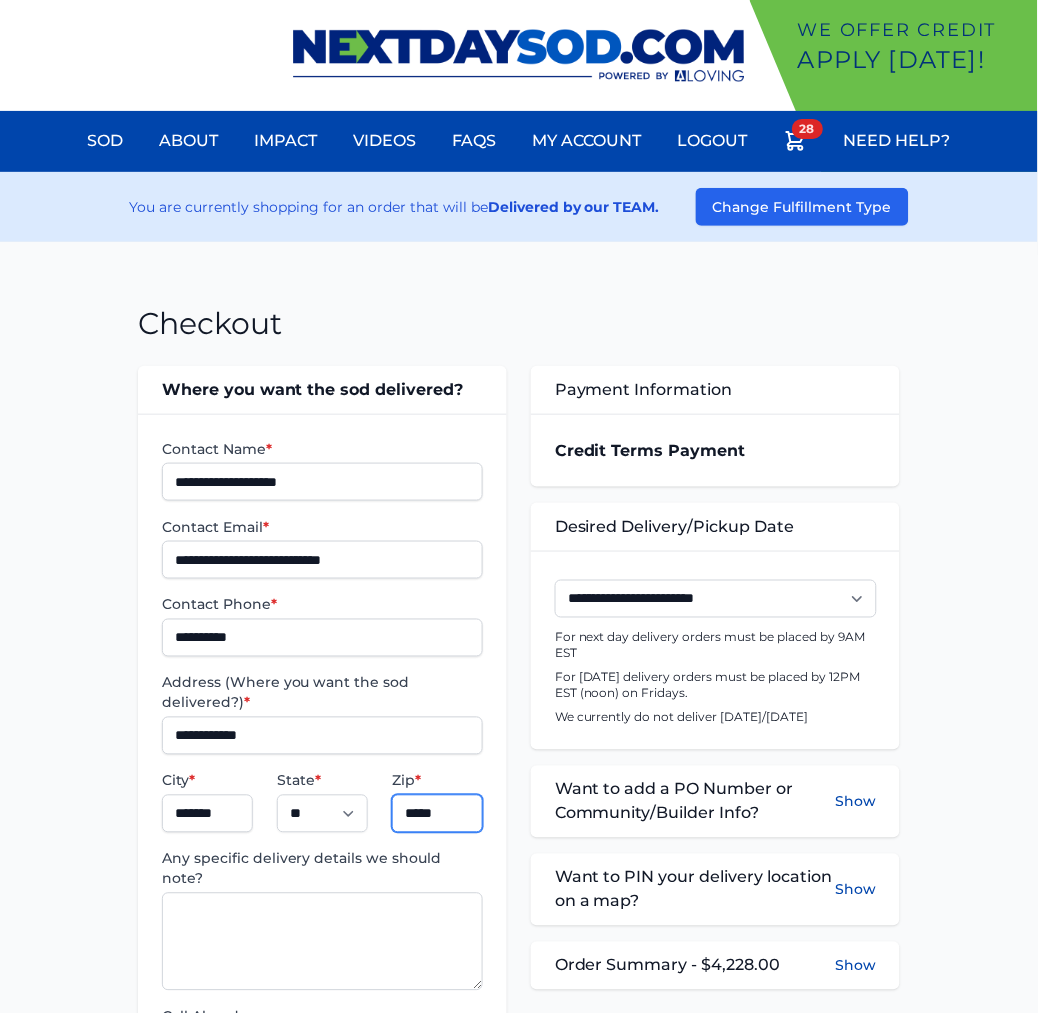type on "*****" 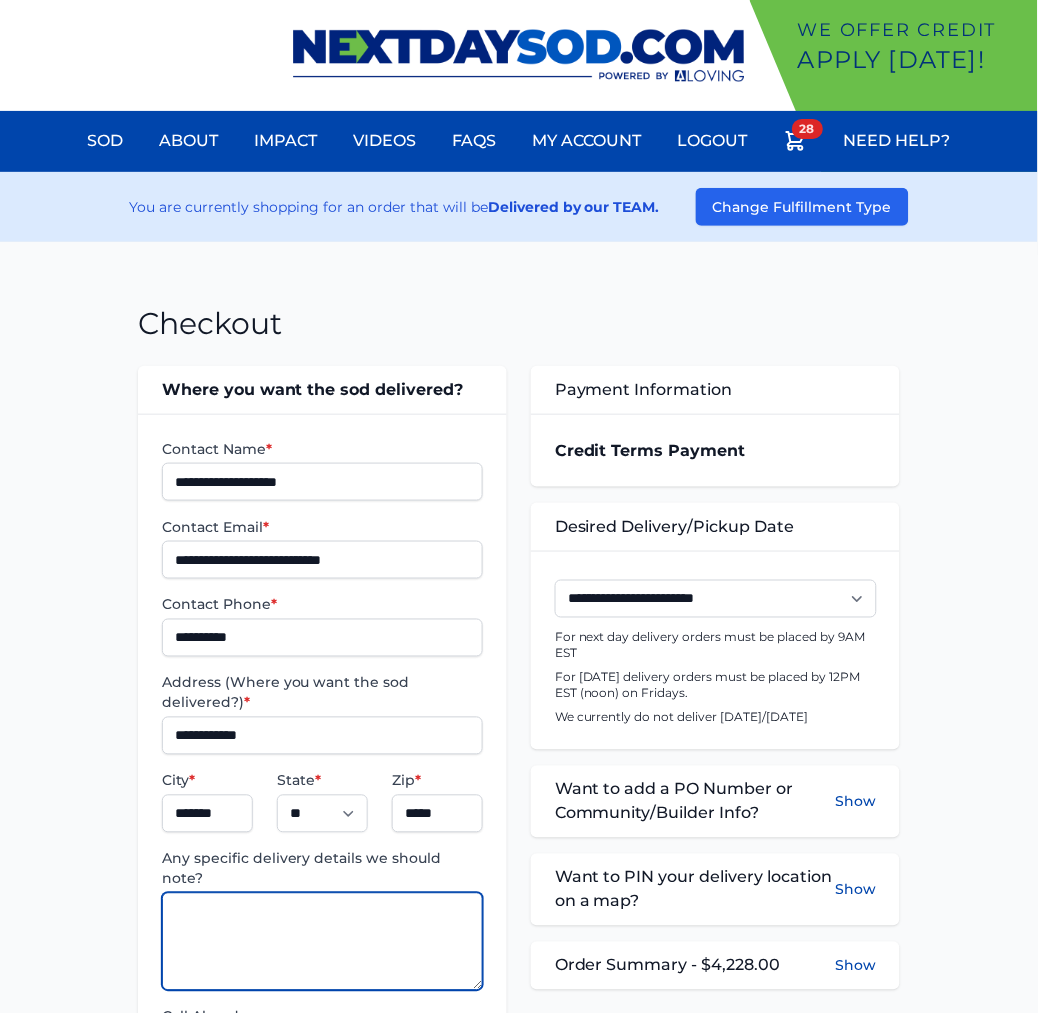 paste on "**********" 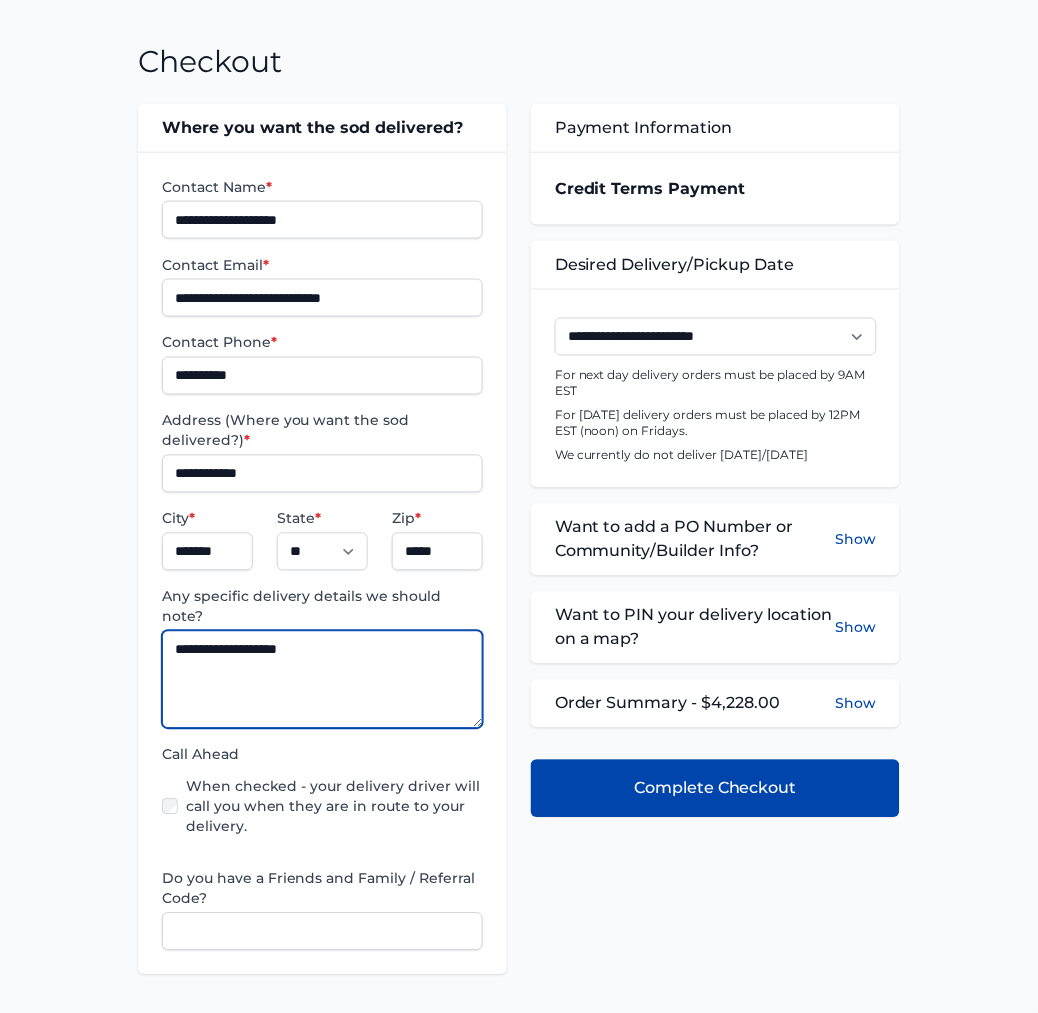 scroll, scrollTop: 222, scrollLeft: 0, axis: vertical 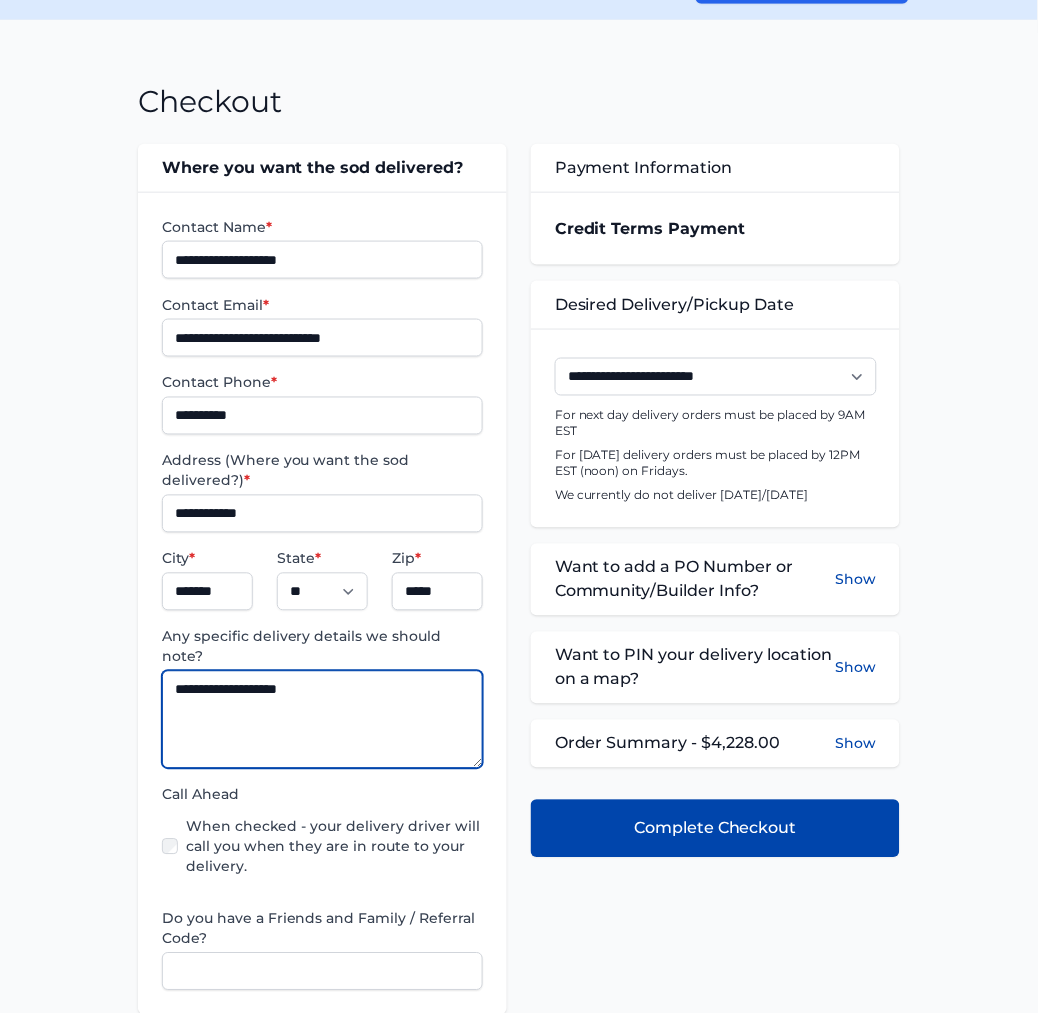 type on "**********" 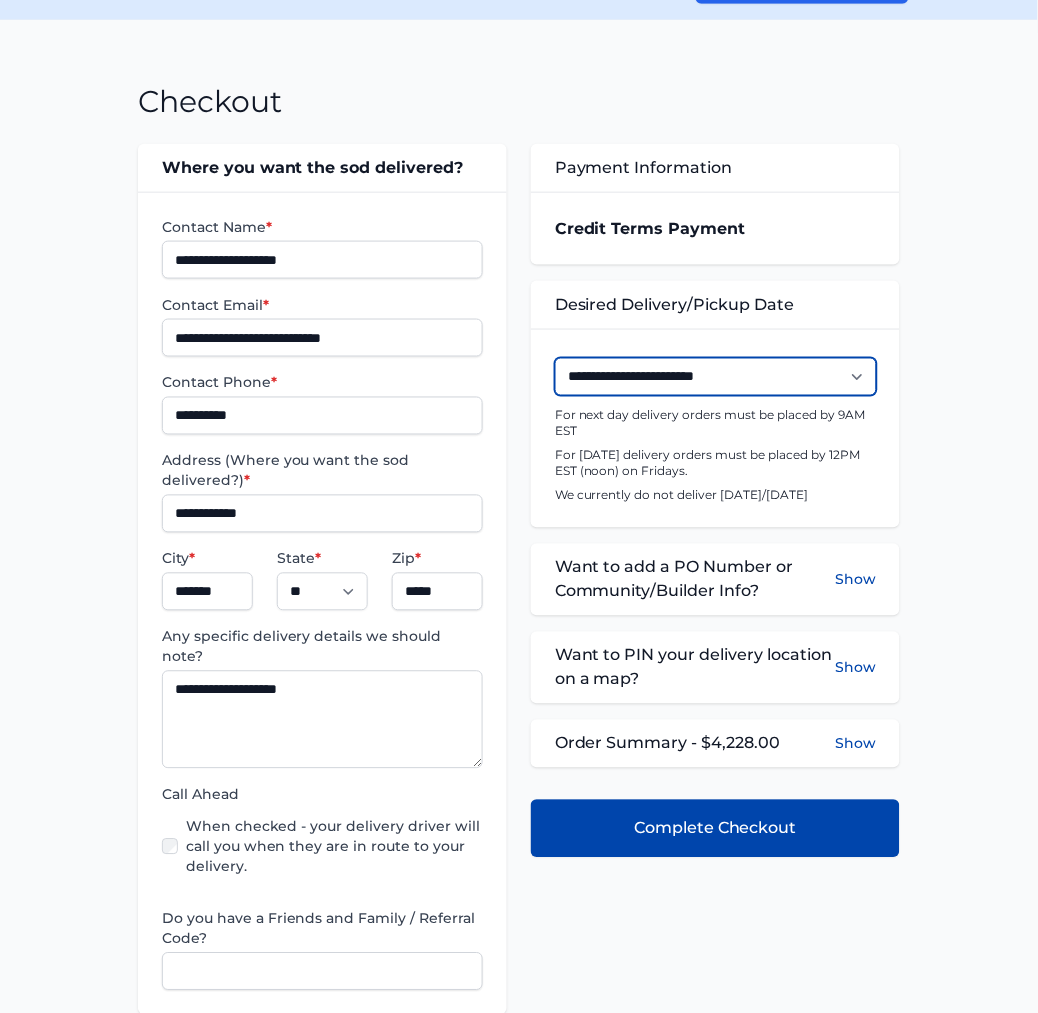 click on "**********" at bounding box center (716, 377) 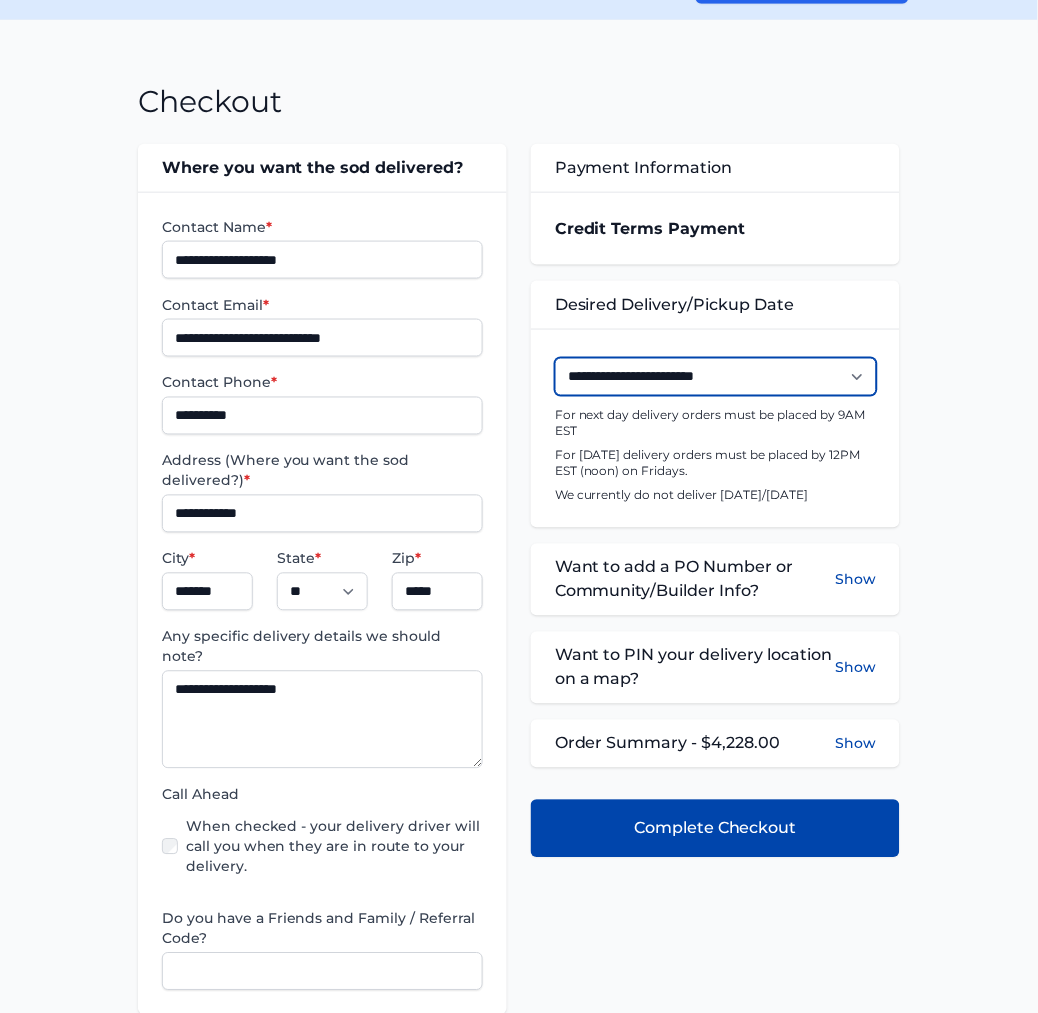 select on "**********" 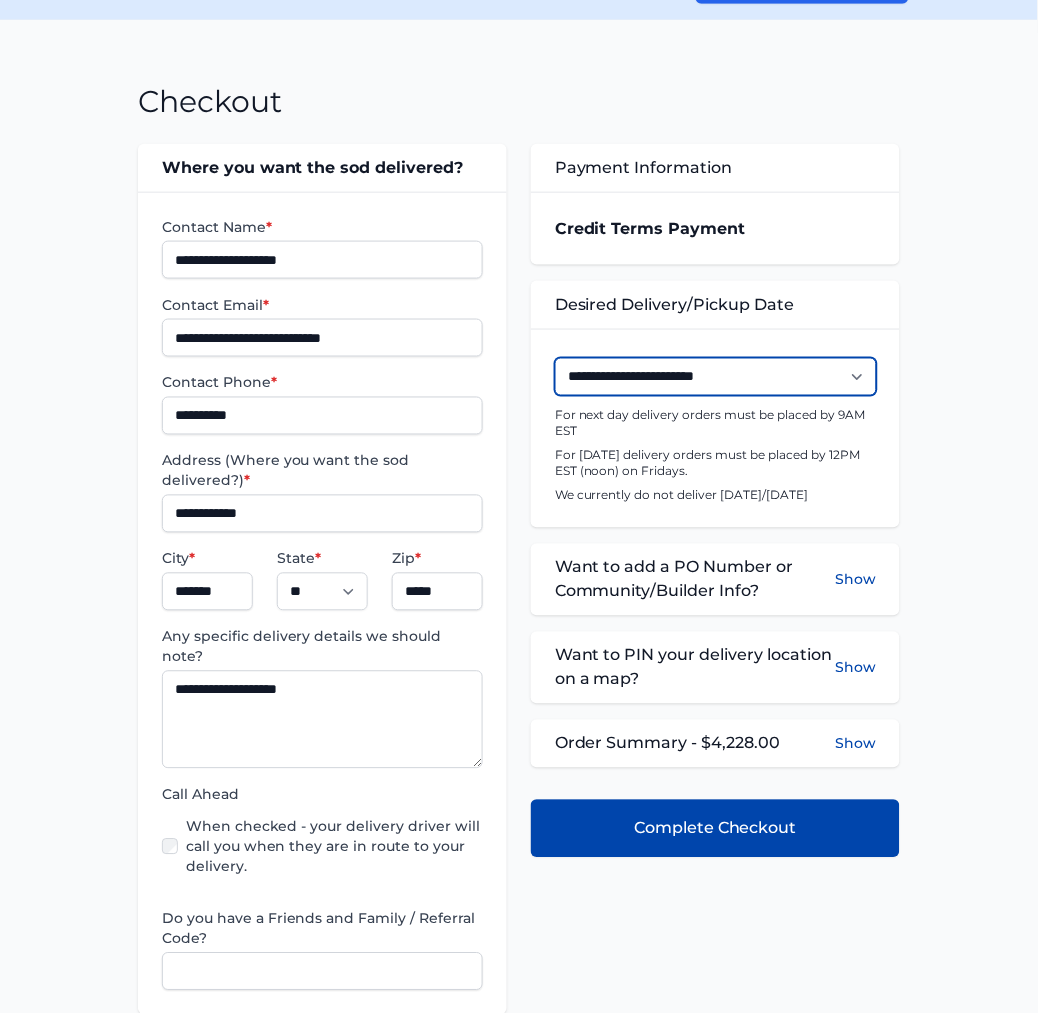 click on "**********" at bounding box center [716, 377] 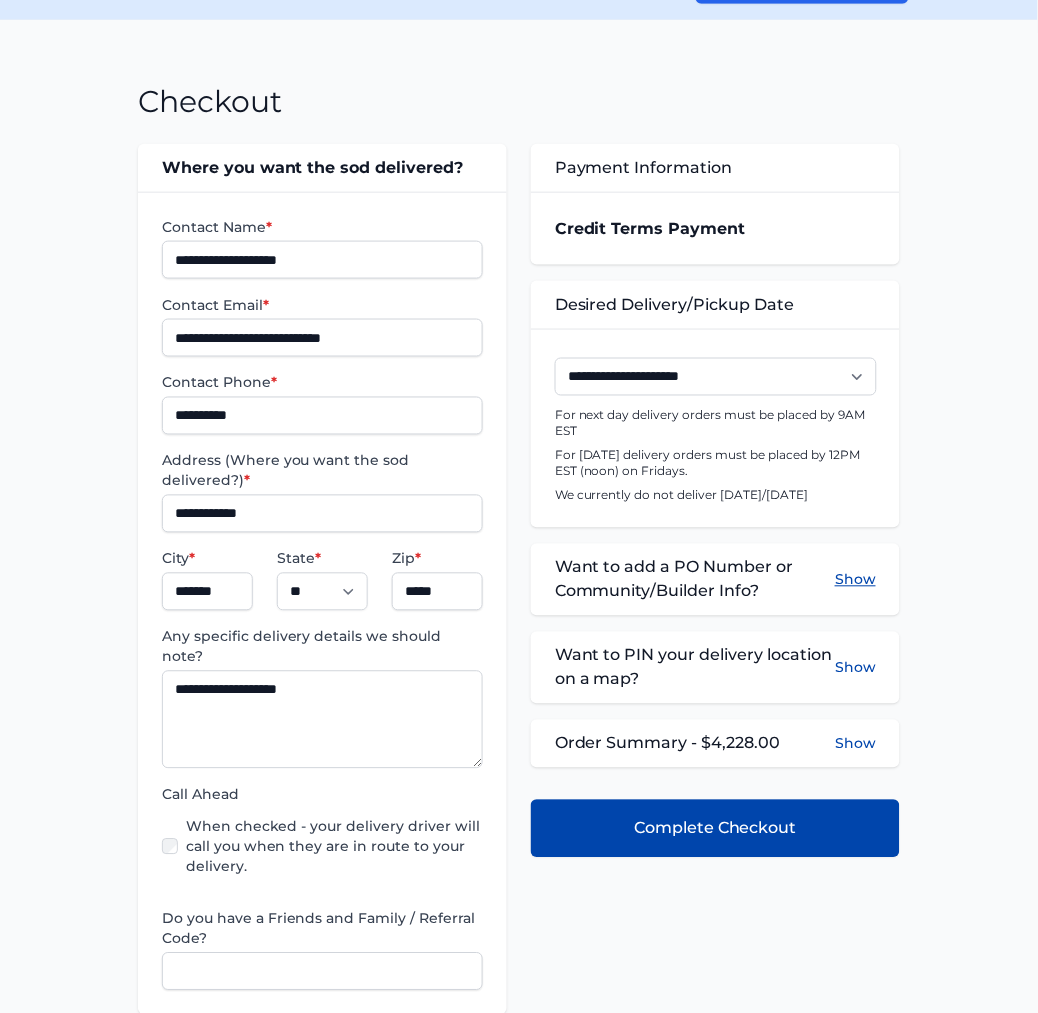 click on "Show" at bounding box center [855, 580] 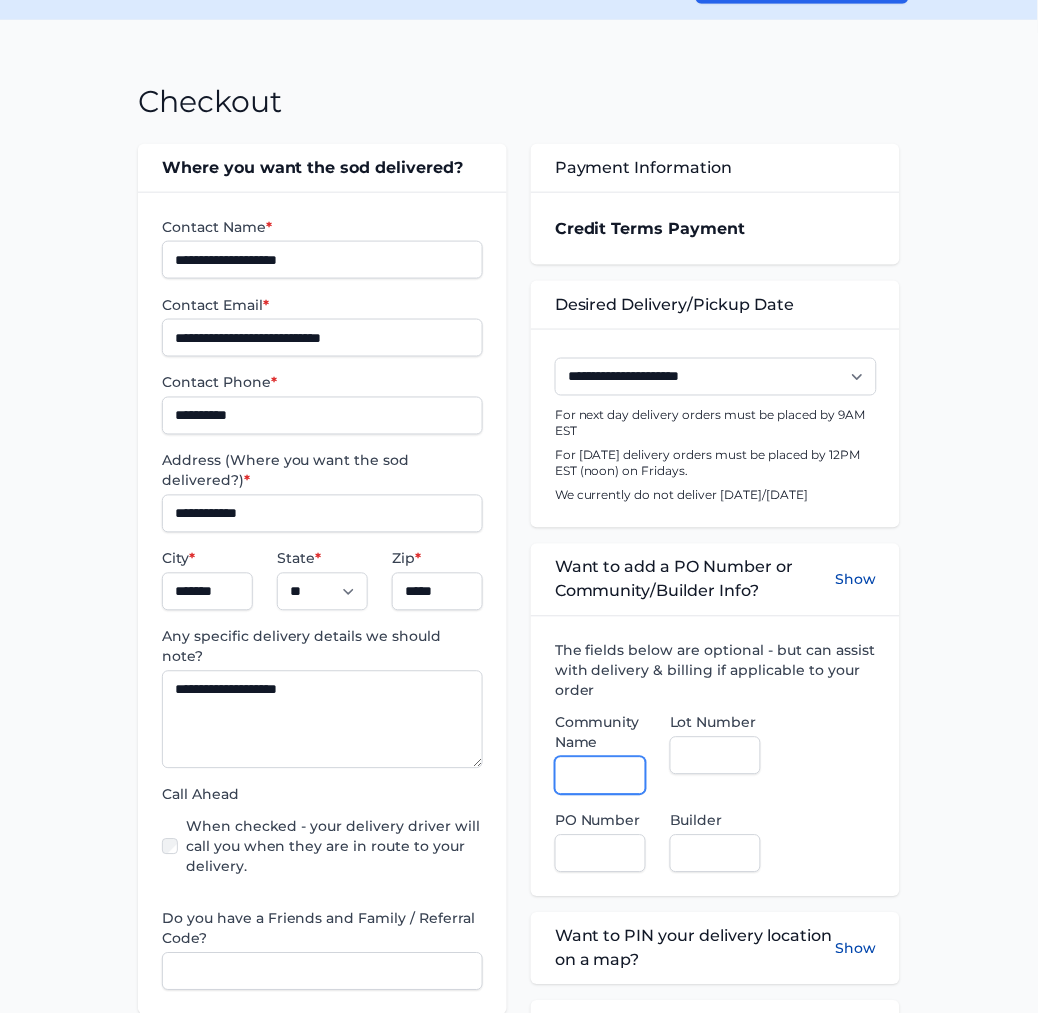 click on "Community Name" at bounding box center (600, 776) 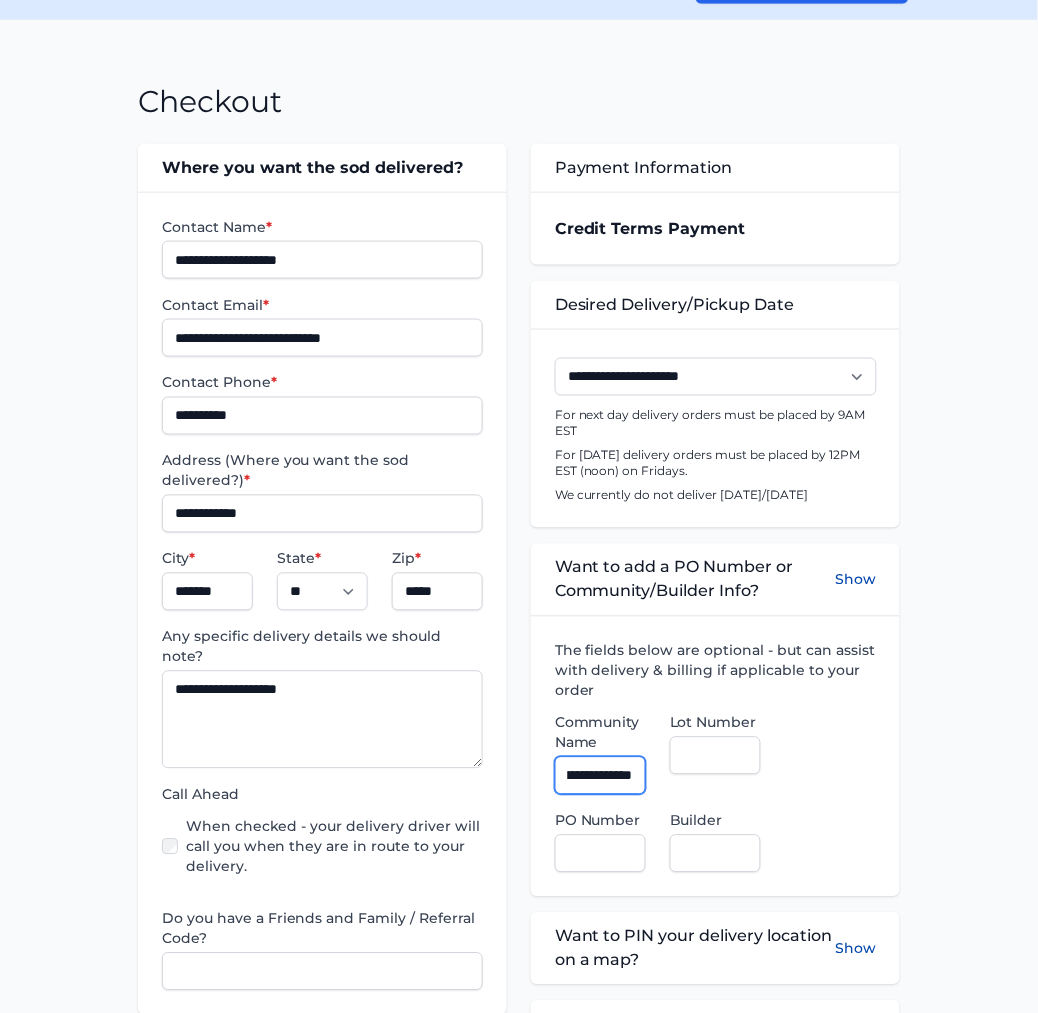 scroll, scrollTop: 0, scrollLeft: 72, axis: horizontal 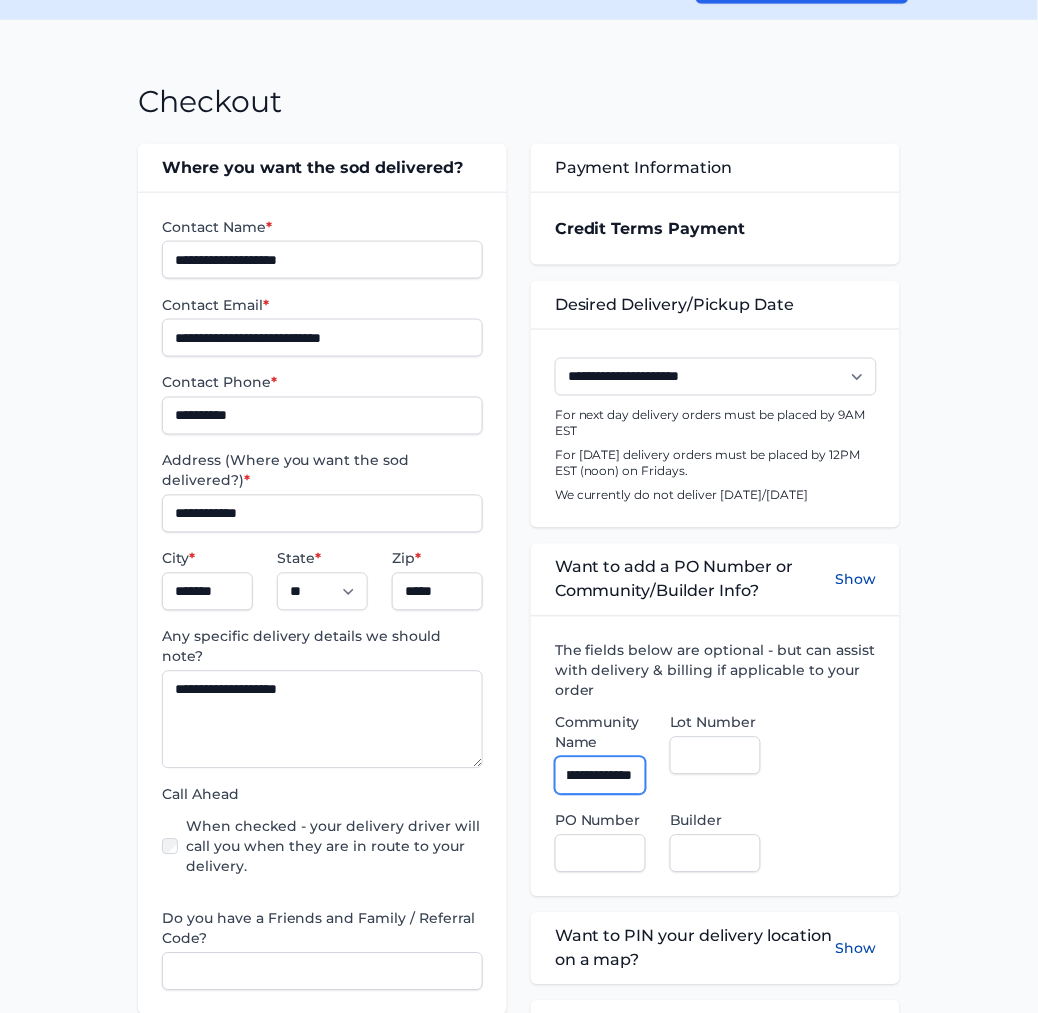 type on "**********" 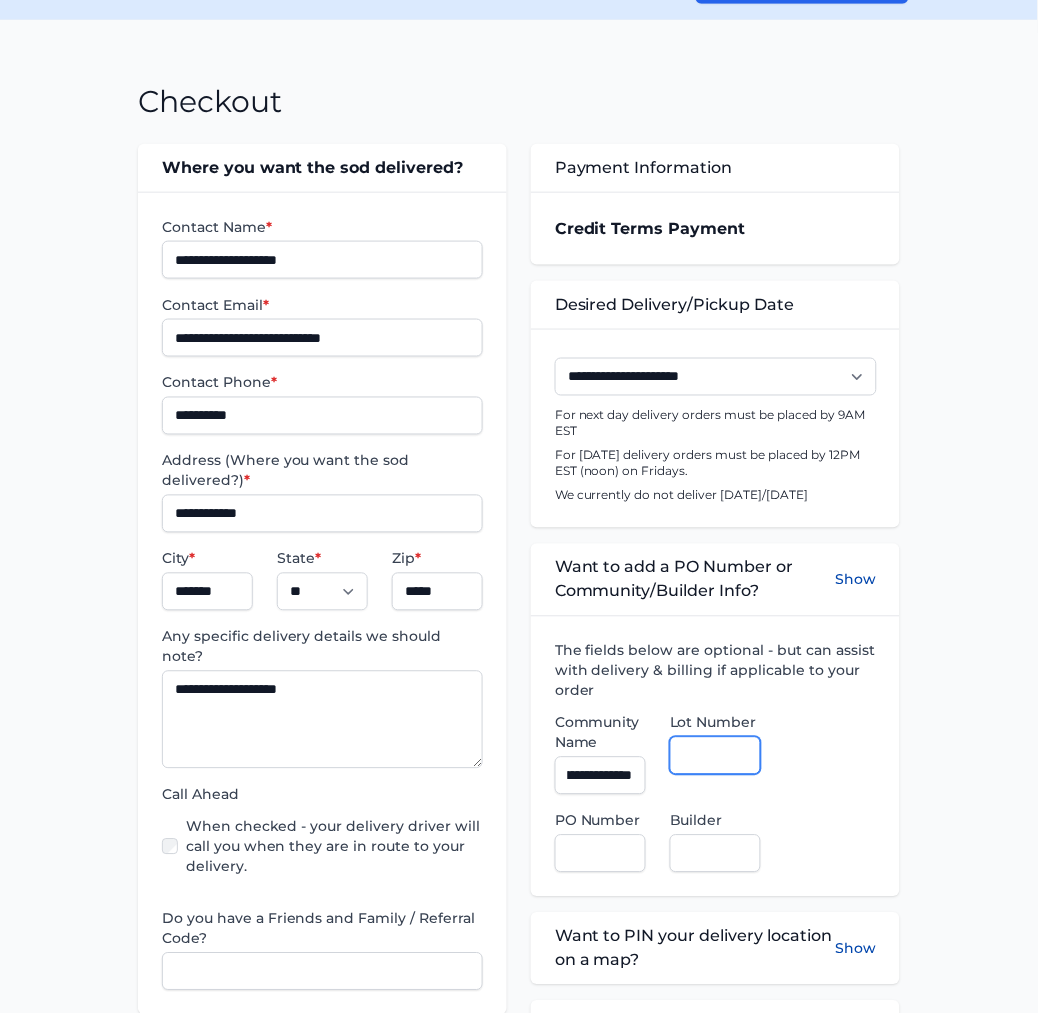 scroll, scrollTop: 0, scrollLeft: 0, axis: both 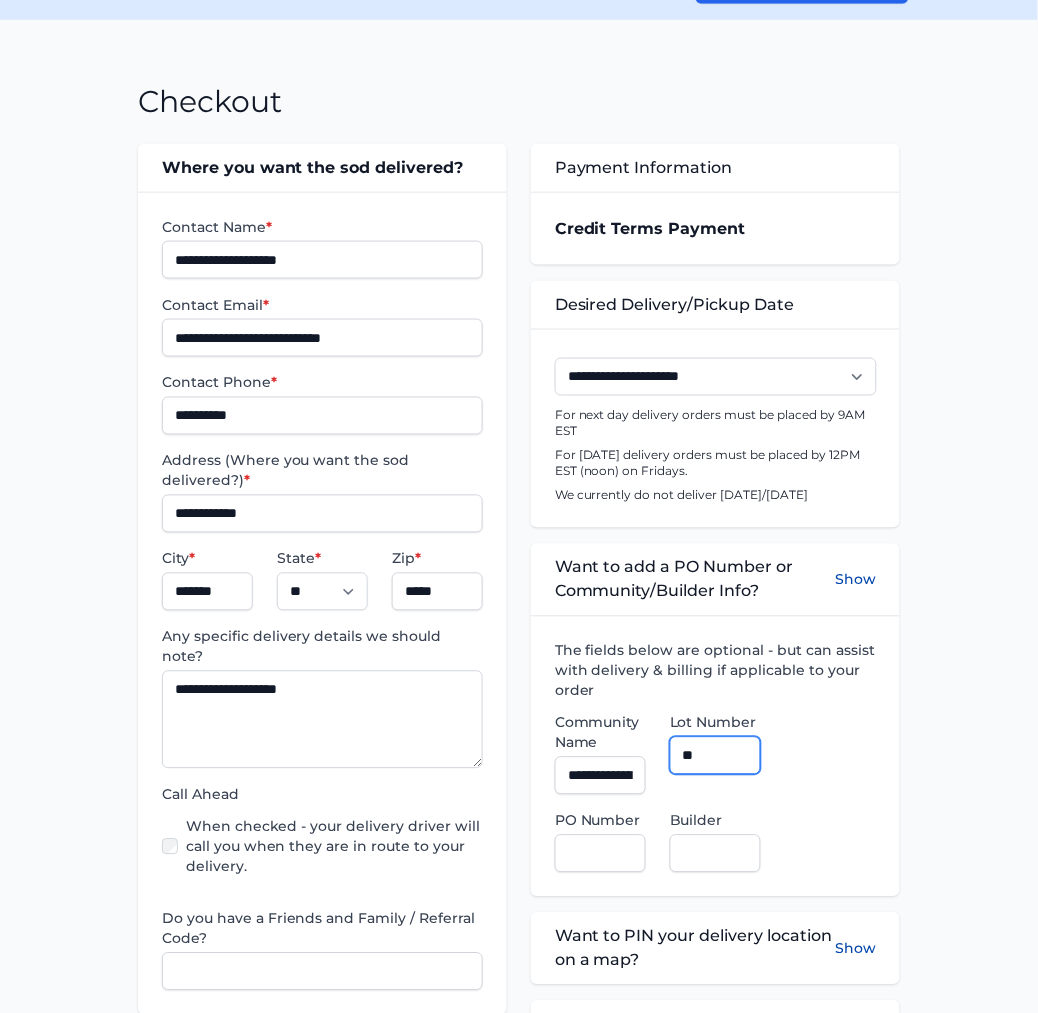 type on "***" 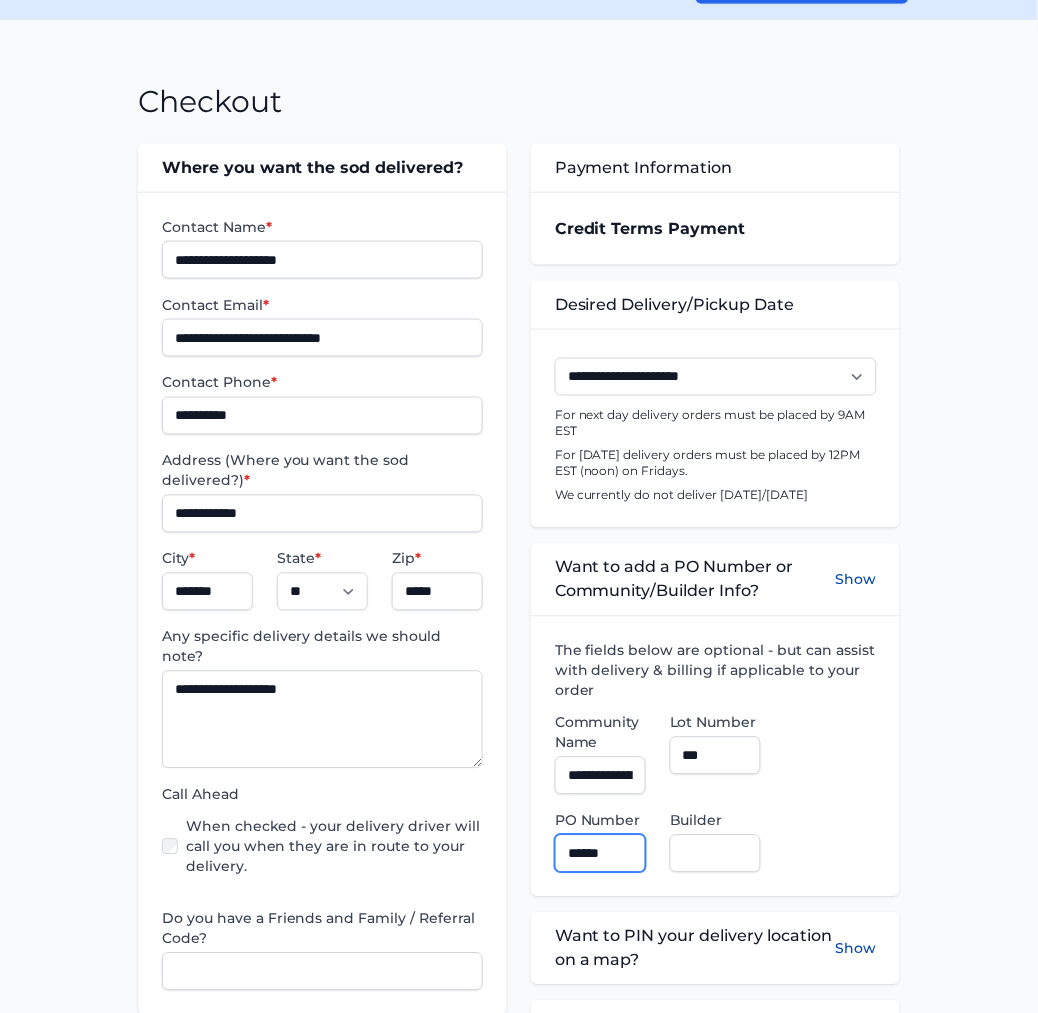 type on "******" 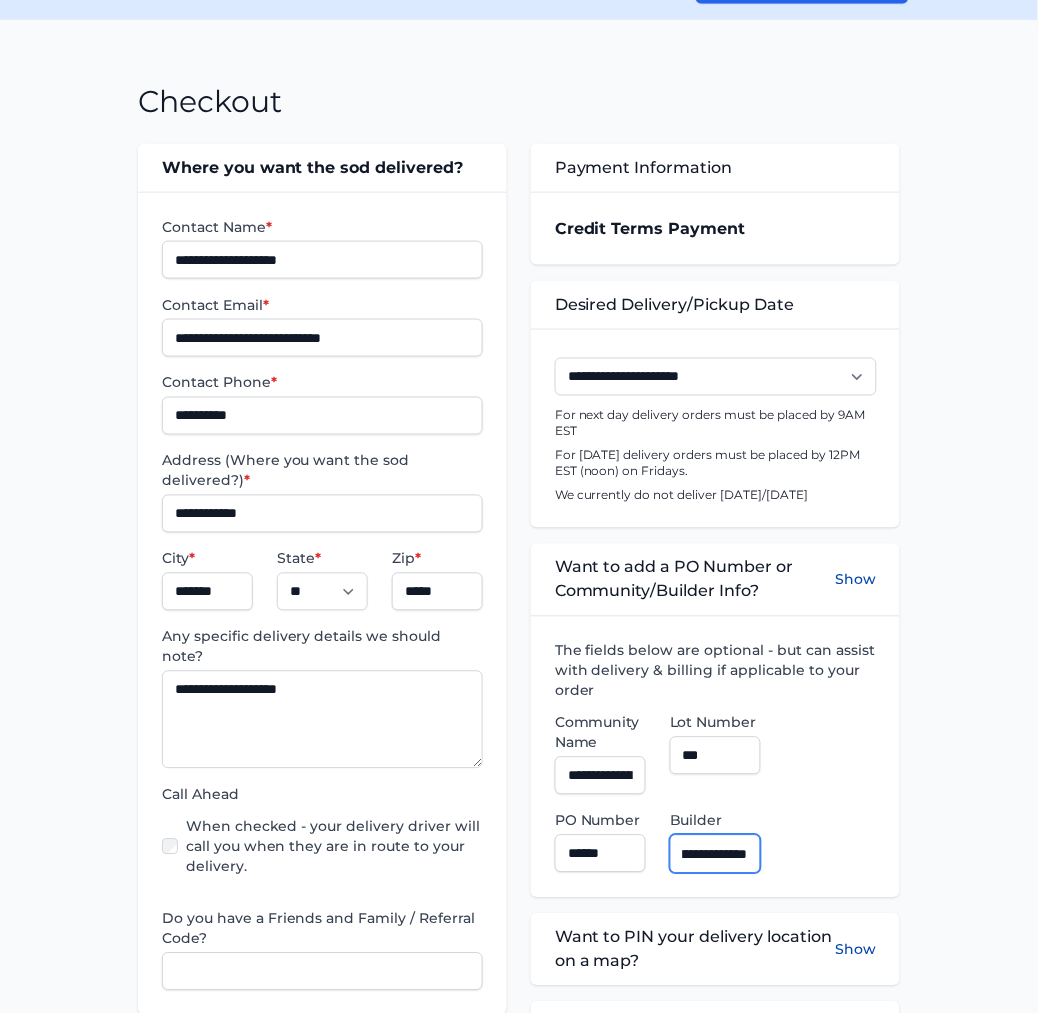 scroll, scrollTop: 0, scrollLeft: 47, axis: horizontal 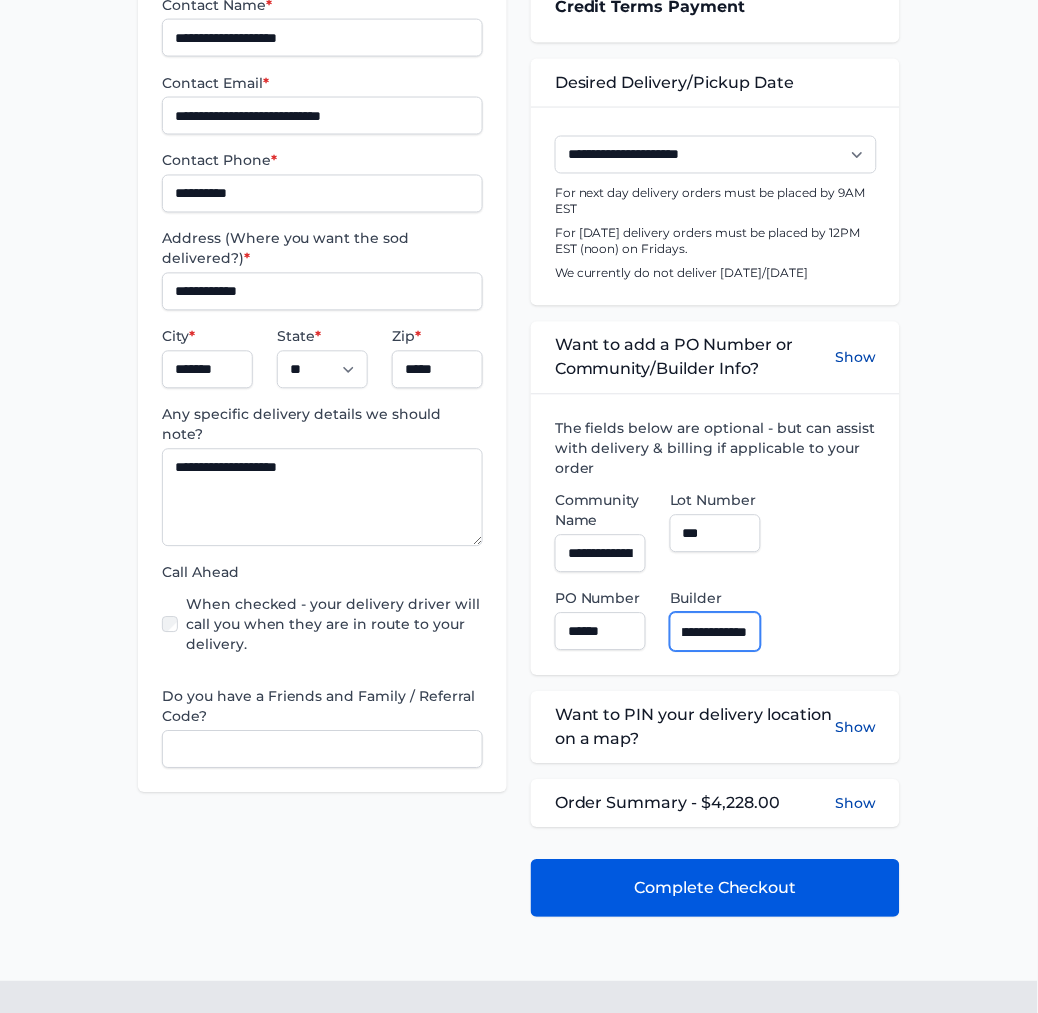 type on "**********" 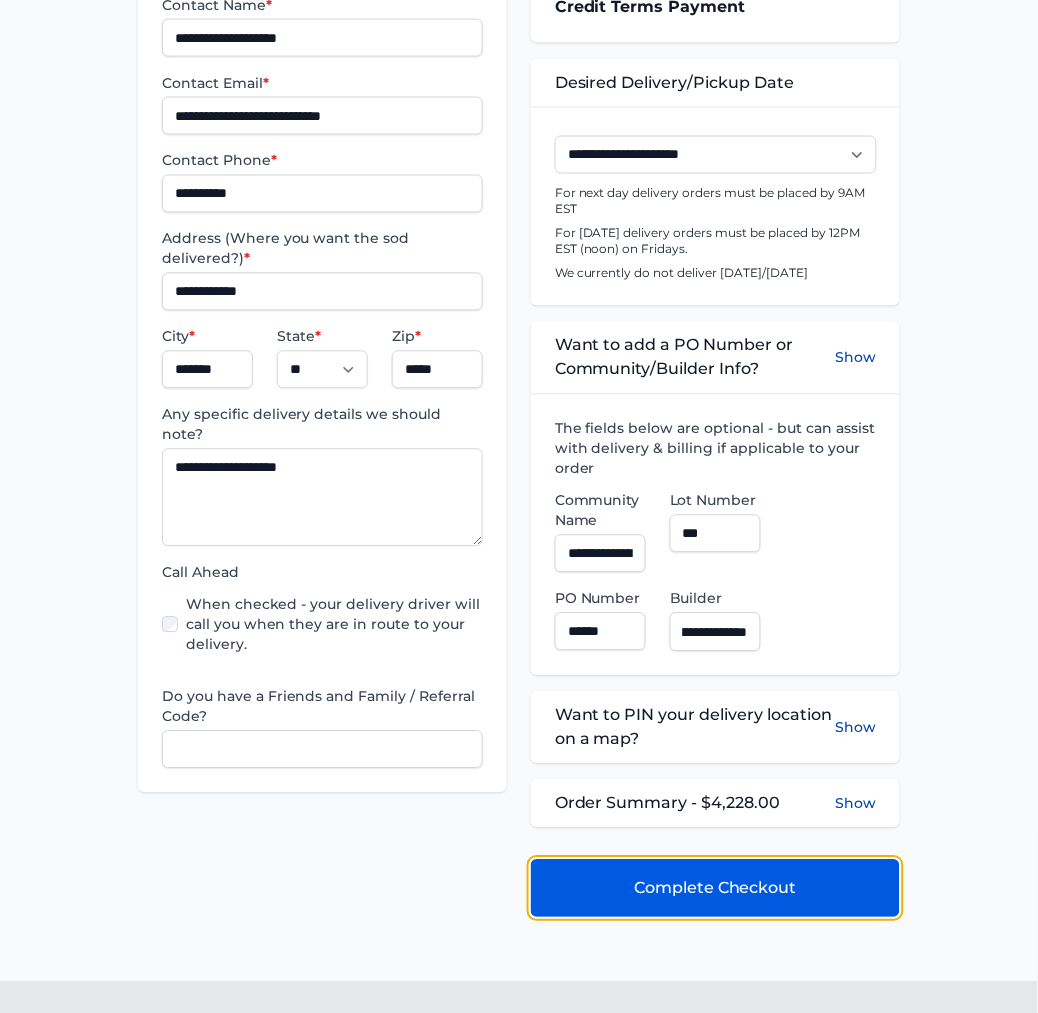 click on "Complete Checkout" at bounding box center [715, 889] 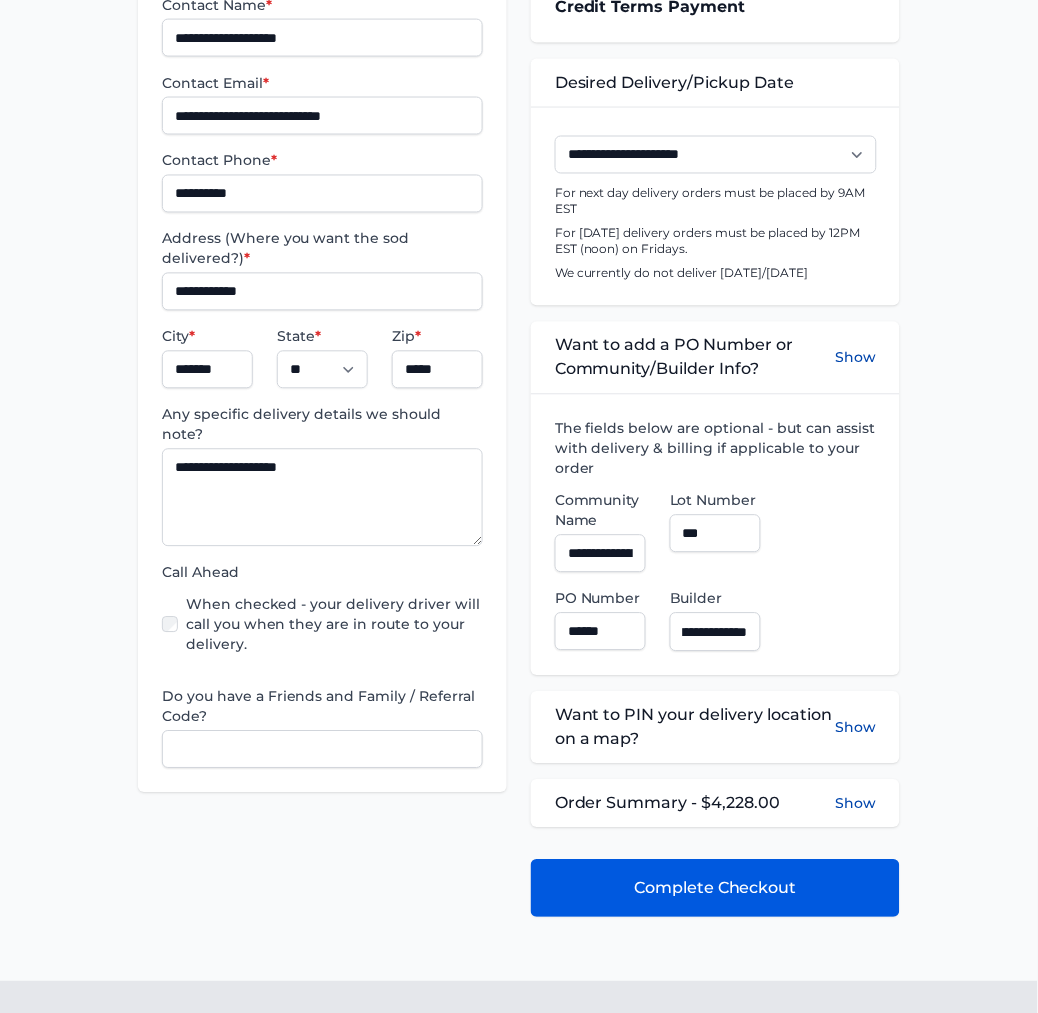 scroll, scrollTop: 0, scrollLeft: 0, axis: both 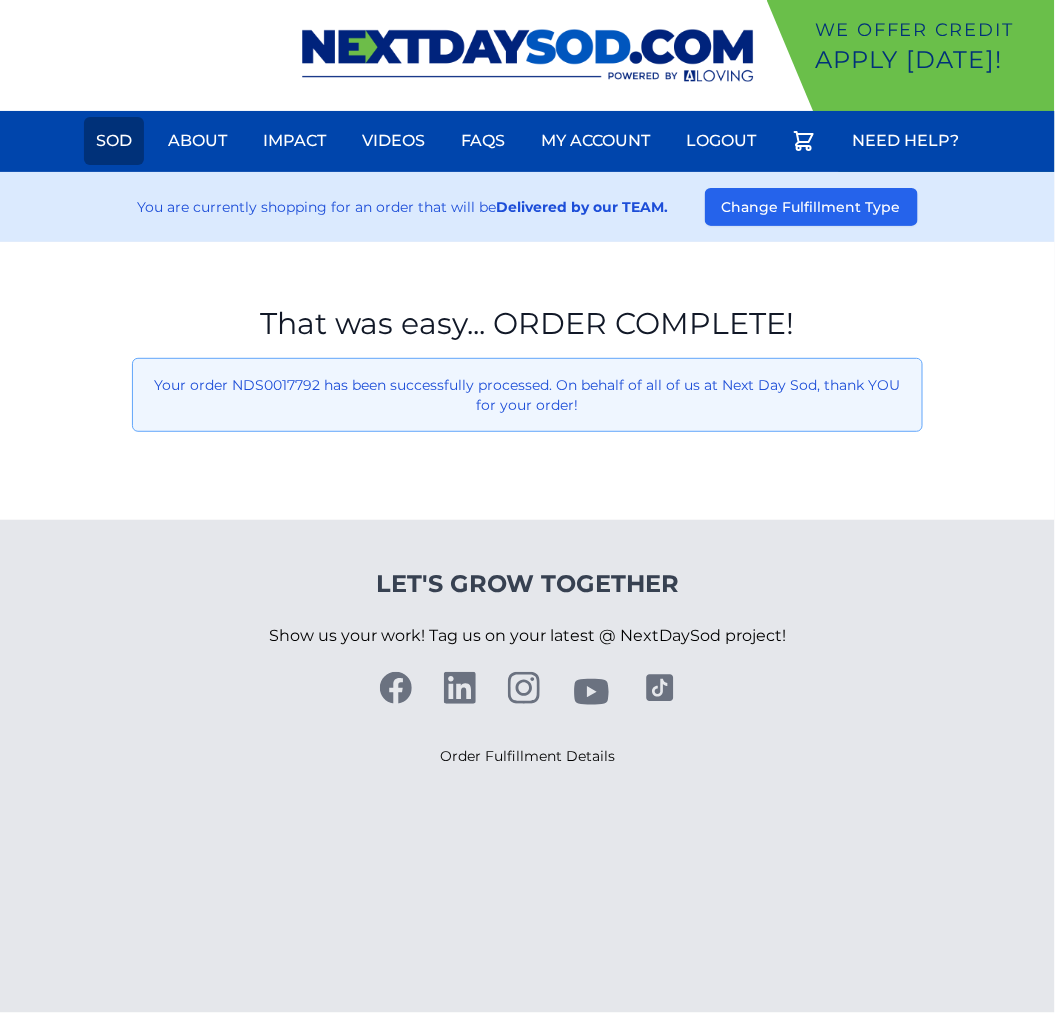 drag, startPoint x: 110, startPoint y: 133, endPoint x: 113, endPoint y: 152, distance: 19.235384 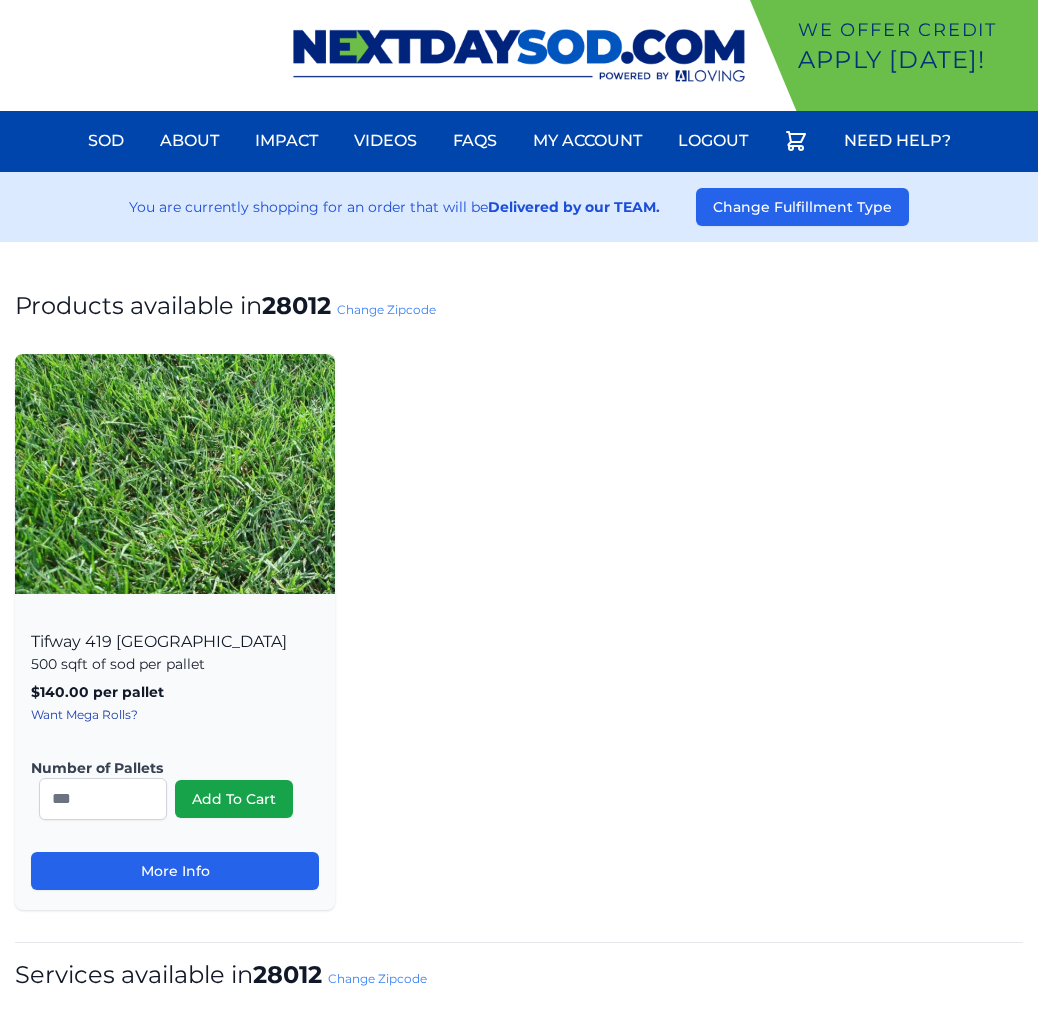 scroll, scrollTop: 0, scrollLeft: 0, axis: both 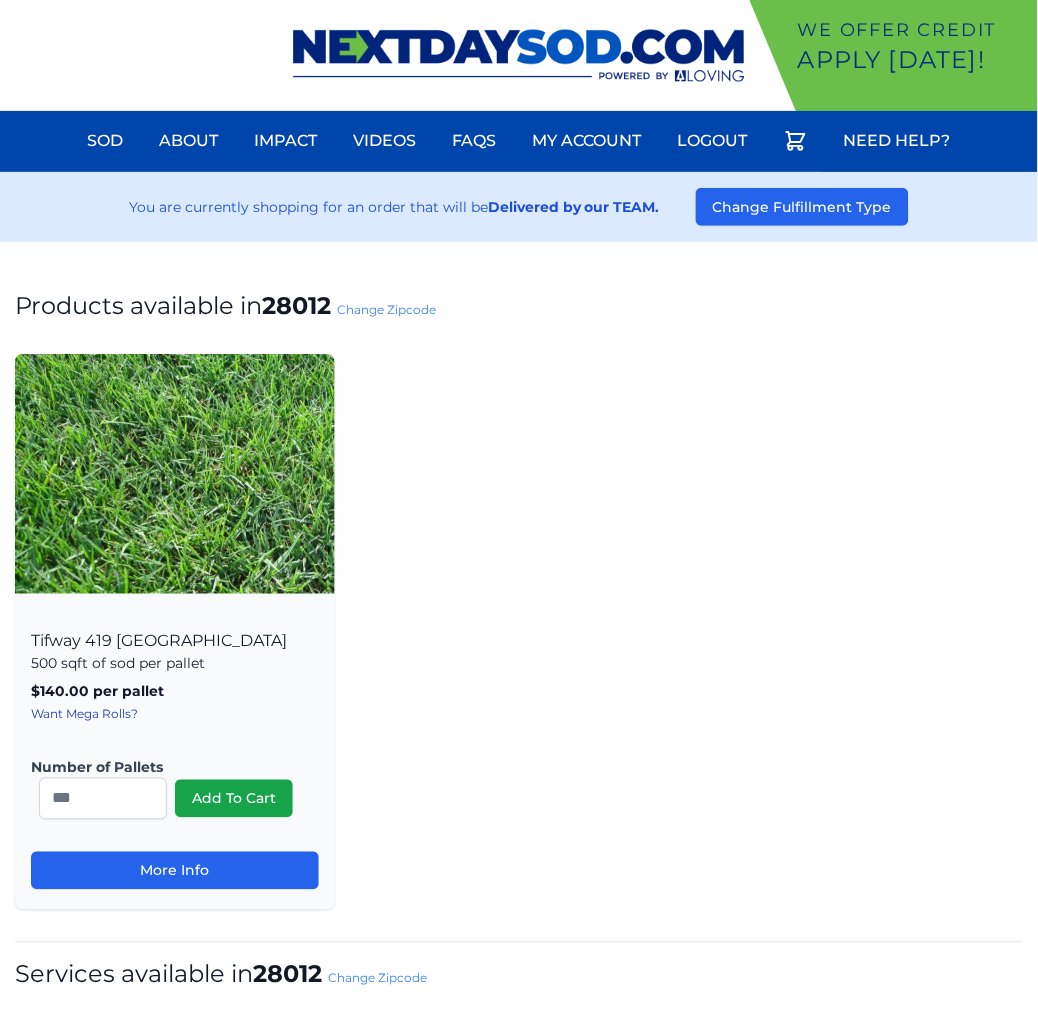 click on "You are currently shopping for an order that will be
Delivered by our TEAM.
Change Fulfillment Type" at bounding box center (519, 207) 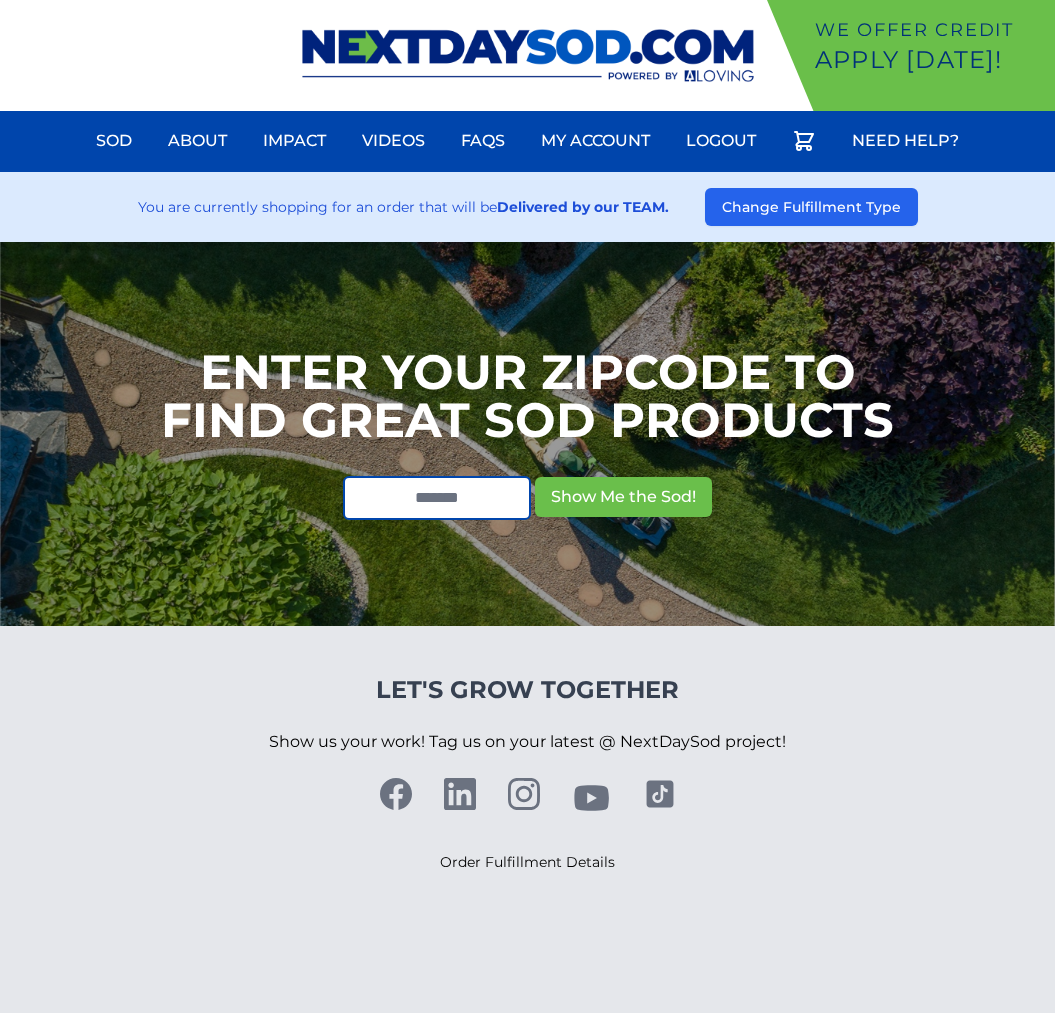 scroll, scrollTop: 0, scrollLeft: 0, axis: both 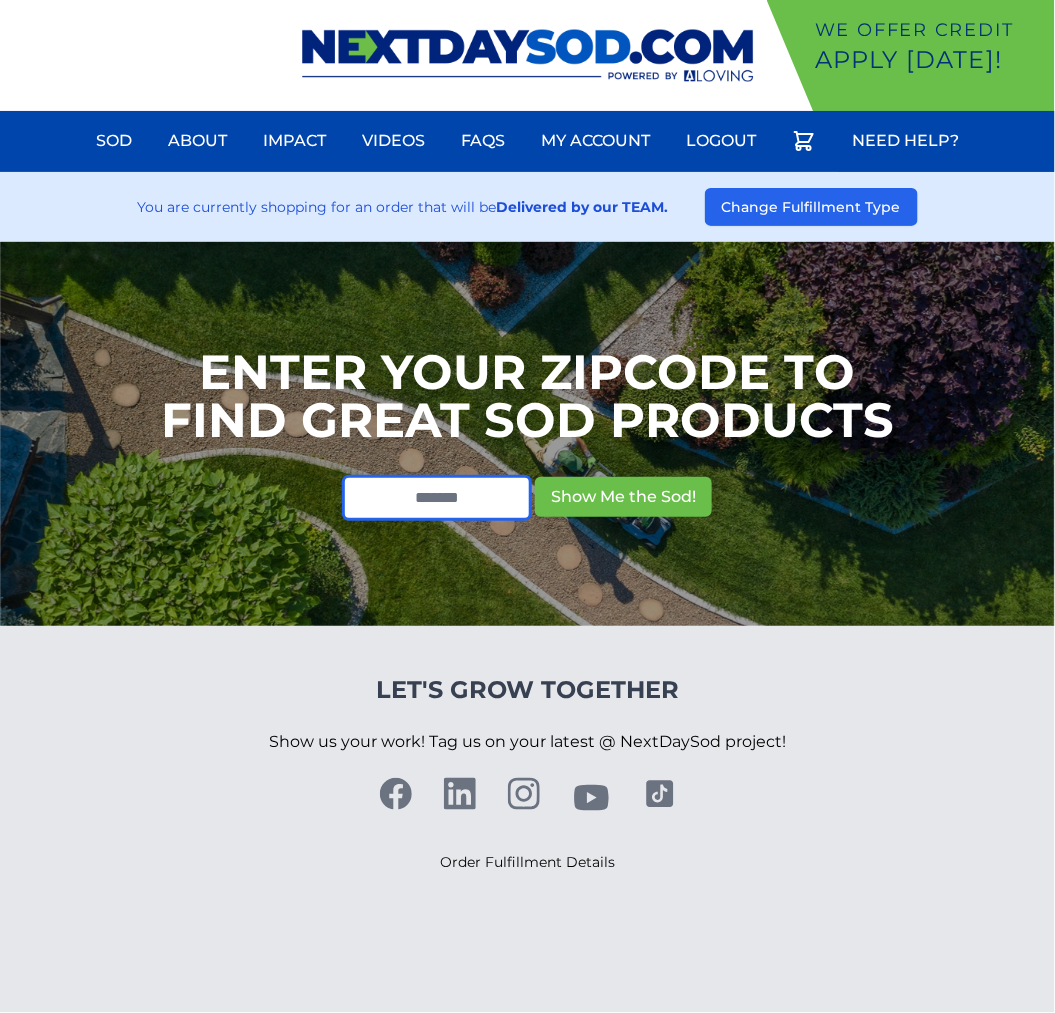 click at bounding box center [437, 498] 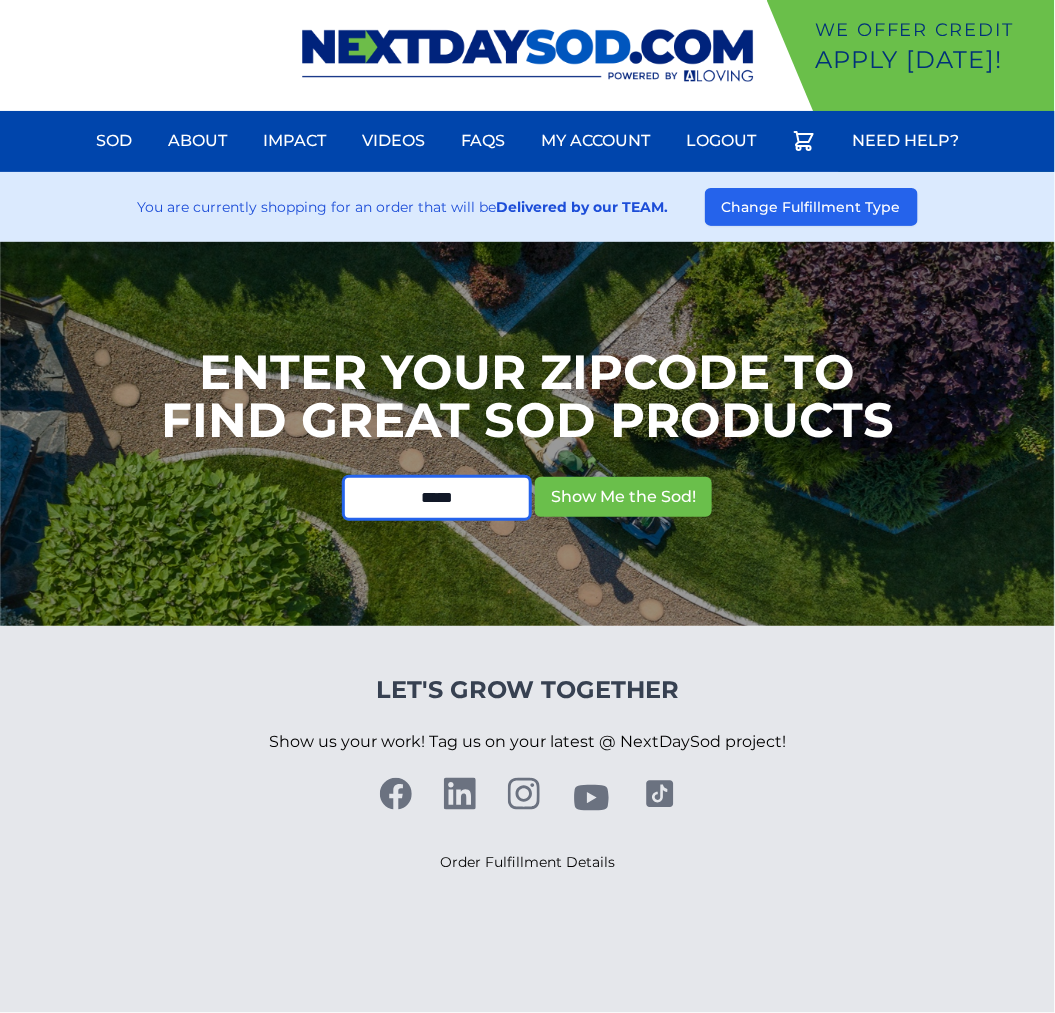 type on "*****" 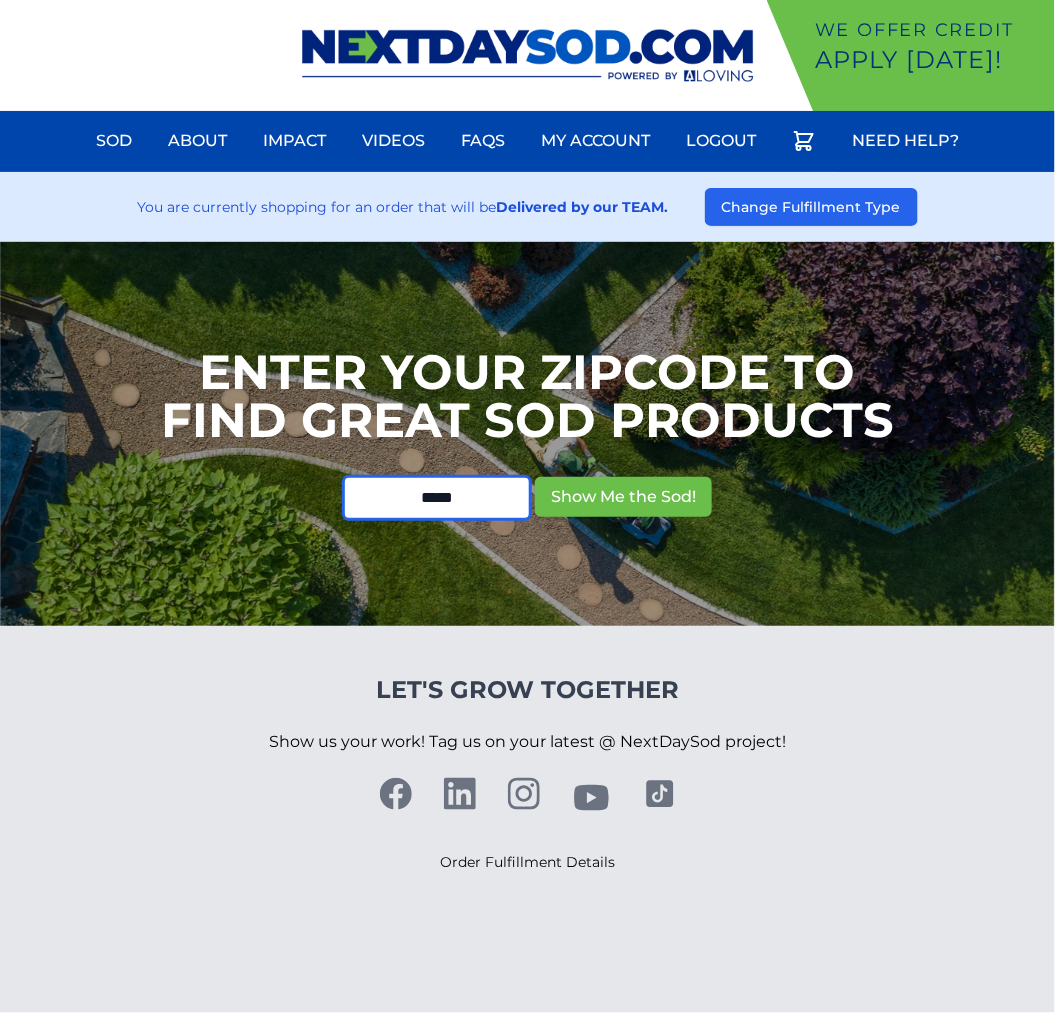 click on "Show Me the Sod!" at bounding box center [623, 497] 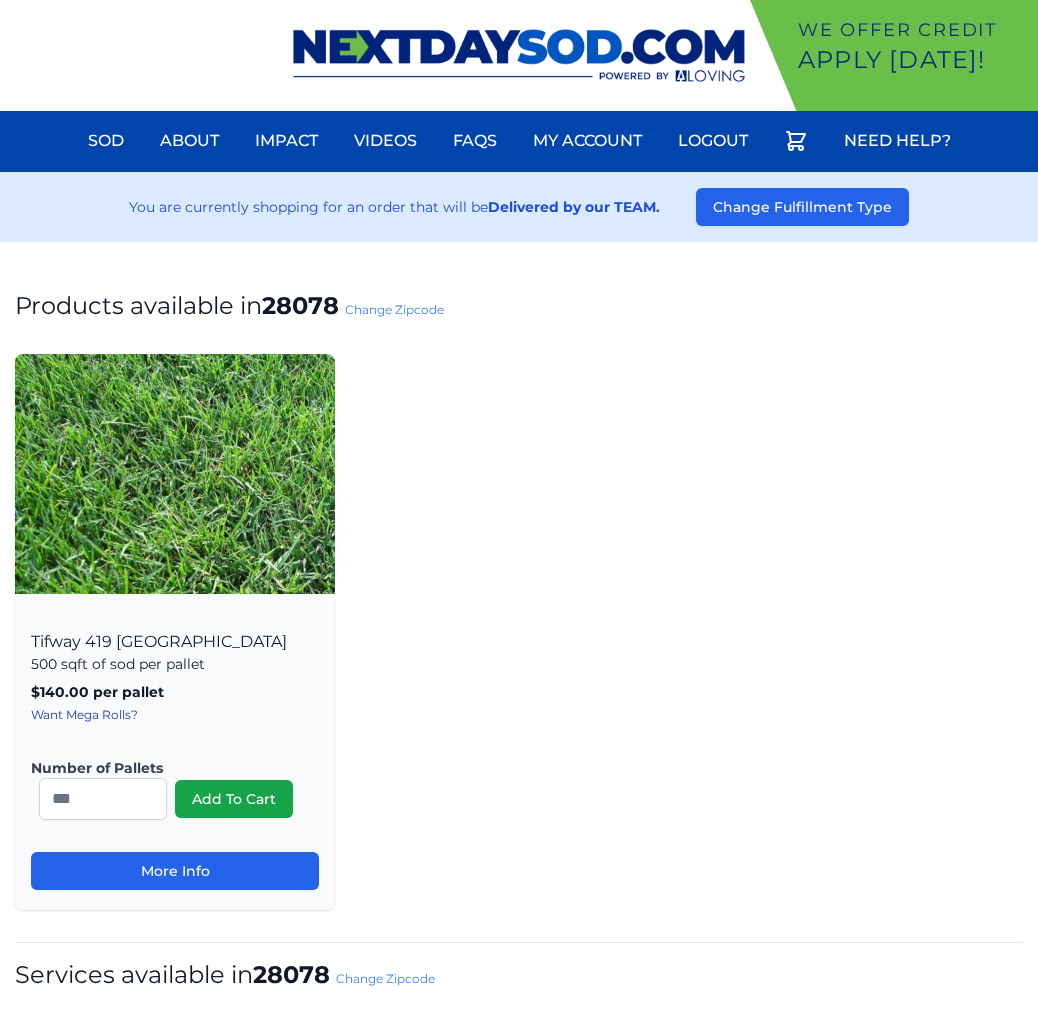 scroll, scrollTop: 0, scrollLeft: 0, axis: both 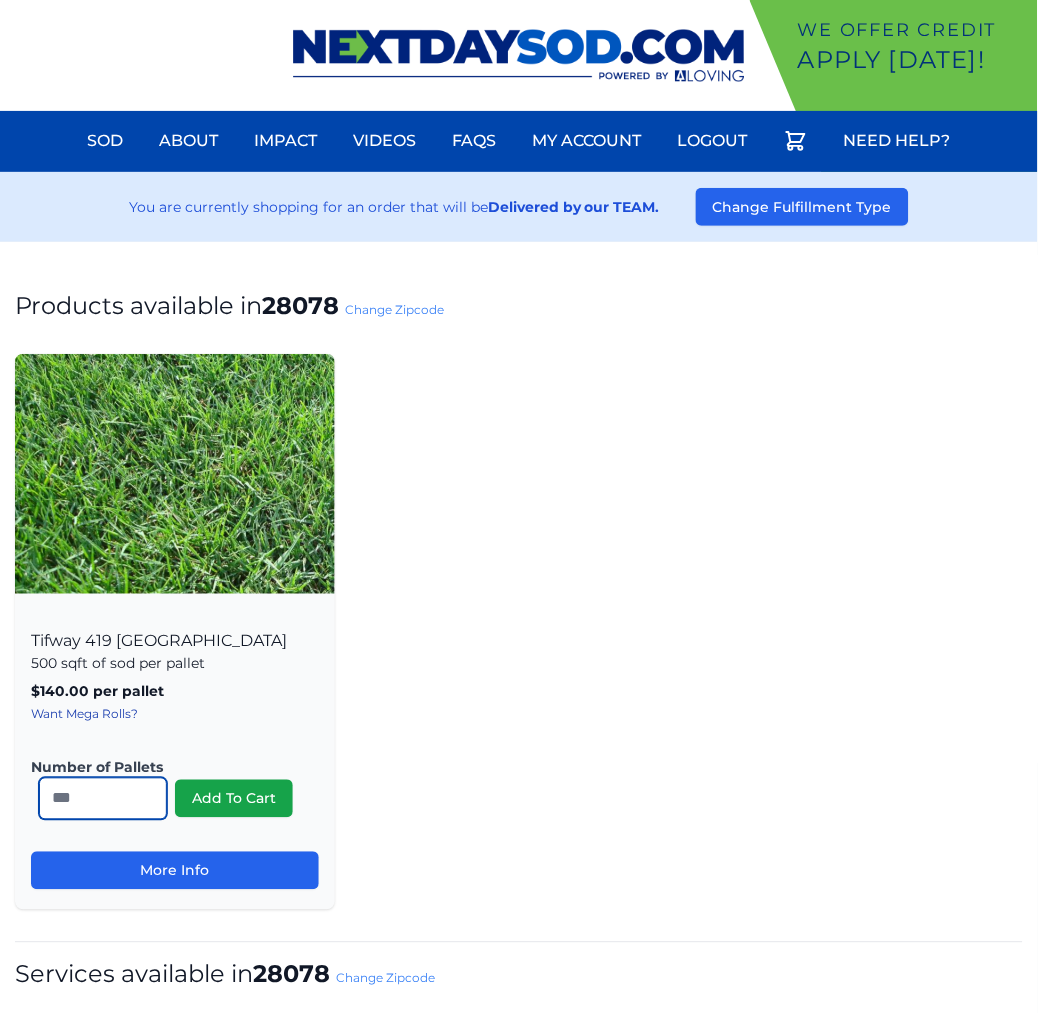 click on "*" at bounding box center [103, 799] 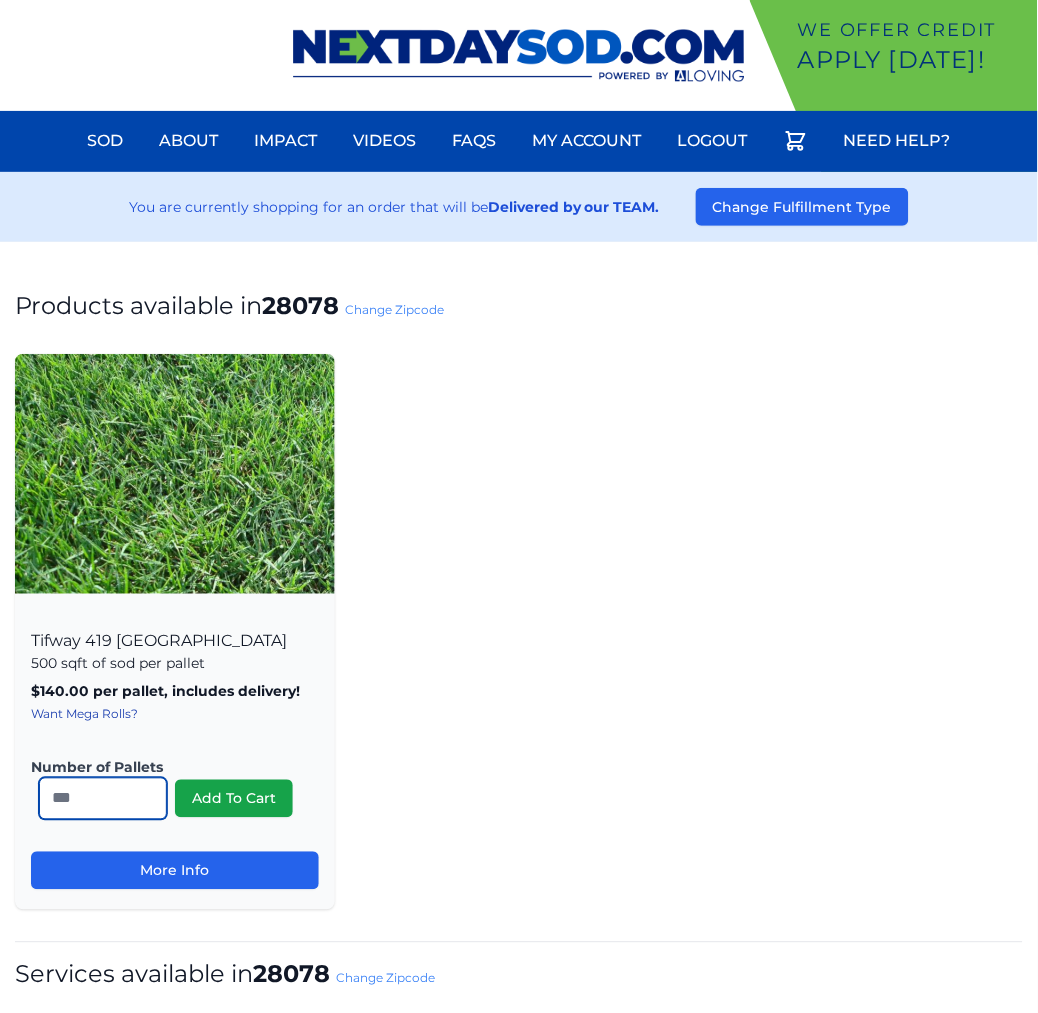type on "**" 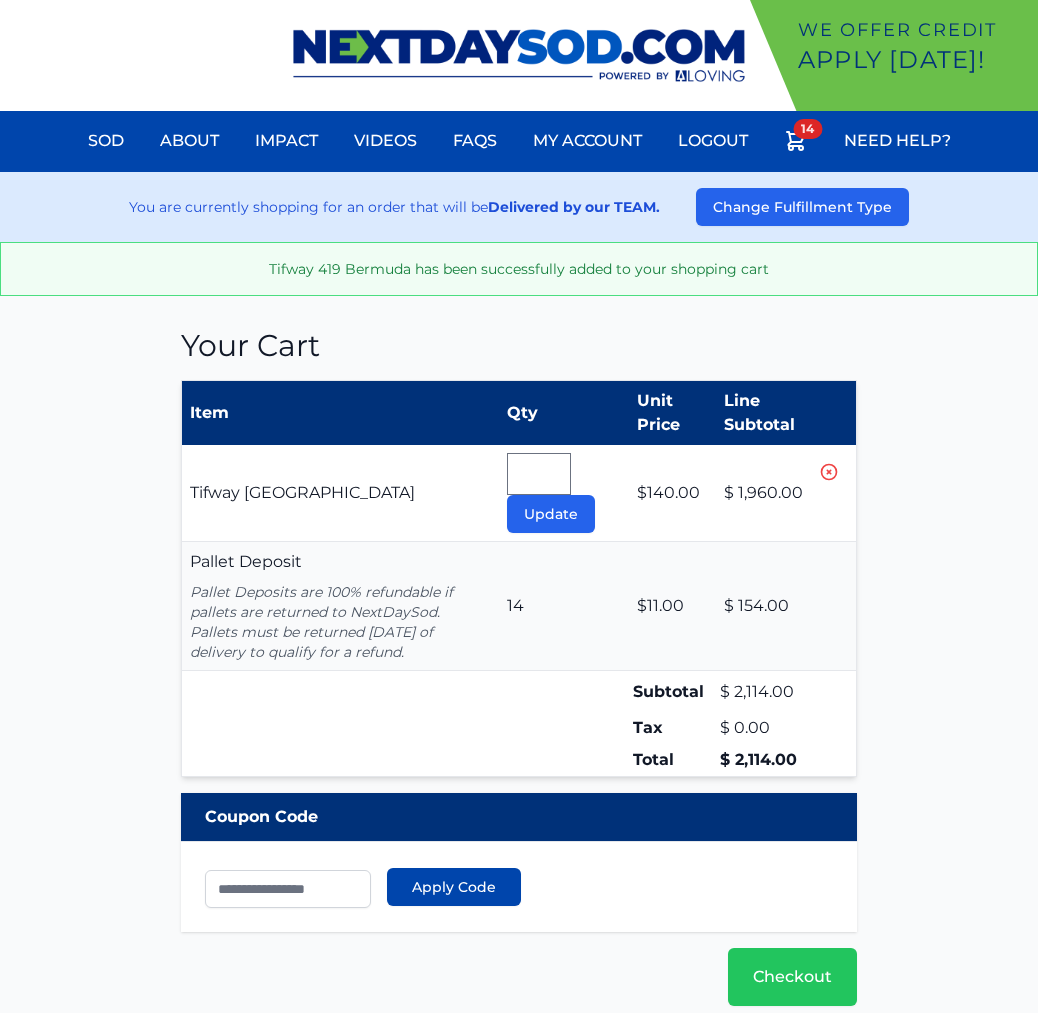 scroll, scrollTop: 0, scrollLeft: 0, axis: both 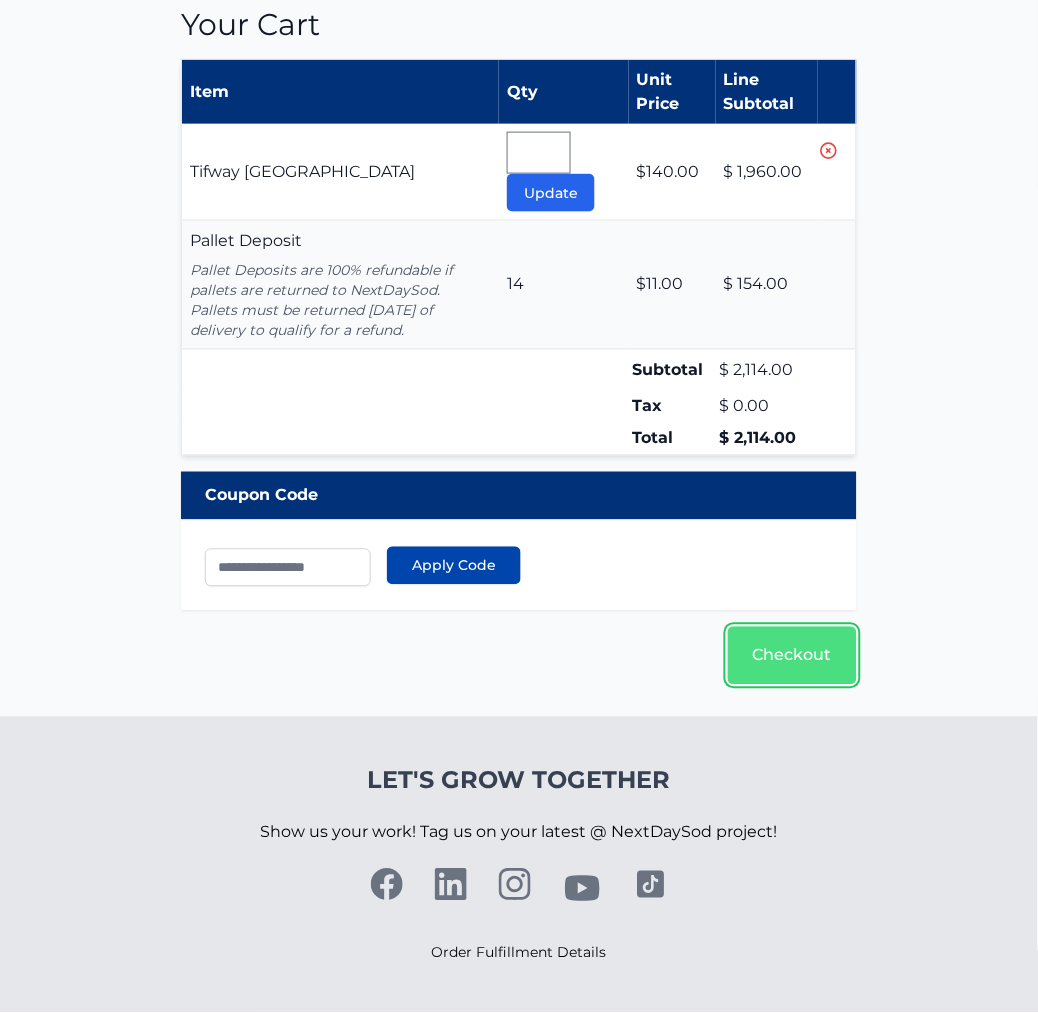drag, startPoint x: 768, startPoint y: 642, endPoint x: 737, endPoint y: 658, distance: 34.88553 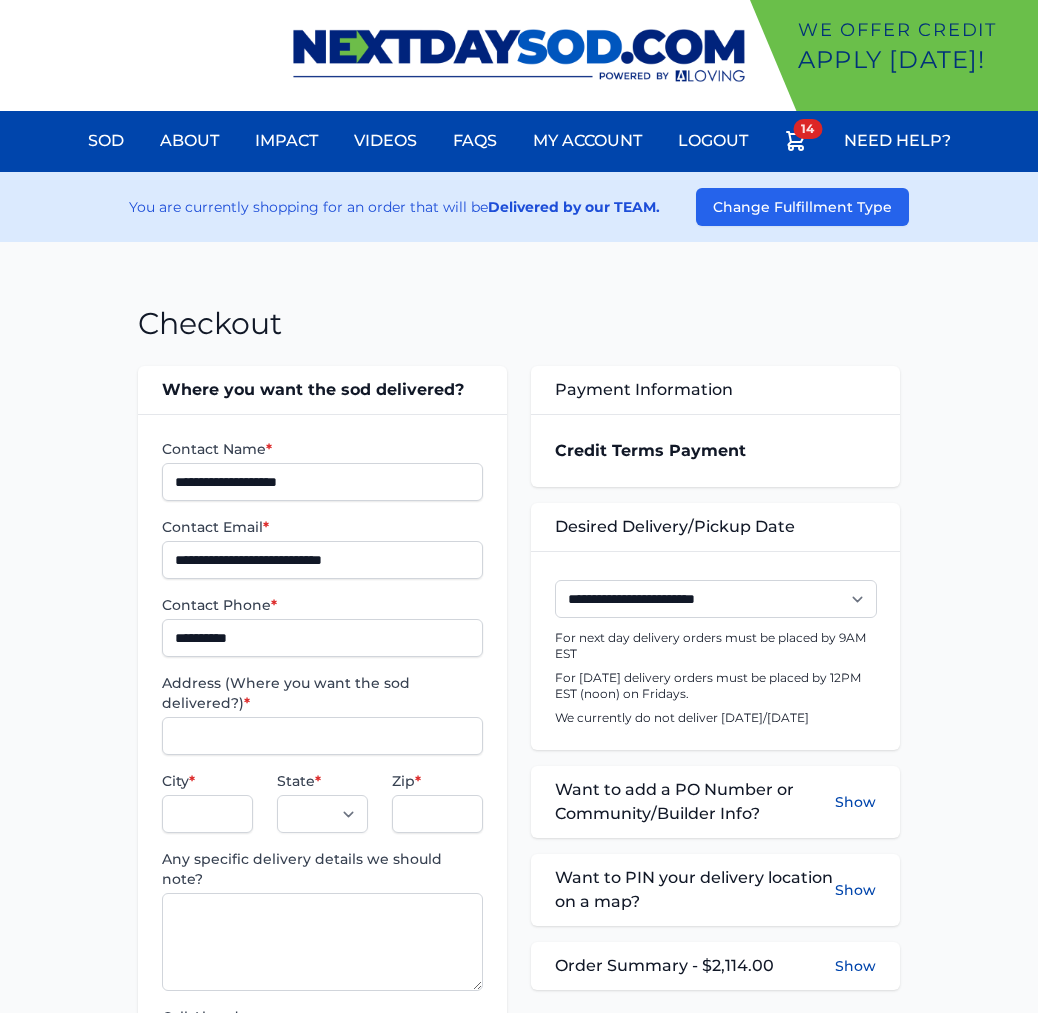 scroll, scrollTop: 0, scrollLeft: 0, axis: both 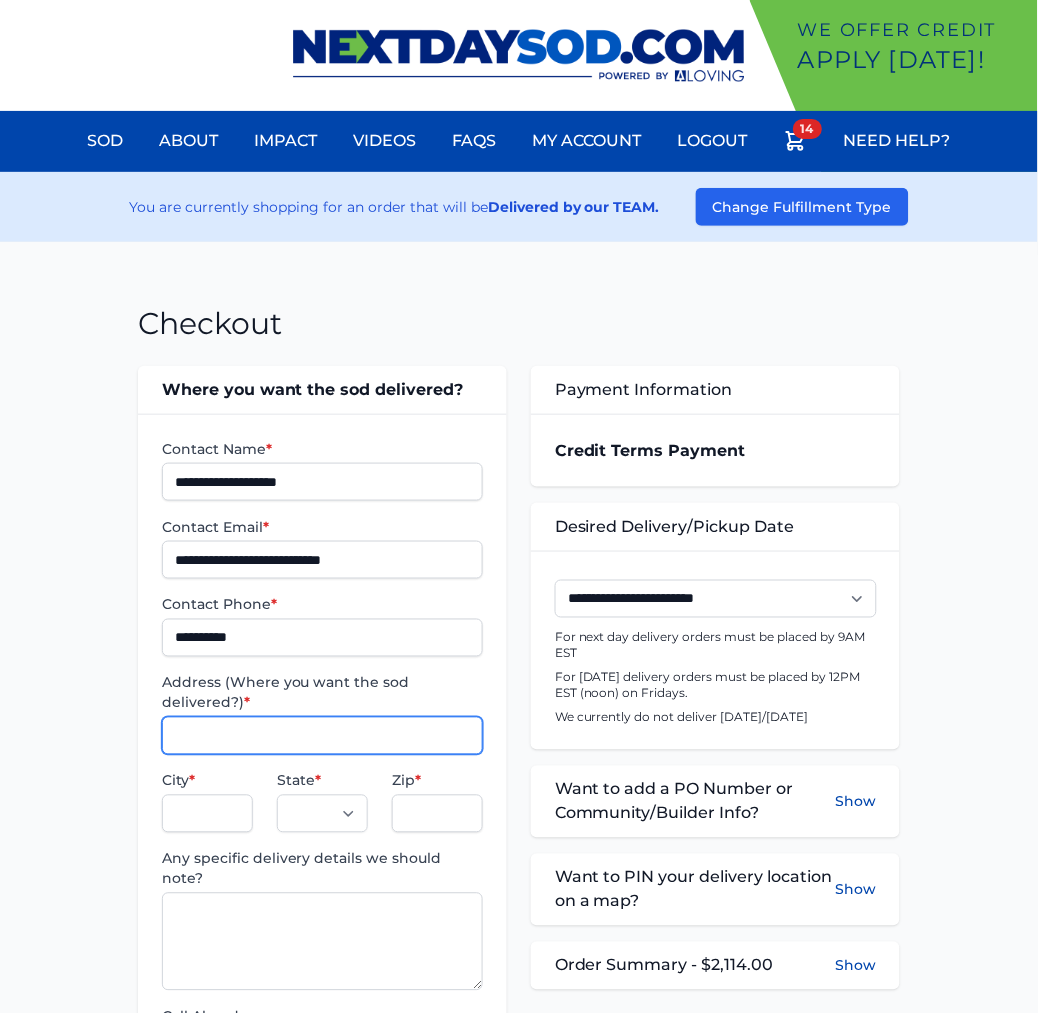 click on "Address (Where you want the sod delivered?)
*" at bounding box center (322, 736) 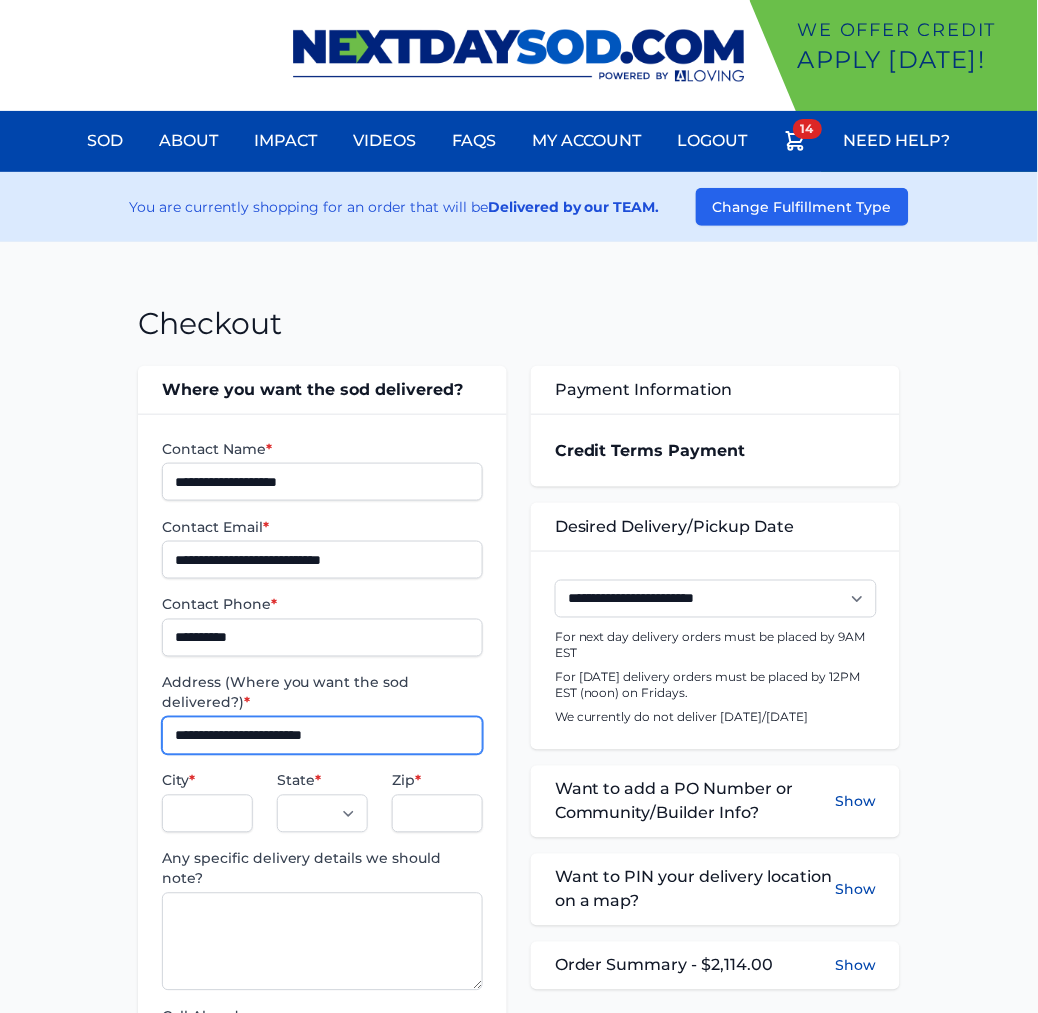 type on "**********" 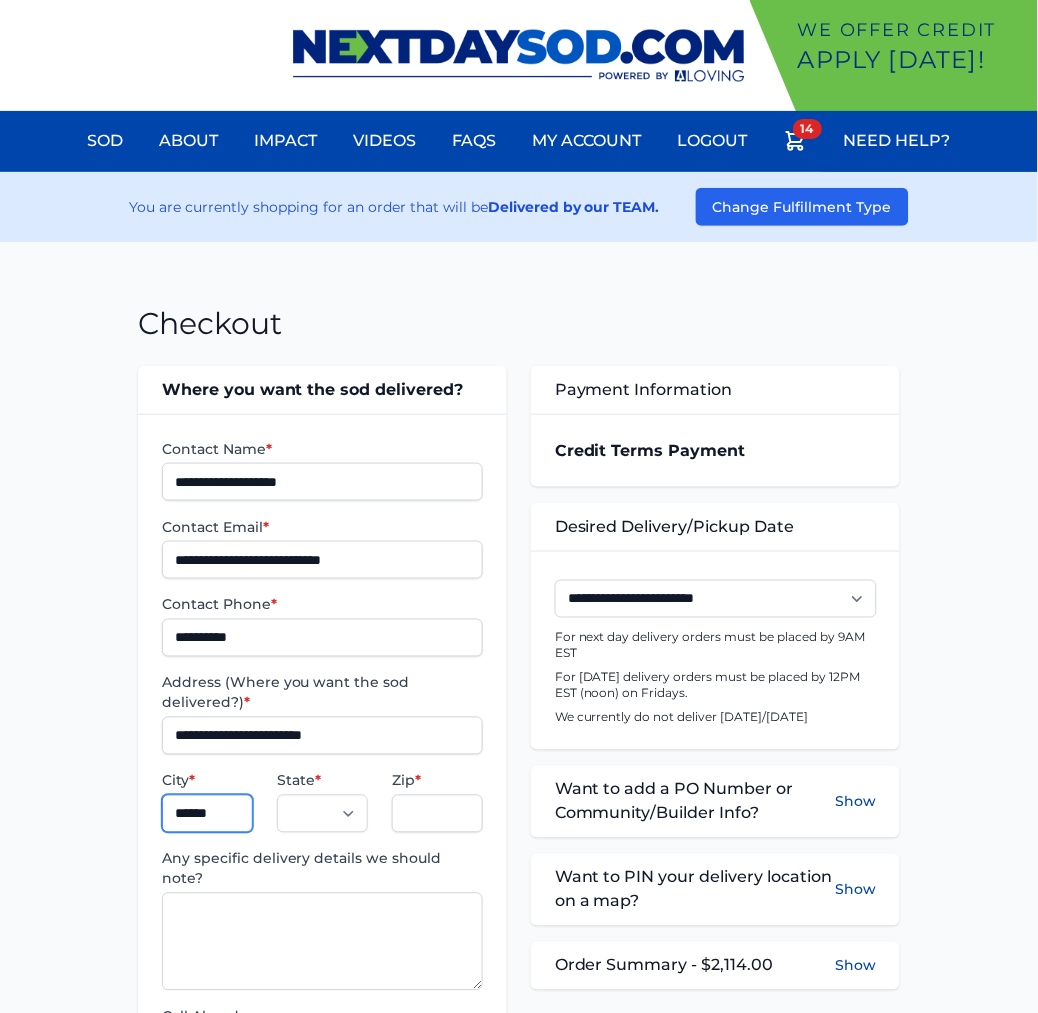 type on "**********" 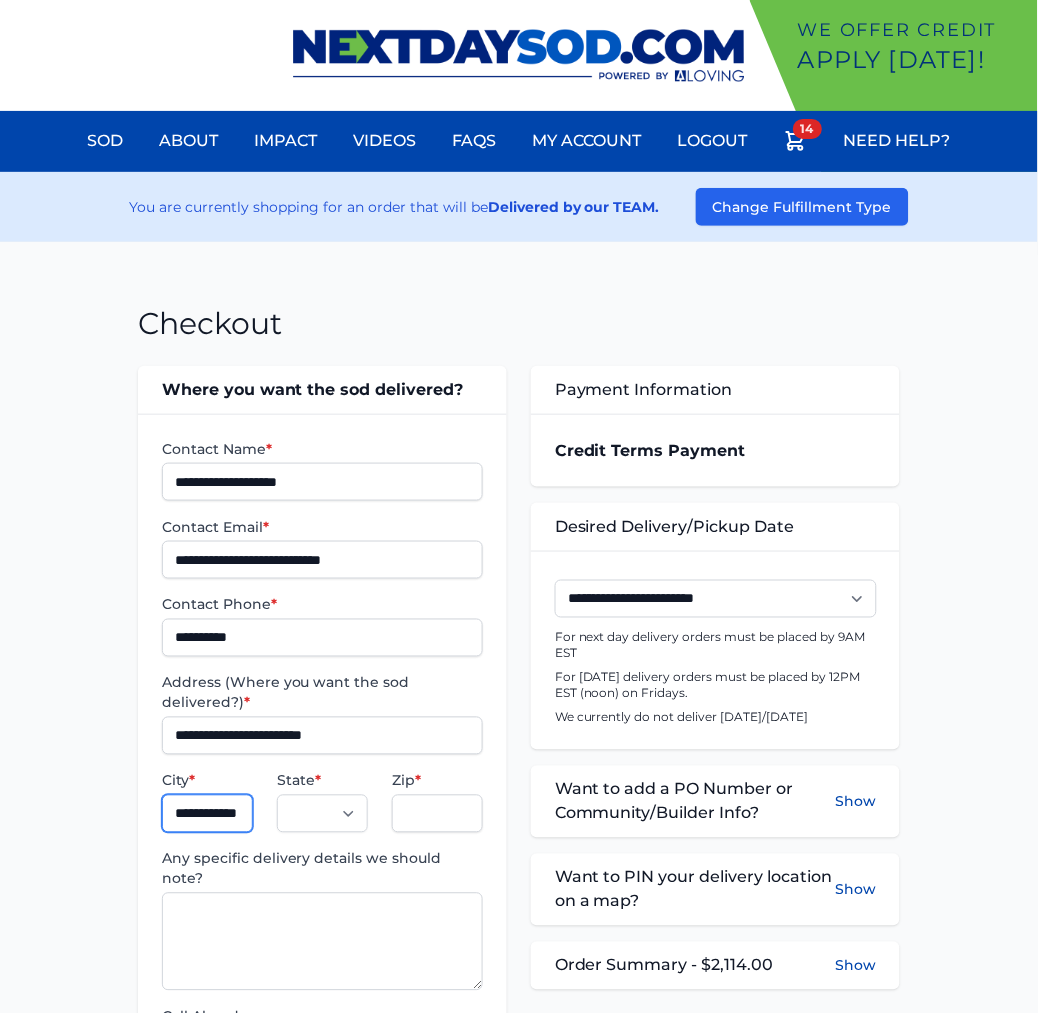 select on "**" 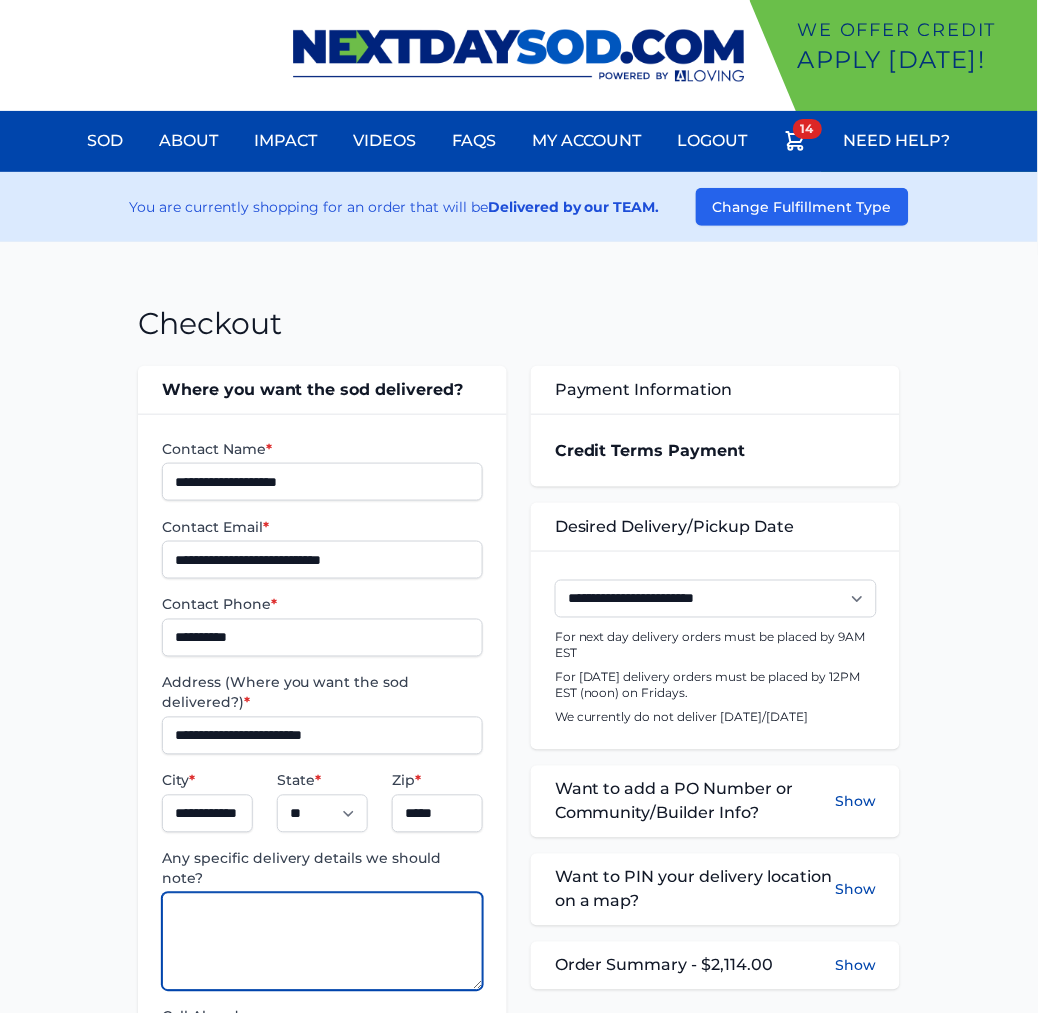 paste on "**********" 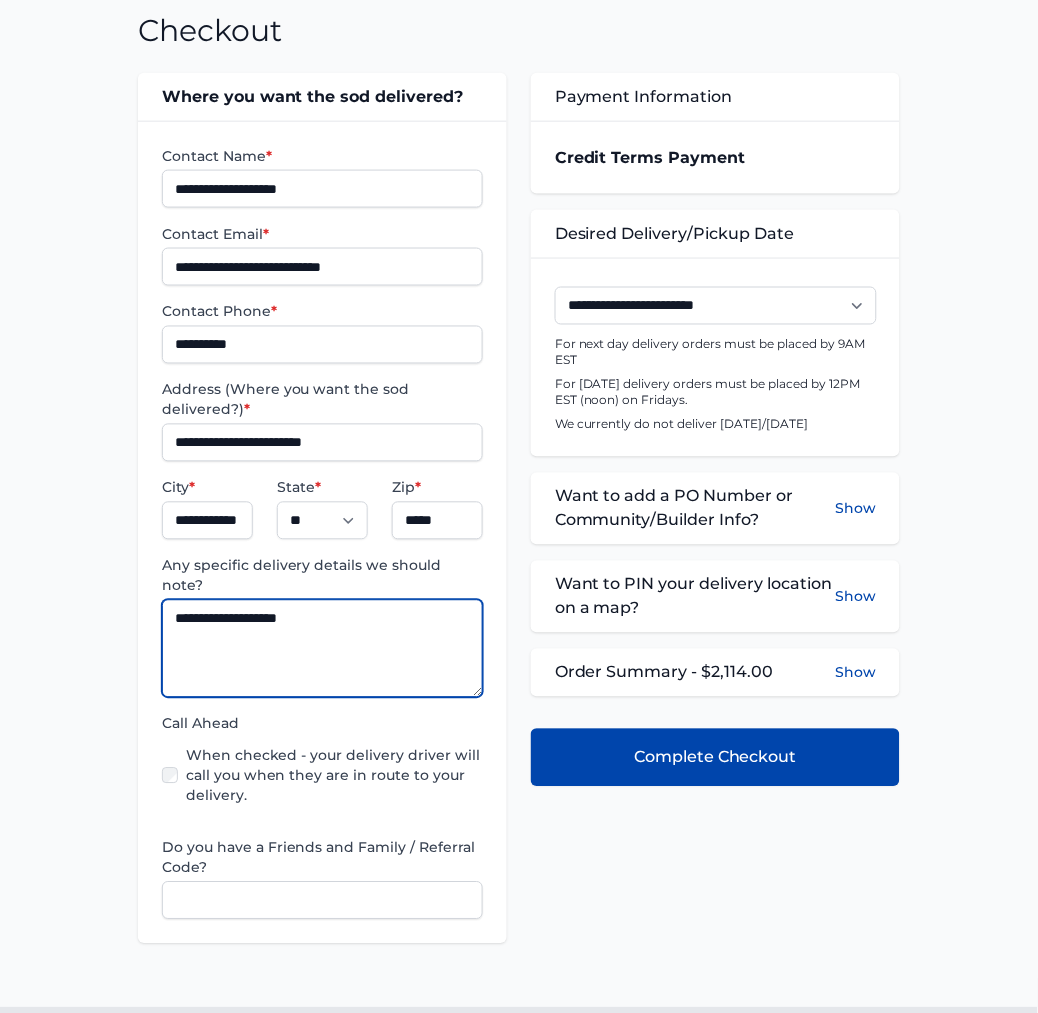 scroll, scrollTop: 333, scrollLeft: 0, axis: vertical 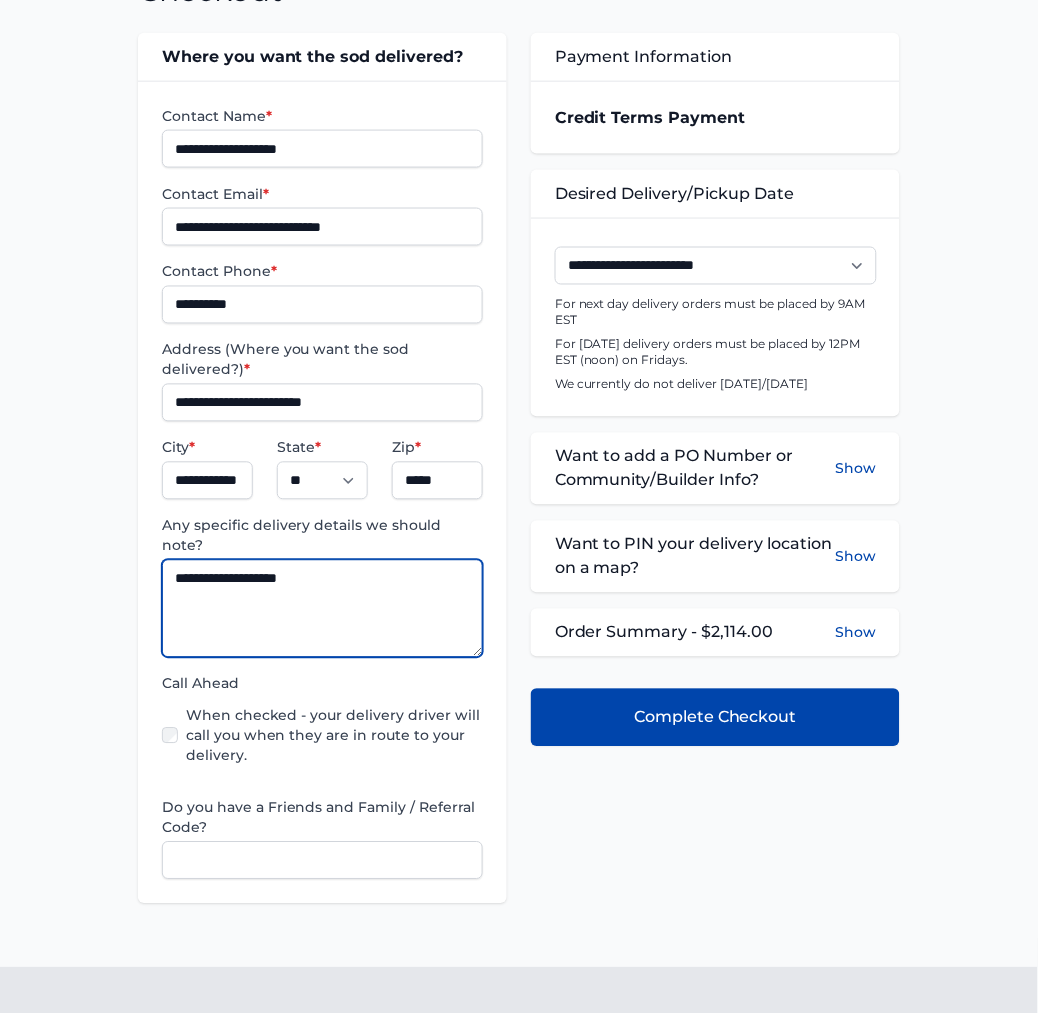 type on "**********" 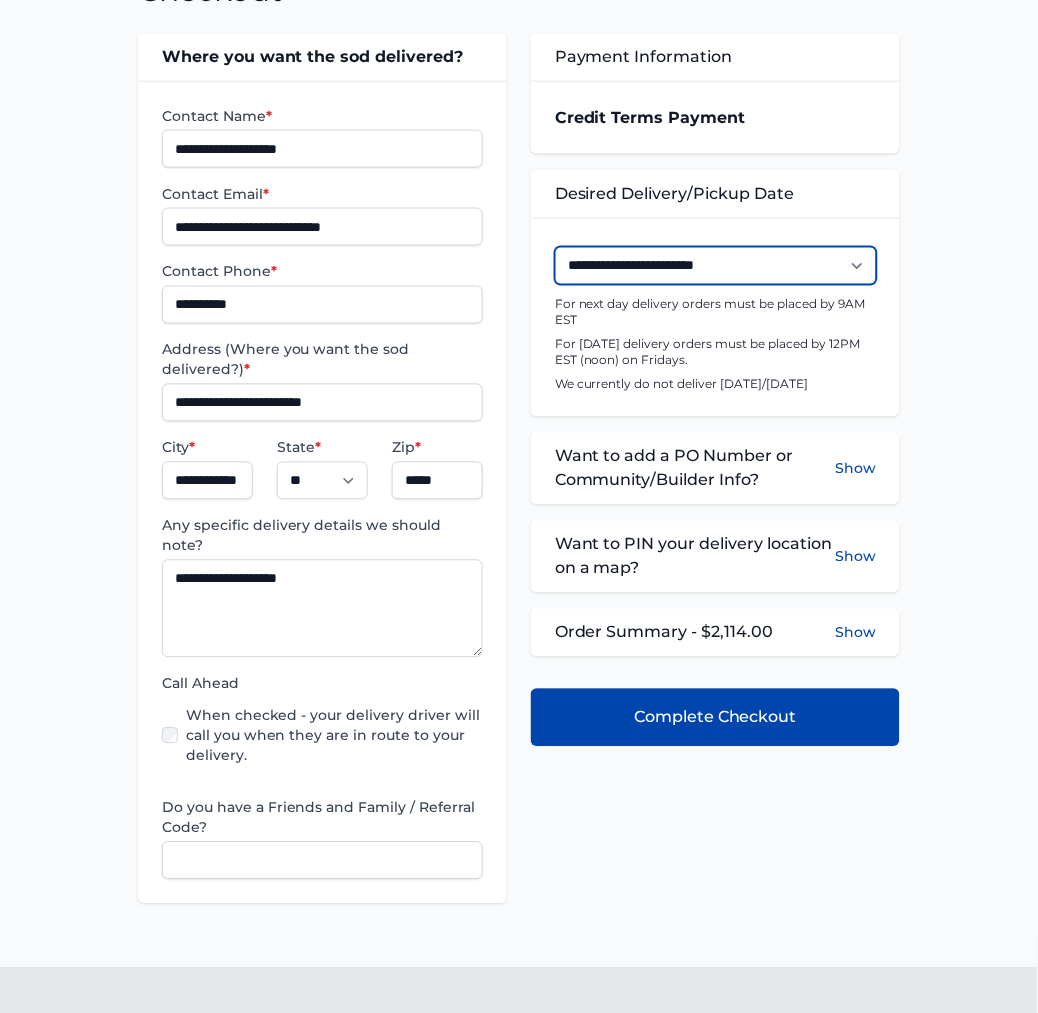 click on "**********" at bounding box center [716, 266] 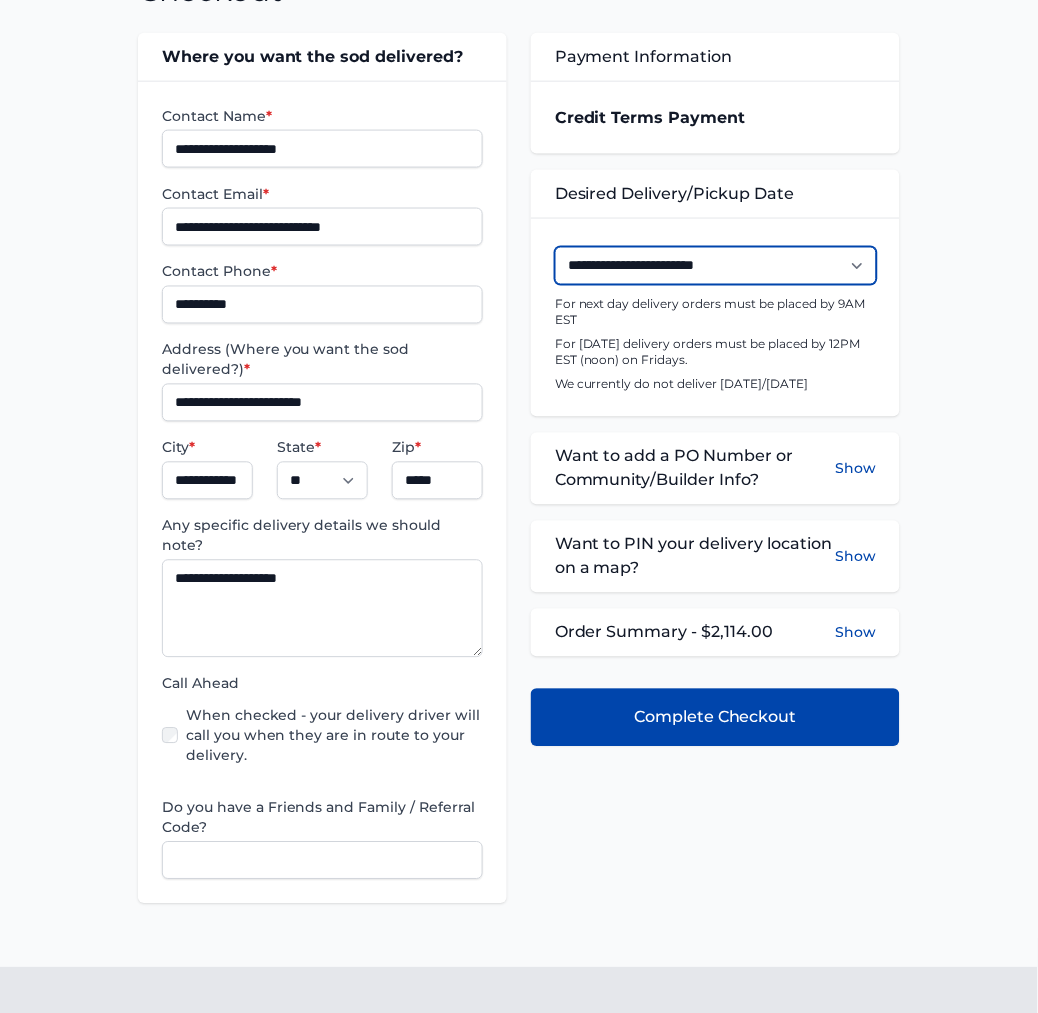 select on "**********" 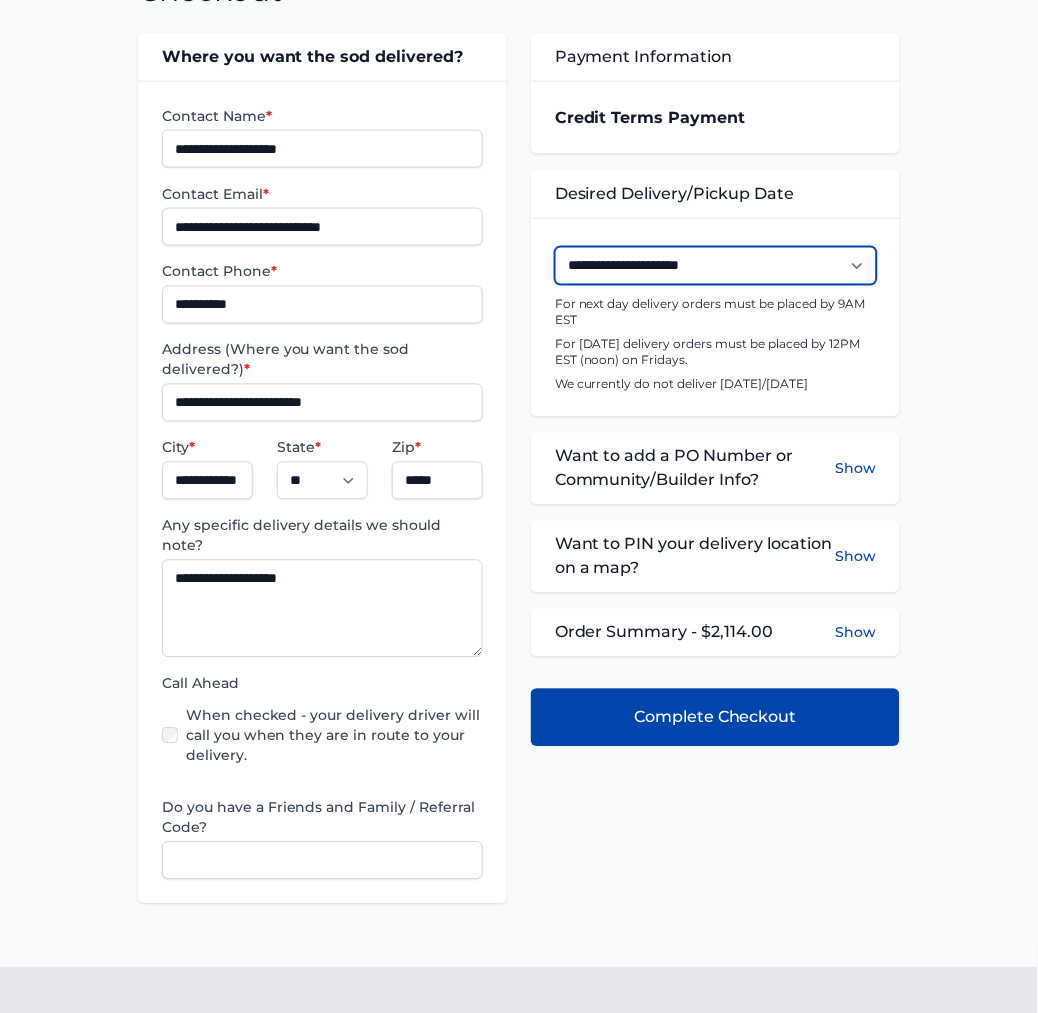click on "**********" at bounding box center [716, 266] 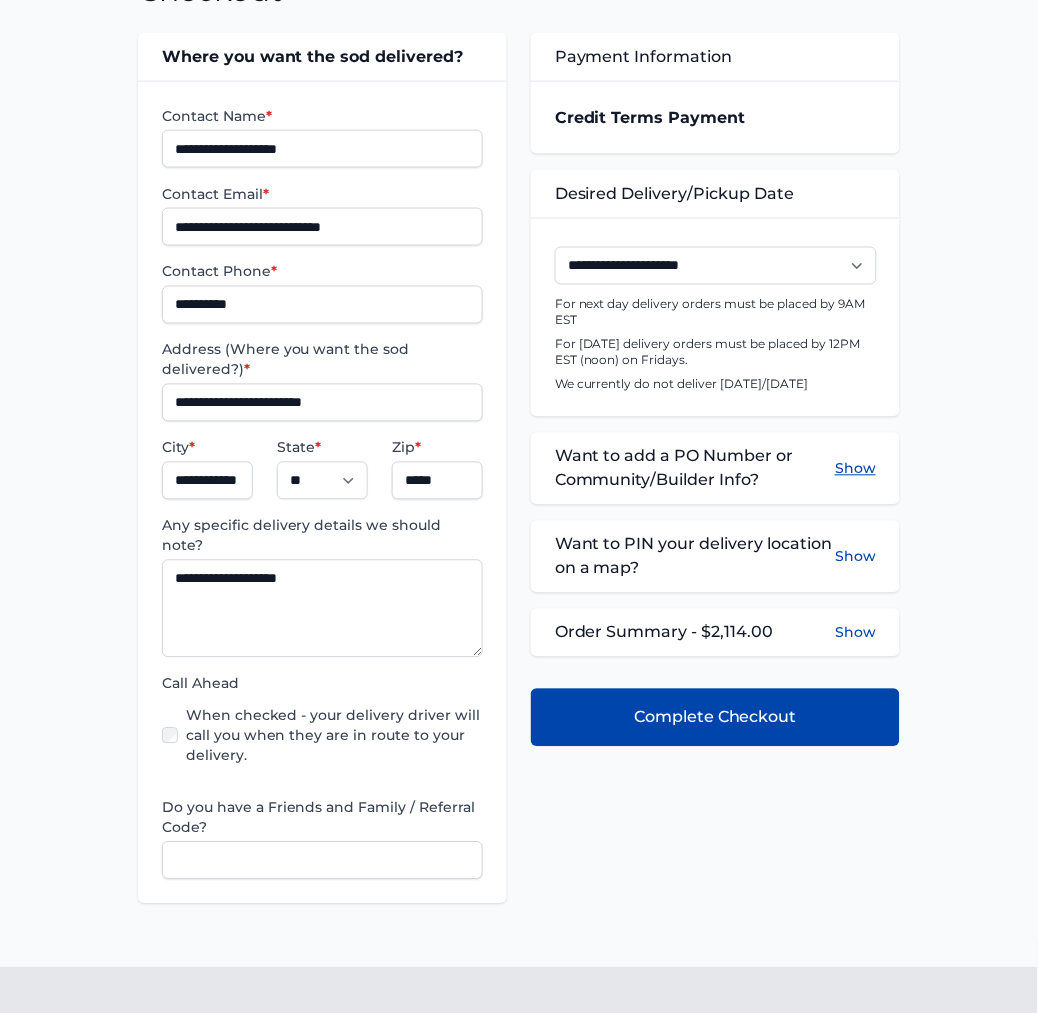 click on "Show" at bounding box center (855, 469) 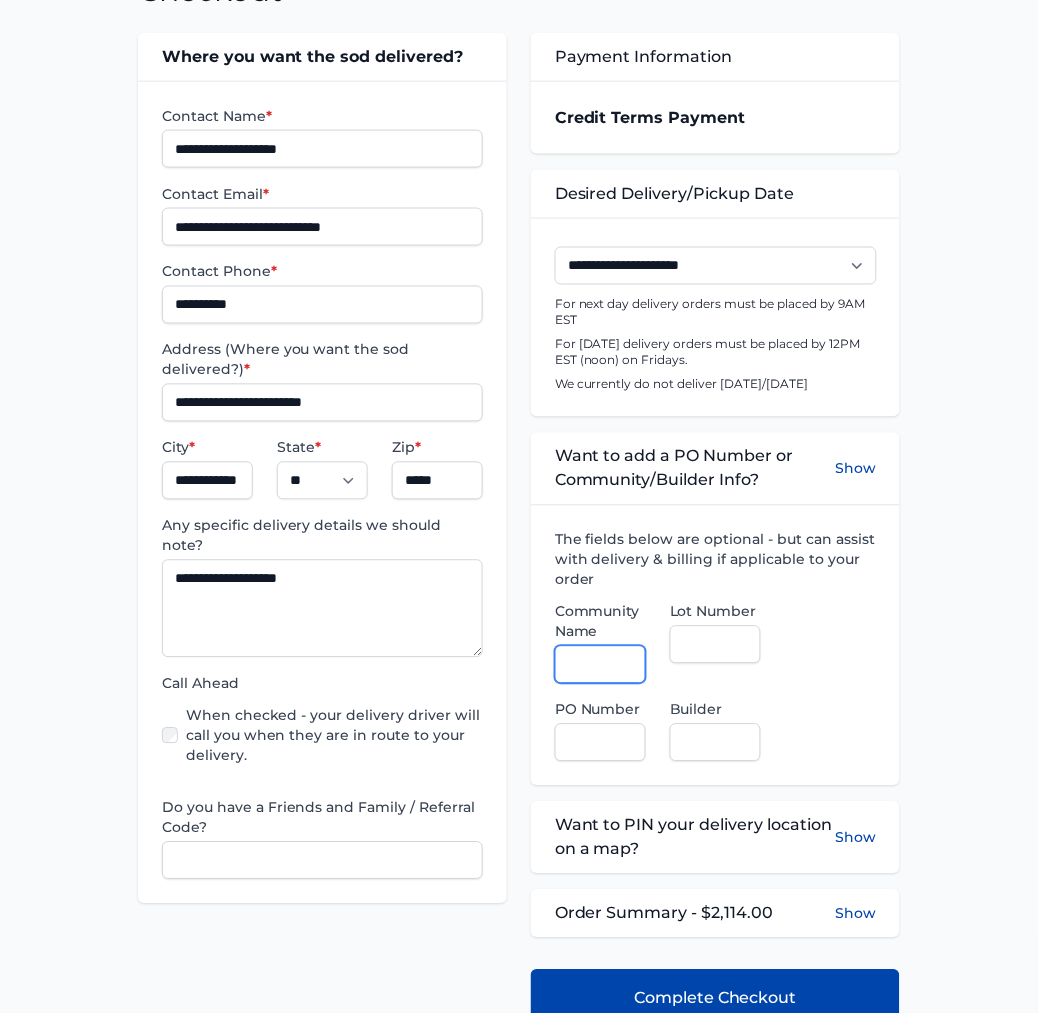 click on "Community Name" at bounding box center [600, 665] 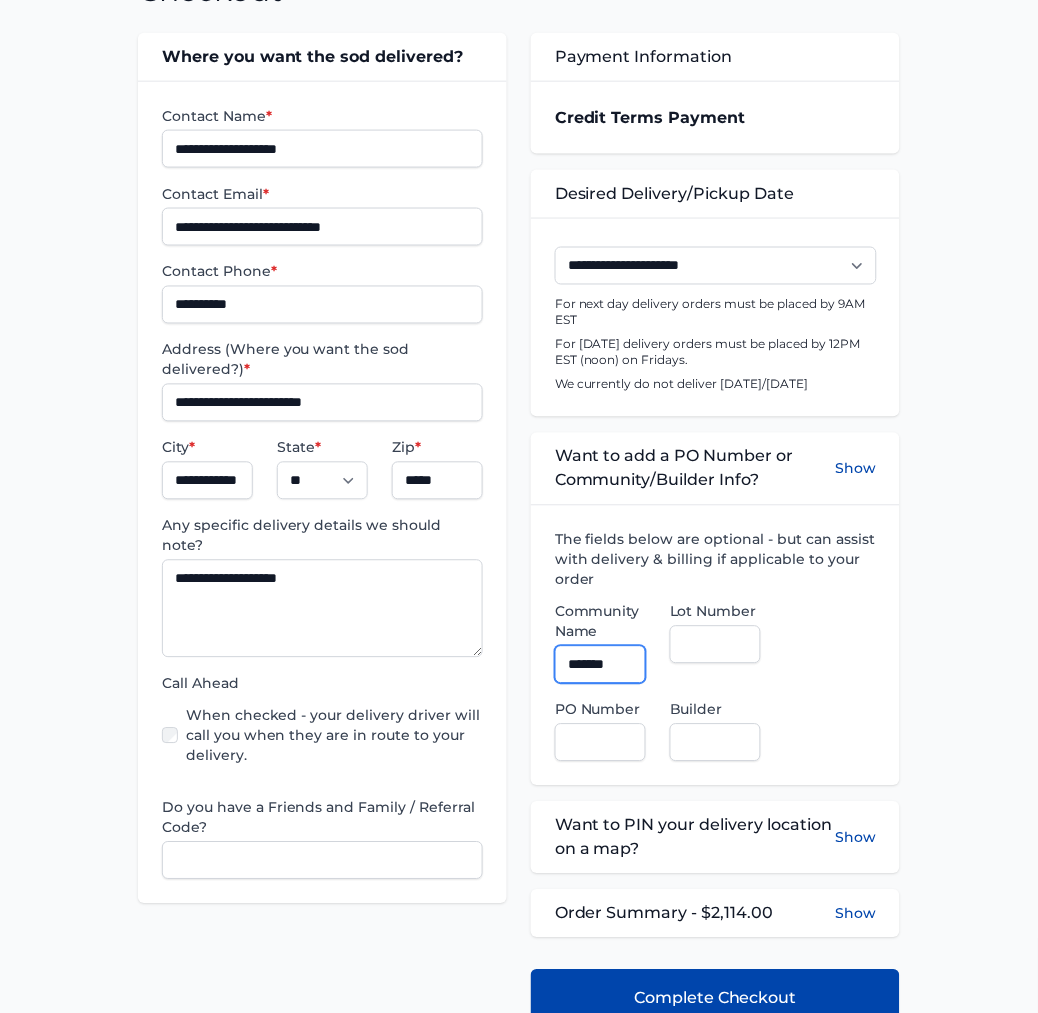 type on "**********" 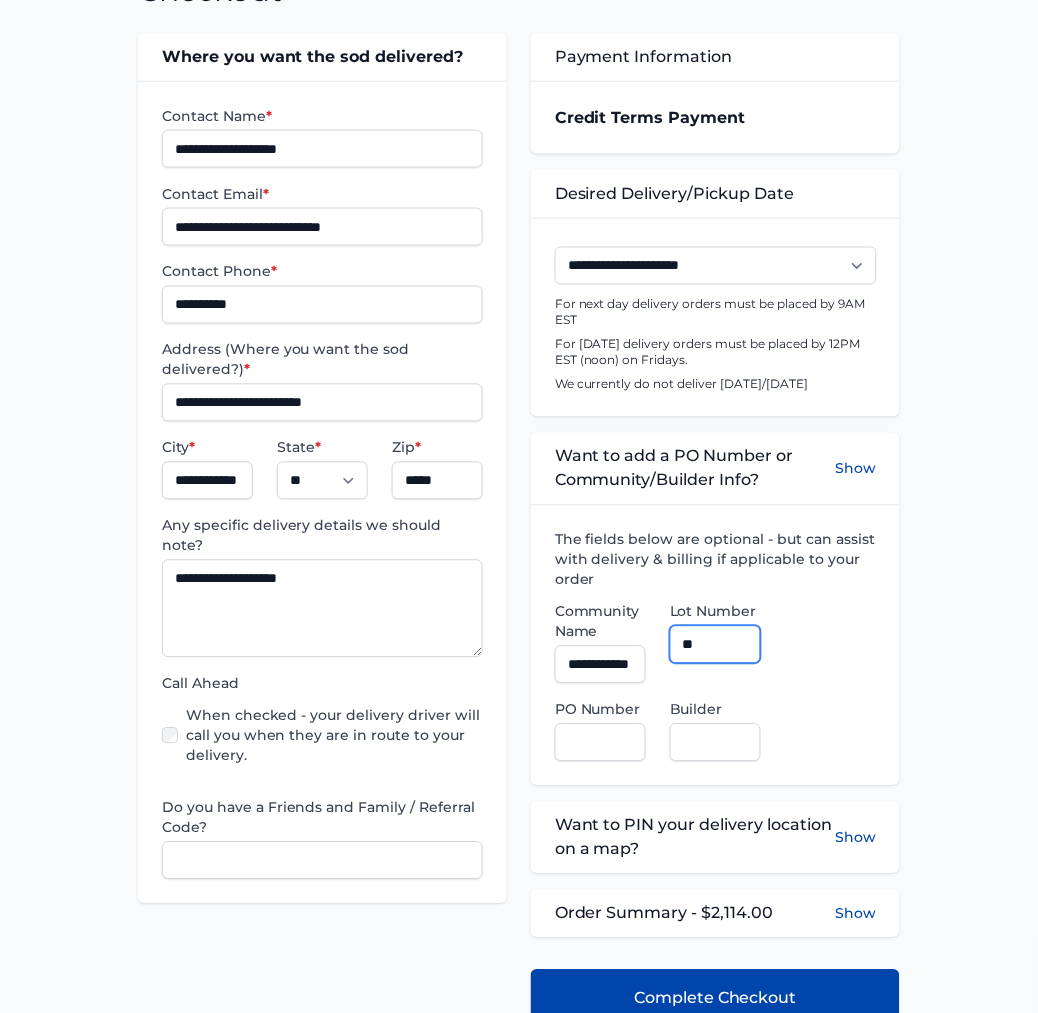 type on "**" 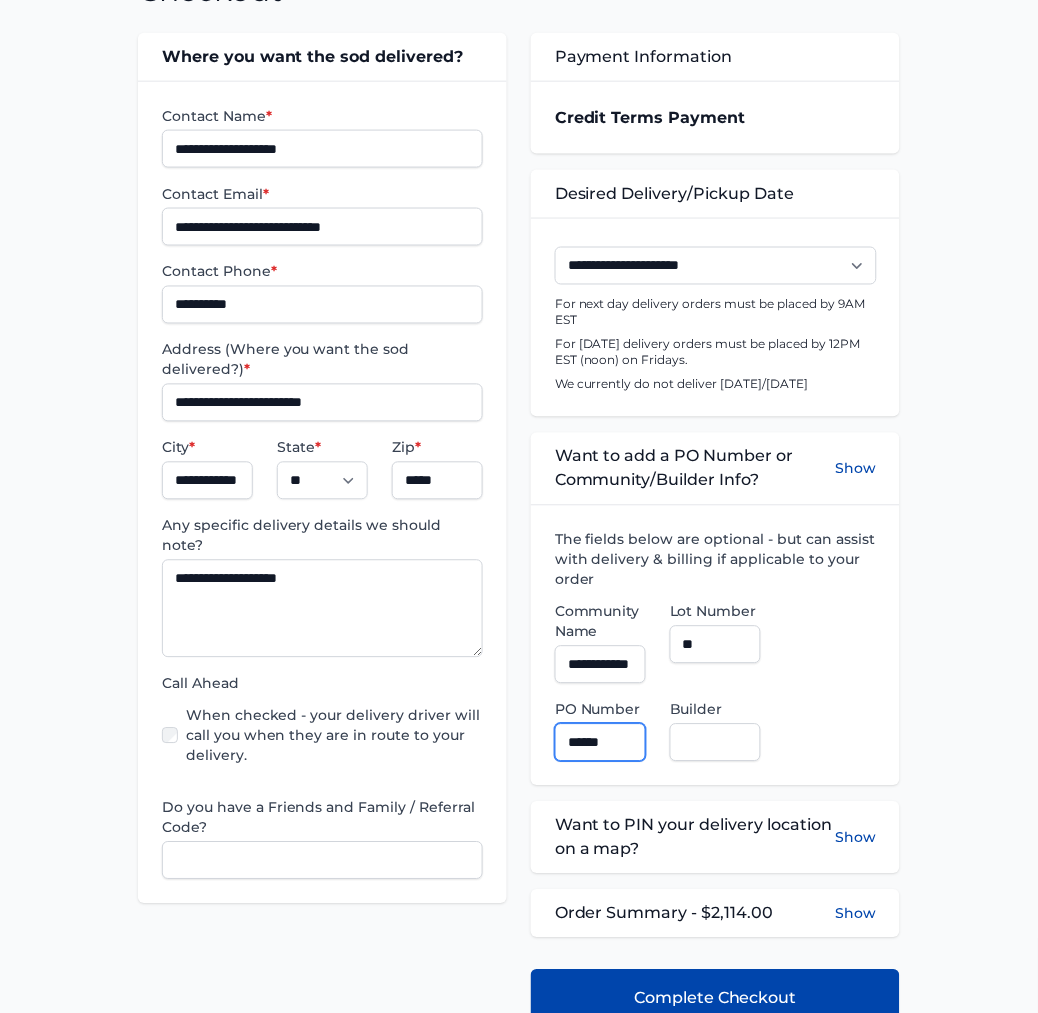 type on "******" 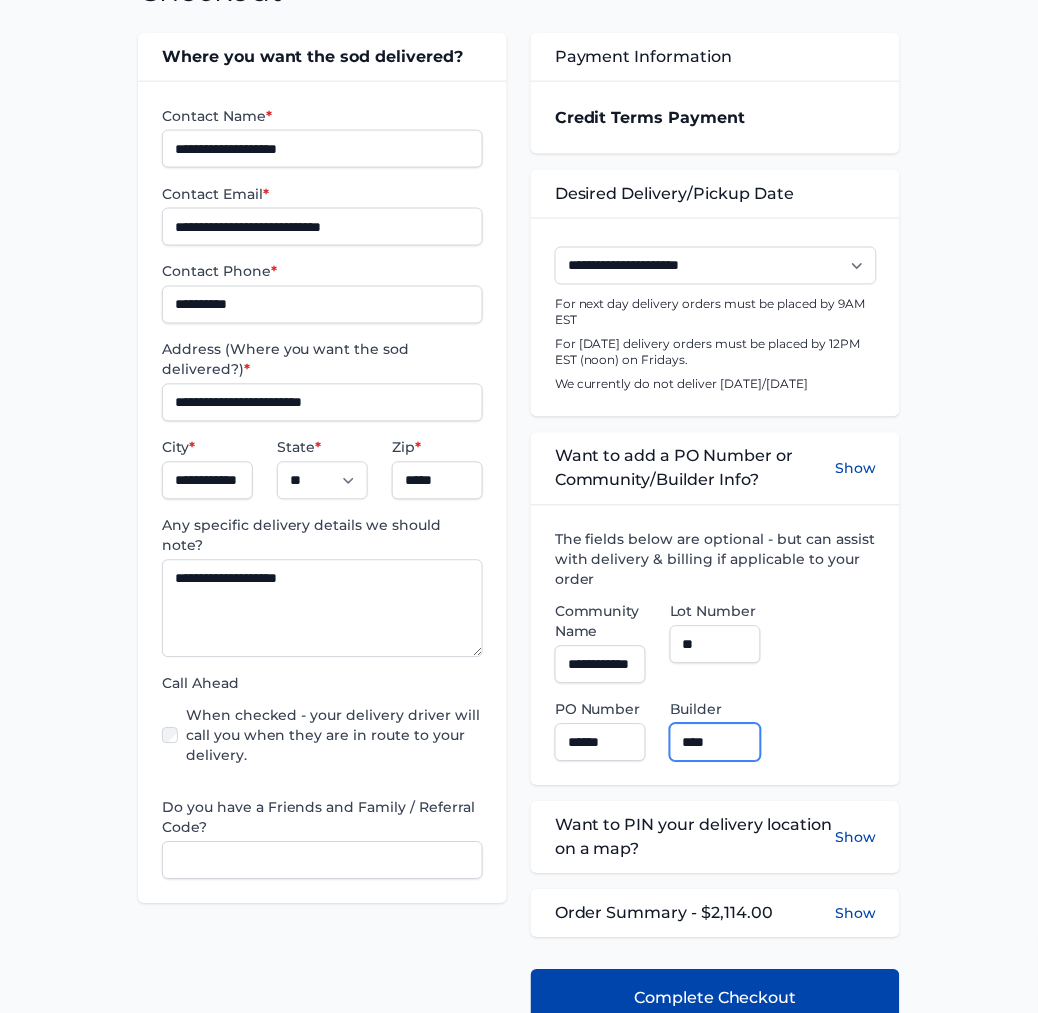 type on "**********" 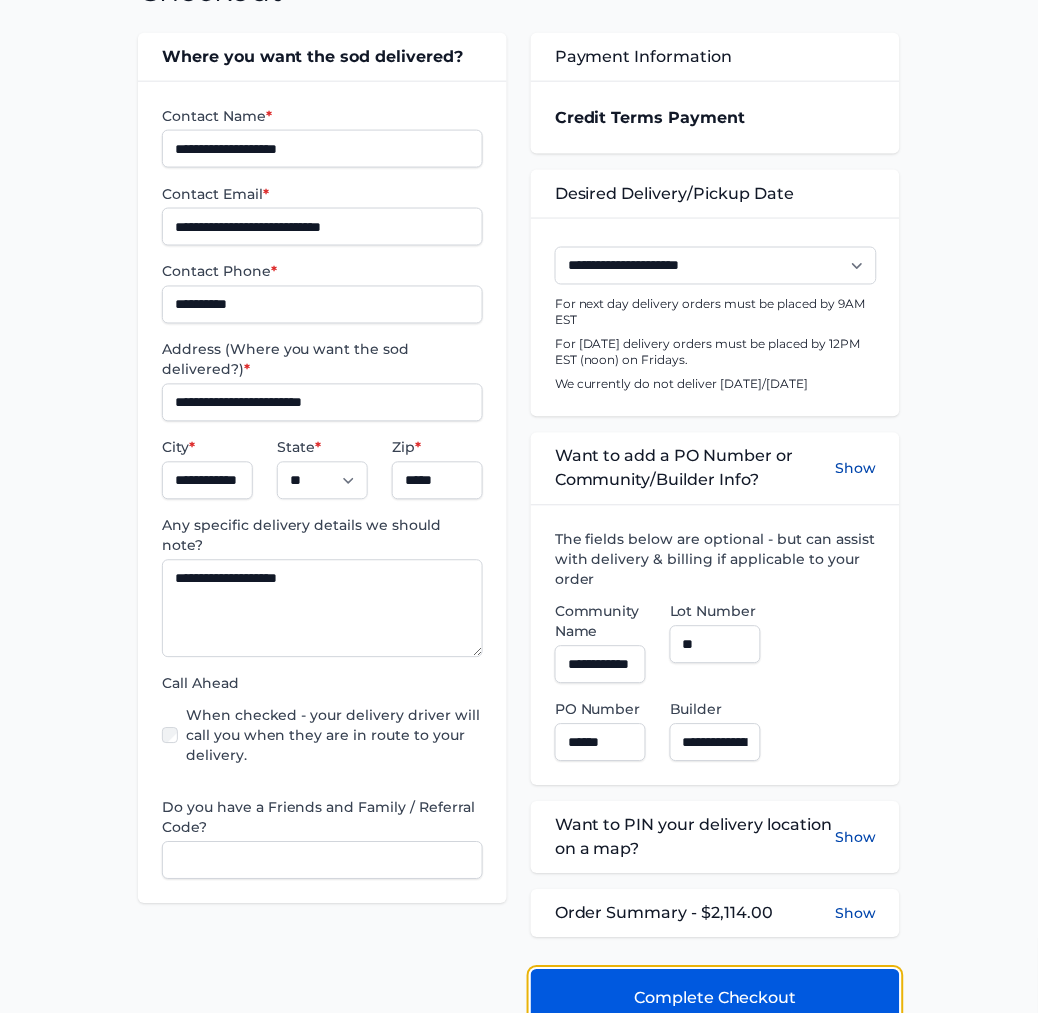 click on "Complete Checkout" at bounding box center (715, 999) 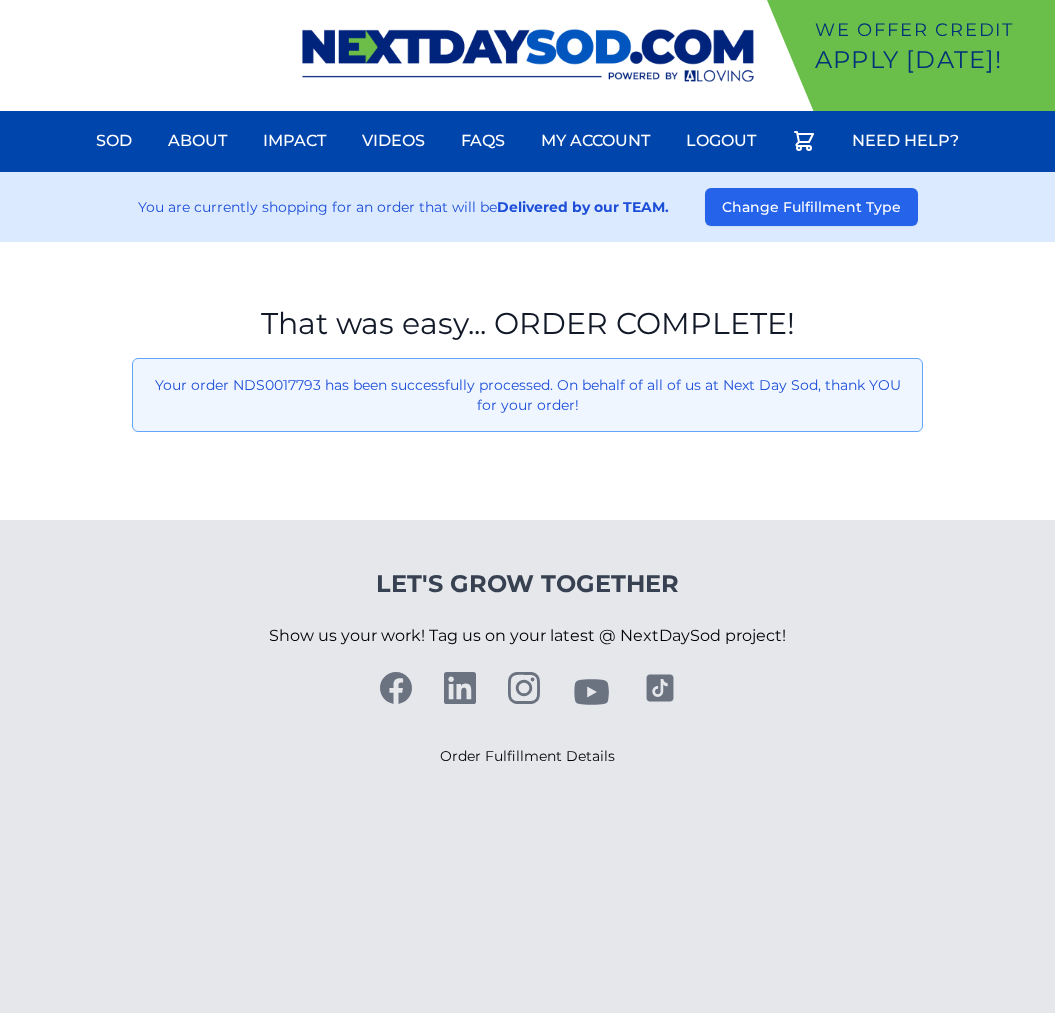 scroll, scrollTop: 0, scrollLeft: 0, axis: both 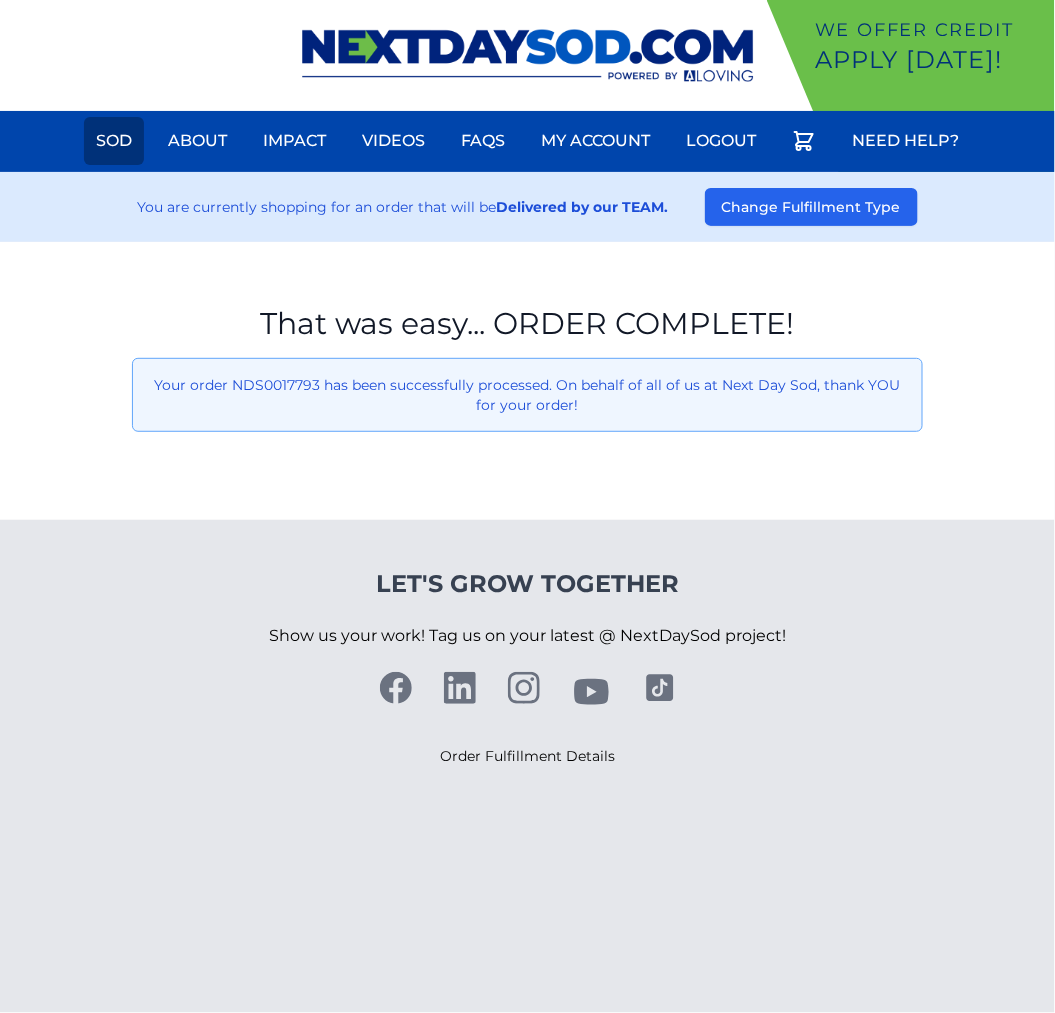 click on "Sod" at bounding box center [114, 141] 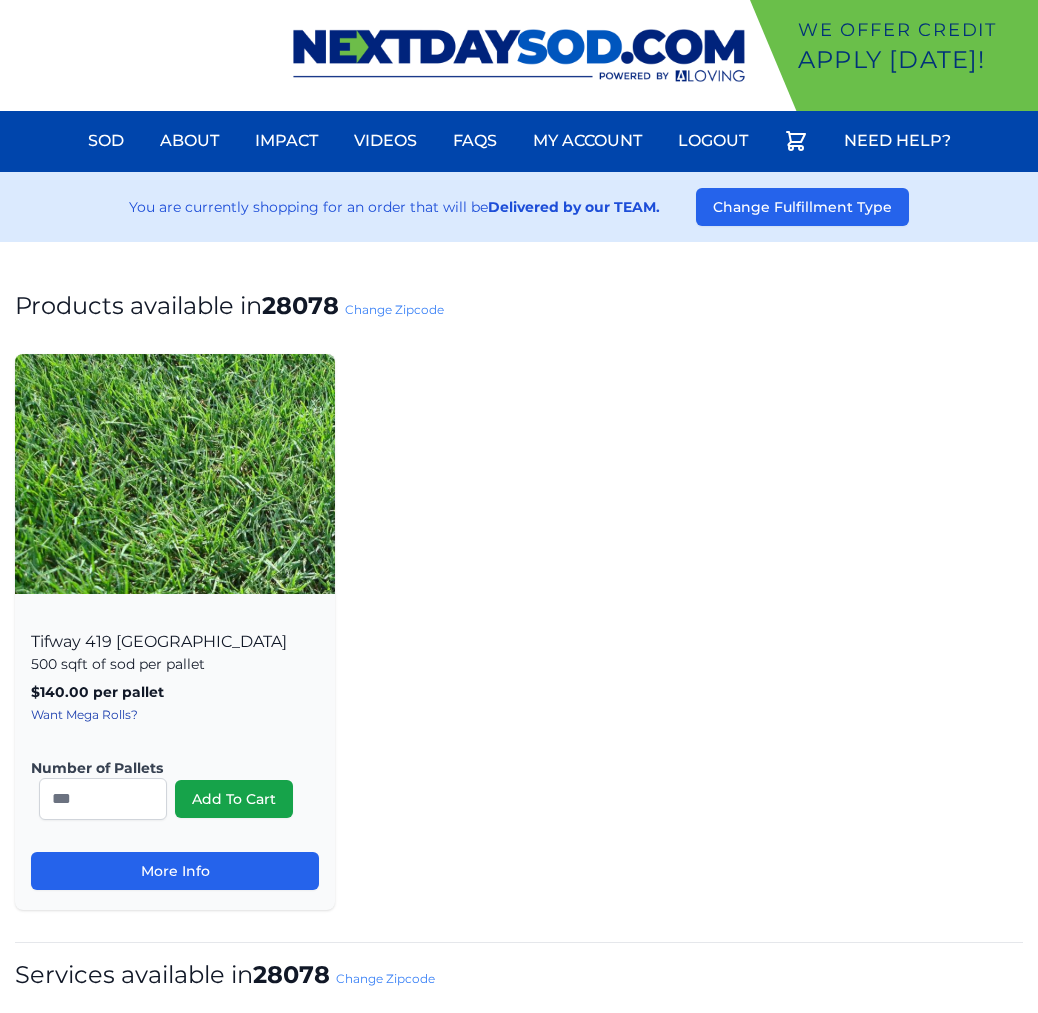 scroll, scrollTop: 0, scrollLeft: 0, axis: both 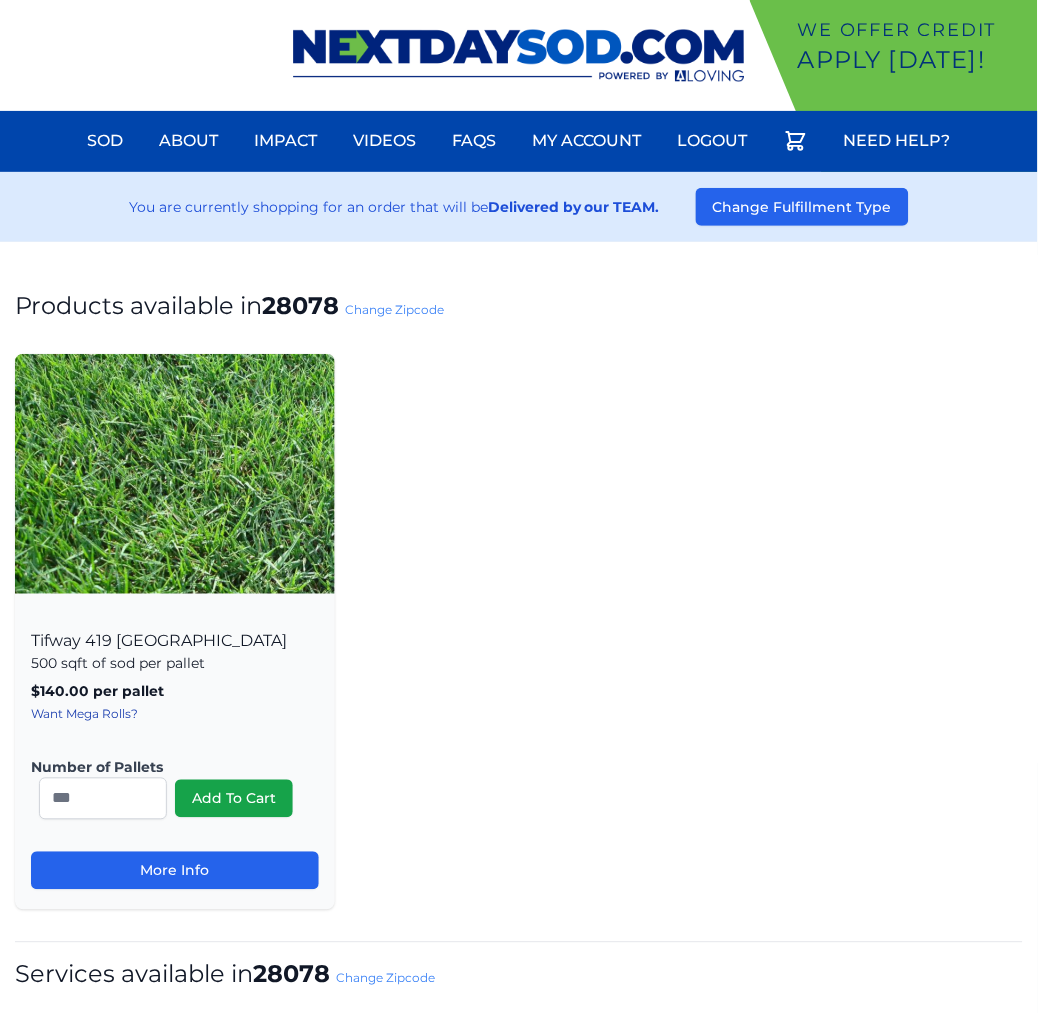 click on "Change Zipcode" at bounding box center [394, 309] 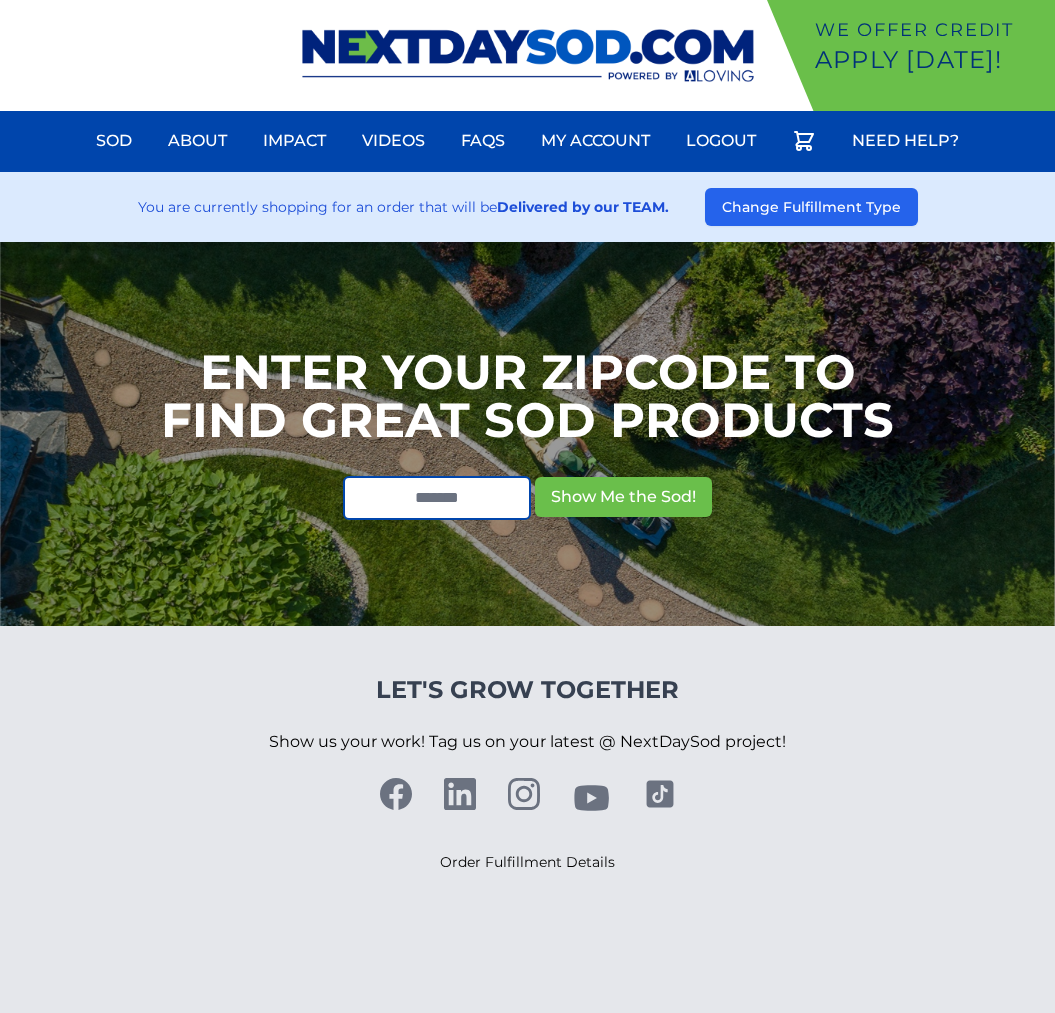 scroll, scrollTop: 0, scrollLeft: 0, axis: both 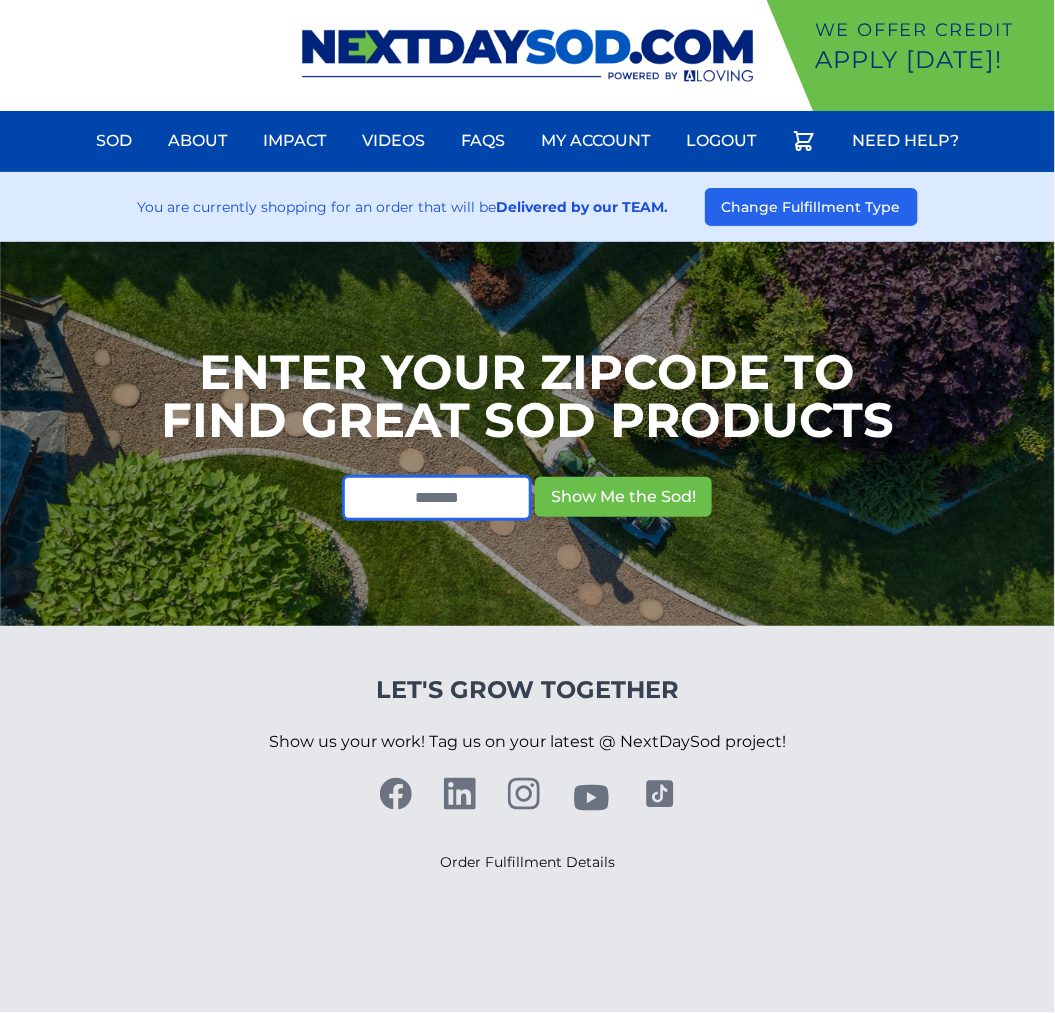 click at bounding box center (437, 498) 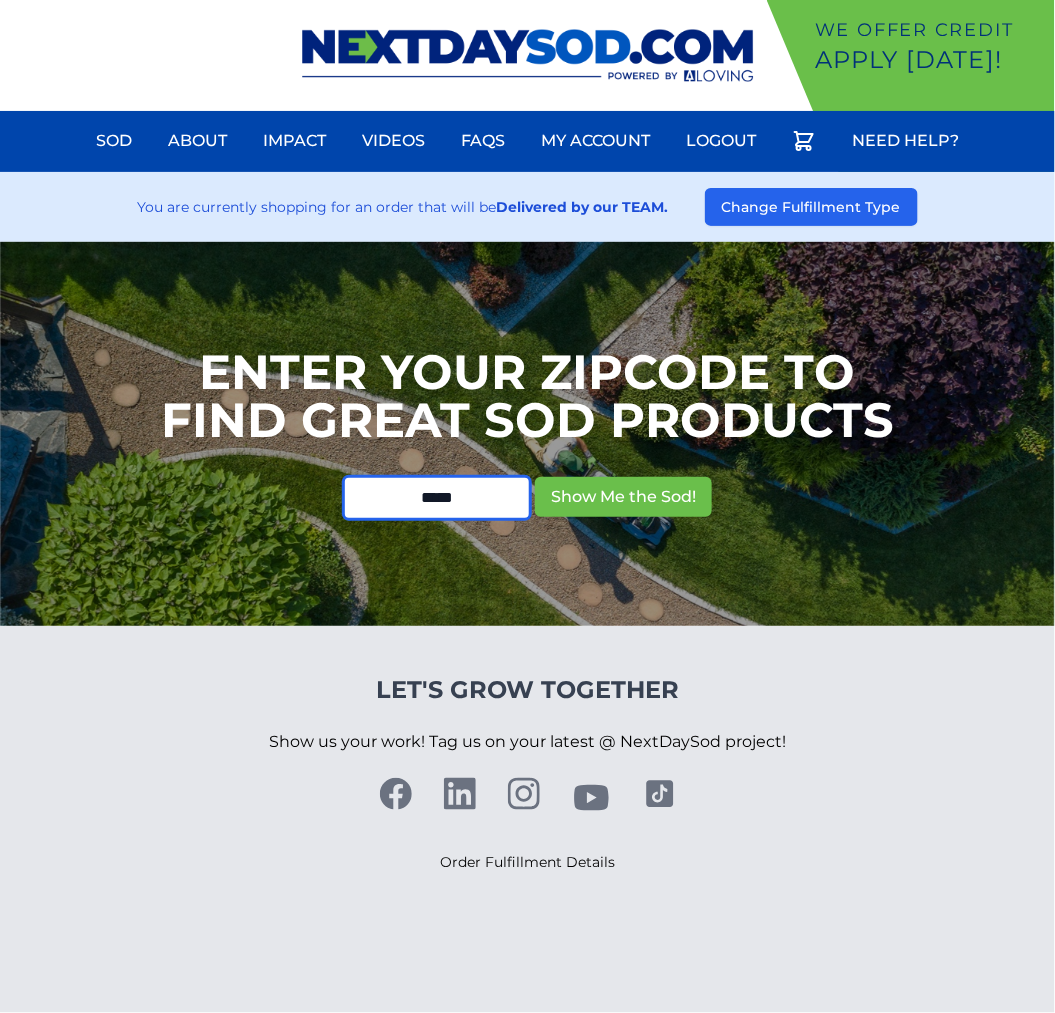 type on "*****" 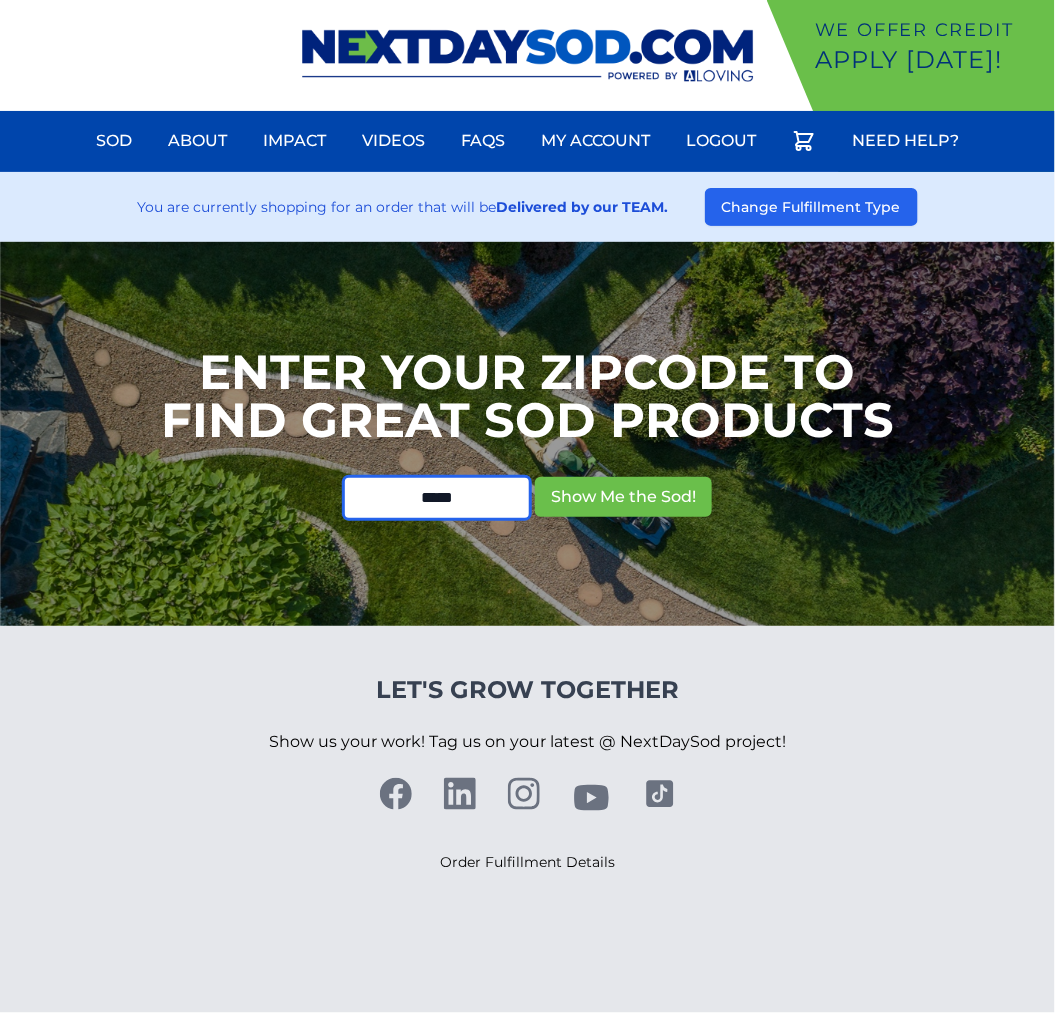 click on "Show Me the Sod!" at bounding box center (623, 497) 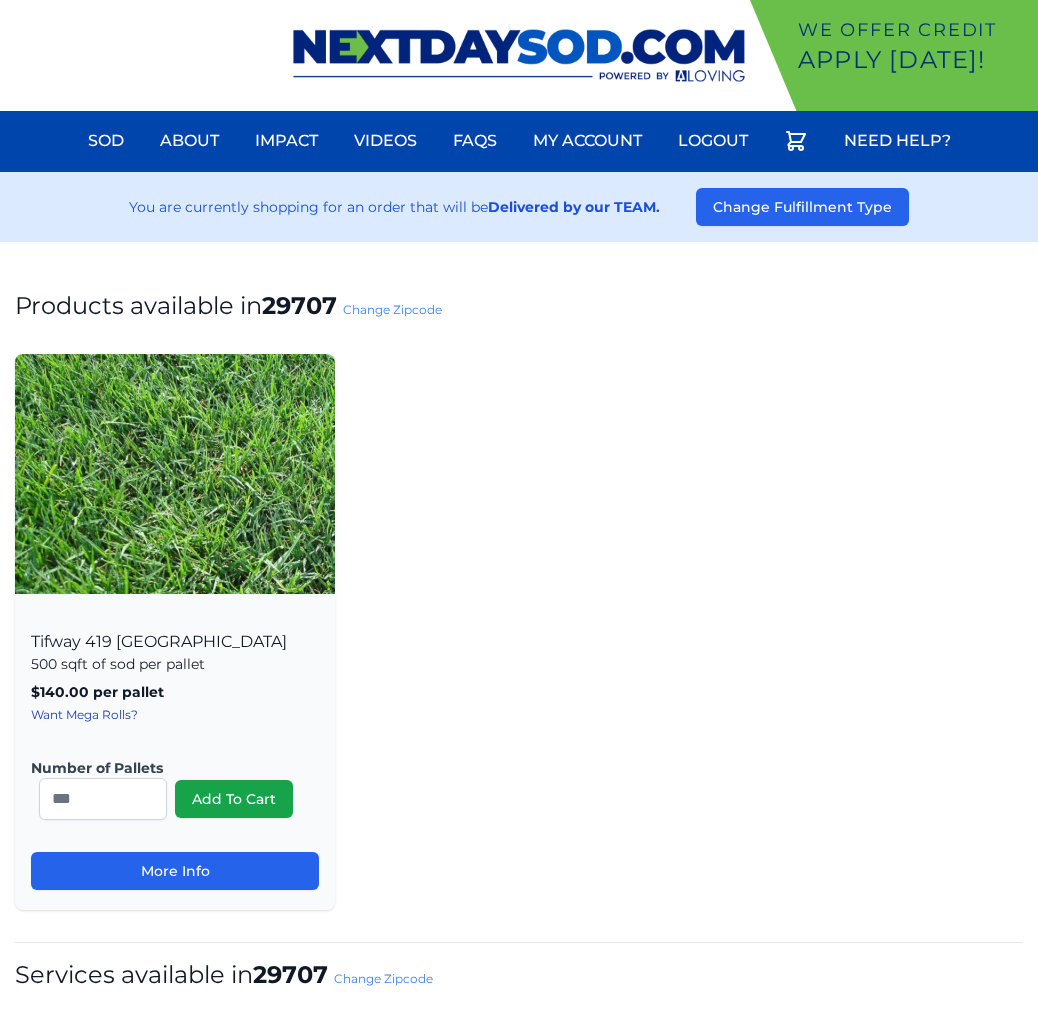 scroll, scrollTop: 0, scrollLeft: 0, axis: both 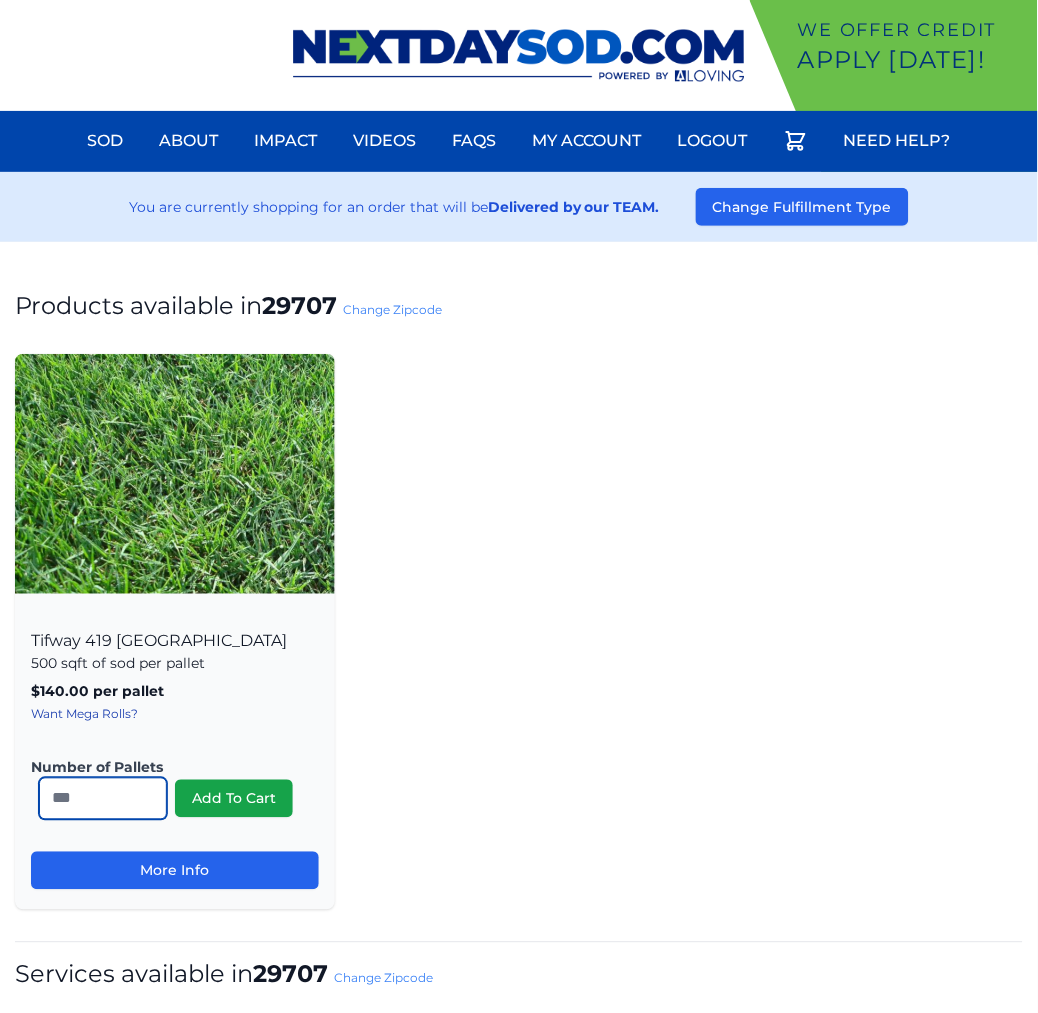 click on "*" at bounding box center (103, 799) 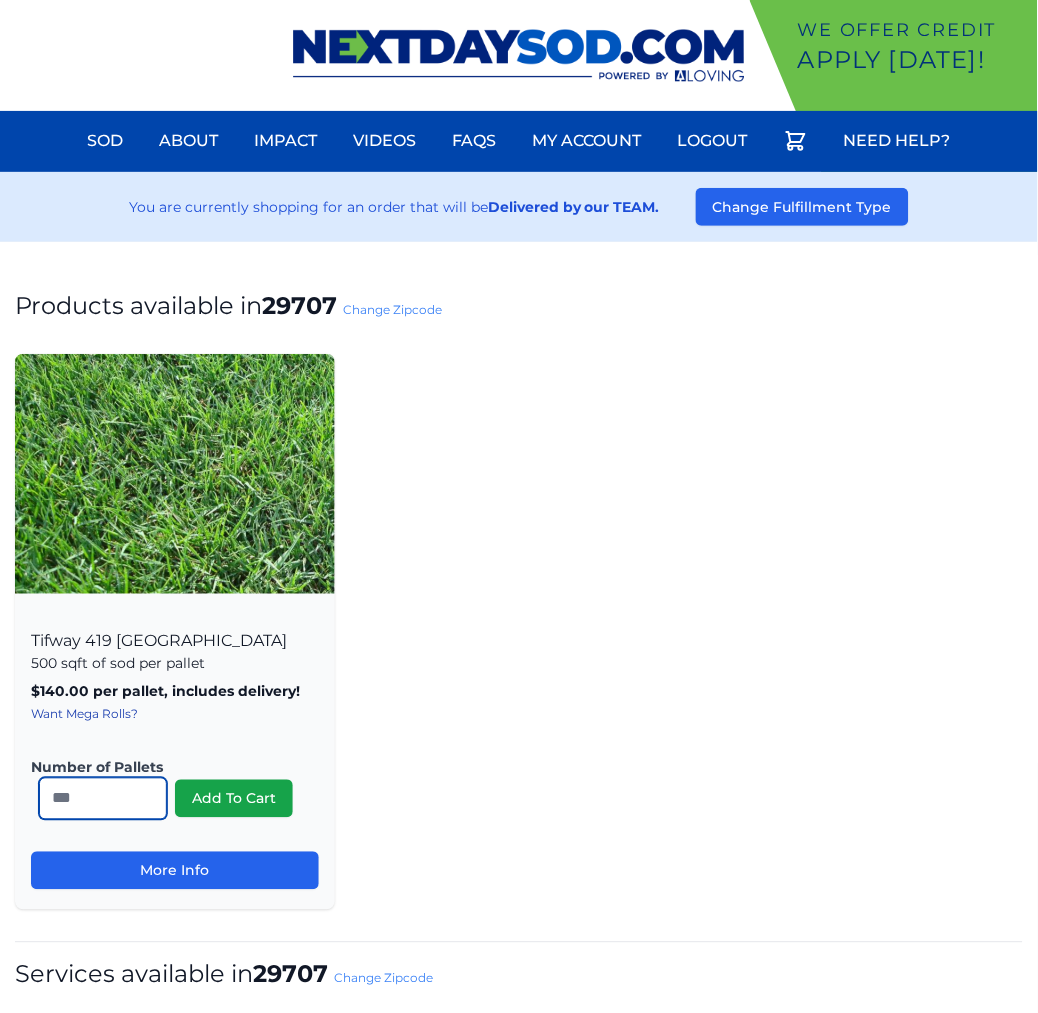 type on "**" 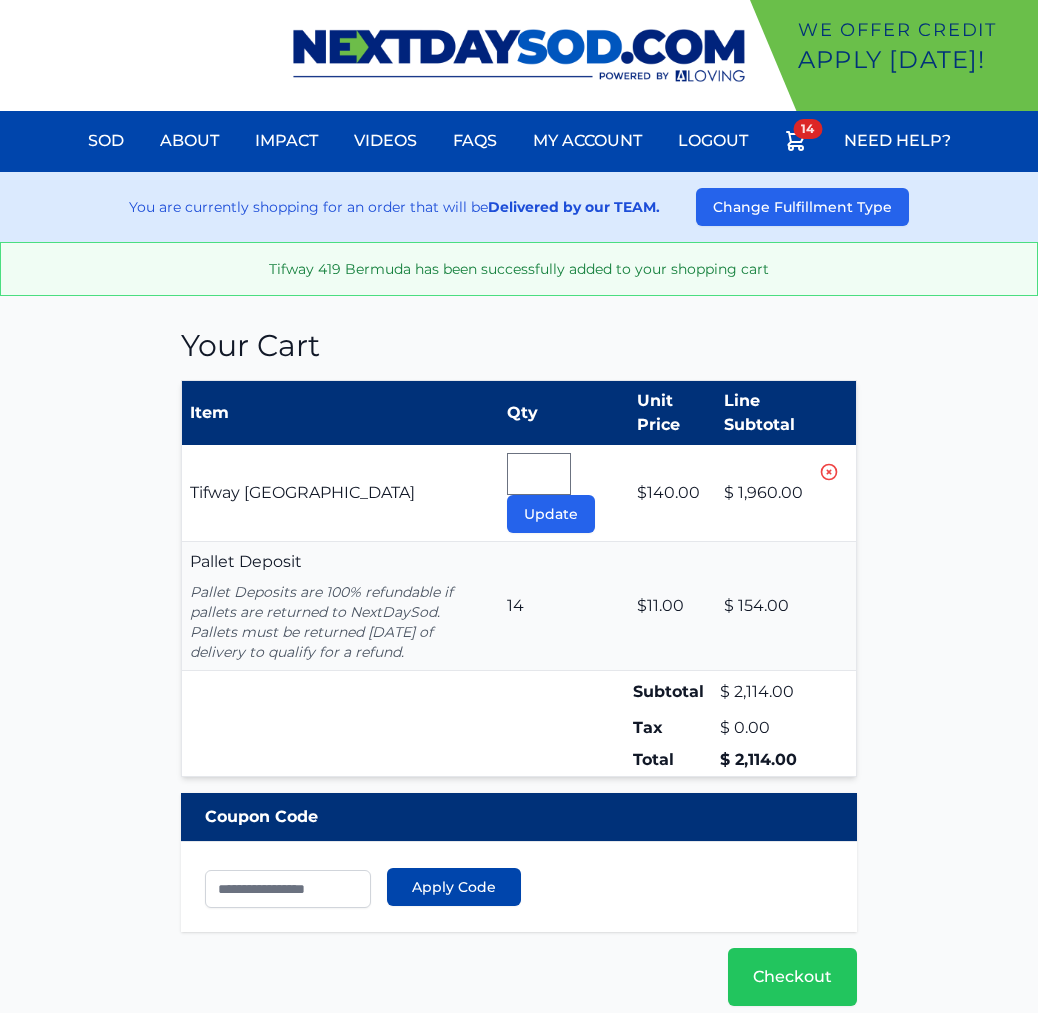 scroll, scrollTop: 0, scrollLeft: 0, axis: both 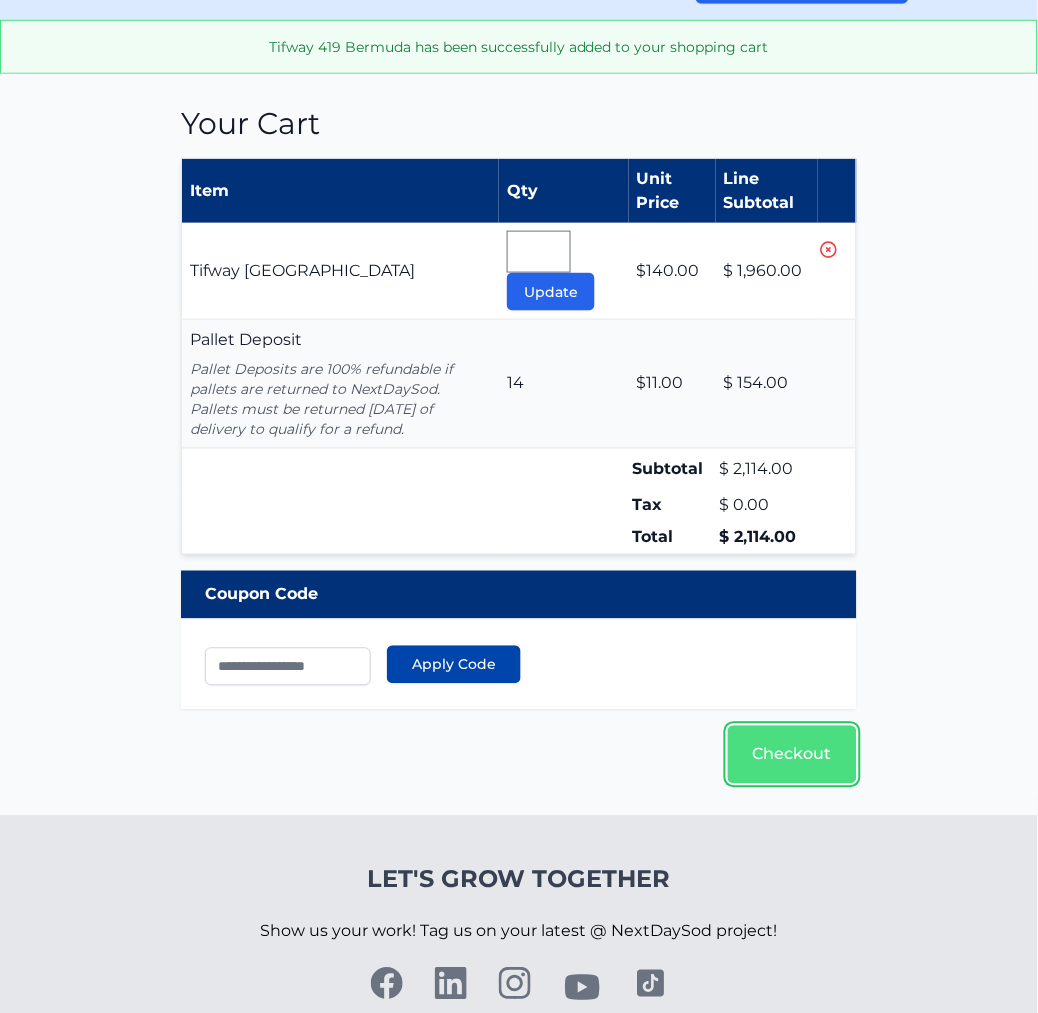 click on "Checkout" at bounding box center [792, 755] 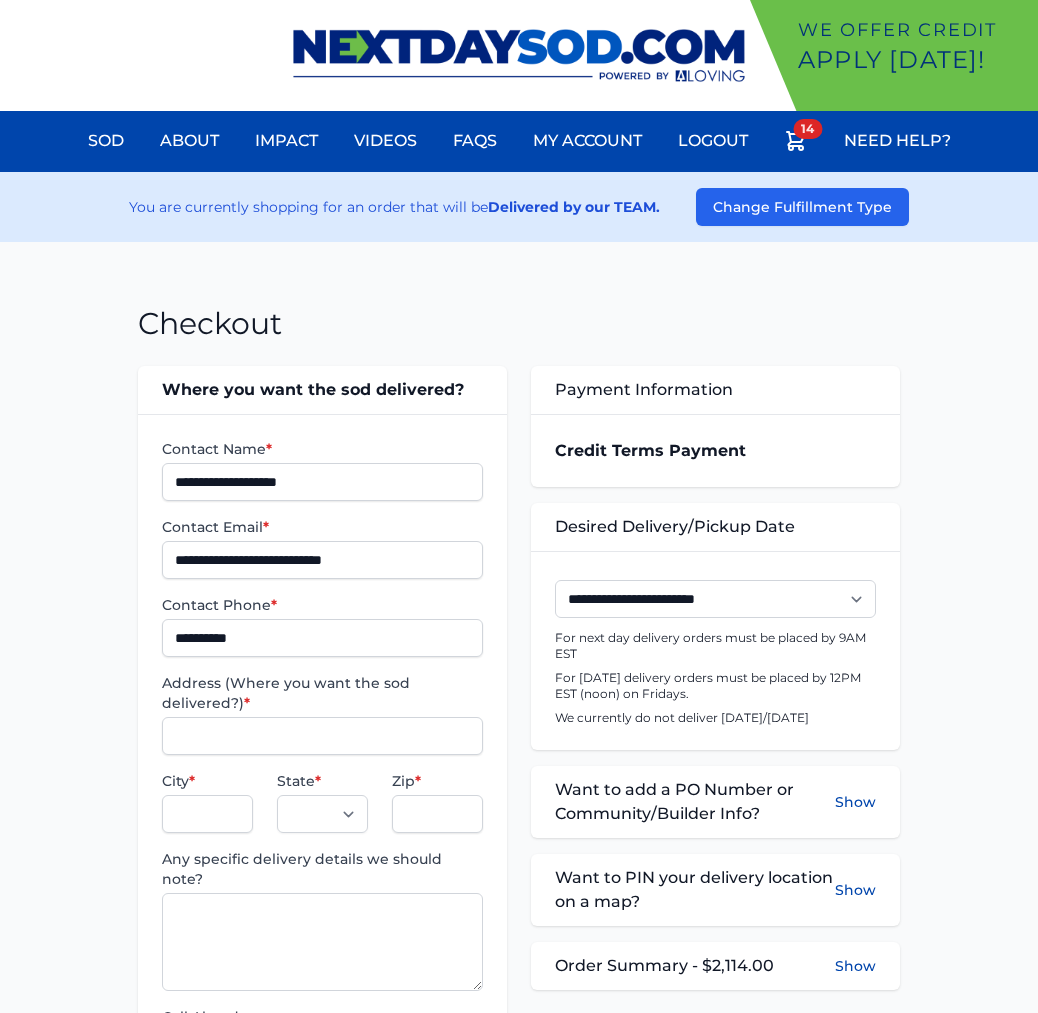 scroll, scrollTop: 0, scrollLeft: 0, axis: both 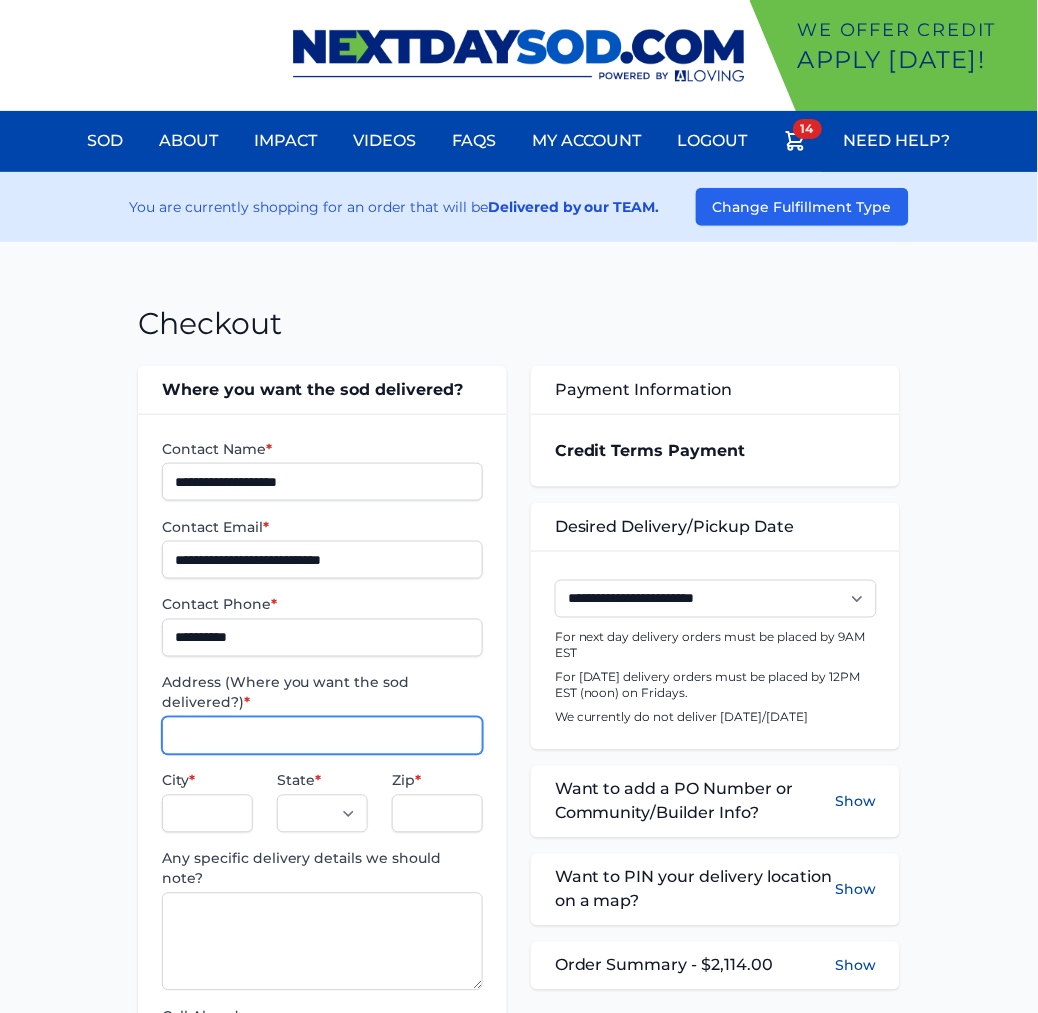 click on "Address (Where you want the sod delivered?)
*" at bounding box center [322, 736] 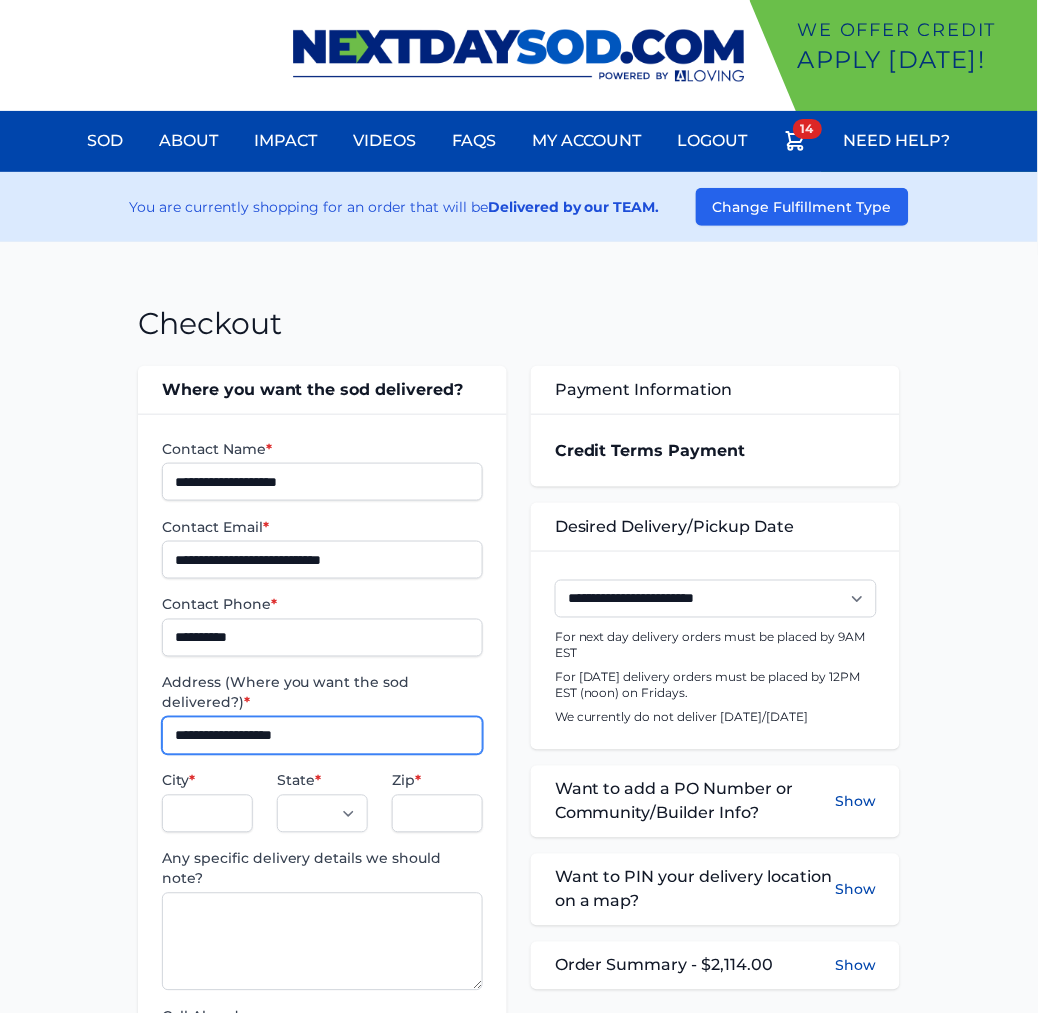type on "**********" 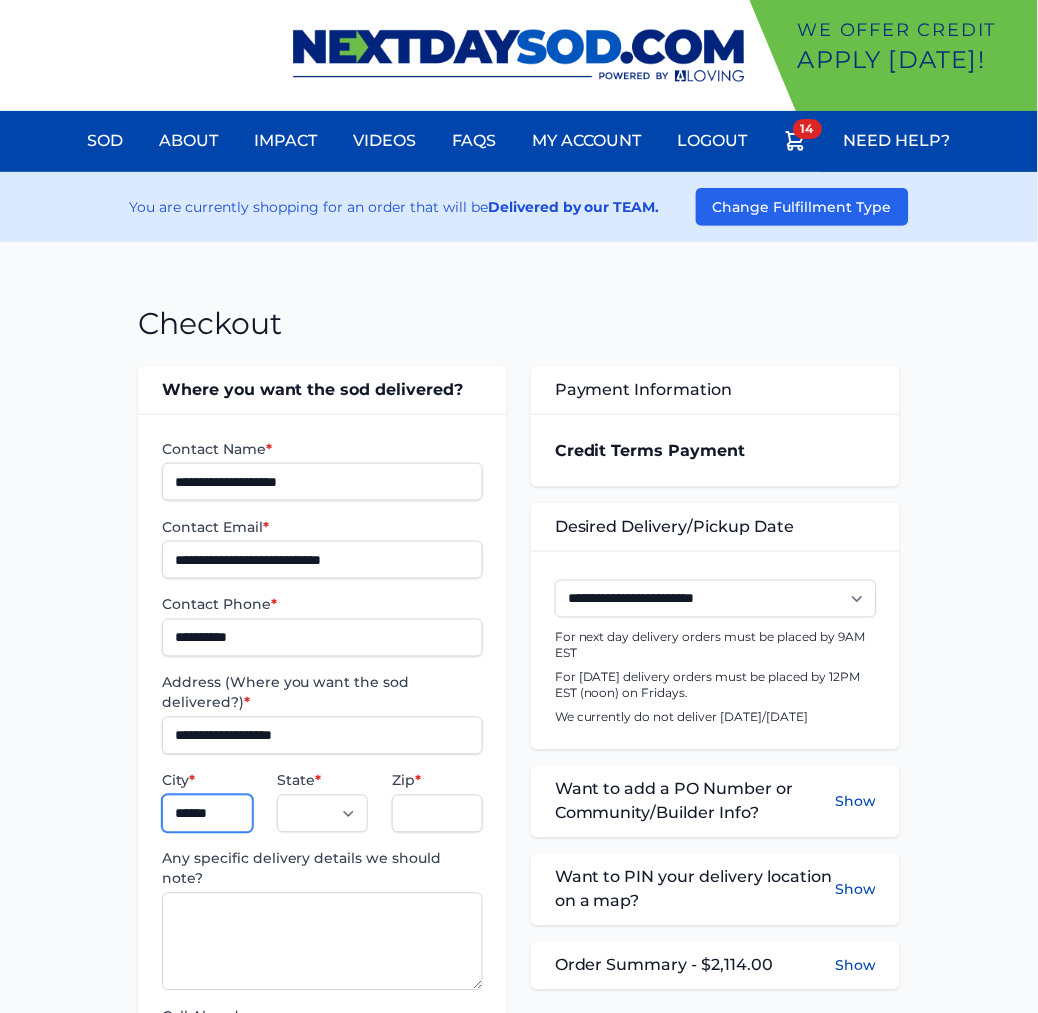 type on "**********" 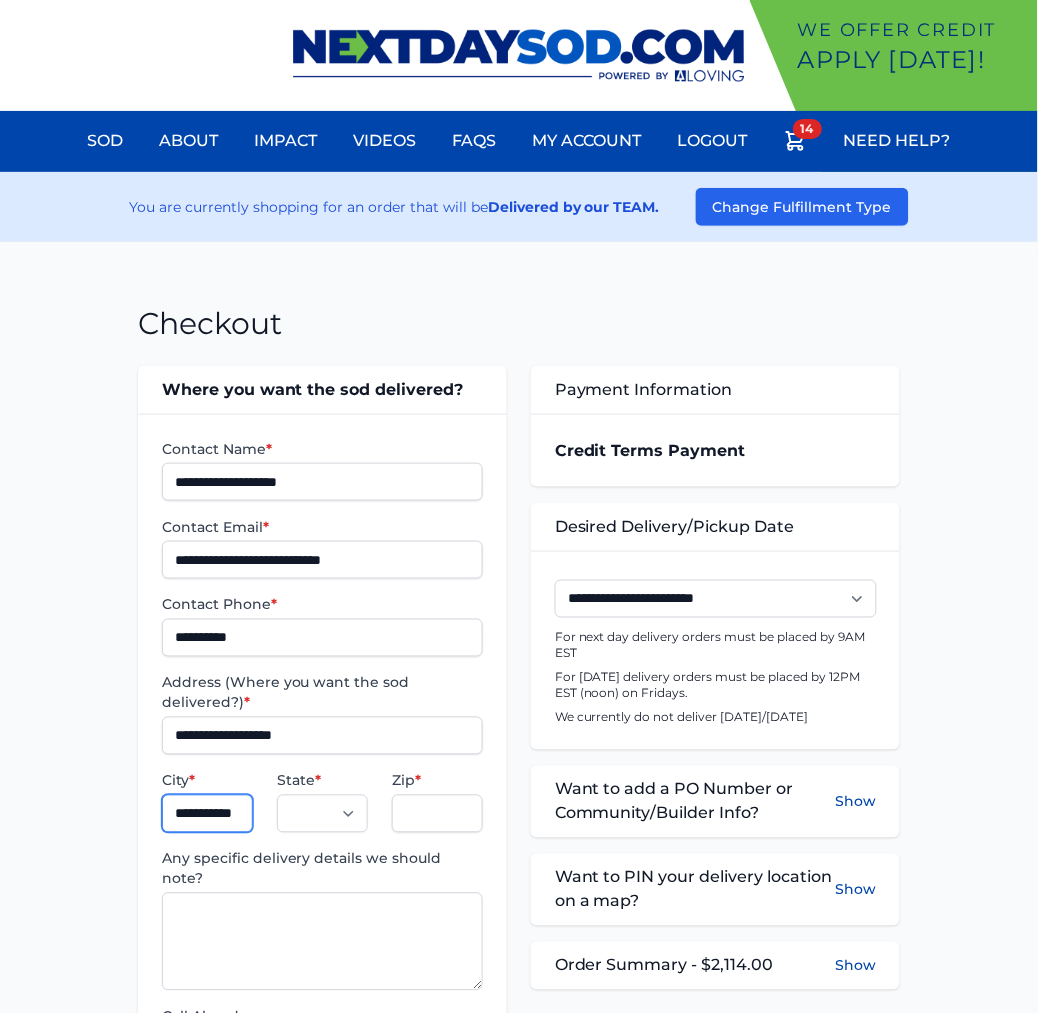 select on "**" 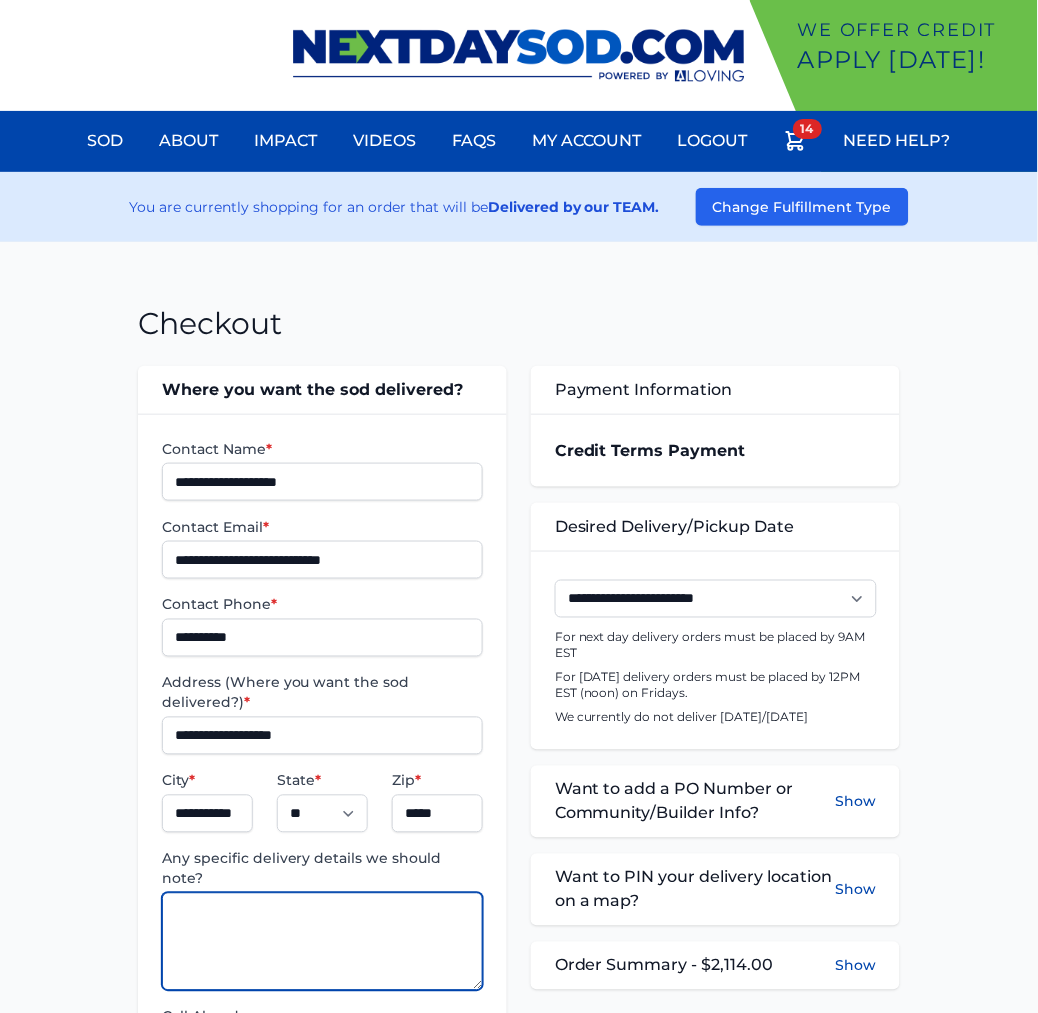 paste on "**********" 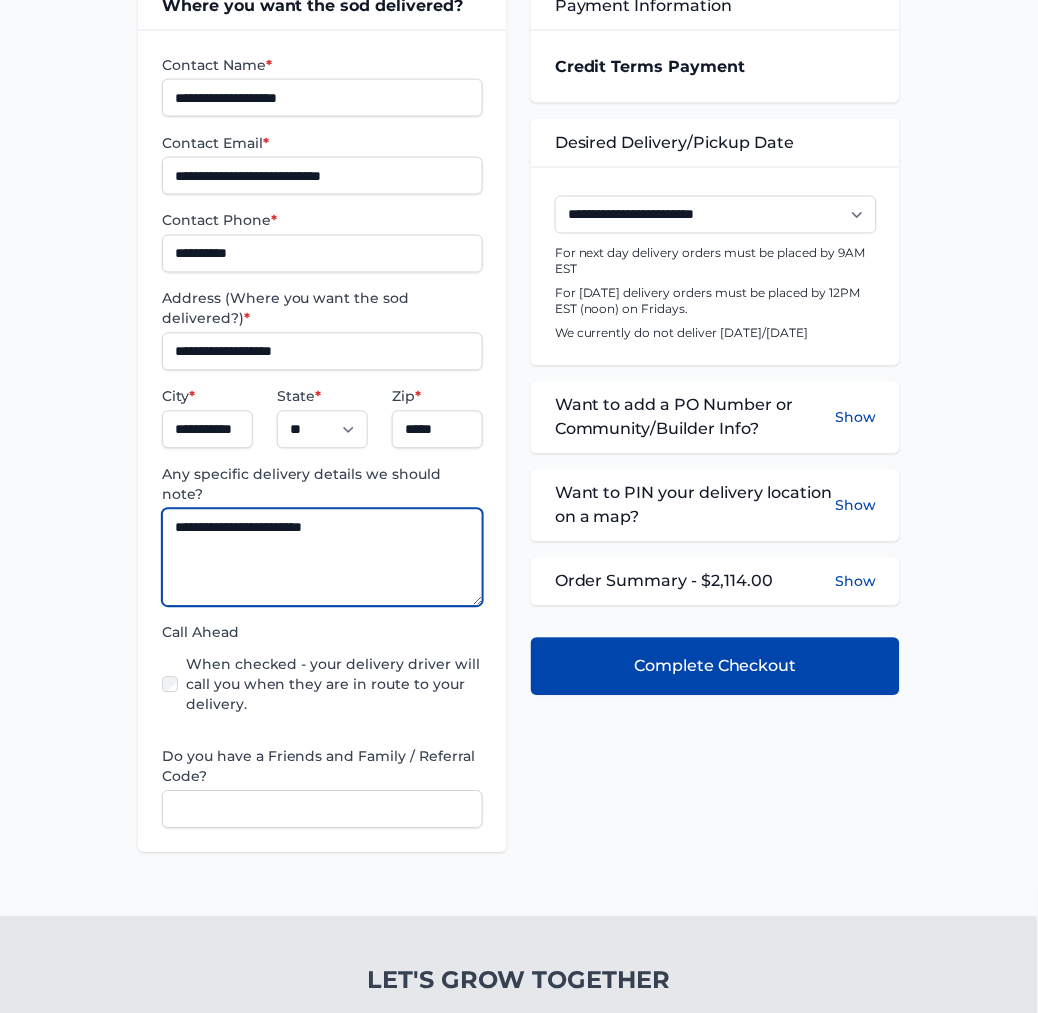 scroll, scrollTop: 333, scrollLeft: 0, axis: vertical 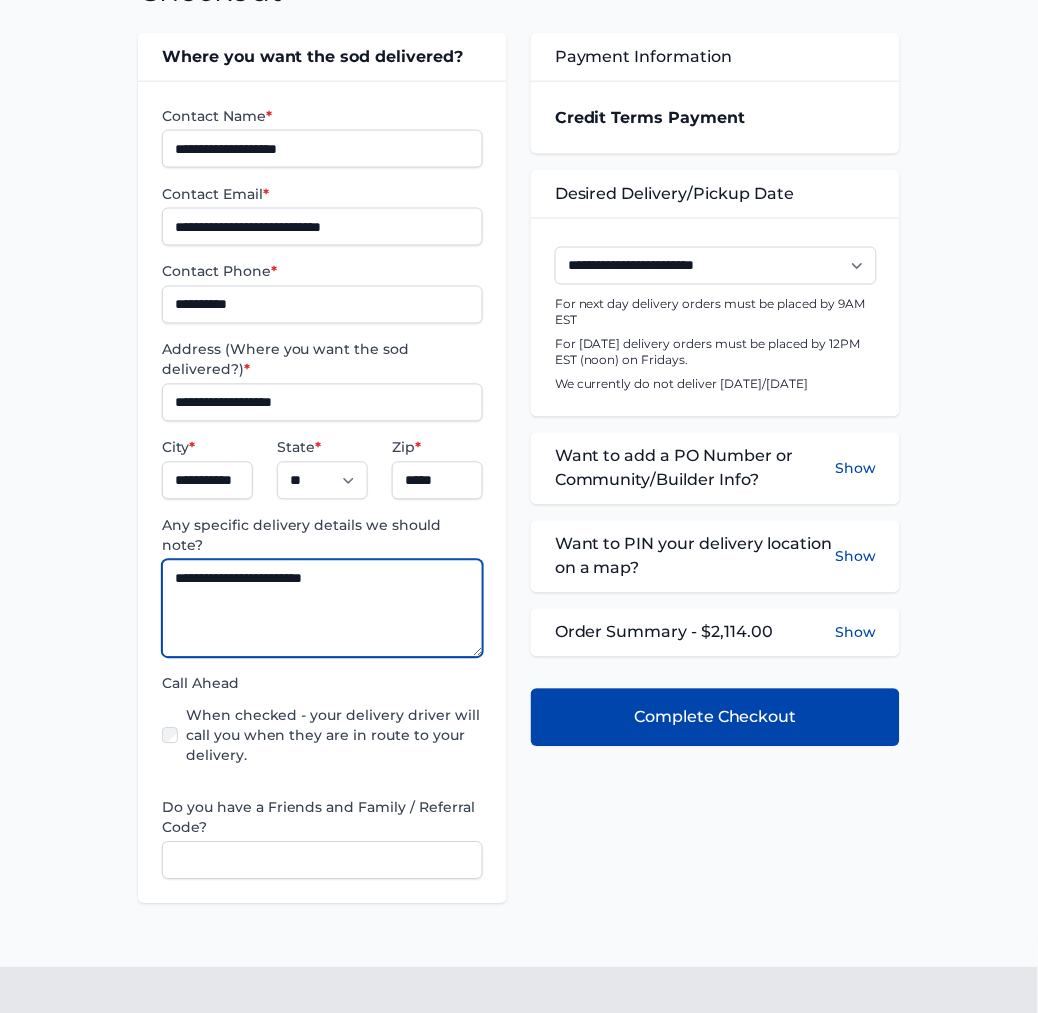 type on "**********" 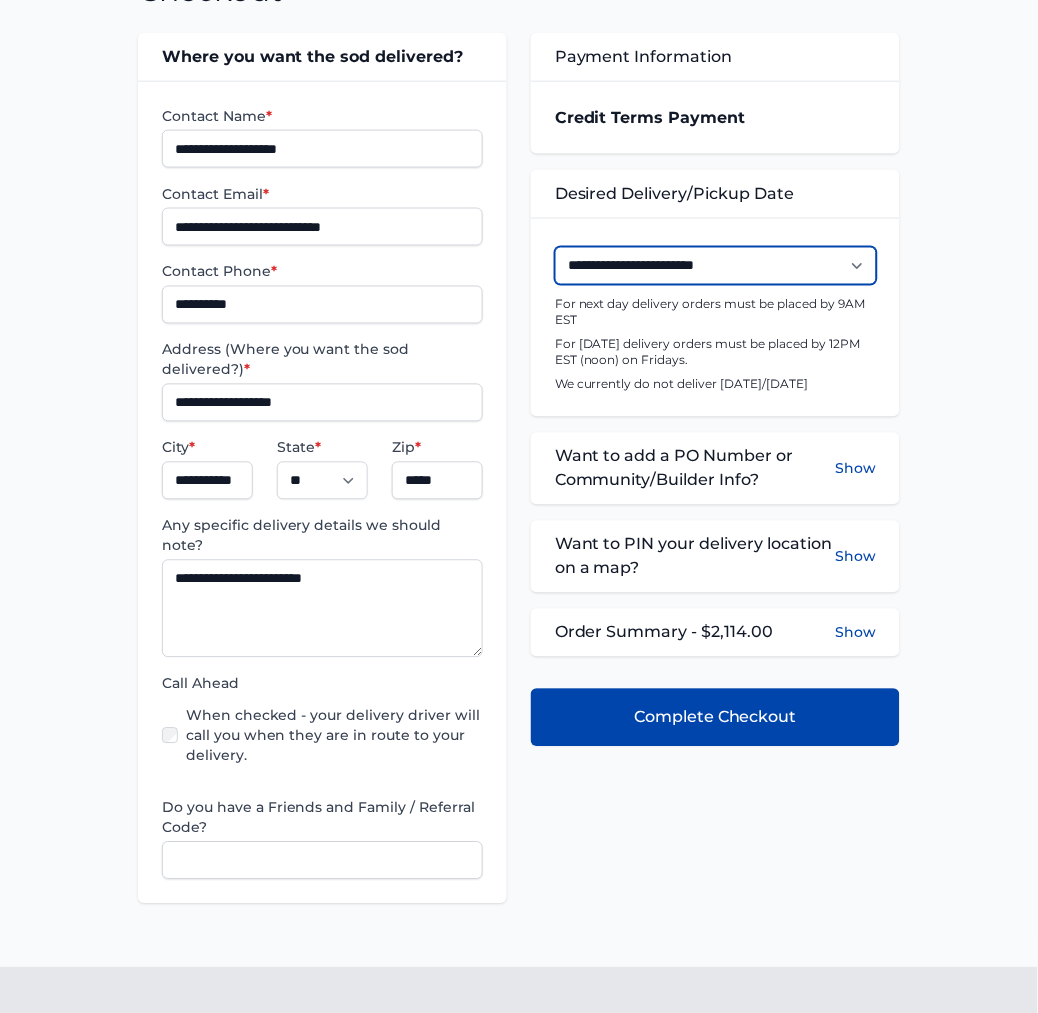 click on "**********" at bounding box center (716, 266) 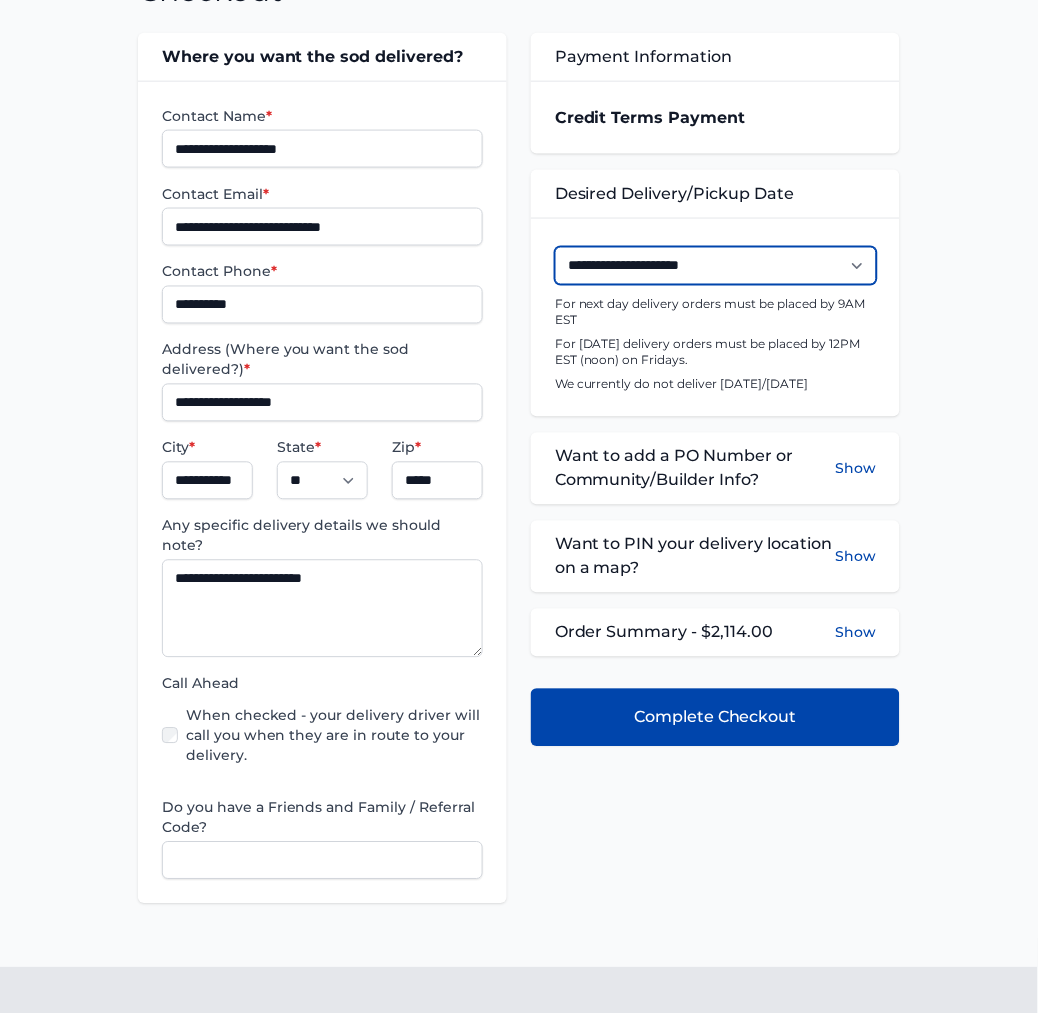 click on "**********" at bounding box center (716, 266) 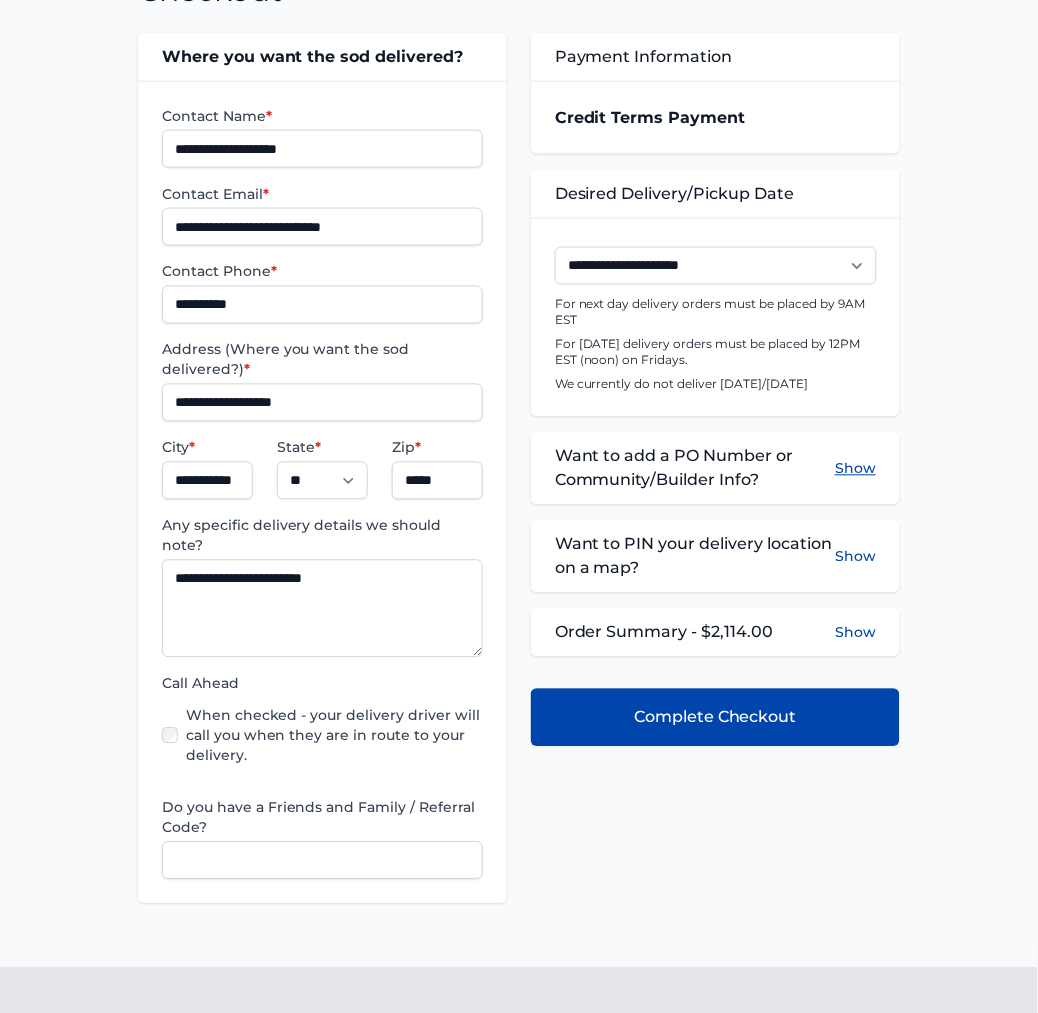 click on "Show" at bounding box center (855, 469) 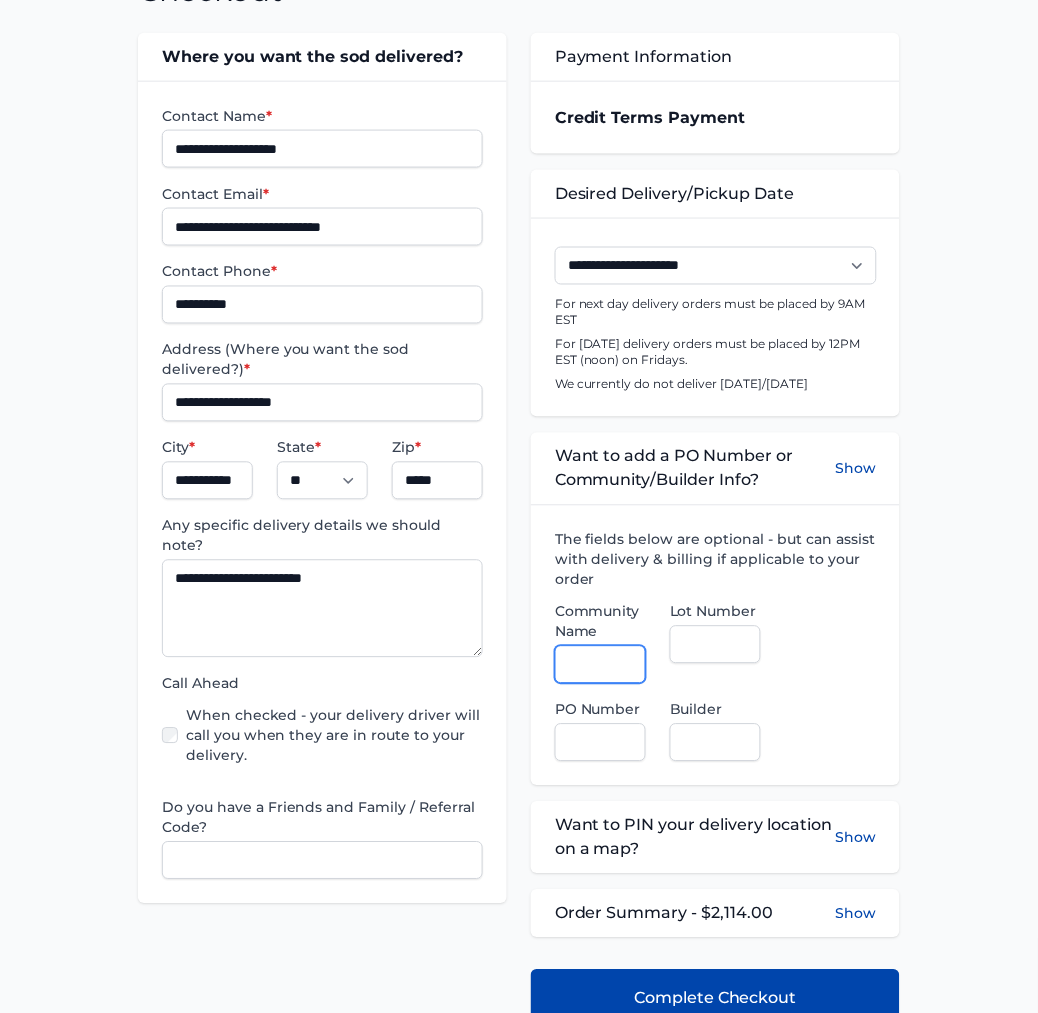 click on "Community Name" at bounding box center (600, 665) 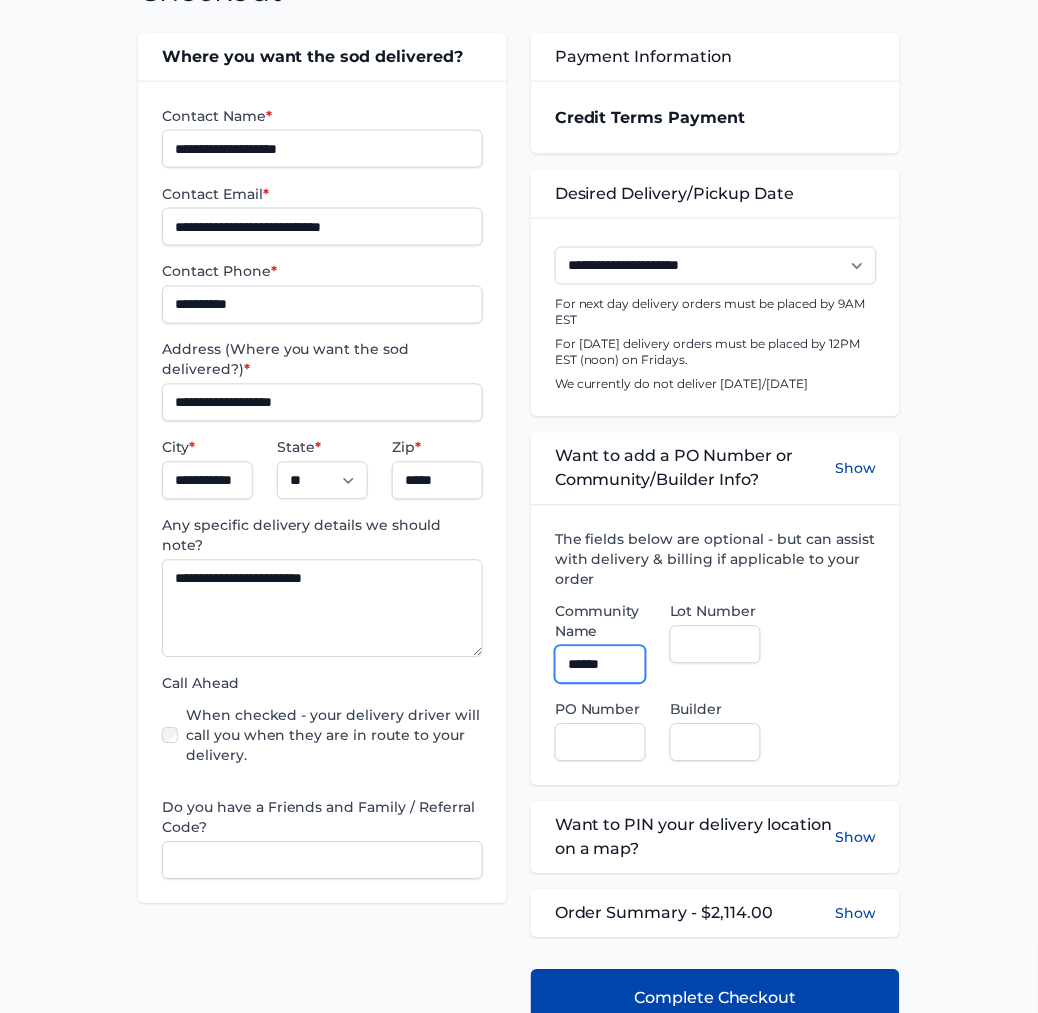 type on "**********" 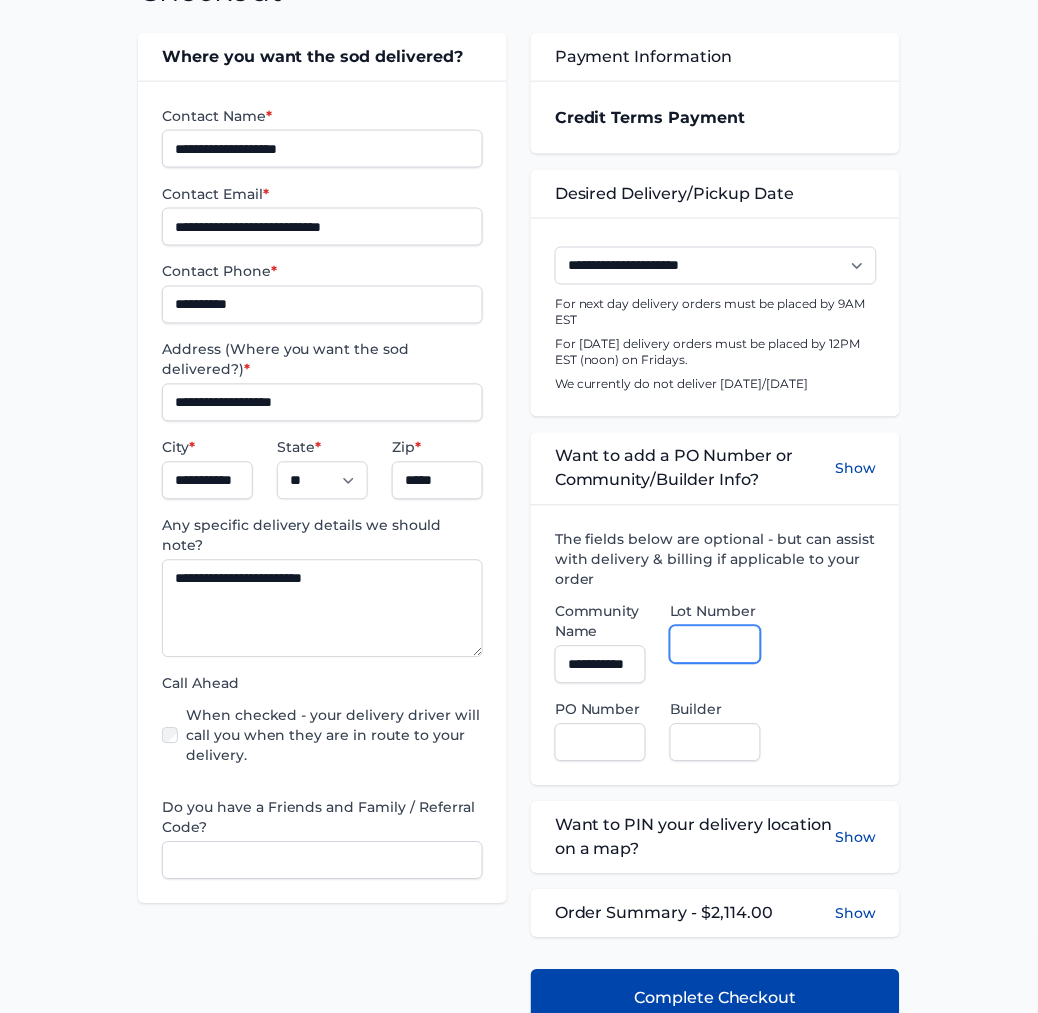 type on "*" 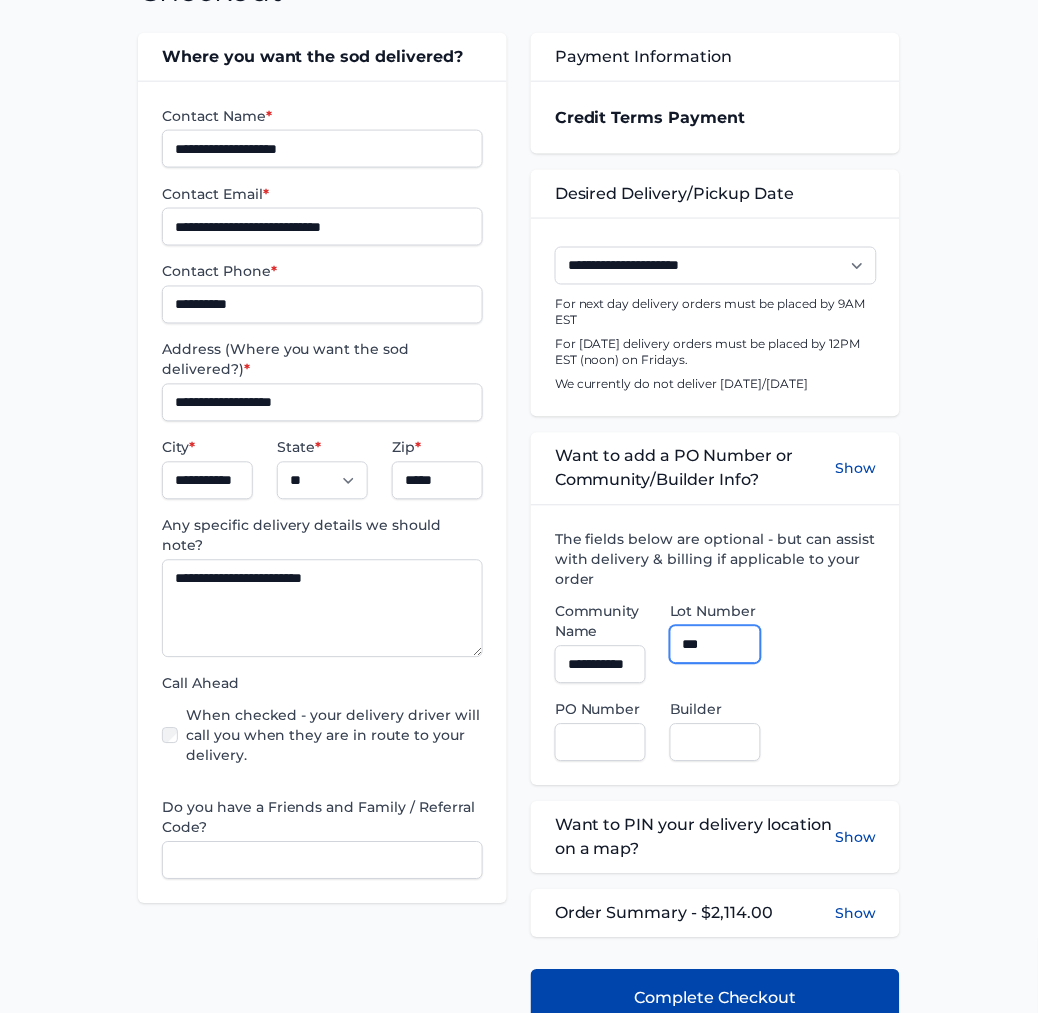 type on "***" 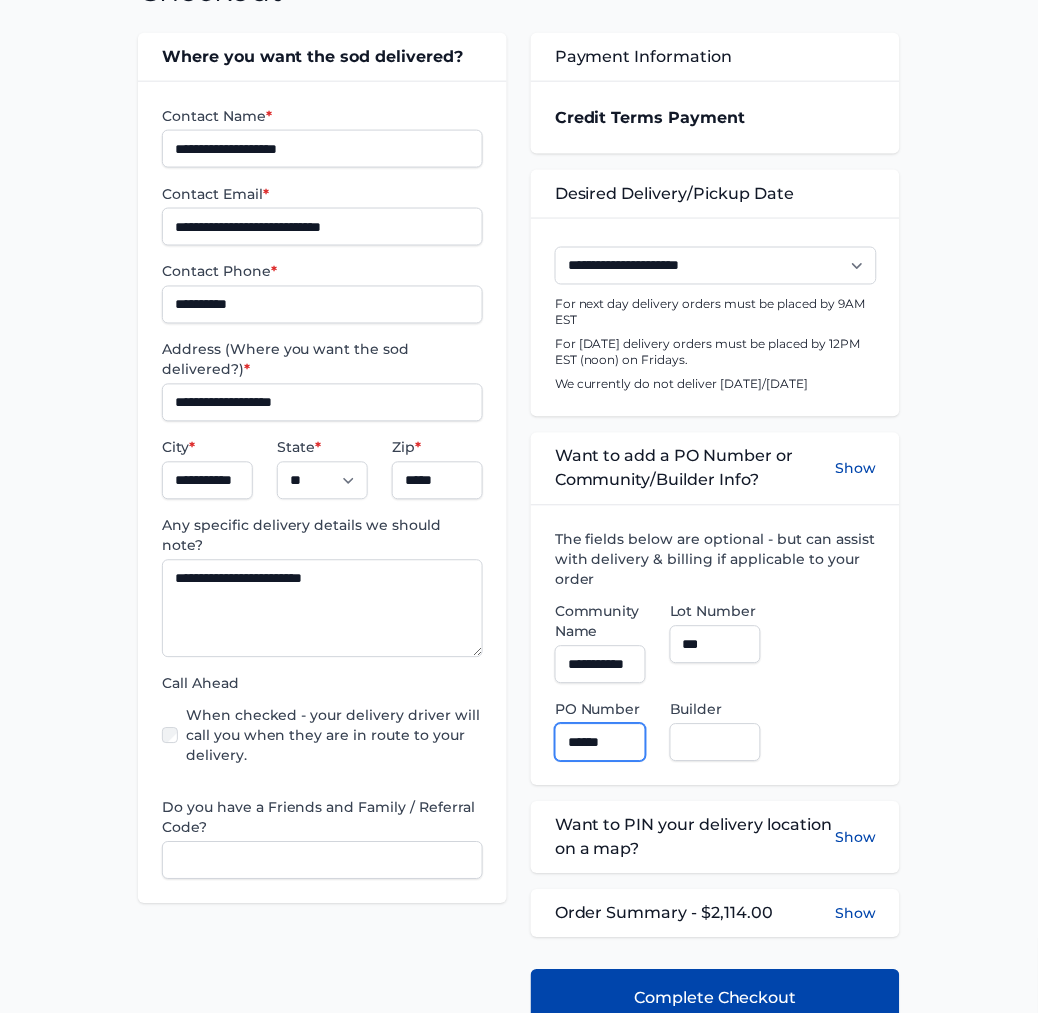 type on "******" 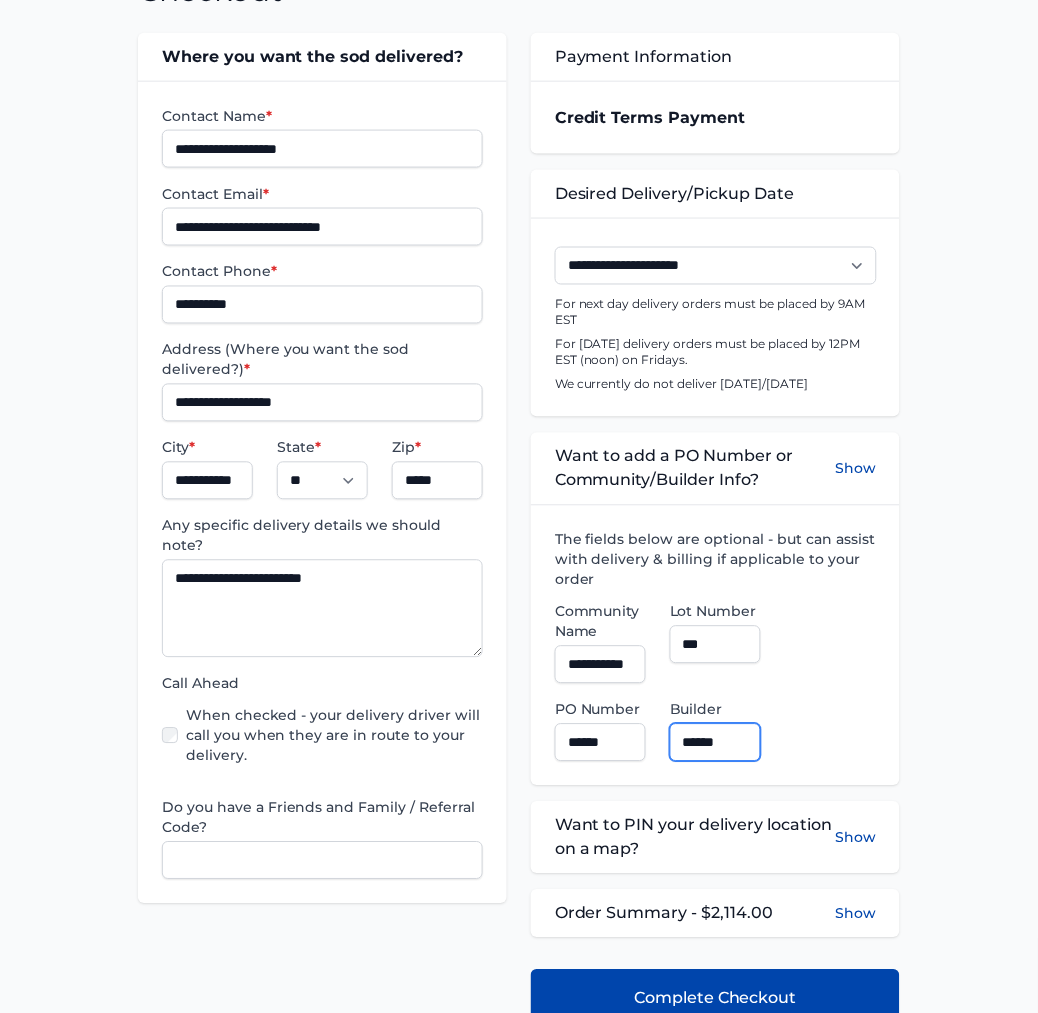 type on "**********" 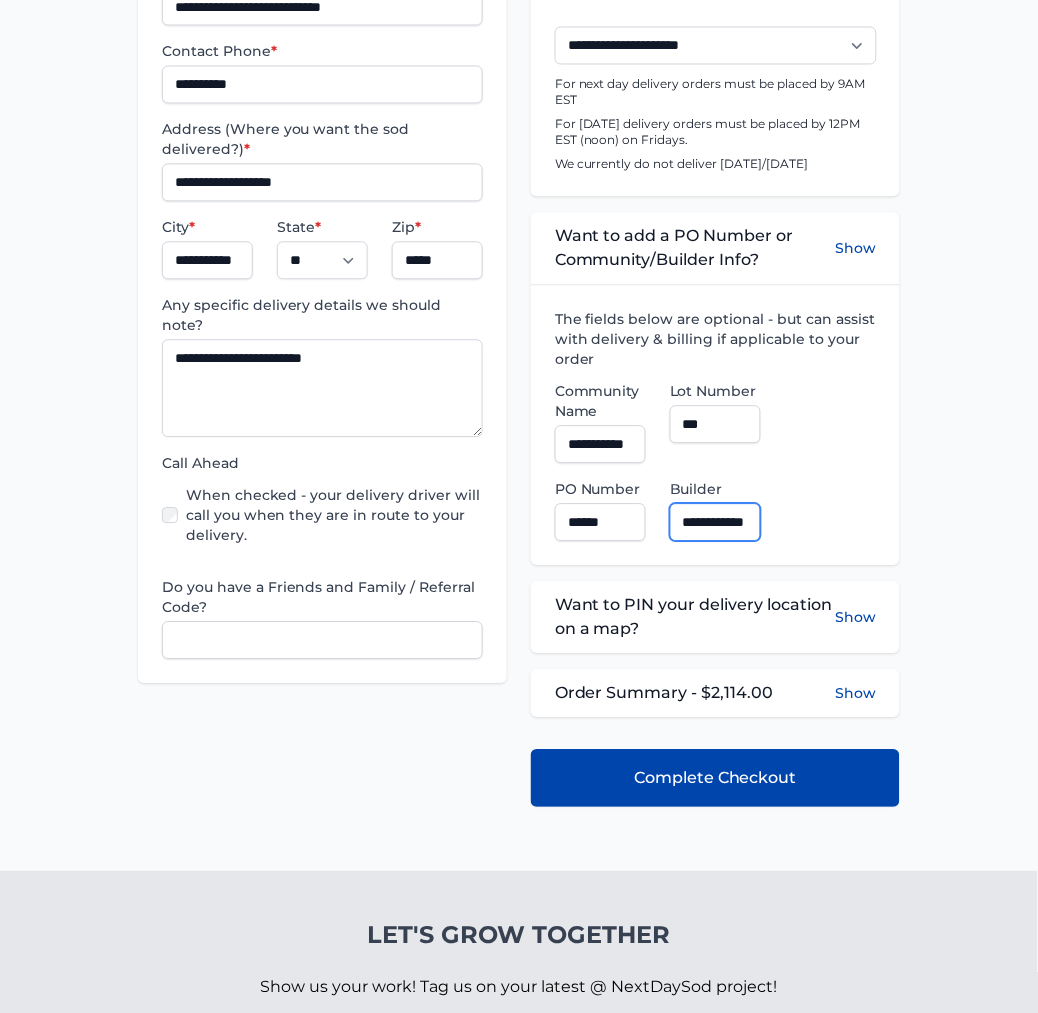 scroll, scrollTop: 555, scrollLeft: 0, axis: vertical 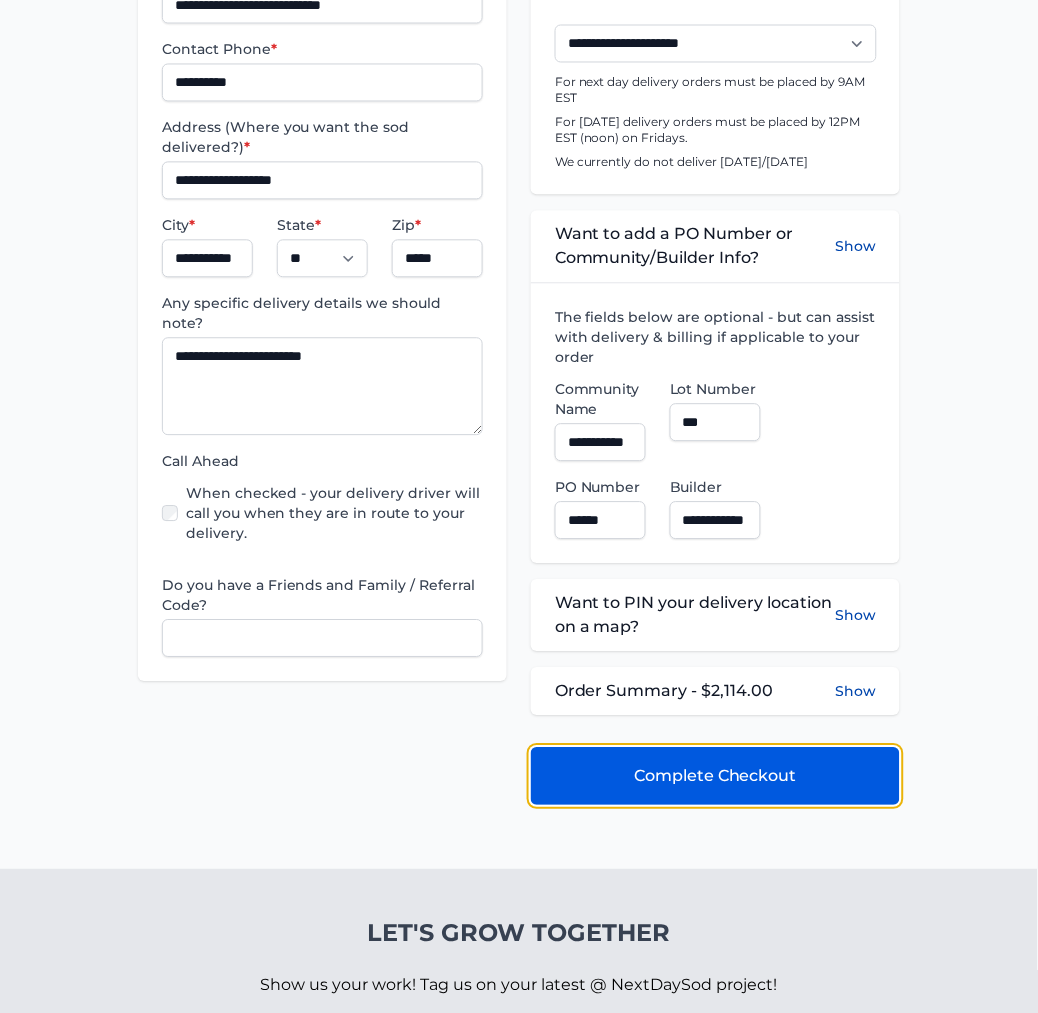 click on "Complete Checkout" at bounding box center (715, 777) 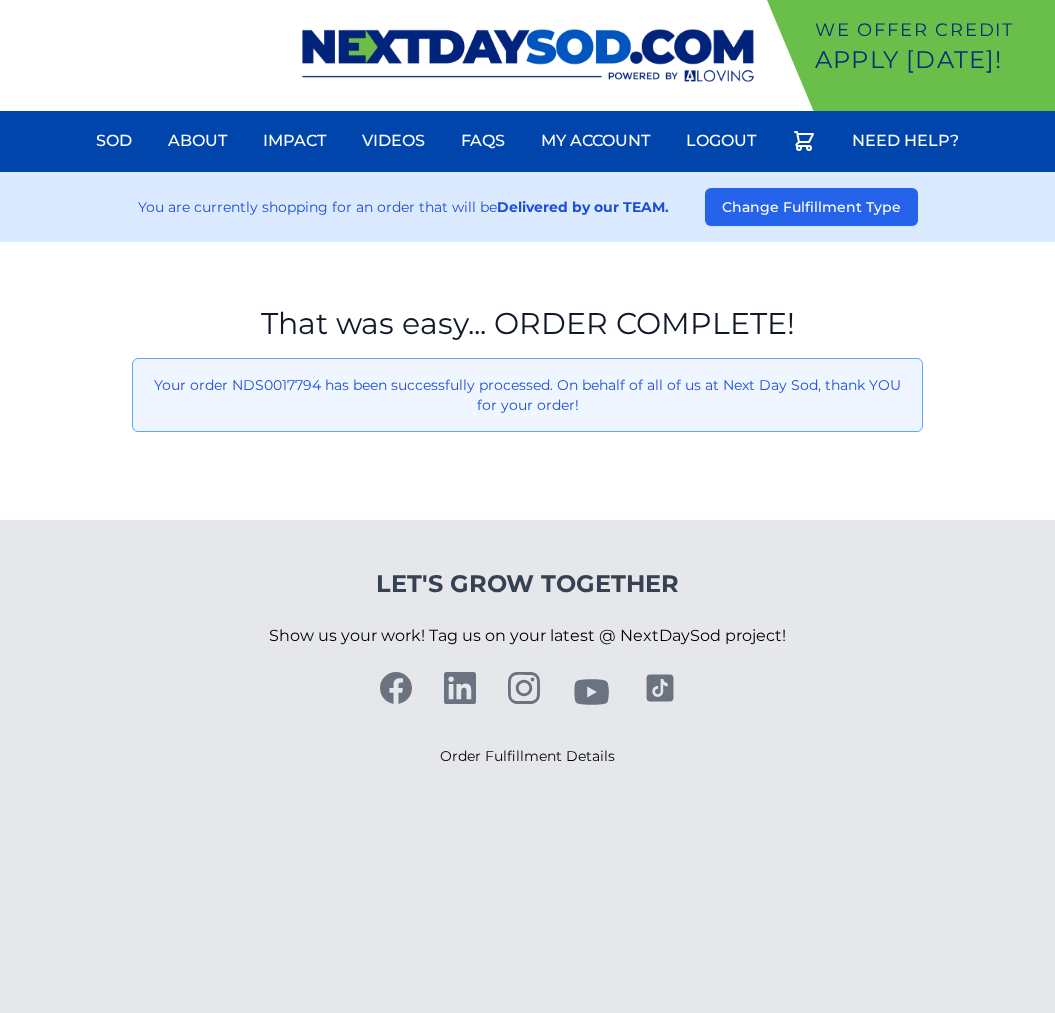 scroll, scrollTop: 0, scrollLeft: 0, axis: both 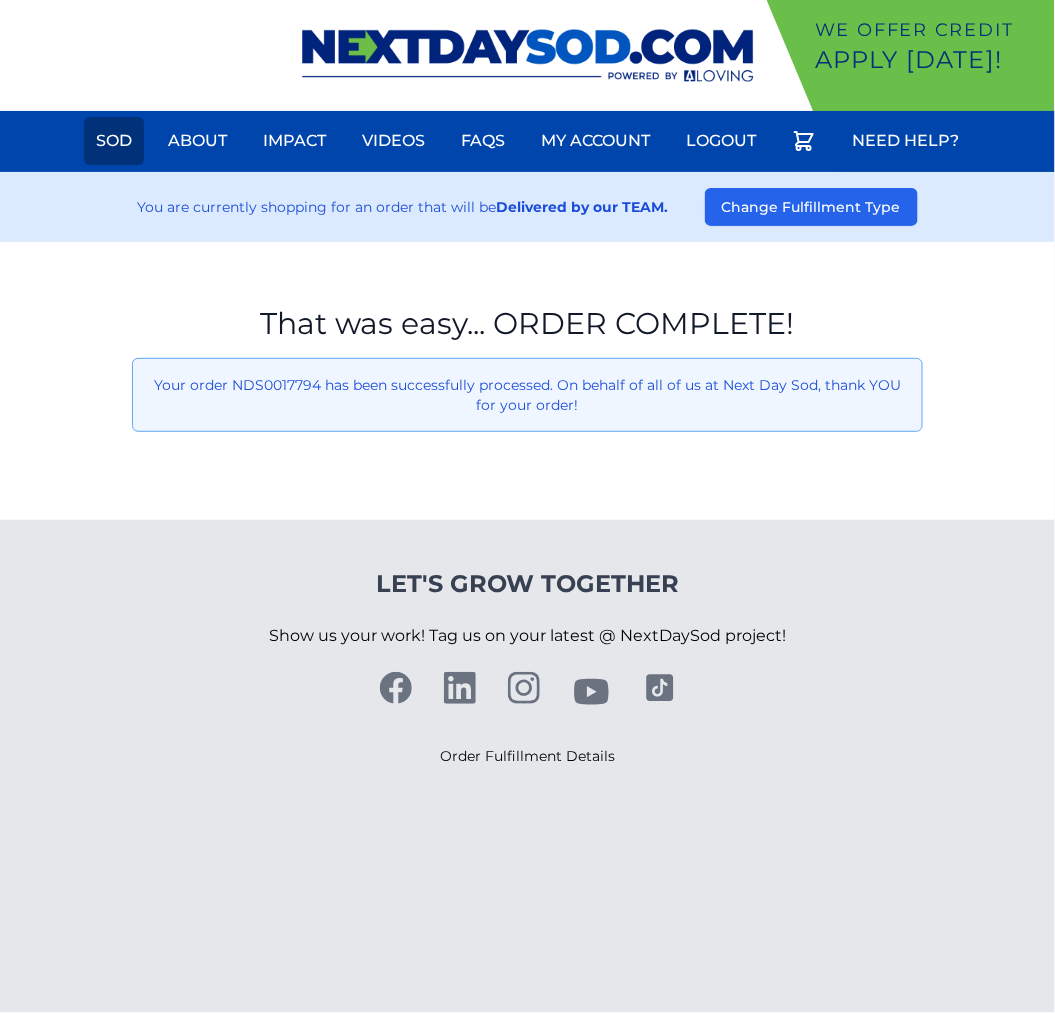 click on "Sod" at bounding box center (114, 141) 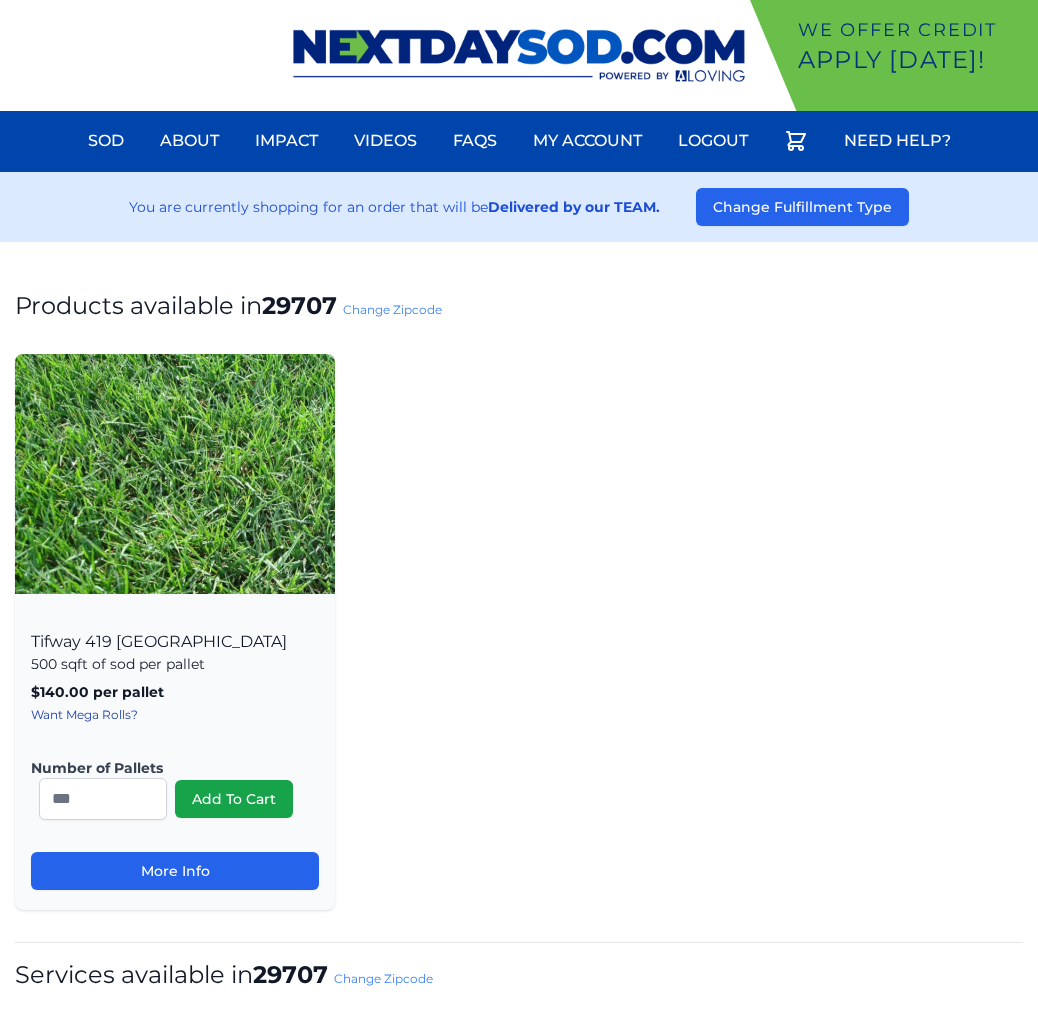 scroll, scrollTop: 0, scrollLeft: 0, axis: both 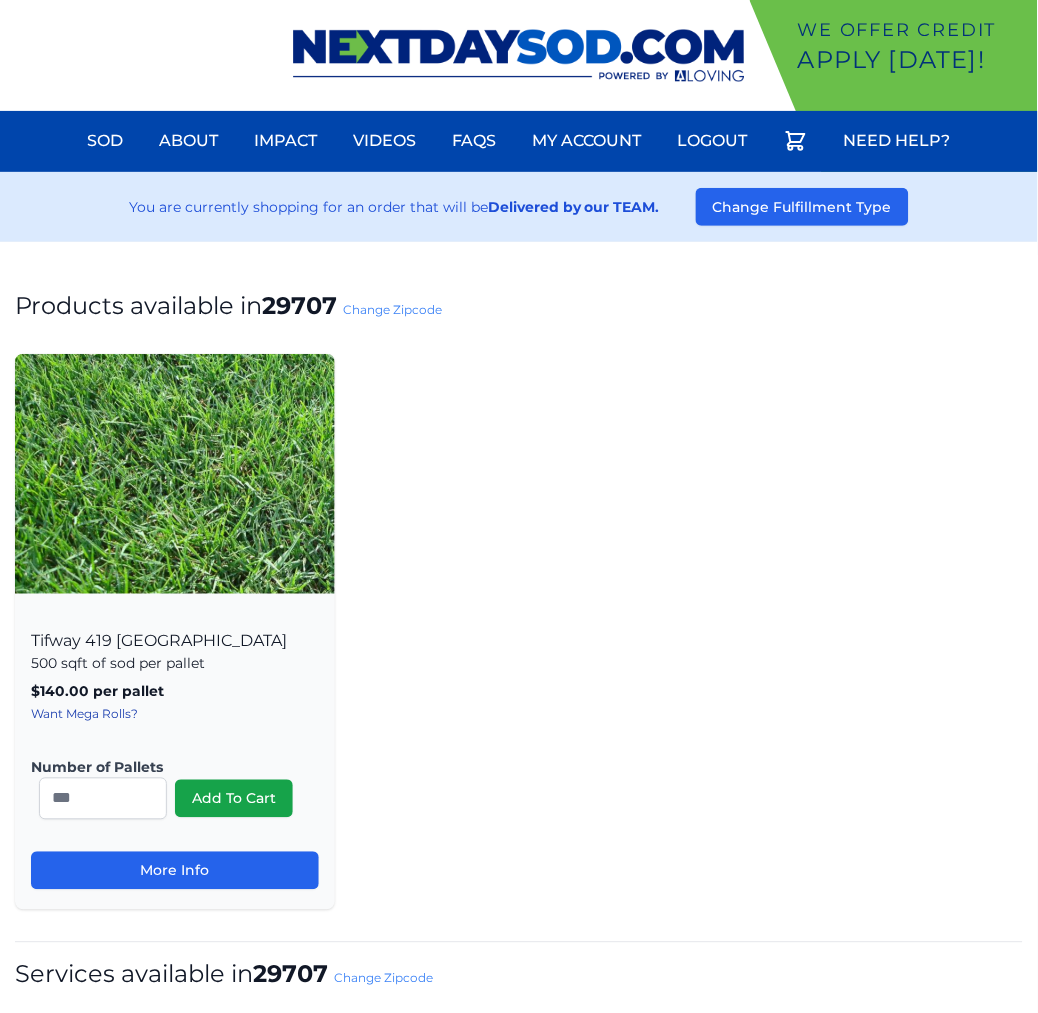 click on "Change Zipcode" at bounding box center (392, 309) 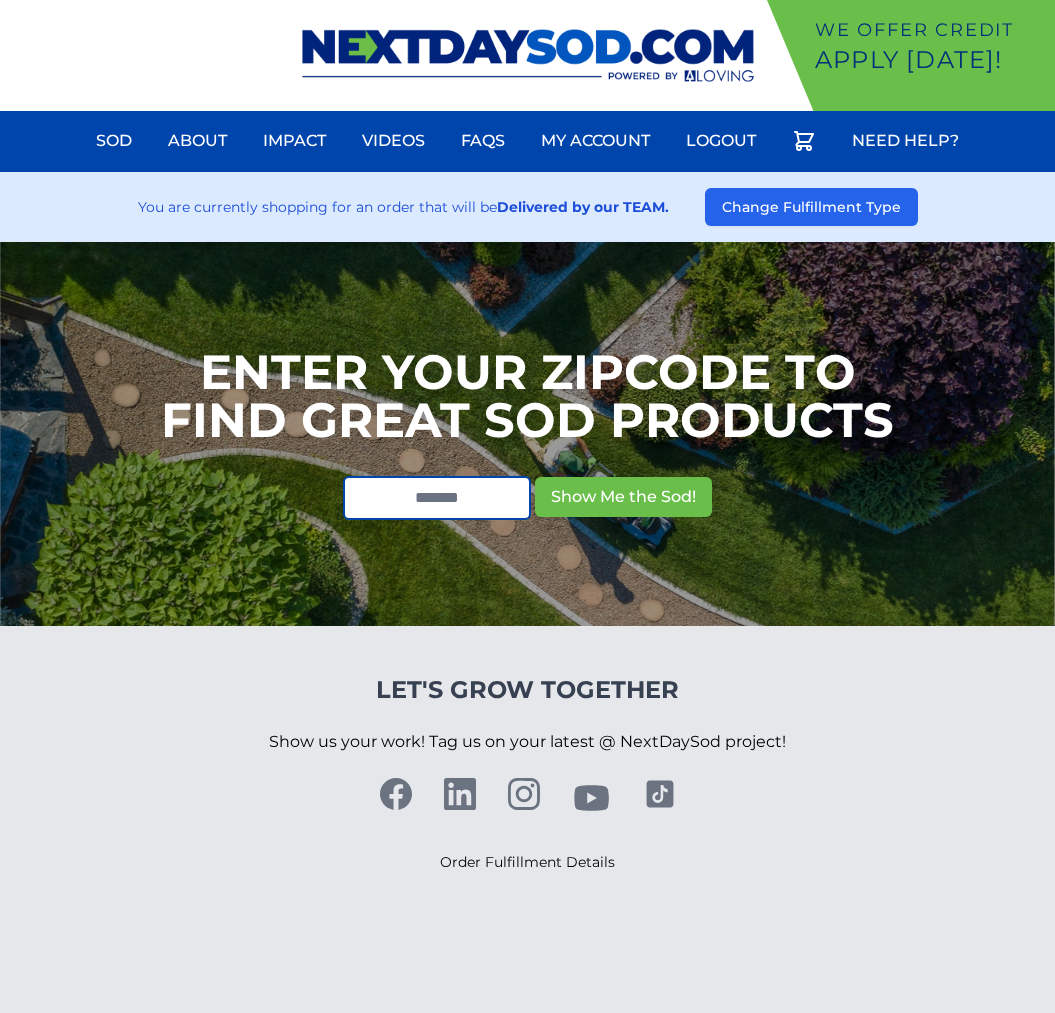 scroll, scrollTop: 0, scrollLeft: 0, axis: both 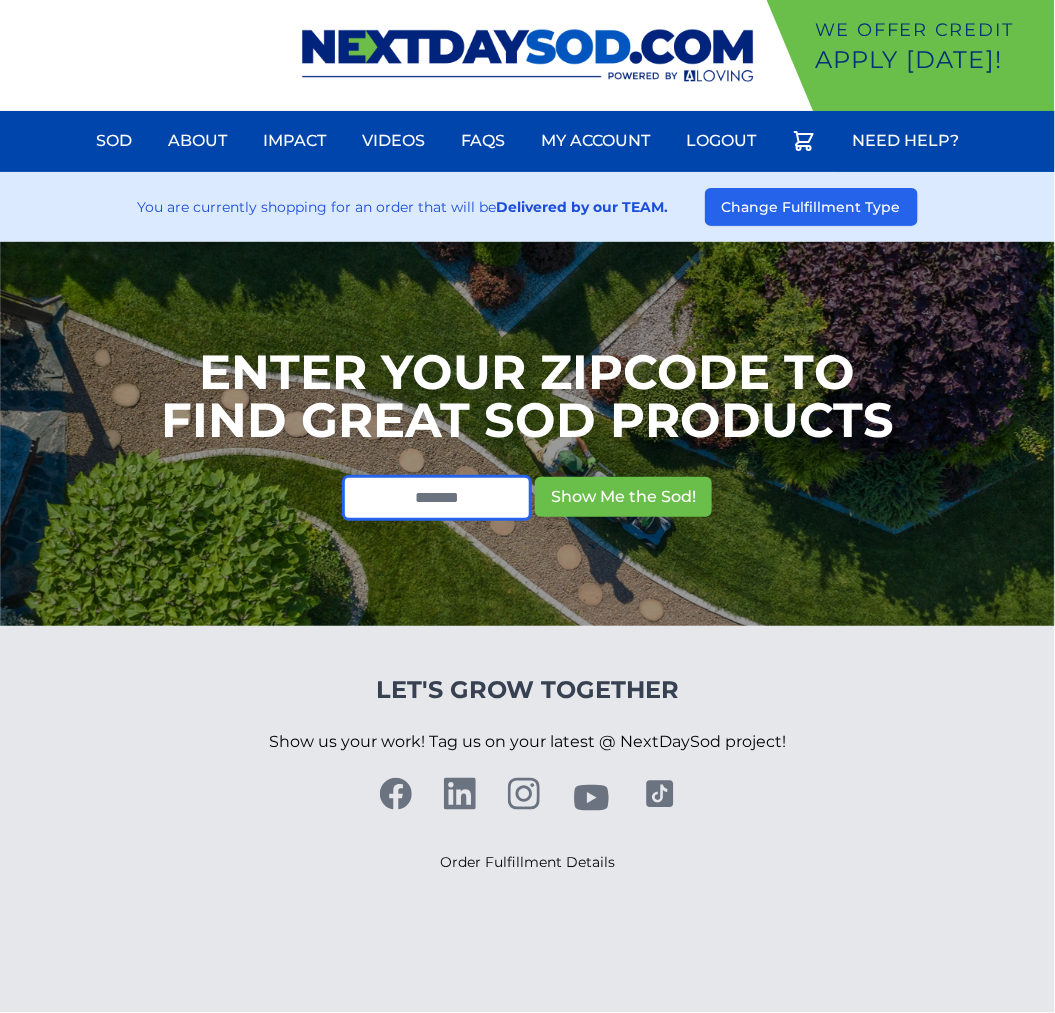 click at bounding box center [437, 498] 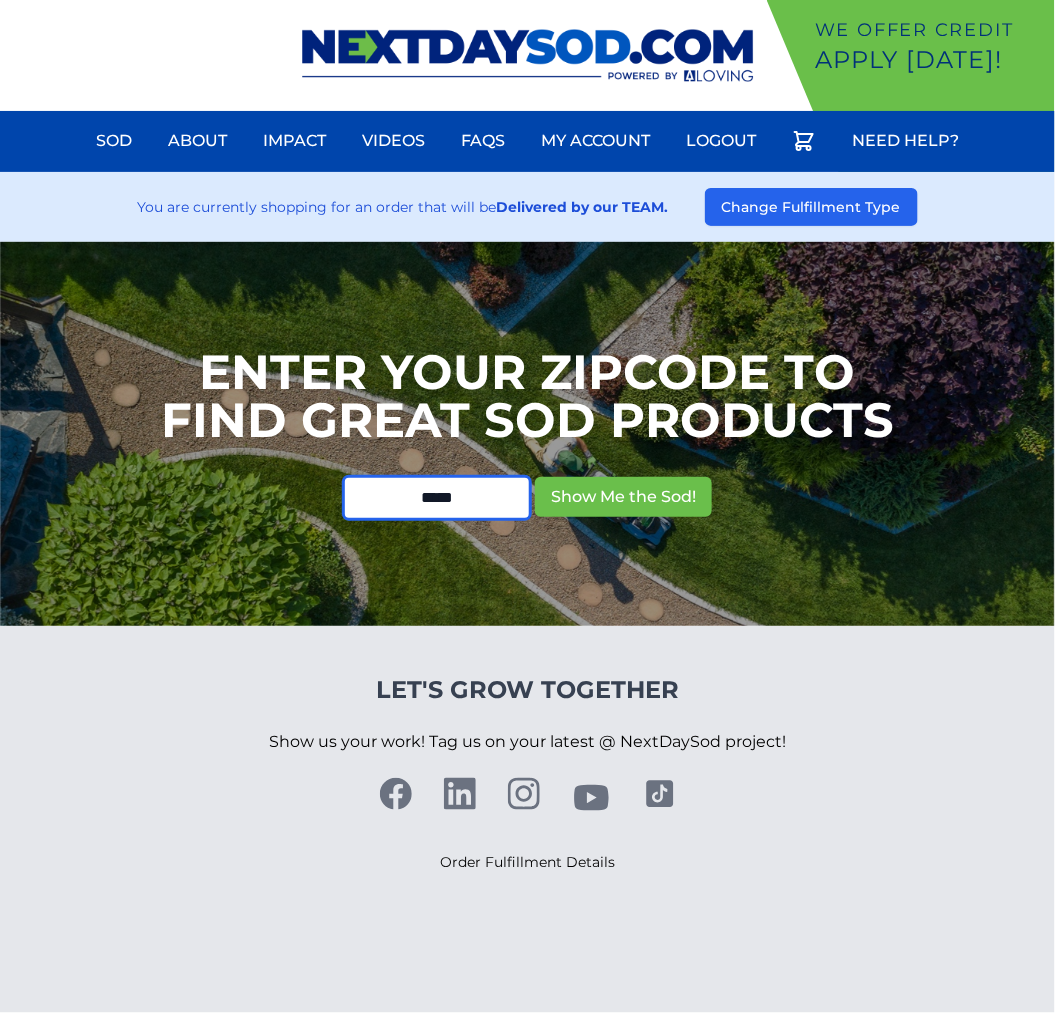type on "*****" 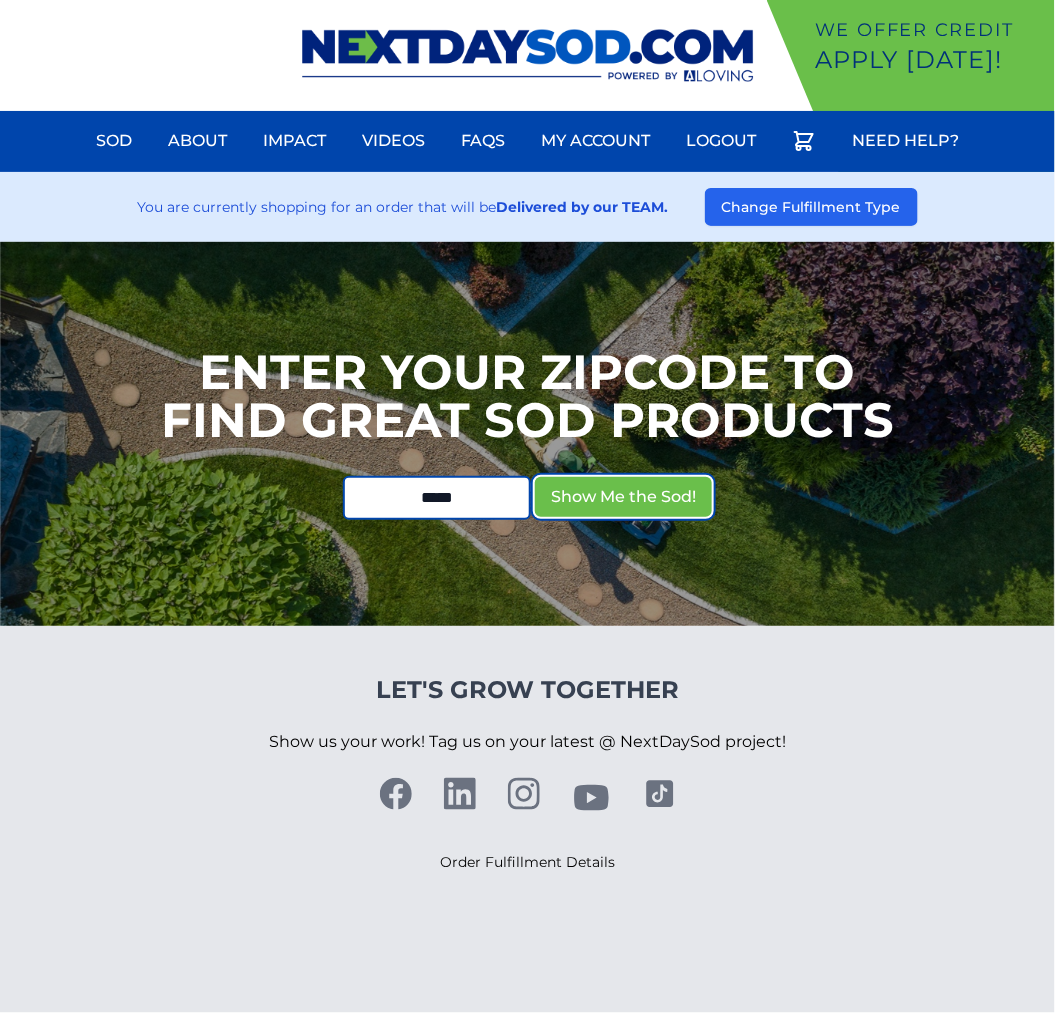 type 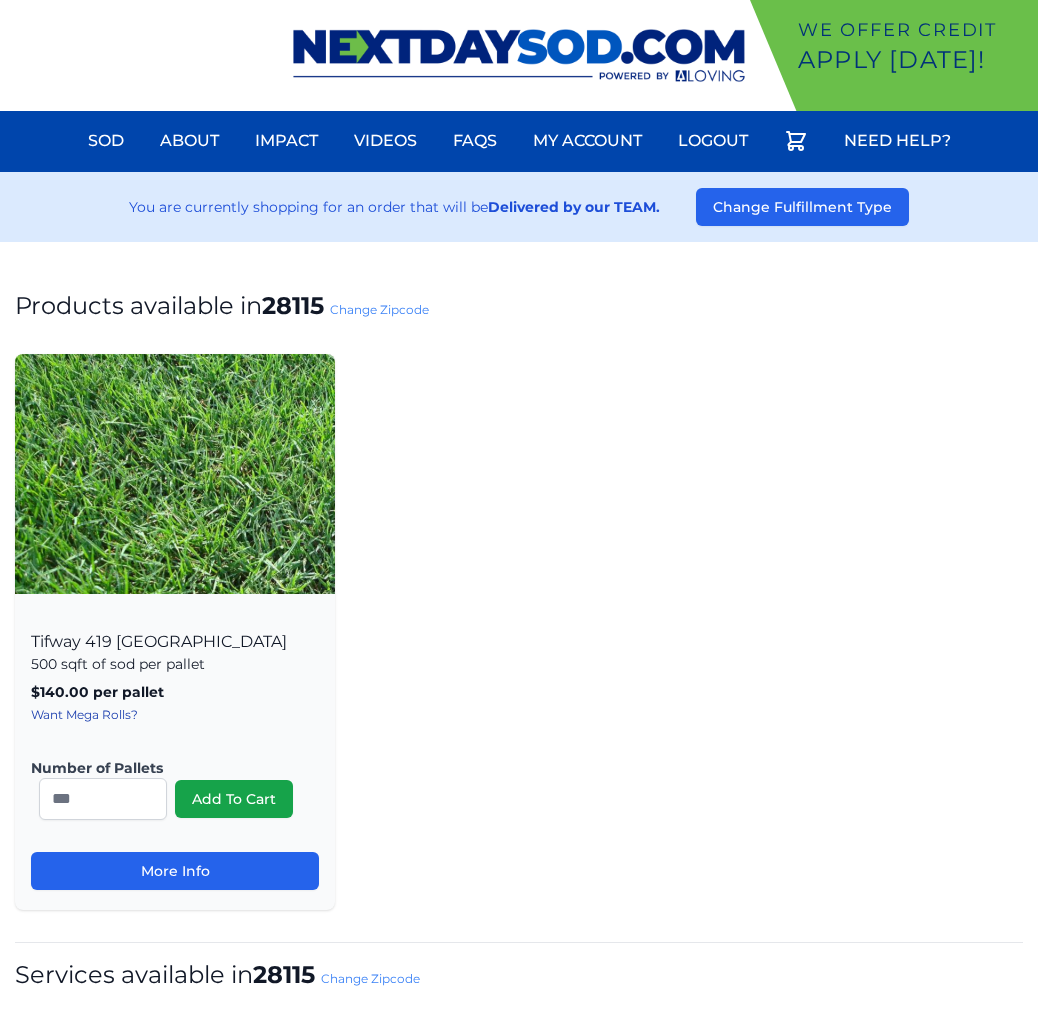 scroll, scrollTop: 0, scrollLeft: 0, axis: both 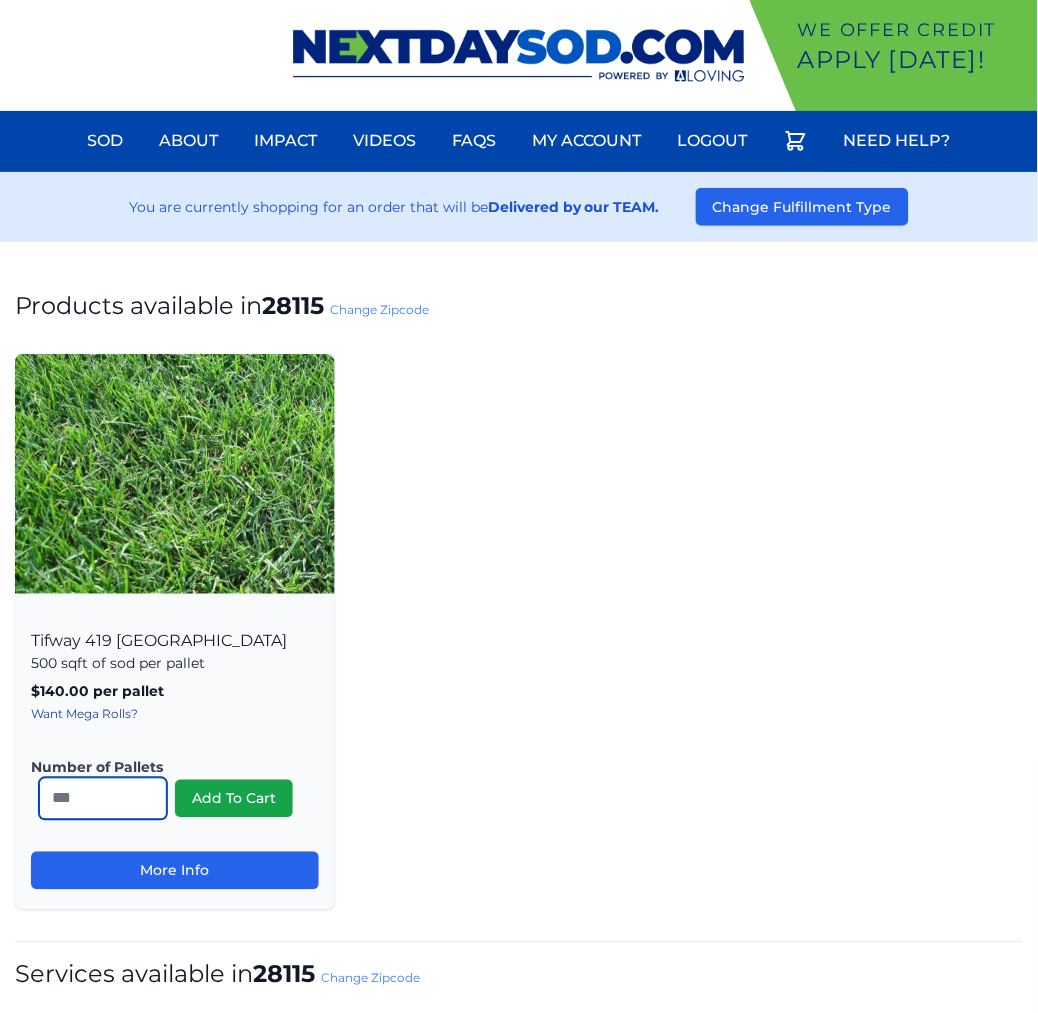 drag, startPoint x: 63, startPoint y: 804, endPoint x: -44, endPoint y: 798, distance: 107.16809 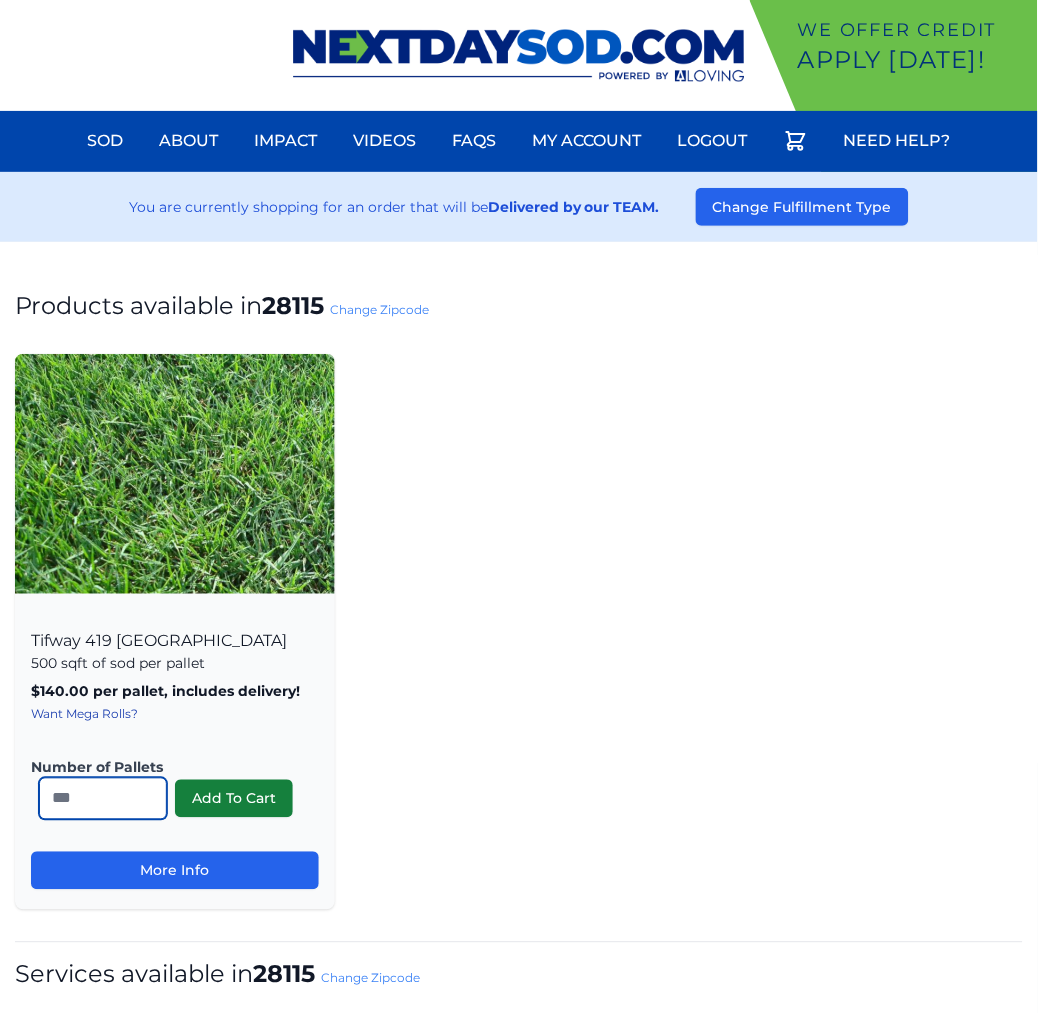 type on "*" 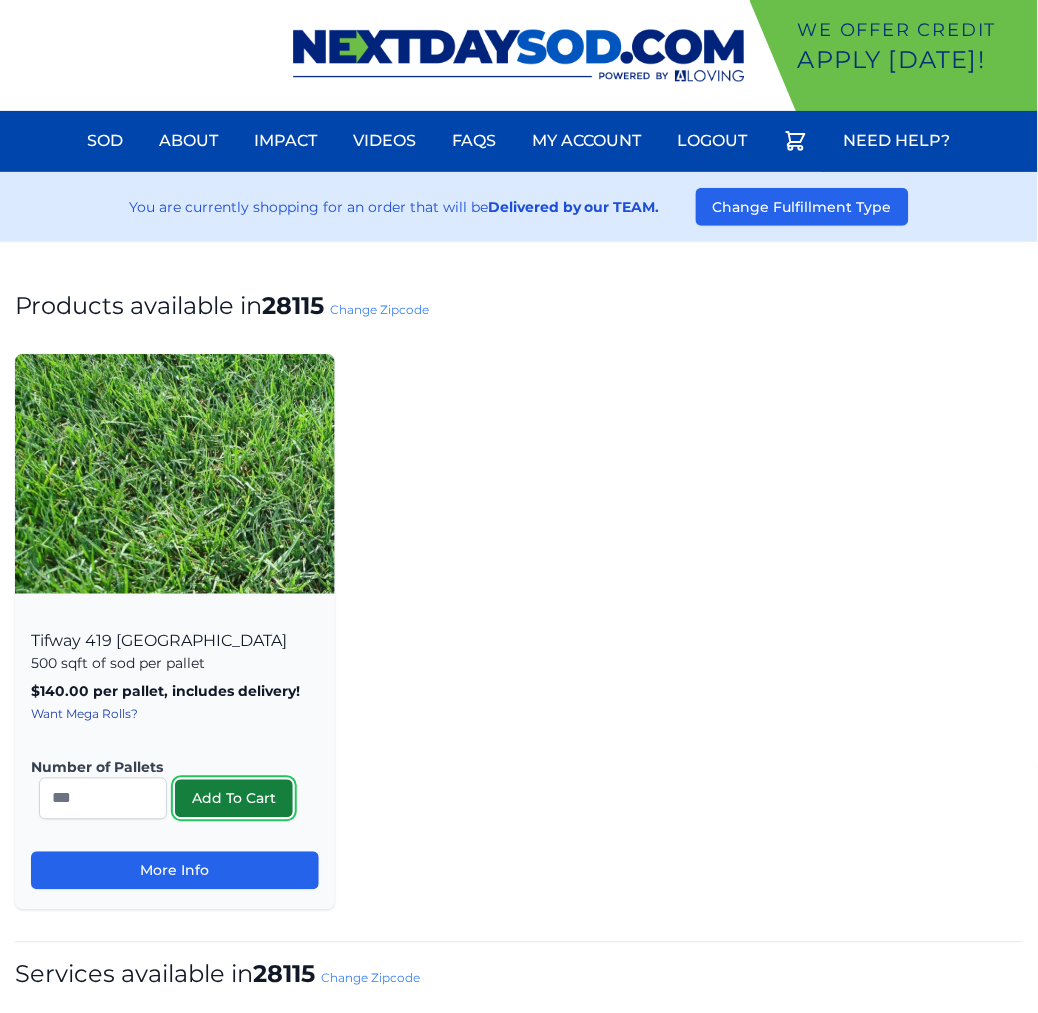 click on "Add To Cart" at bounding box center [234, 799] 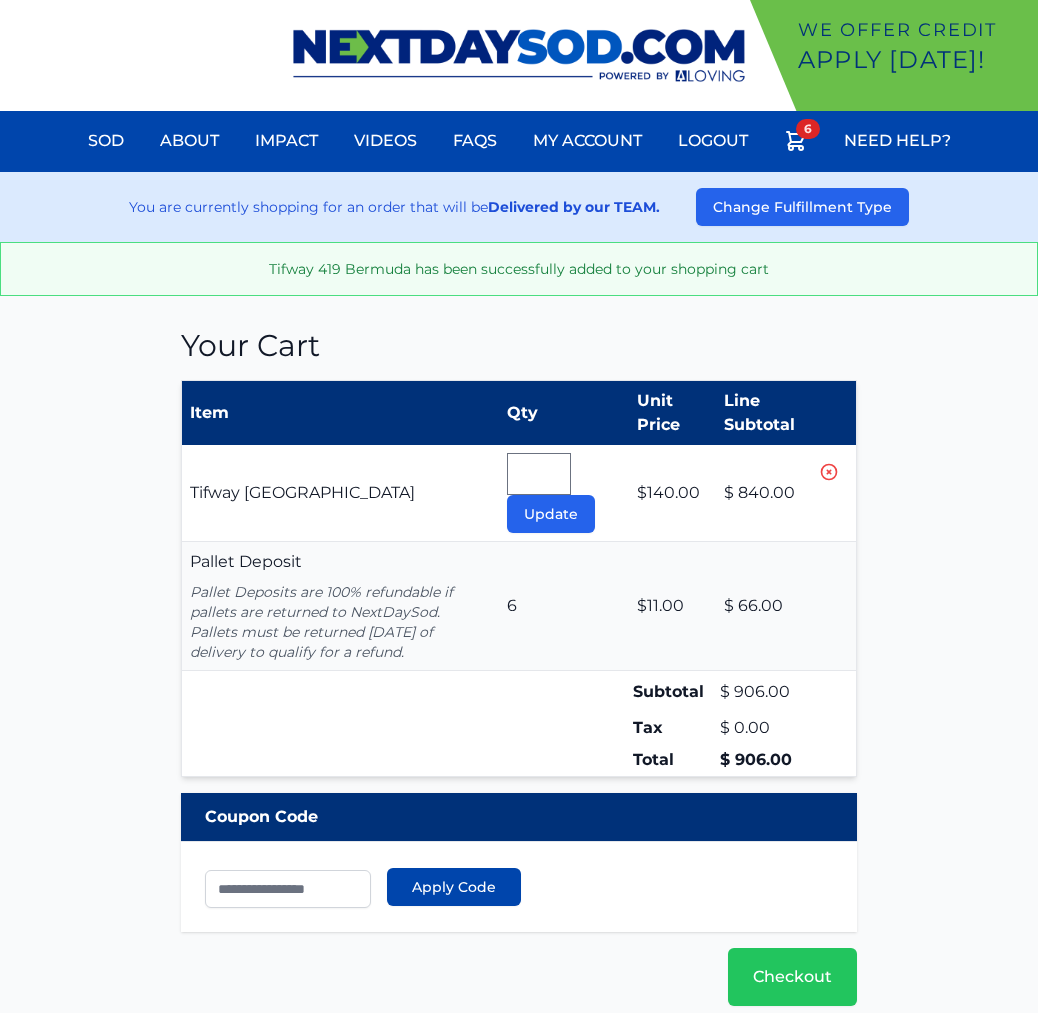 scroll, scrollTop: 0, scrollLeft: 0, axis: both 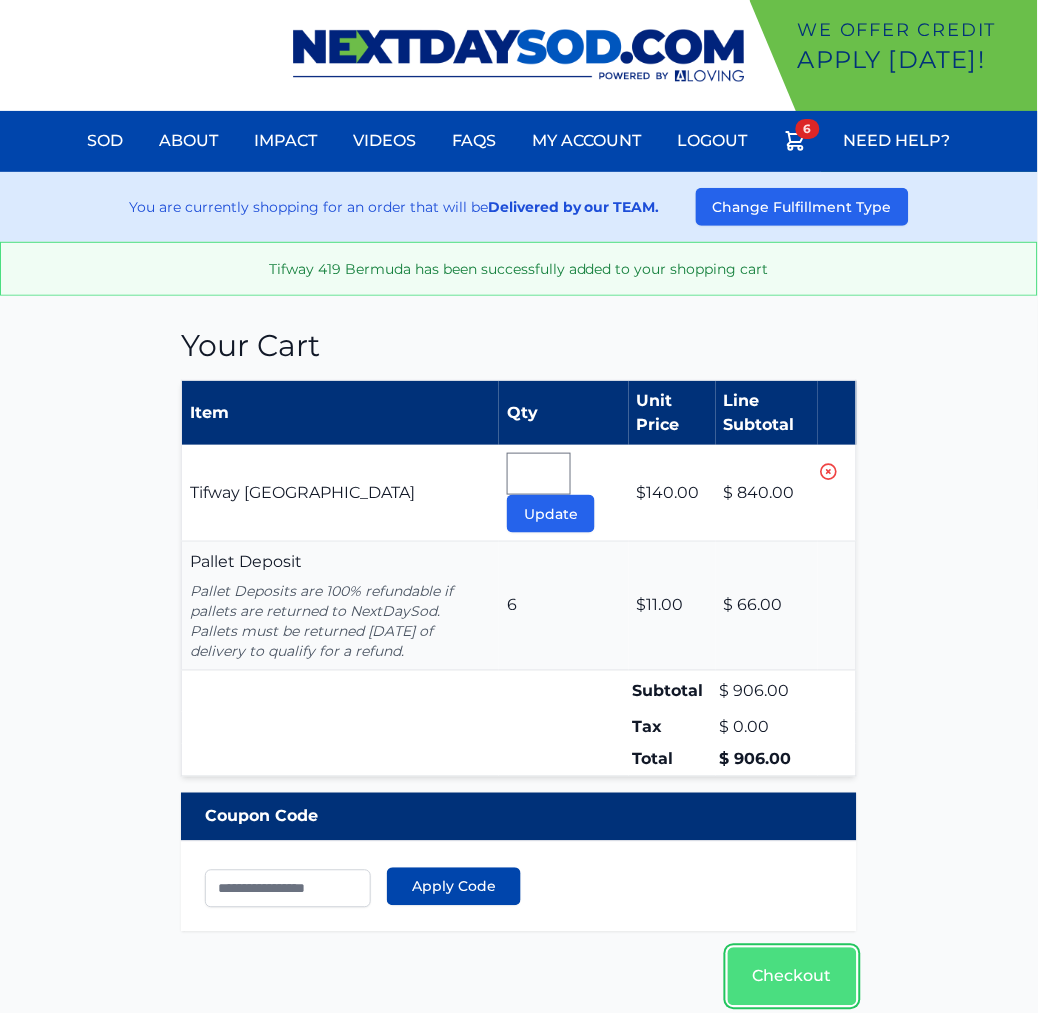 click on "Checkout" at bounding box center [792, 977] 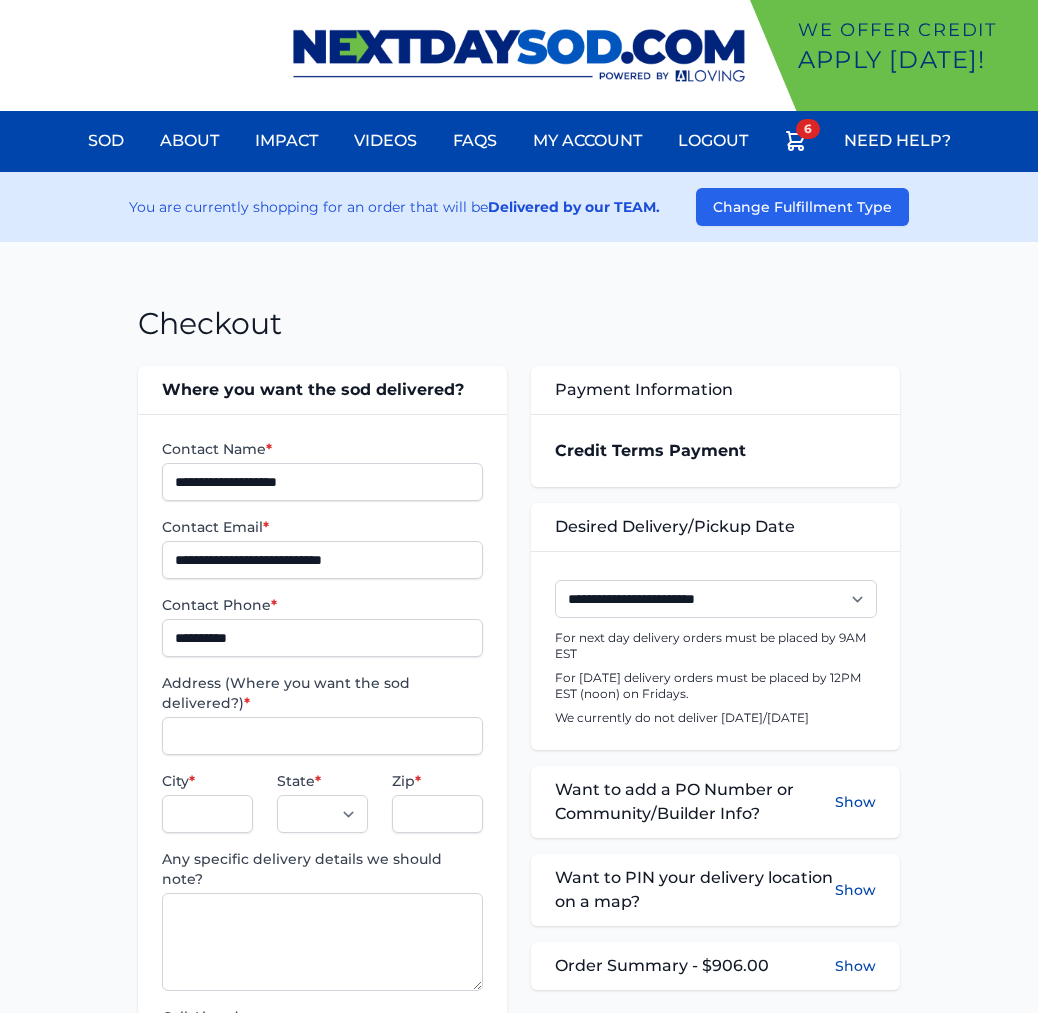scroll, scrollTop: 0, scrollLeft: 0, axis: both 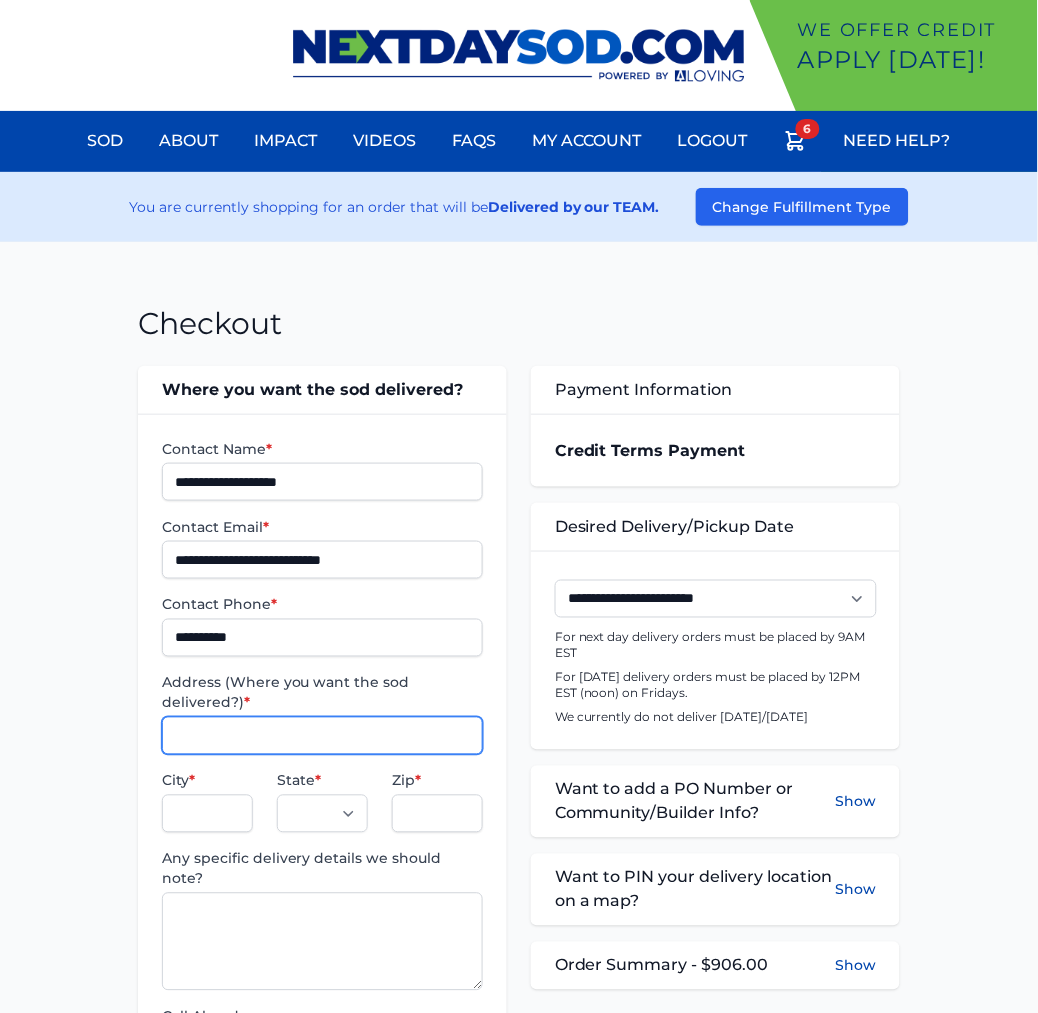 click on "Address (Where you want the sod delivered?)
*" at bounding box center [322, 736] 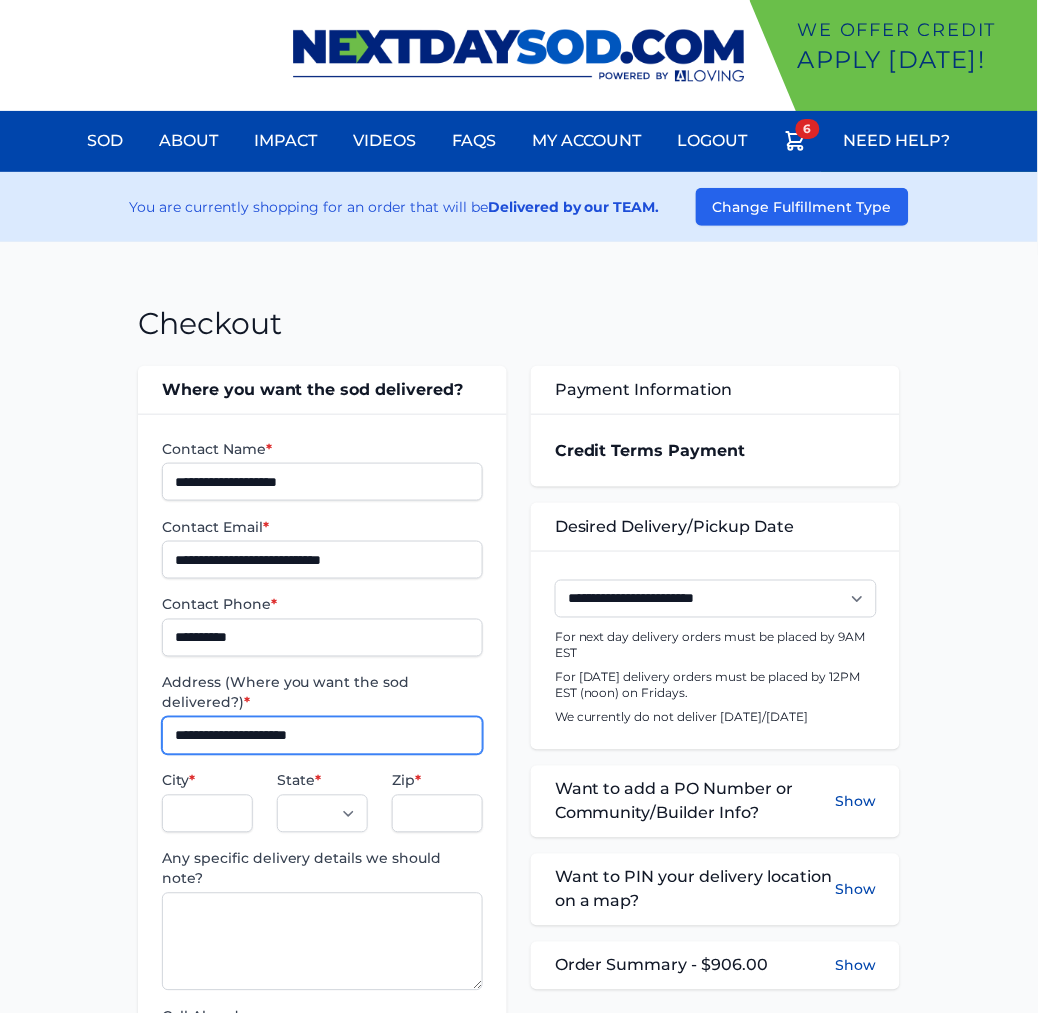 type on "**********" 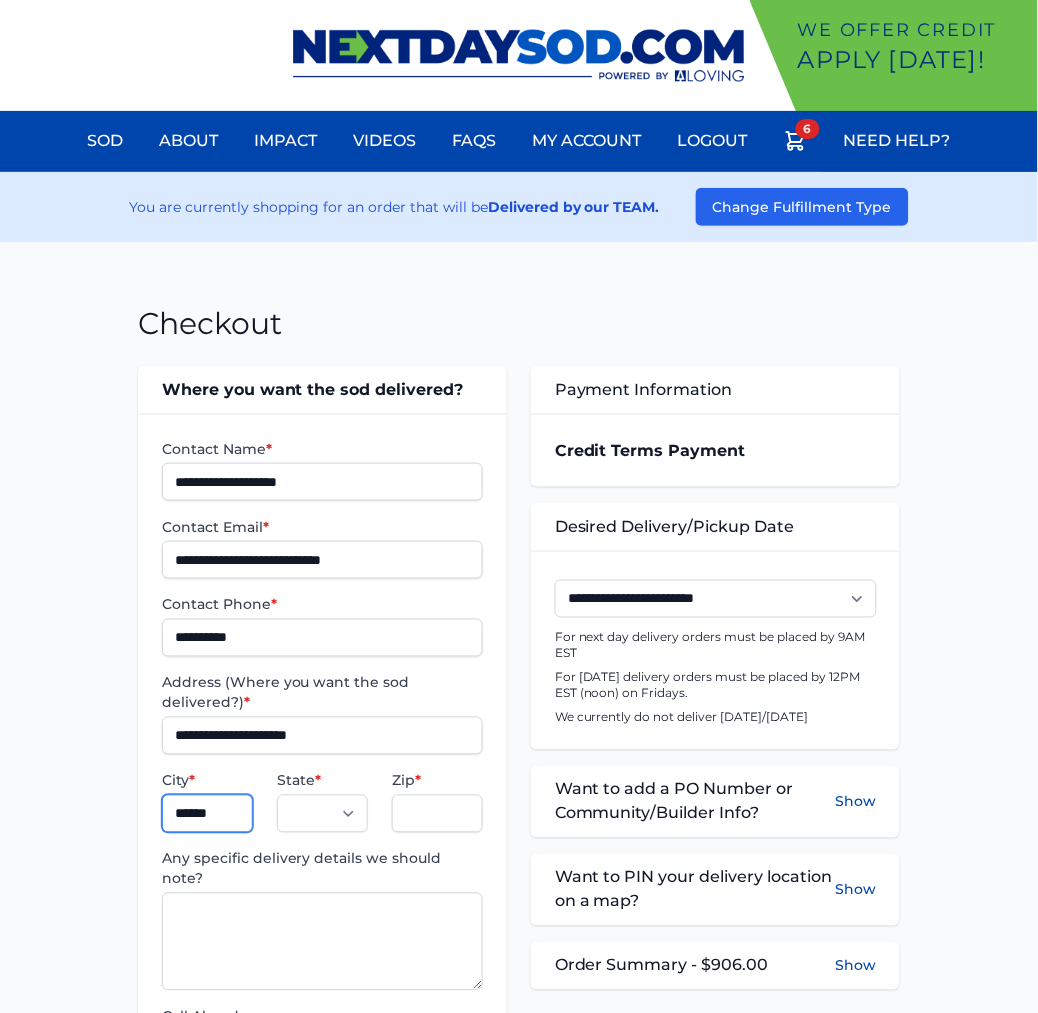 type on "**********" 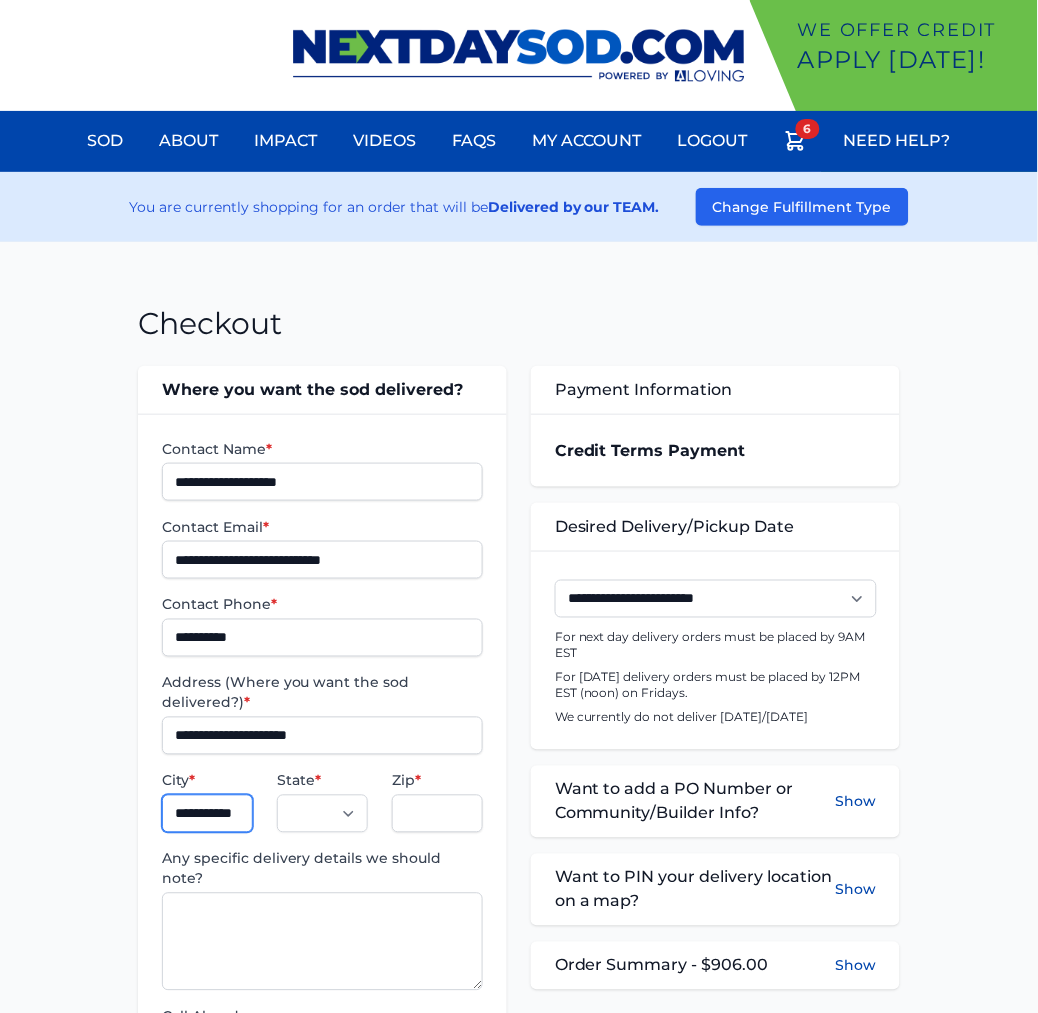 select on "**" 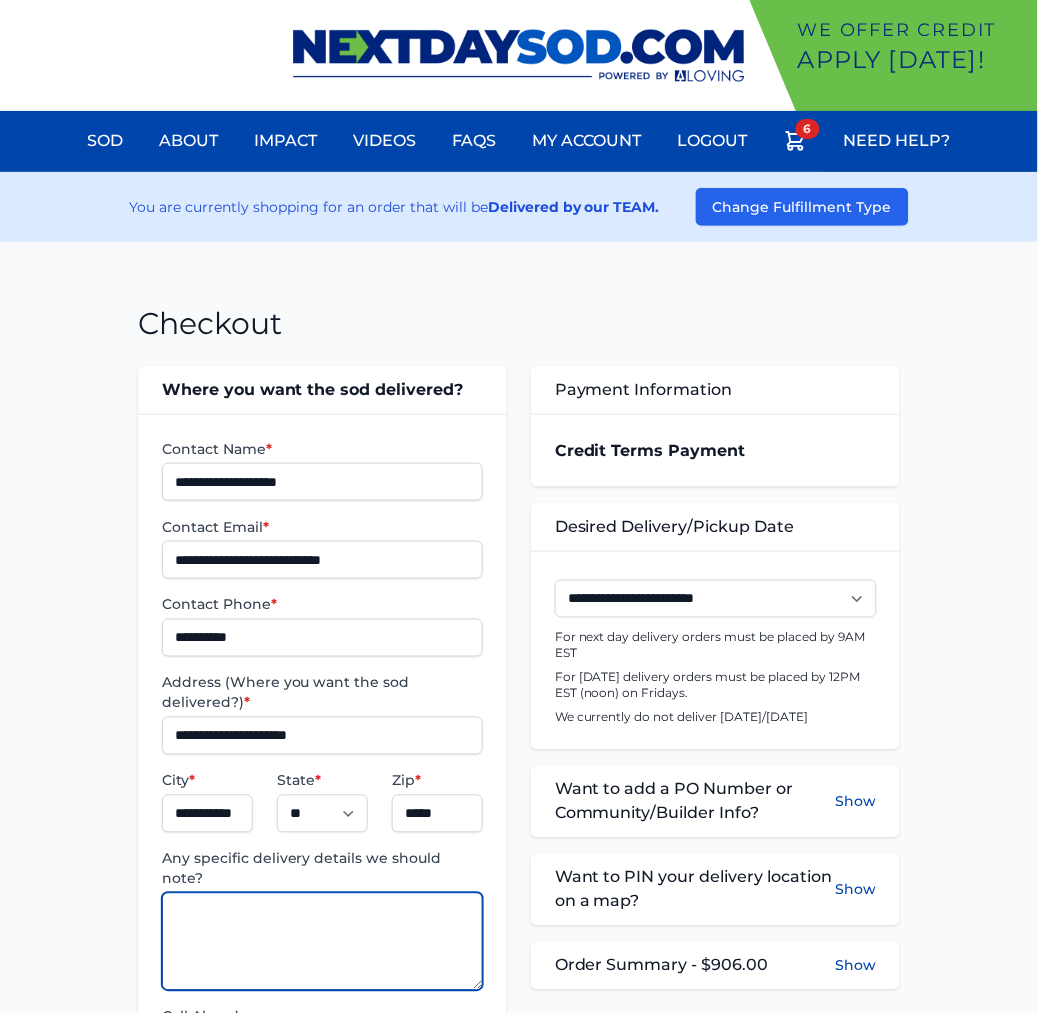 paste on "**********" 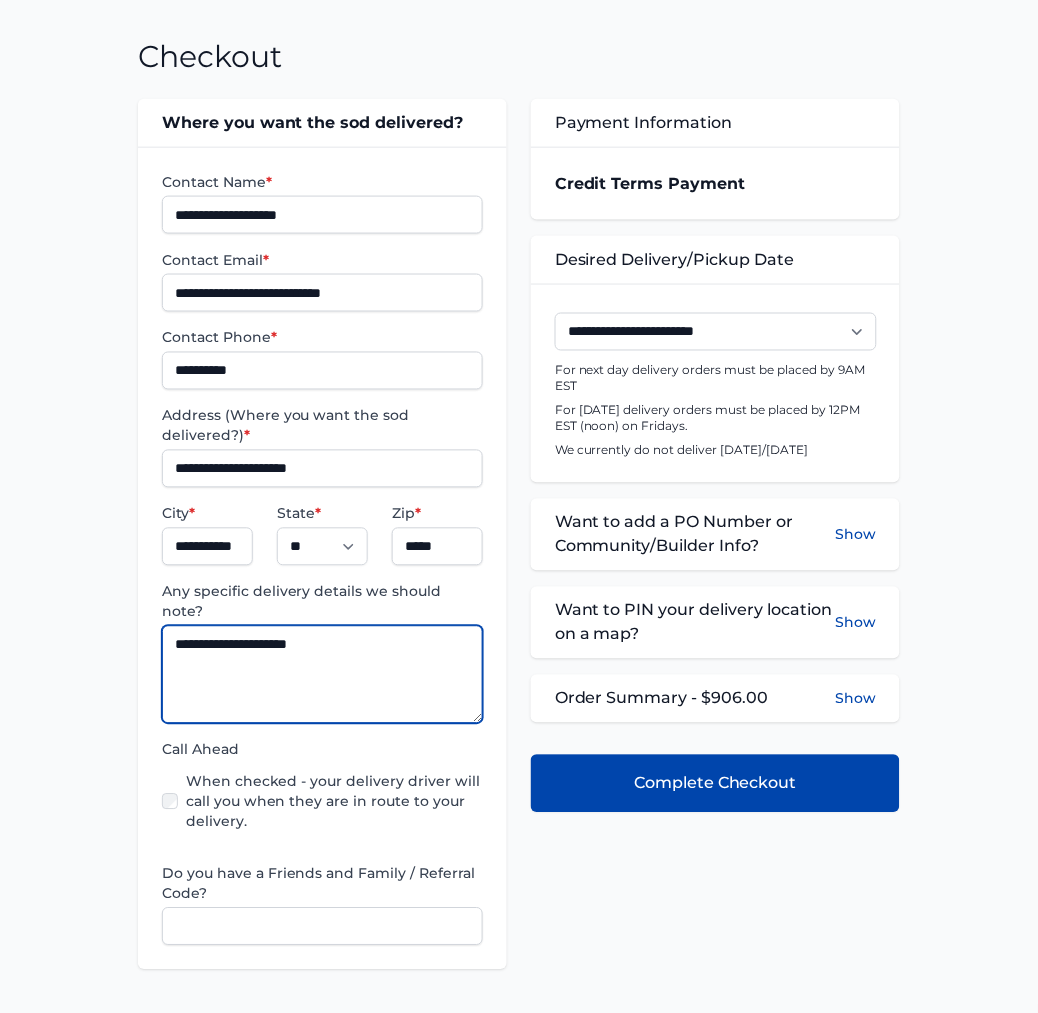 scroll, scrollTop: 333, scrollLeft: 0, axis: vertical 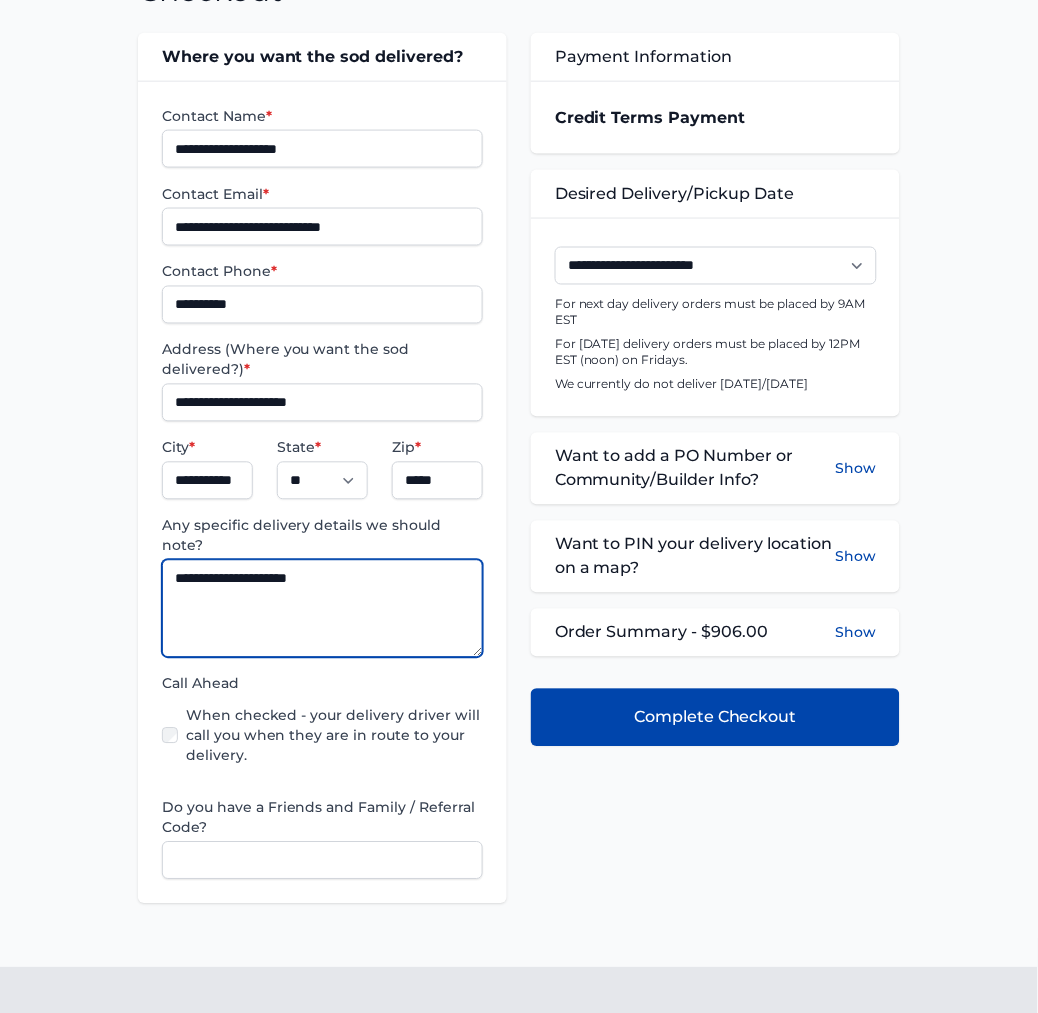 type on "**********" 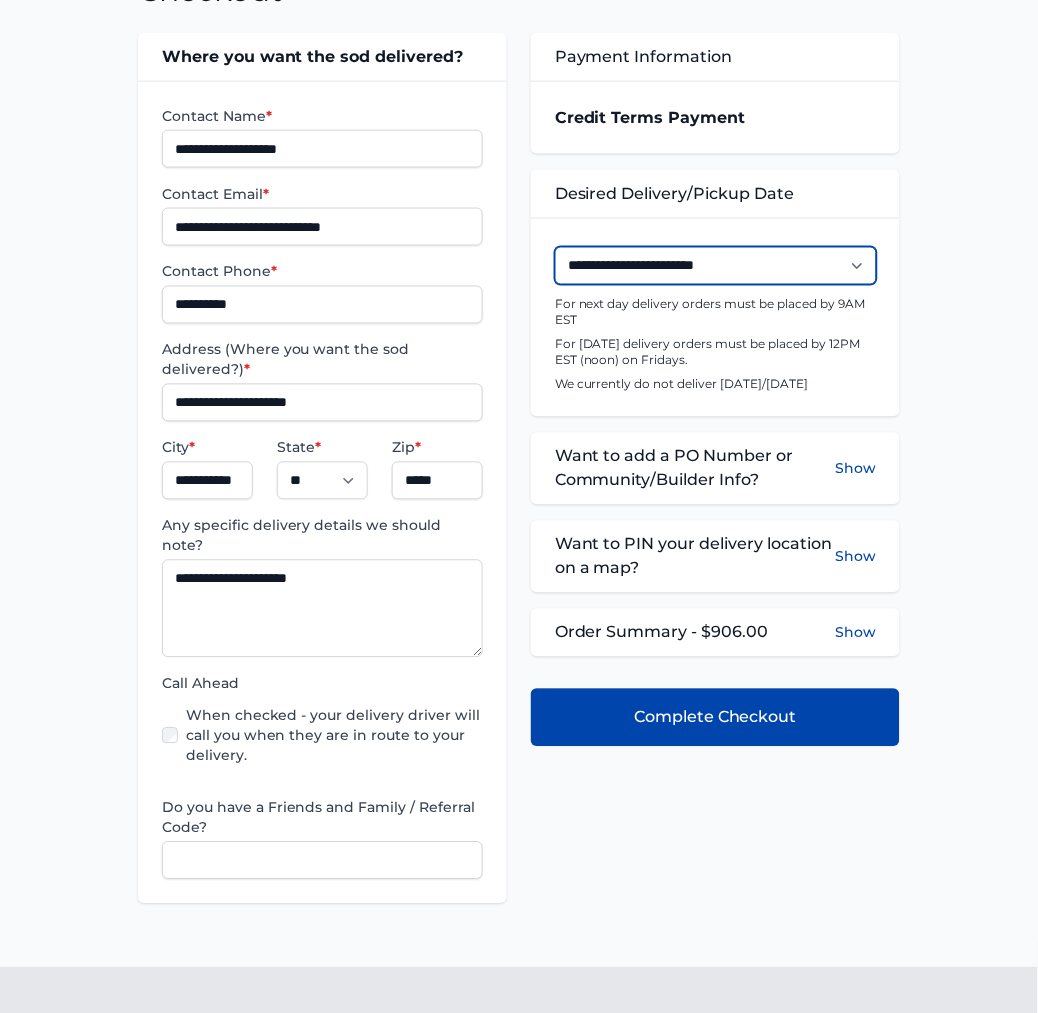 click on "**********" at bounding box center (716, 266) 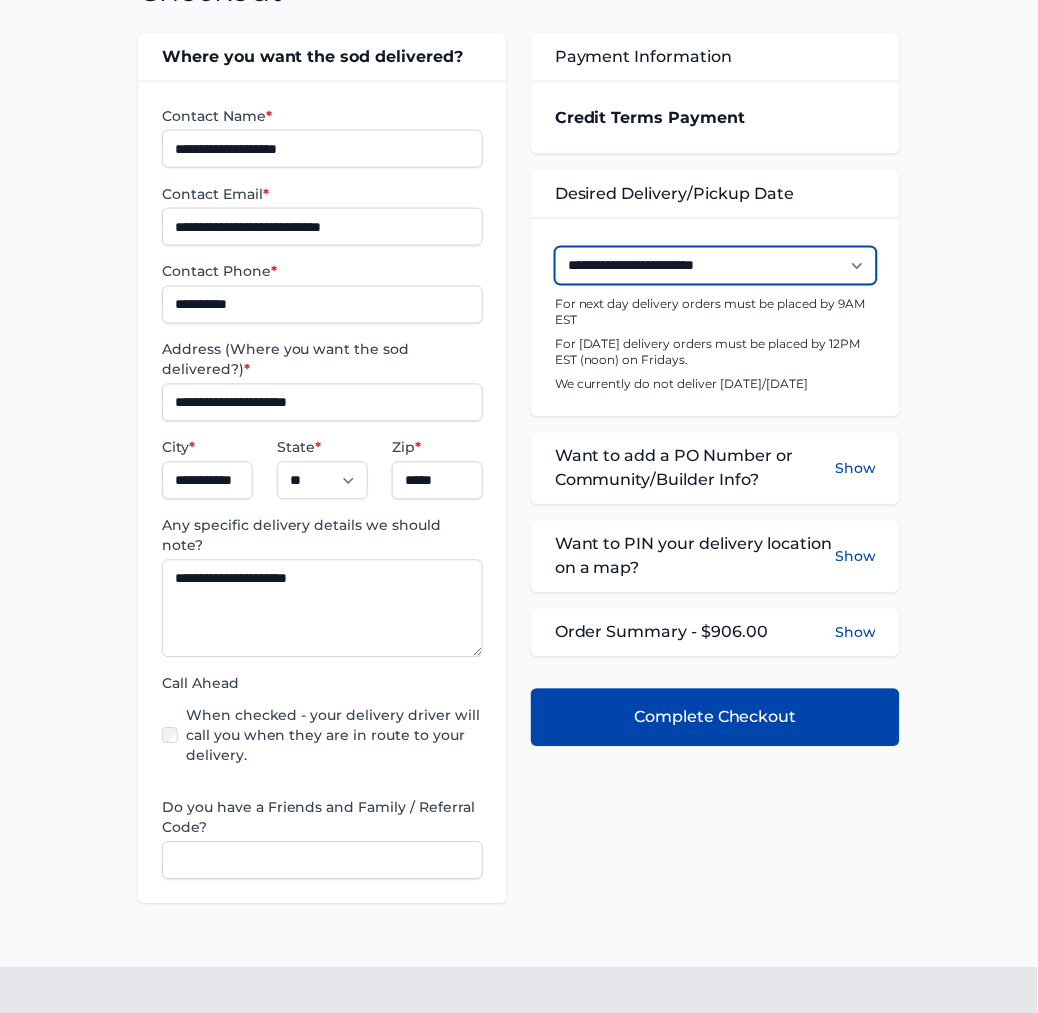 select on "**********" 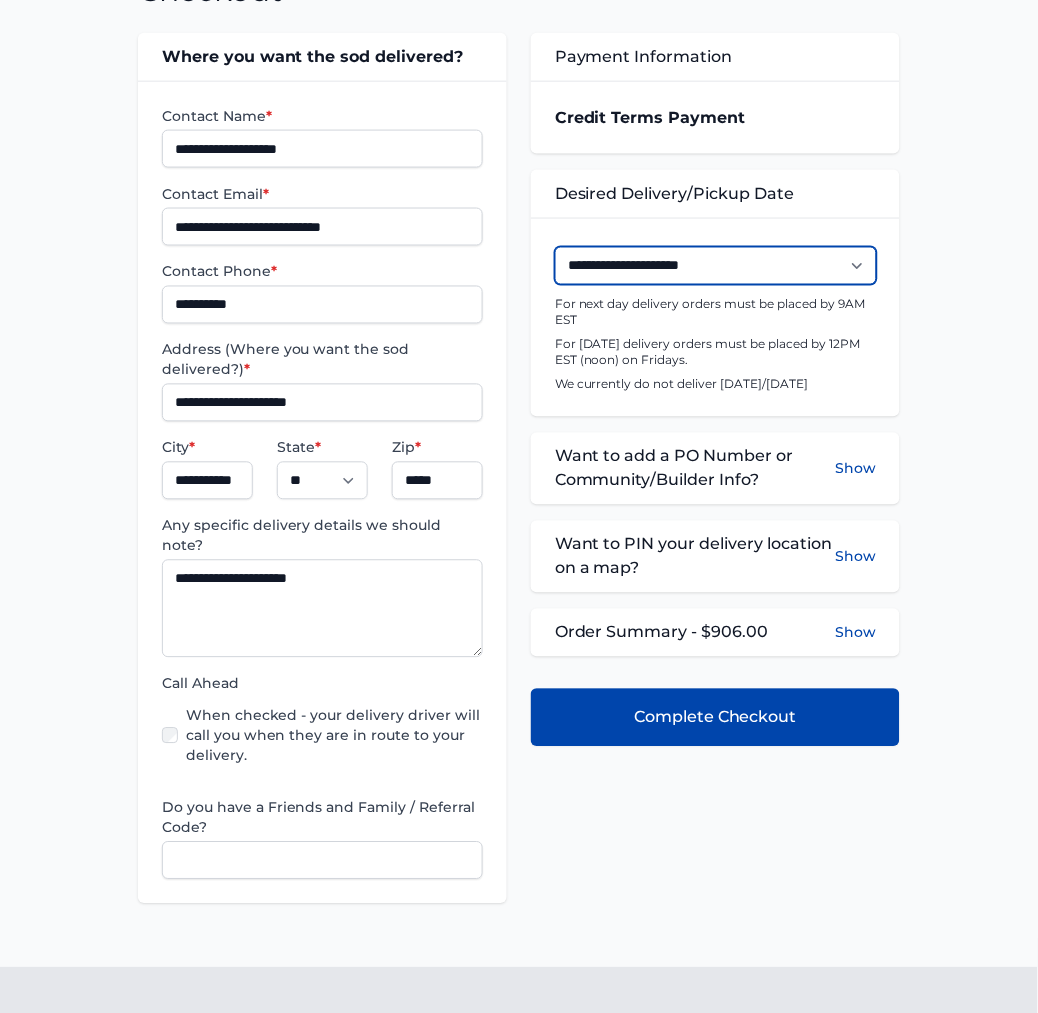 click on "**********" at bounding box center [716, 266] 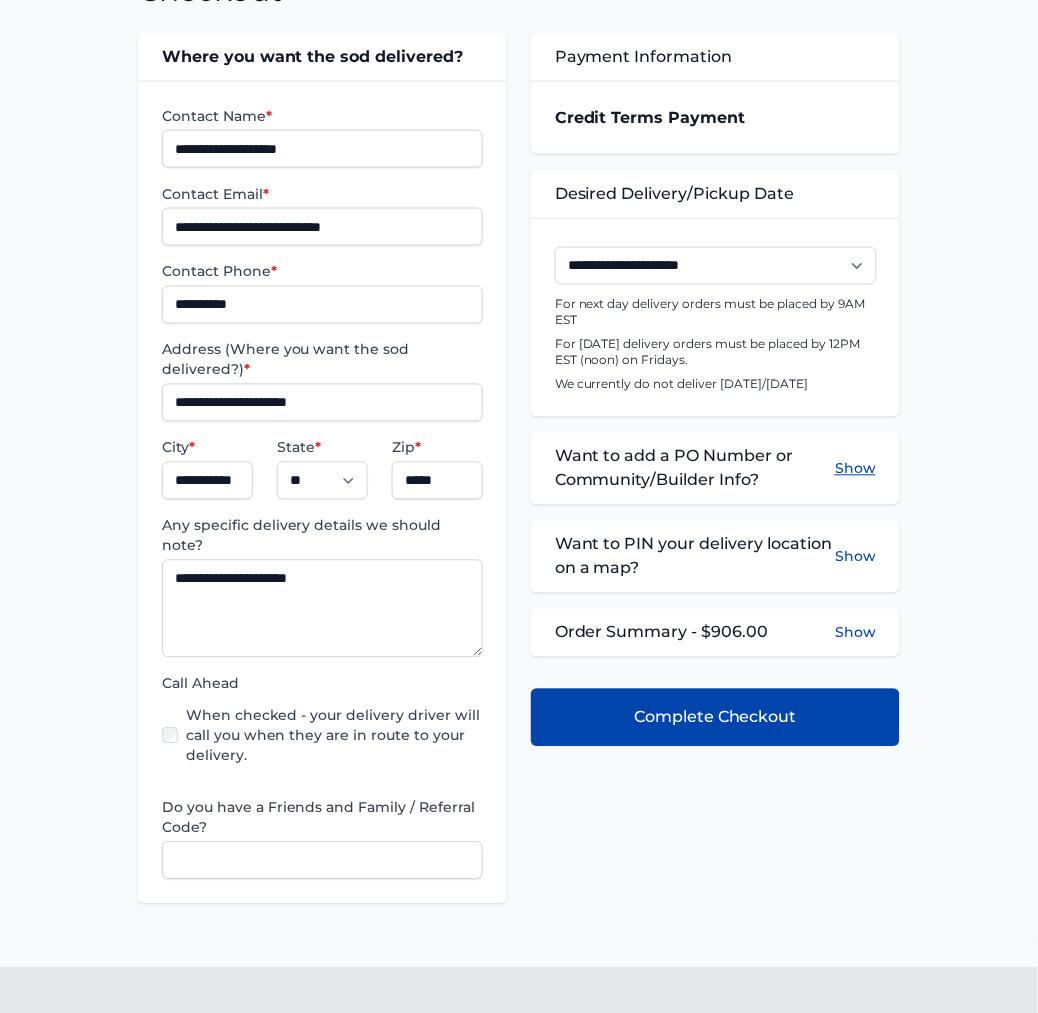 click on "Show" at bounding box center [855, 469] 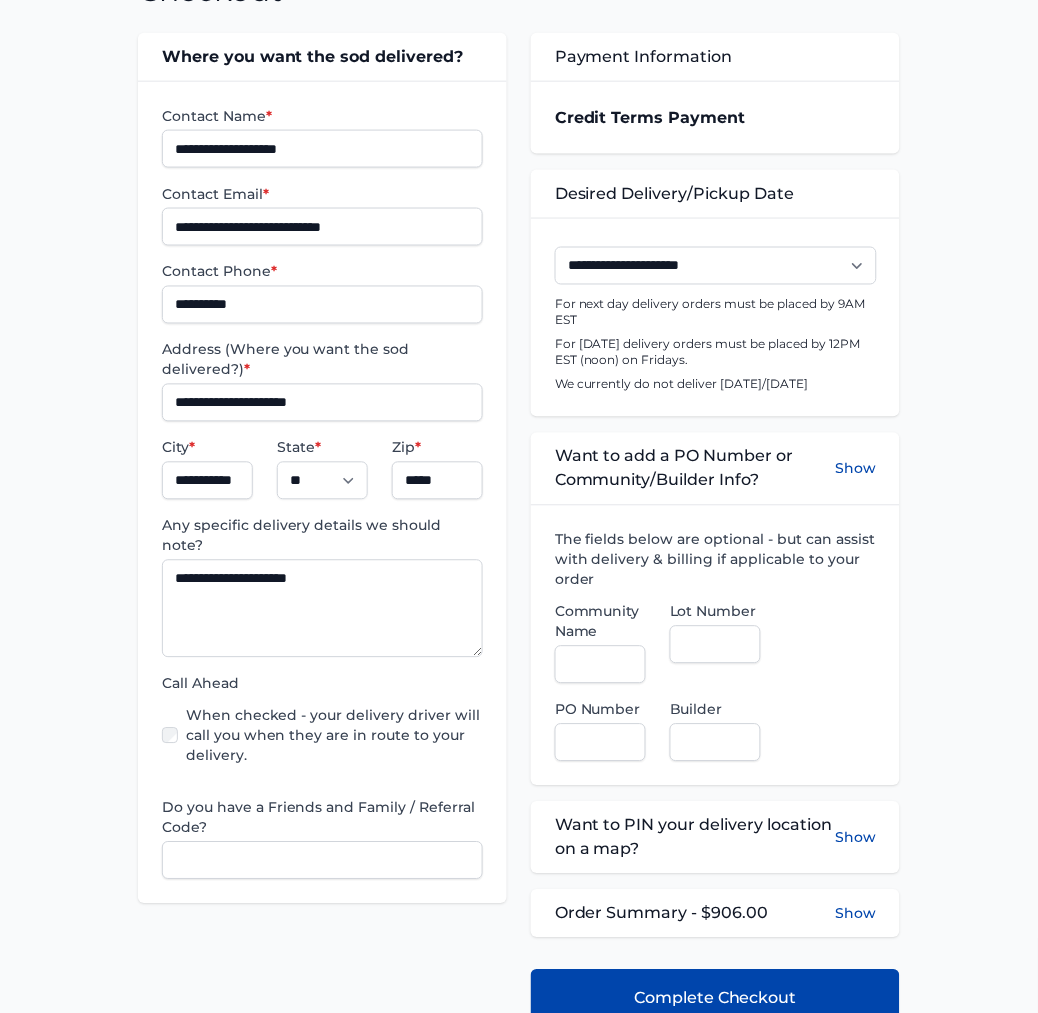 click on "Community Name" at bounding box center (600, 643) 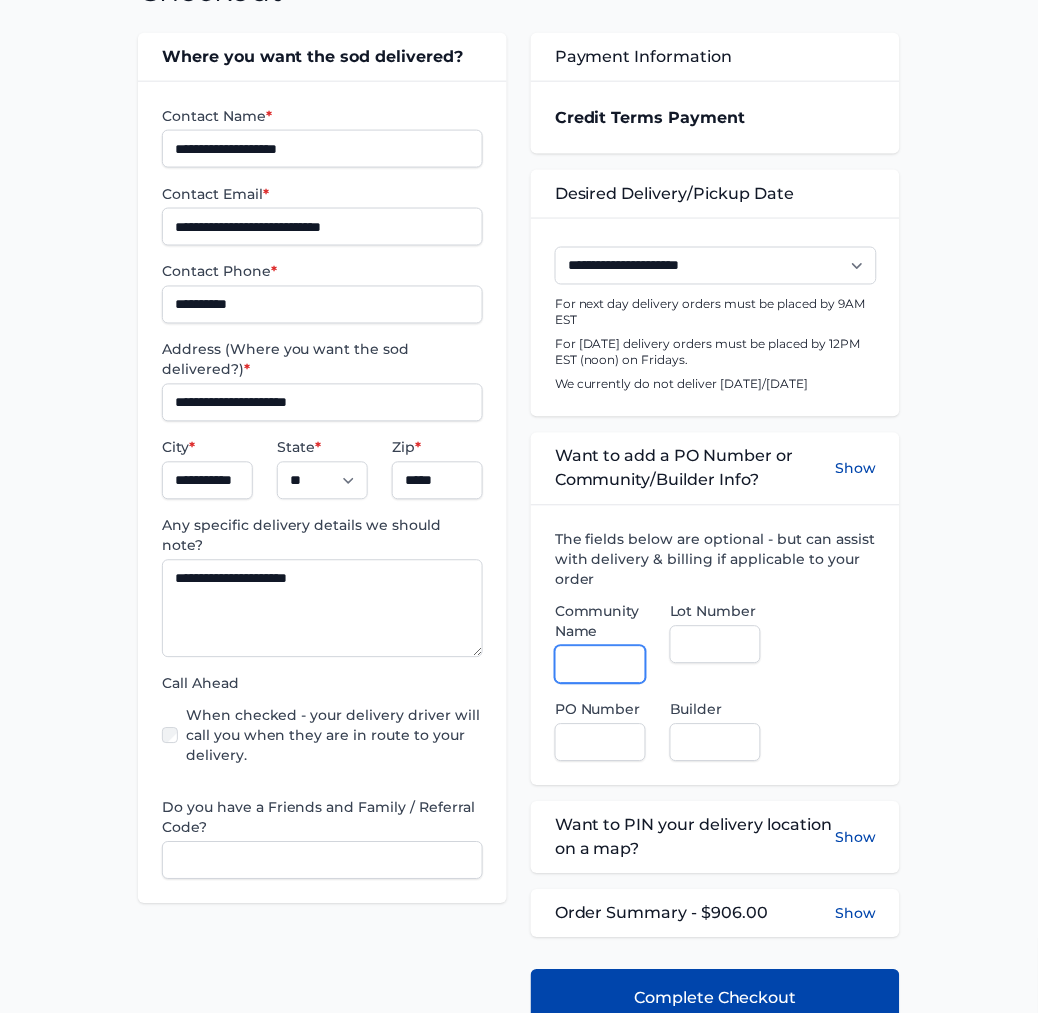 click on "Community Name" at bounding box center (600, 665) 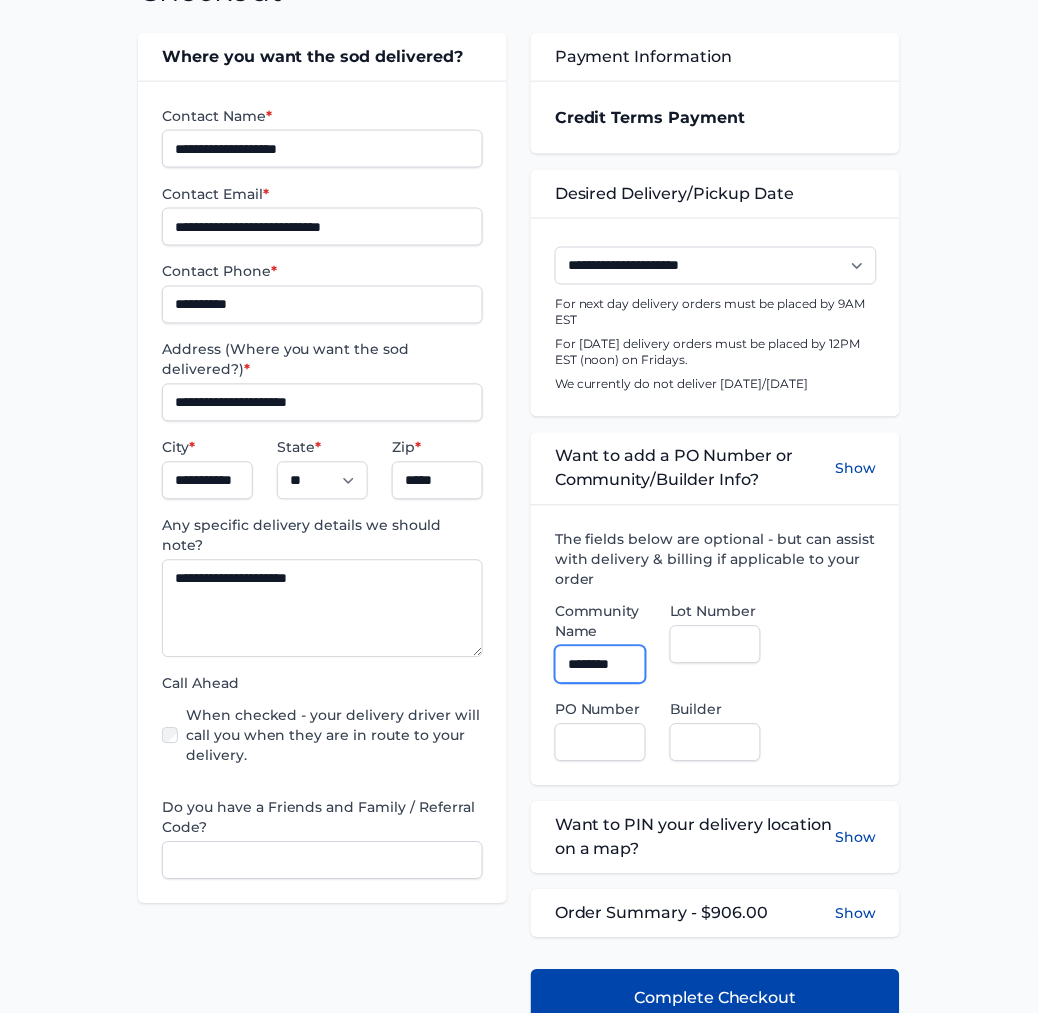 type on "********" 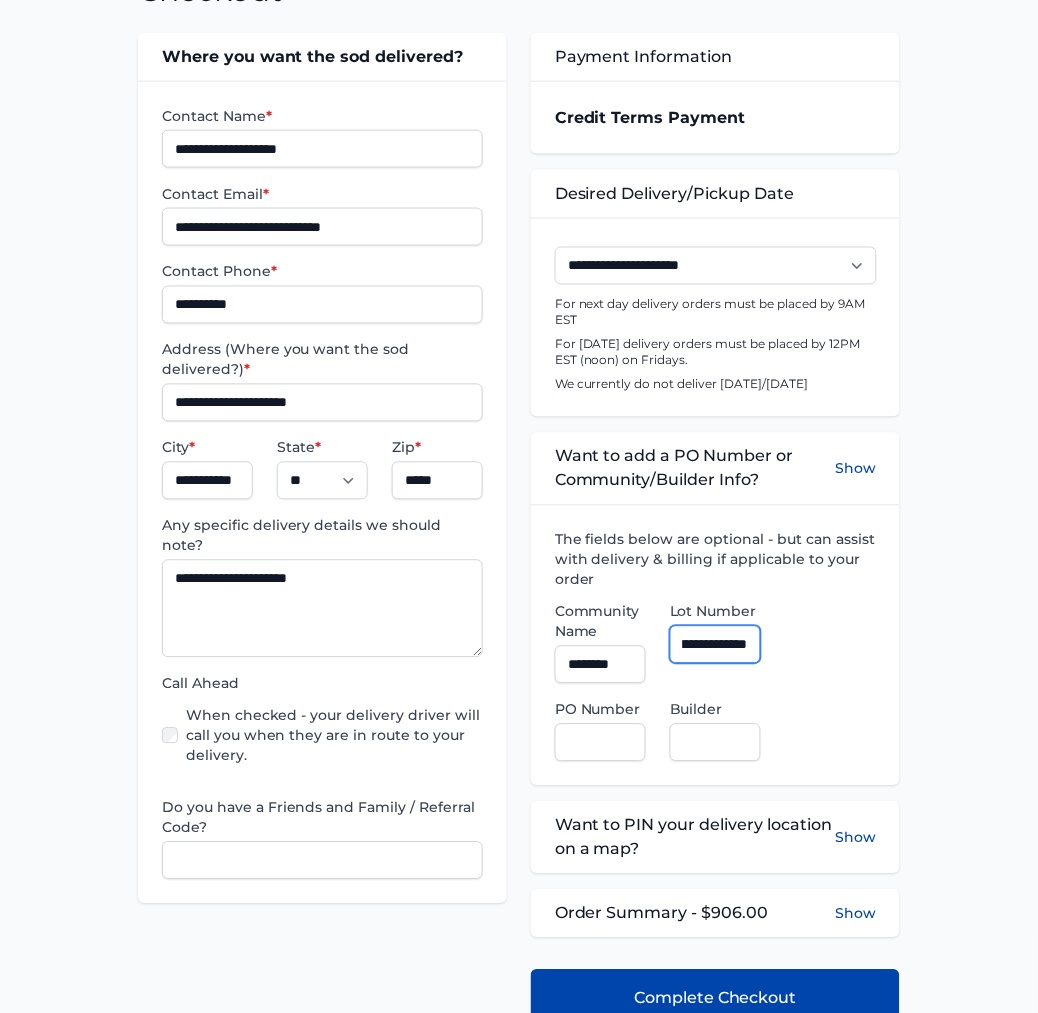 scroll, scrollTop: 0, scrollLeft: 42, axis: horizontal 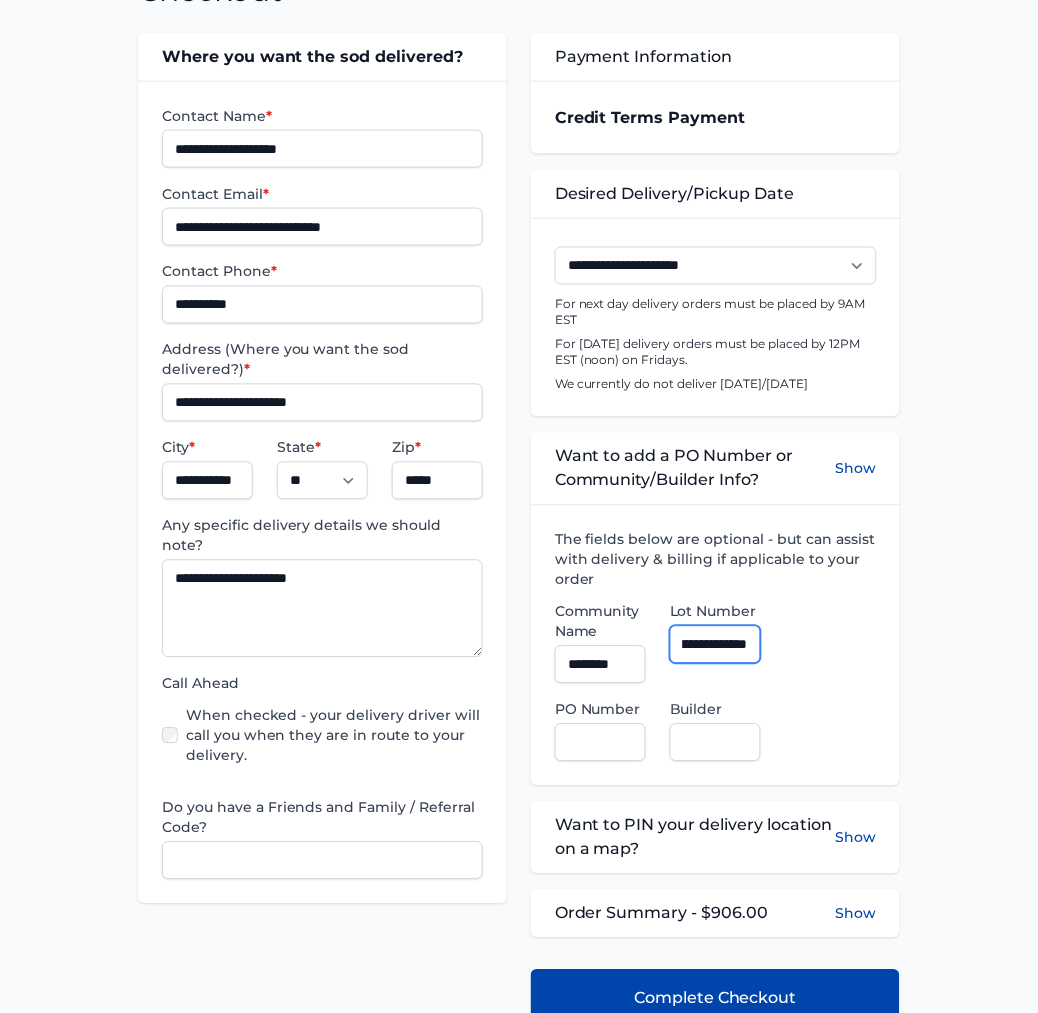type on "**********" 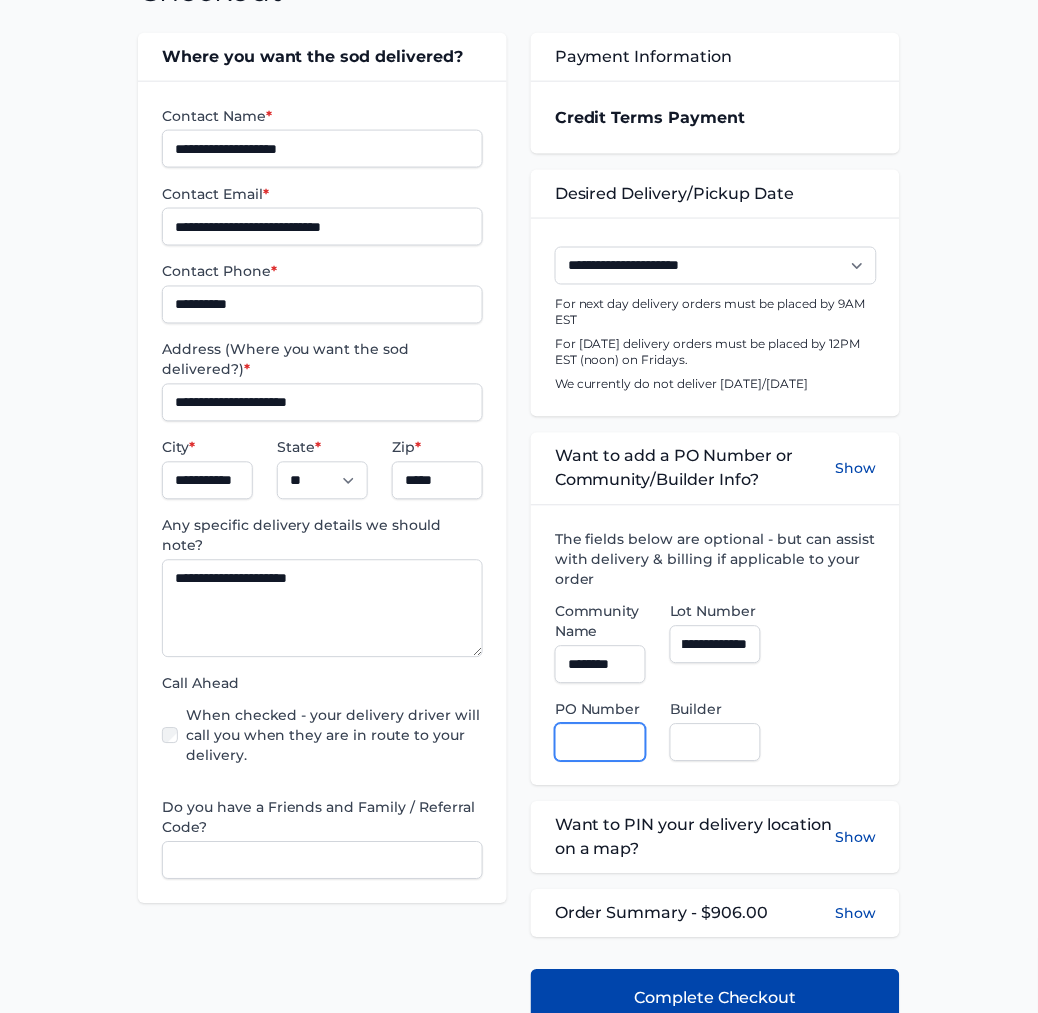 scroll, scrollTop: 0, scrollLeft: 0, axis: both 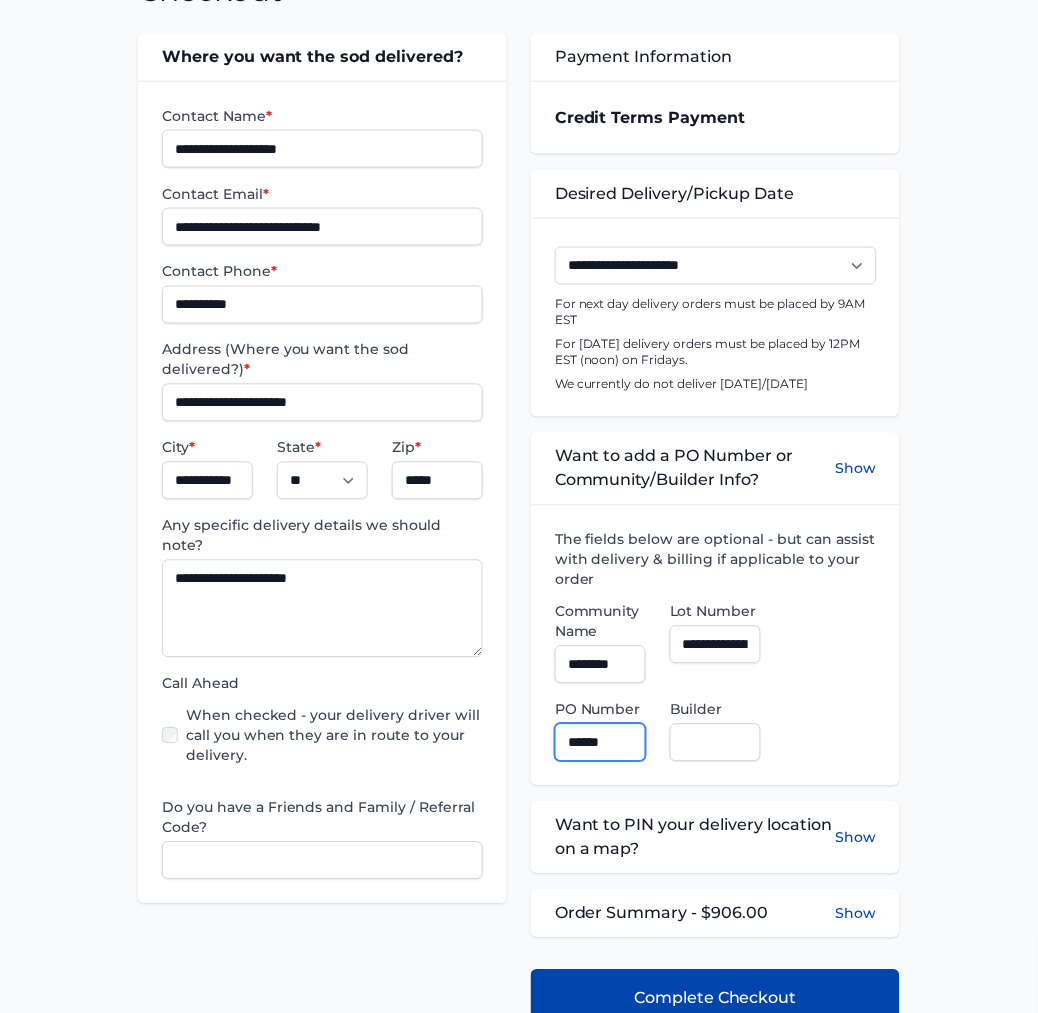 type on "******" 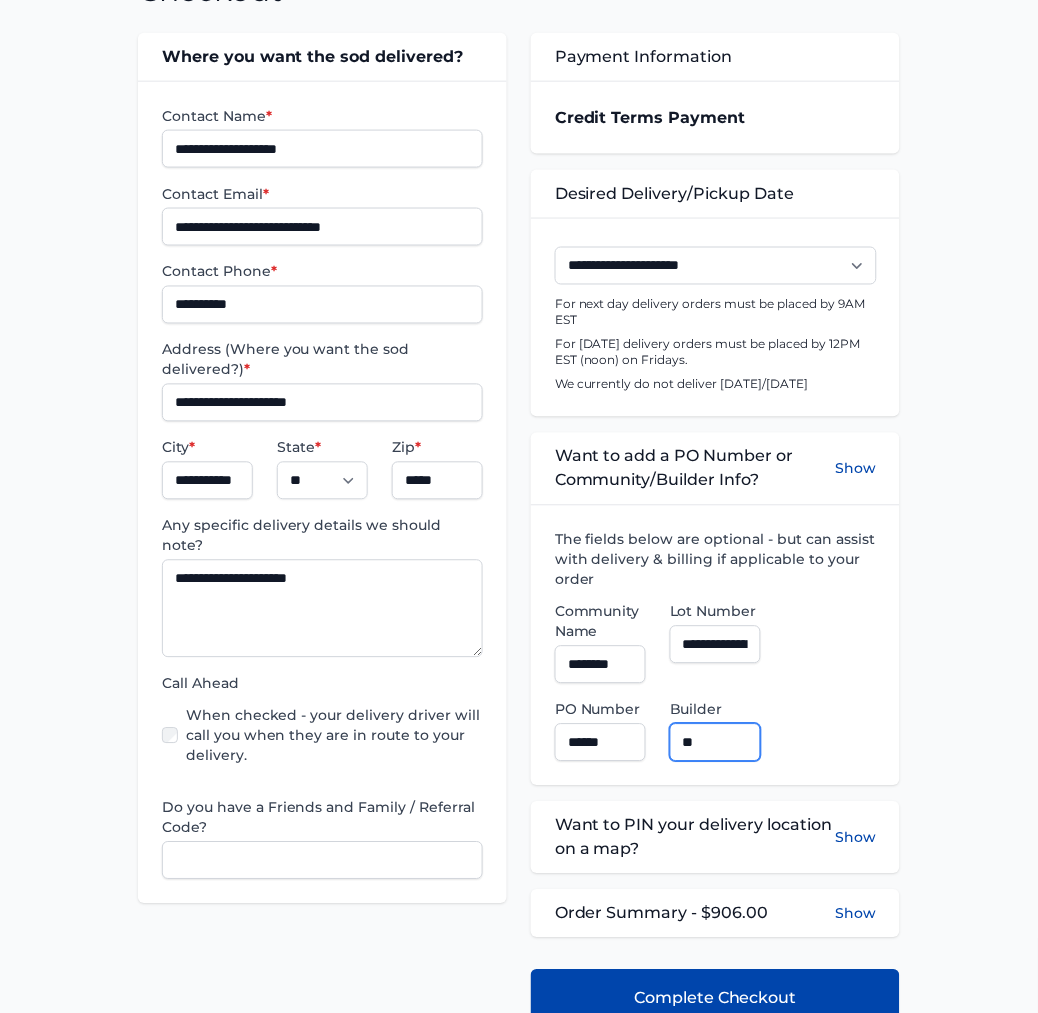 type on "**********" 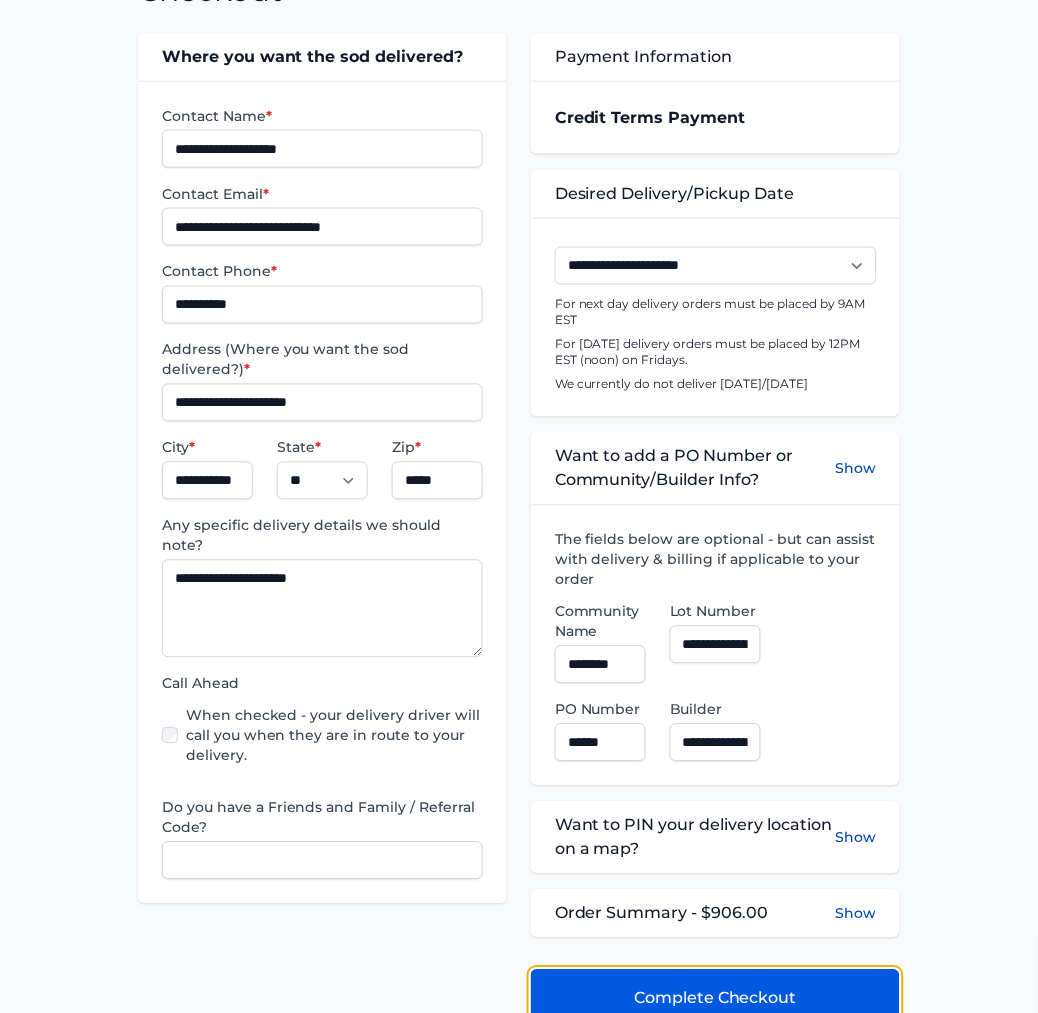 click on "Complete Checkout" at bounding box center [715, 999] 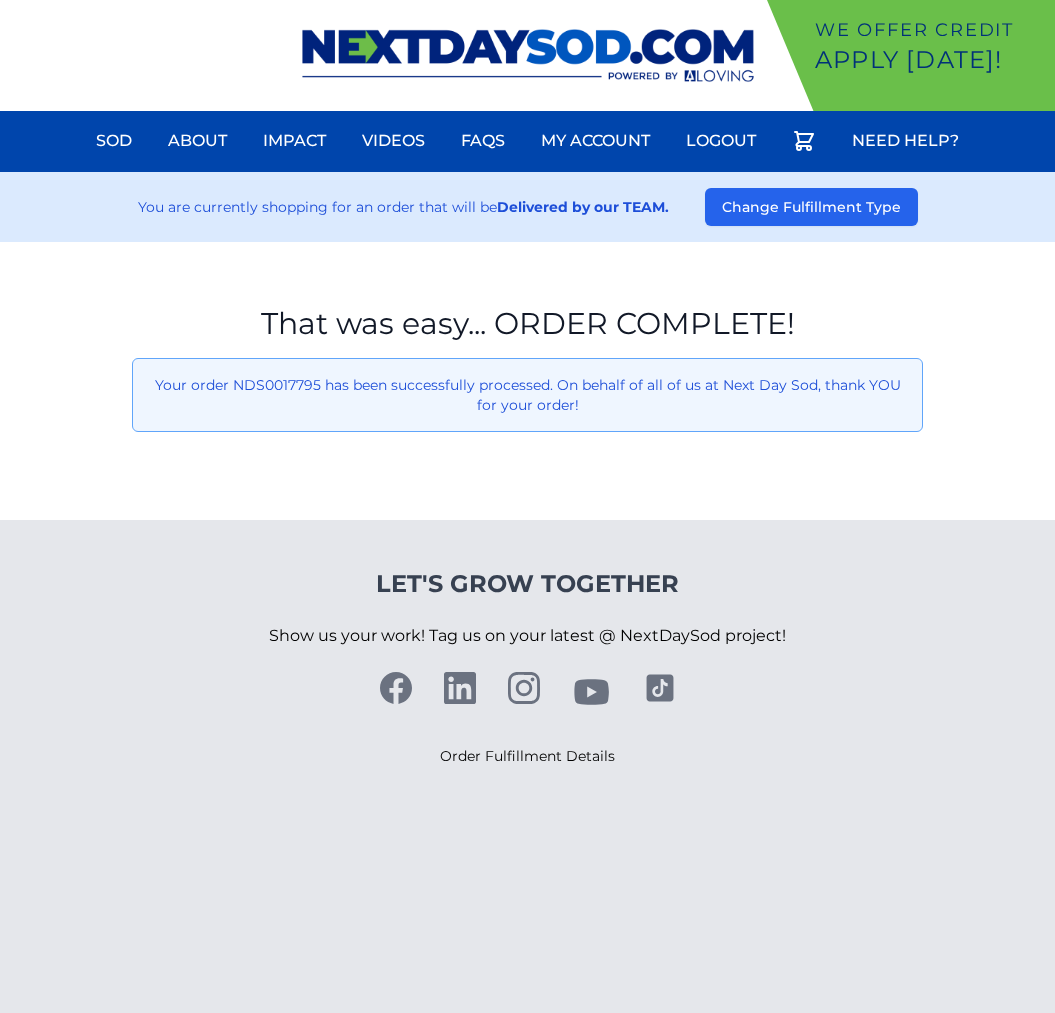 scroll, scrollTop: 0, scrollLeft: 0, axis: both 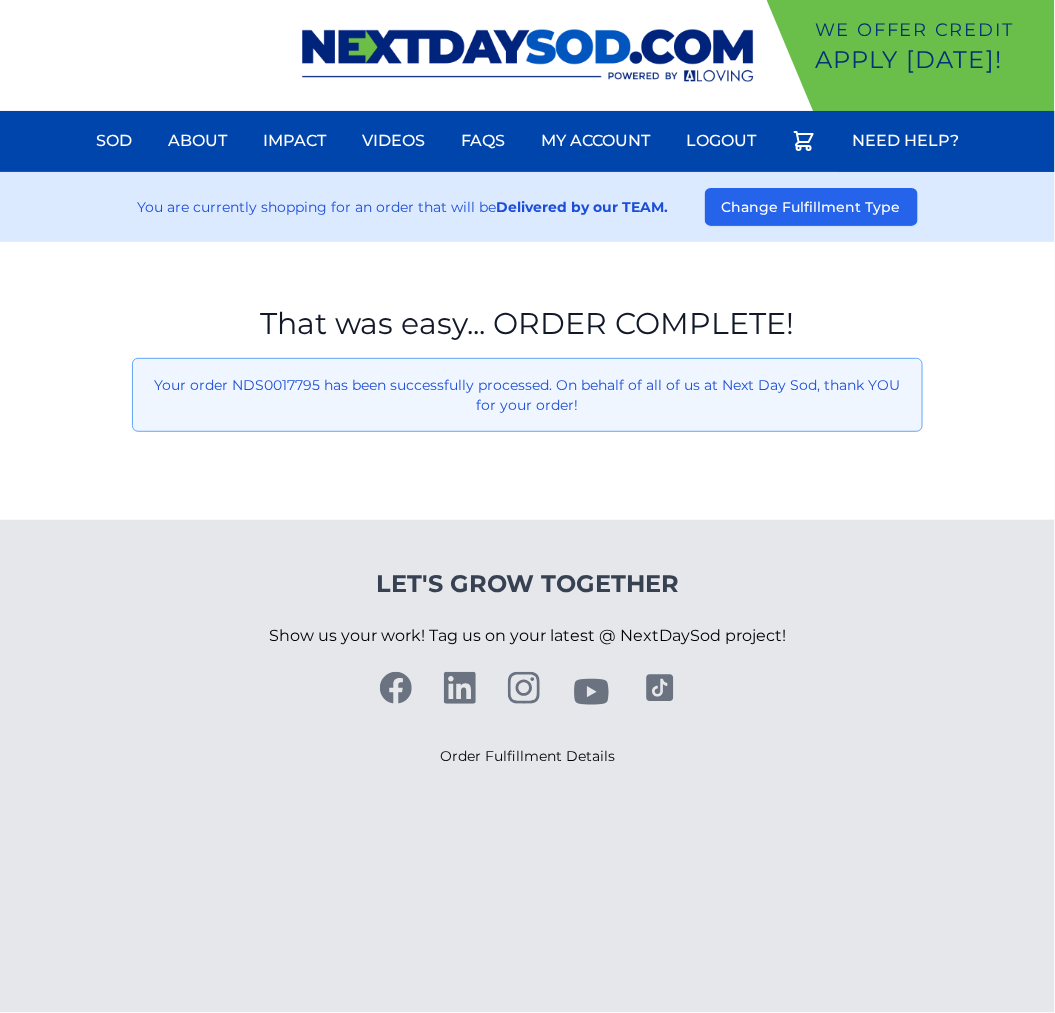 click on "Let's Grow Together
Show us your work! Tag us on your latest @ NextDaySod project!
Order Fulfillment Details" at bounding box center (527, 668) 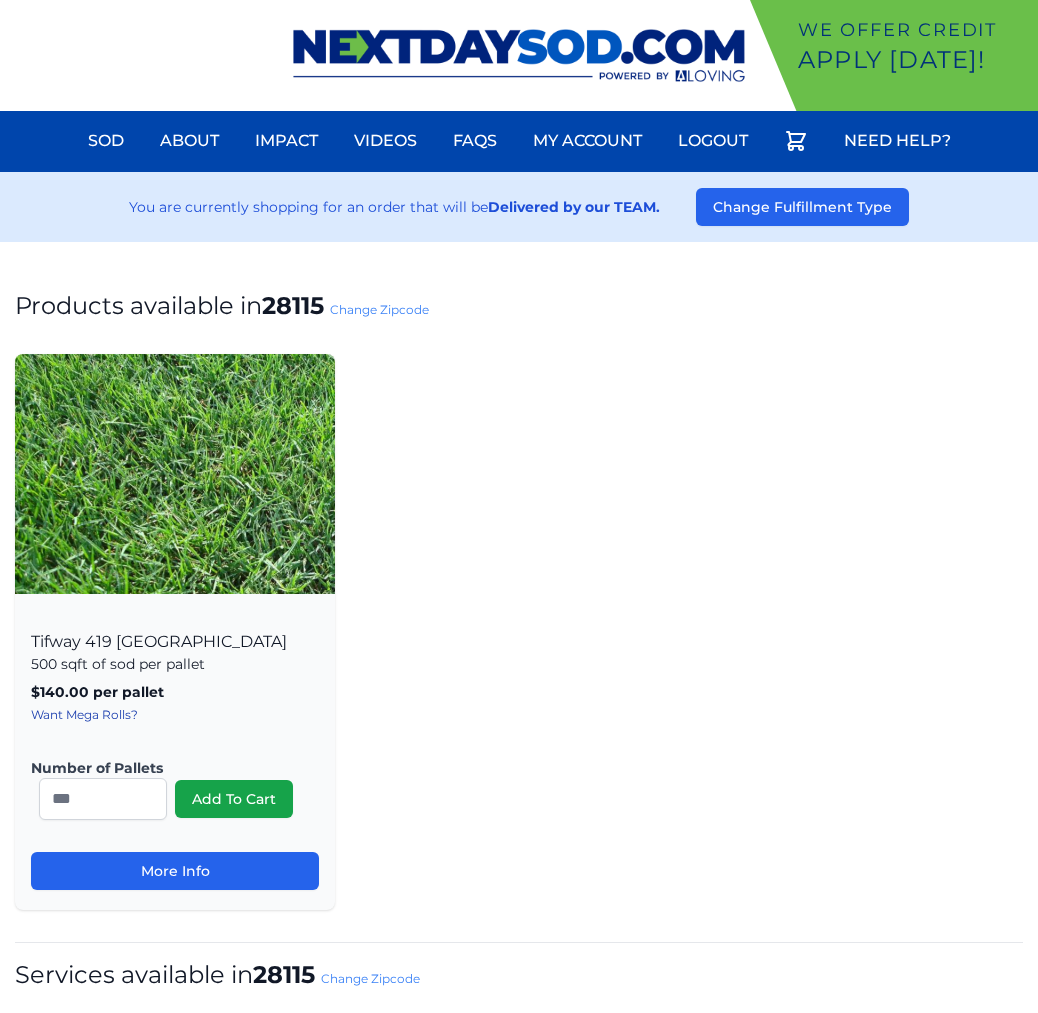 scroll, scrollTop: 0, scrollLeft: 0, axis: both 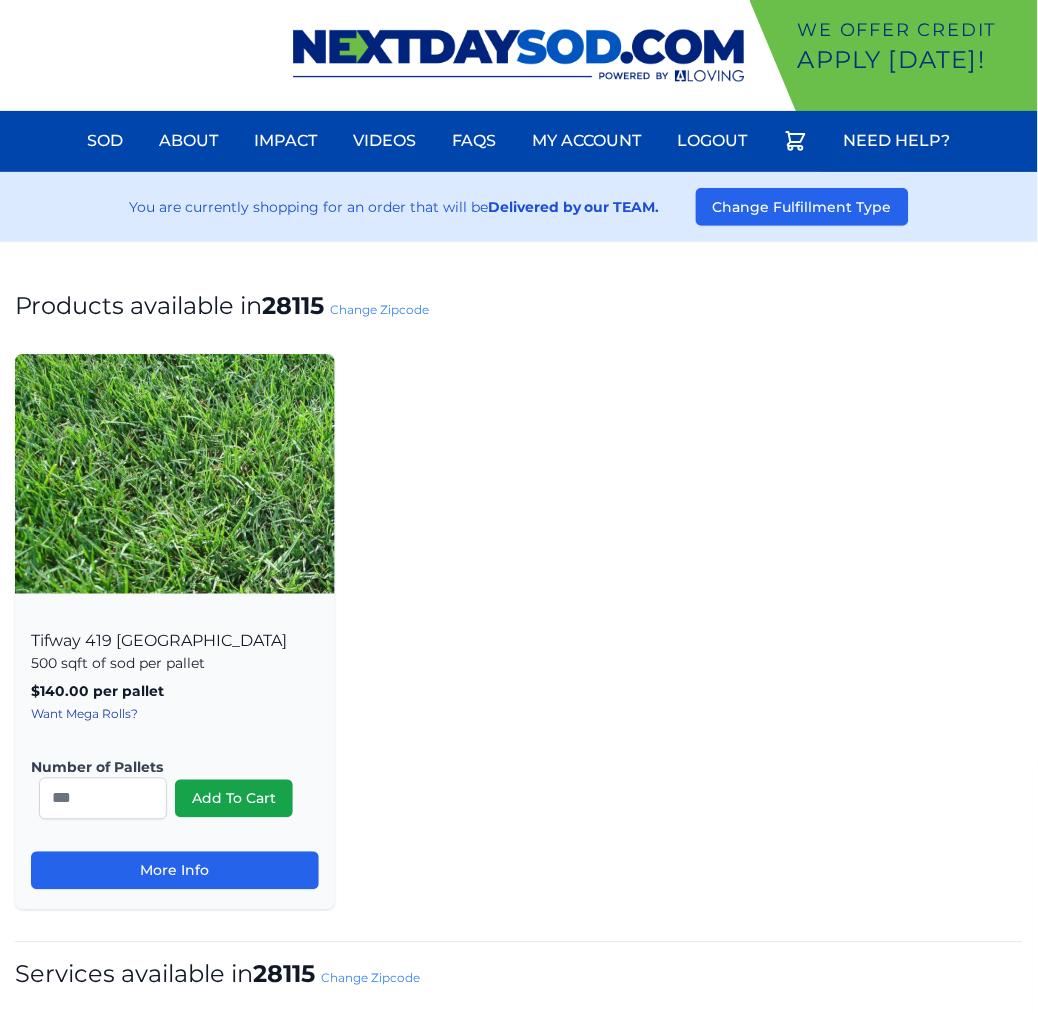 click on "Change Zipcode" at bounding box center (379, 309) 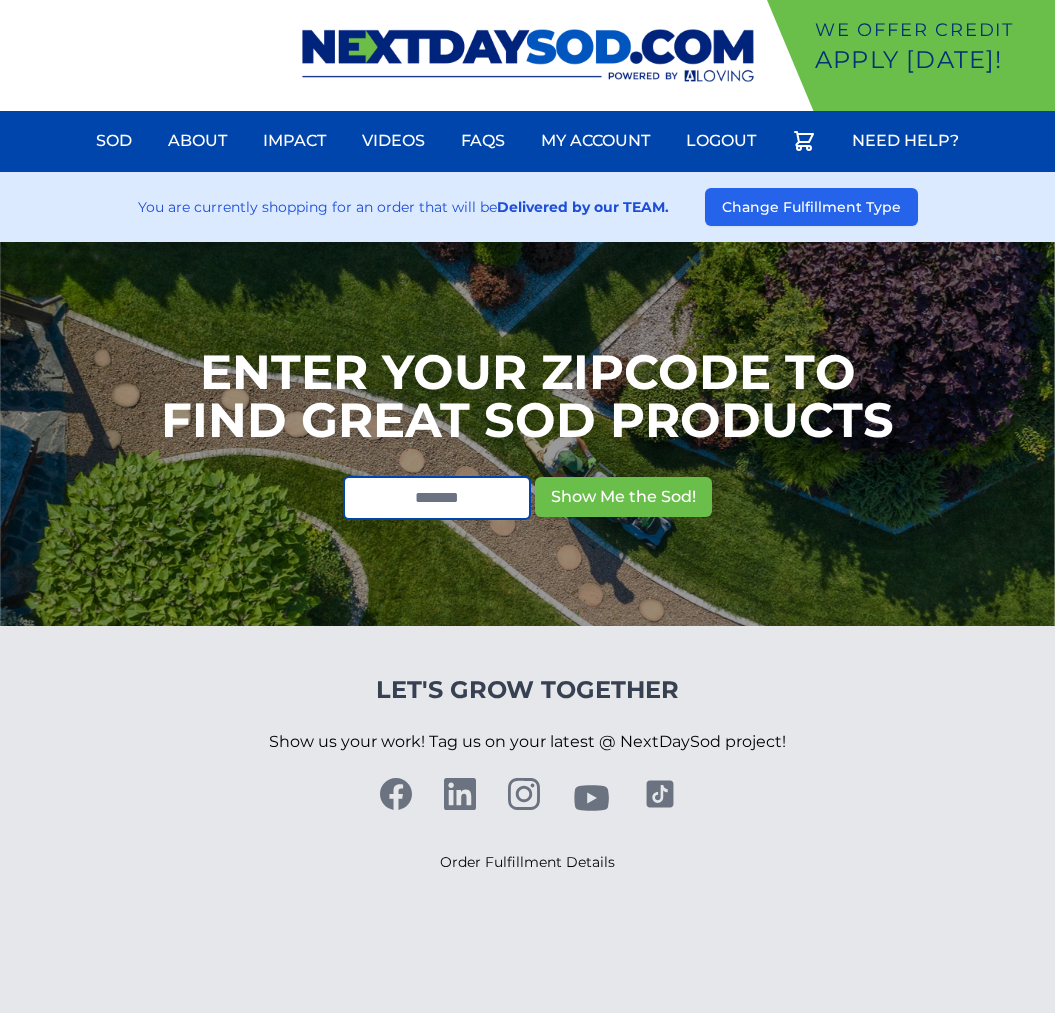 scroll, scrollTop: 0, scrollLeft: 0, axis: both 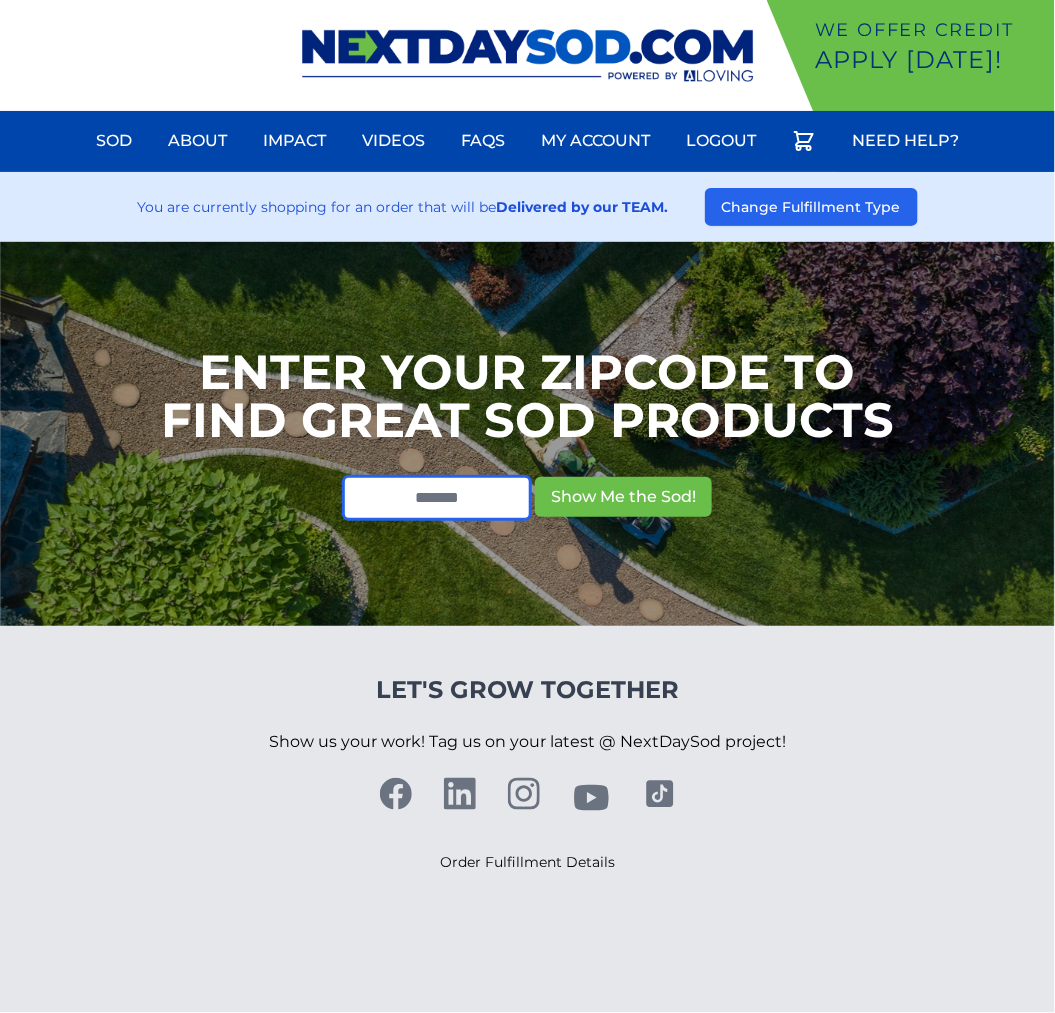click at bounding box center [437, 498] 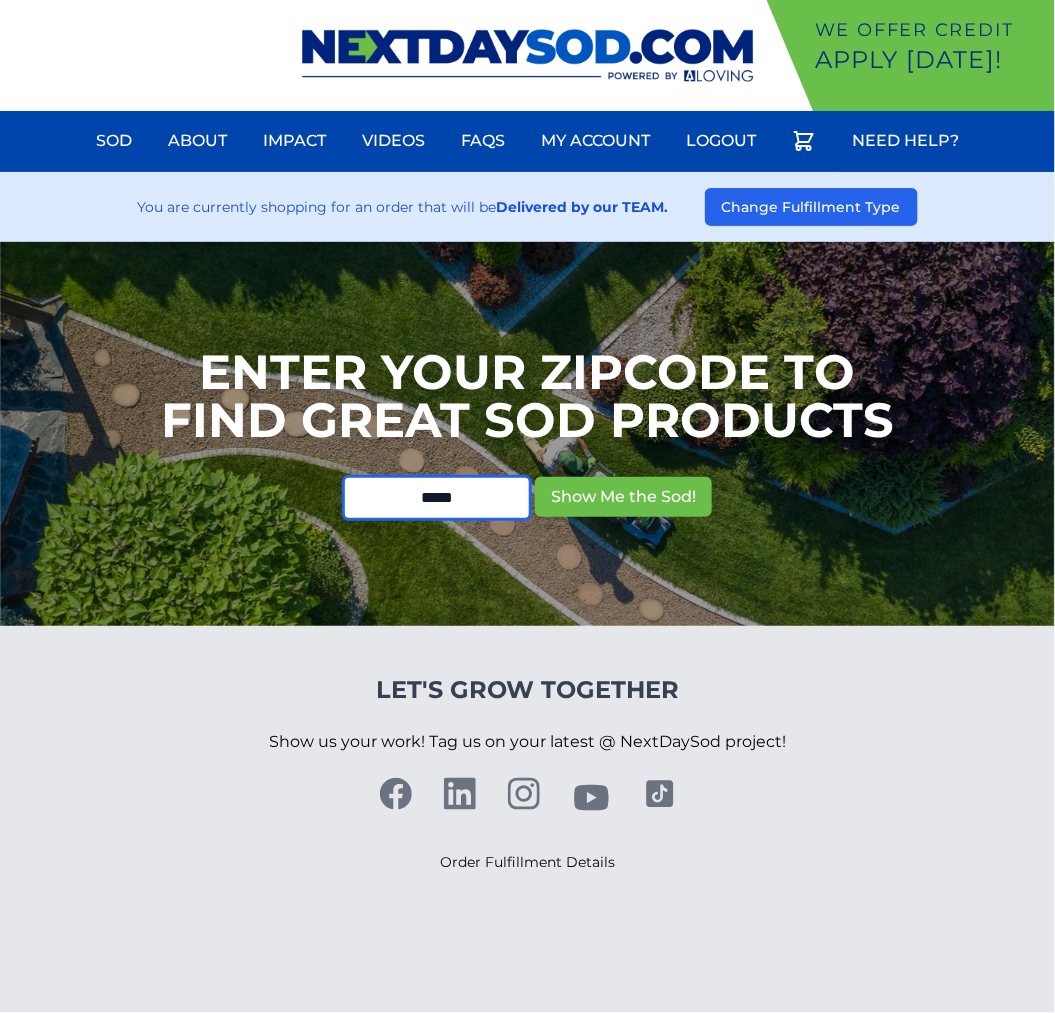 type on "*****" 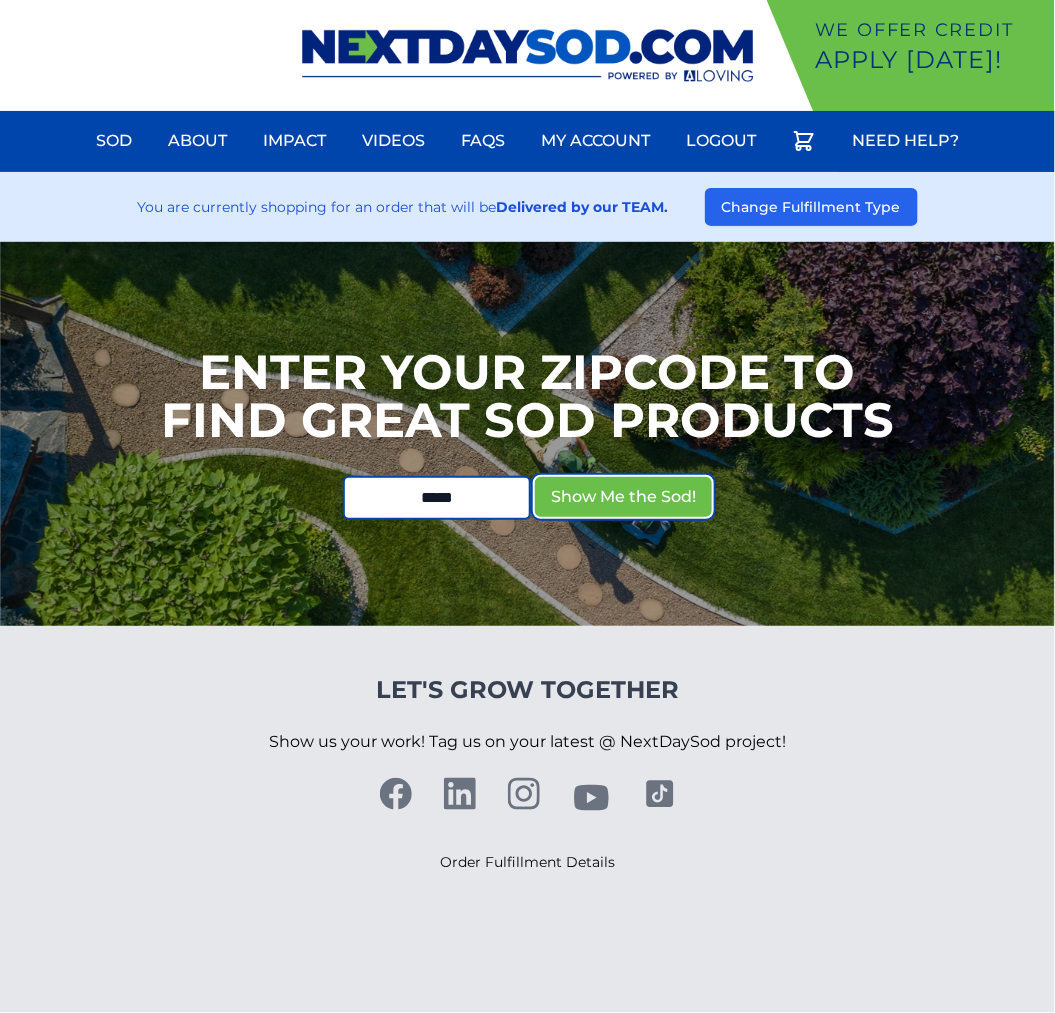 type 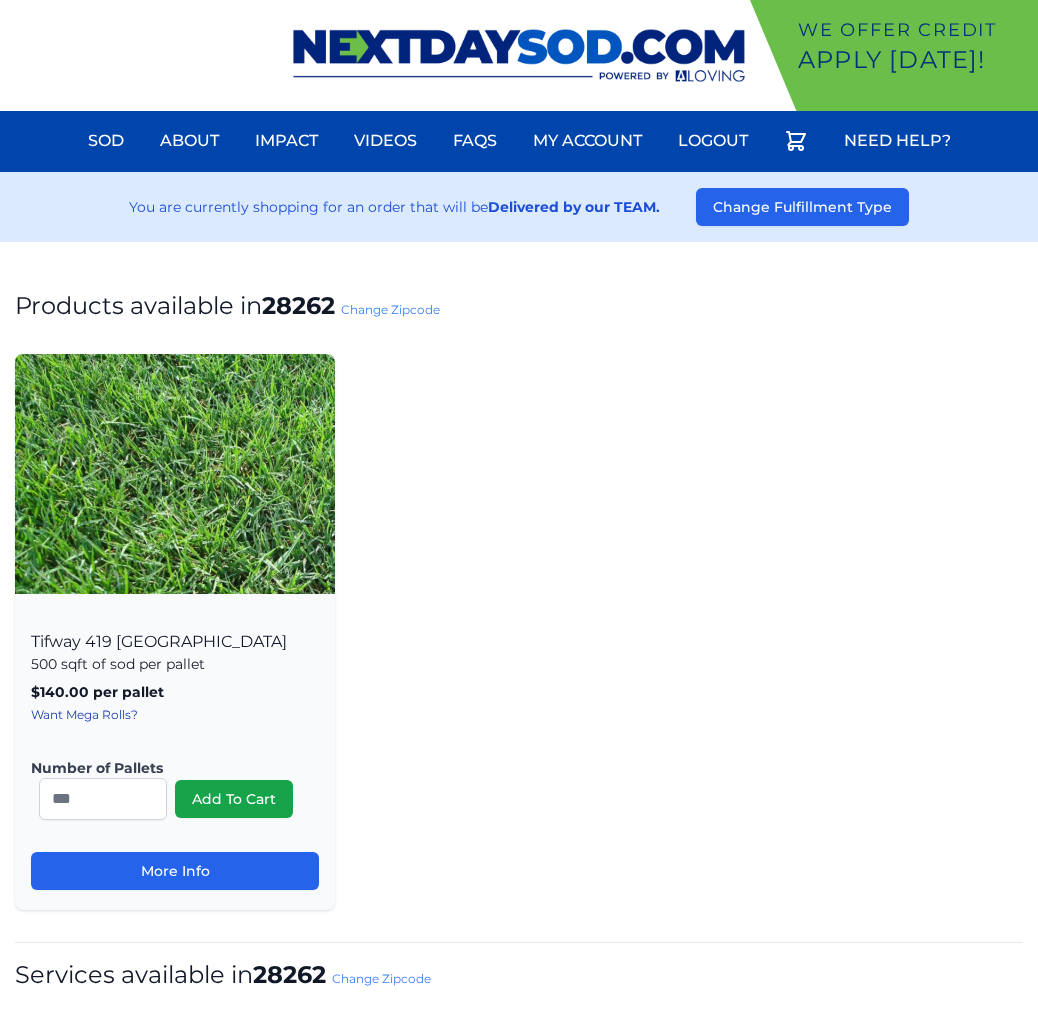 scroll, scrollTop: 0, scrollLeft: 0, axis: both 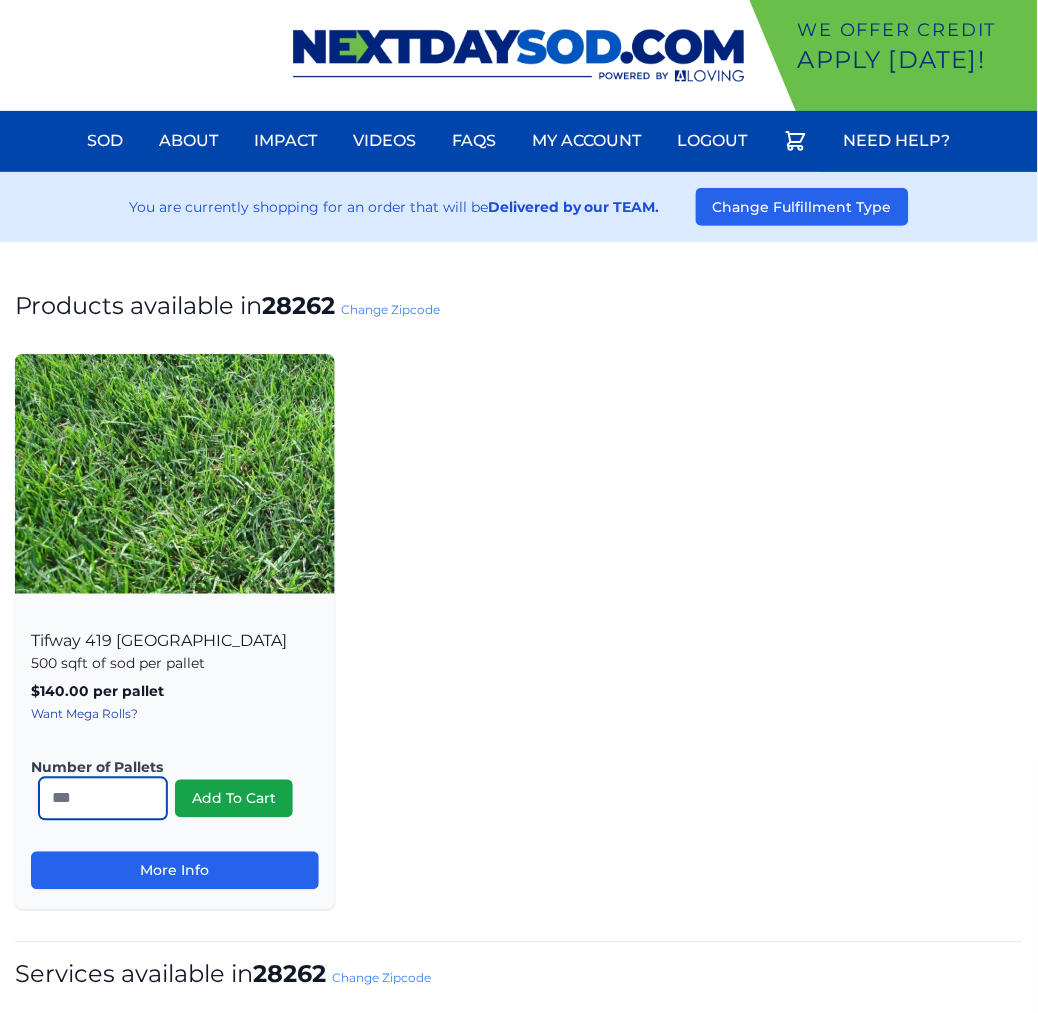 drag, startPoint x: 111, startPoint y: 797, endPoint x: -66, endPoint y: 775, distance: 178.36198 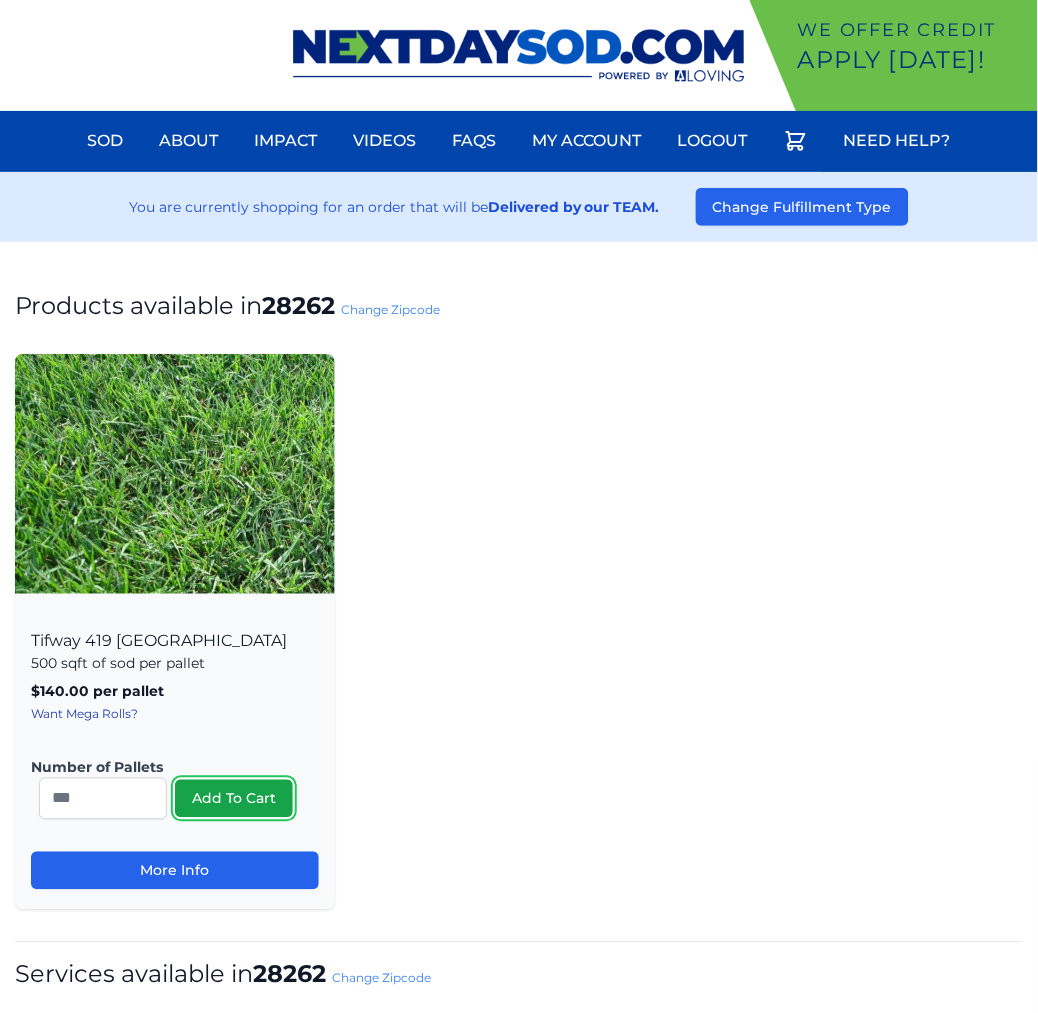 type 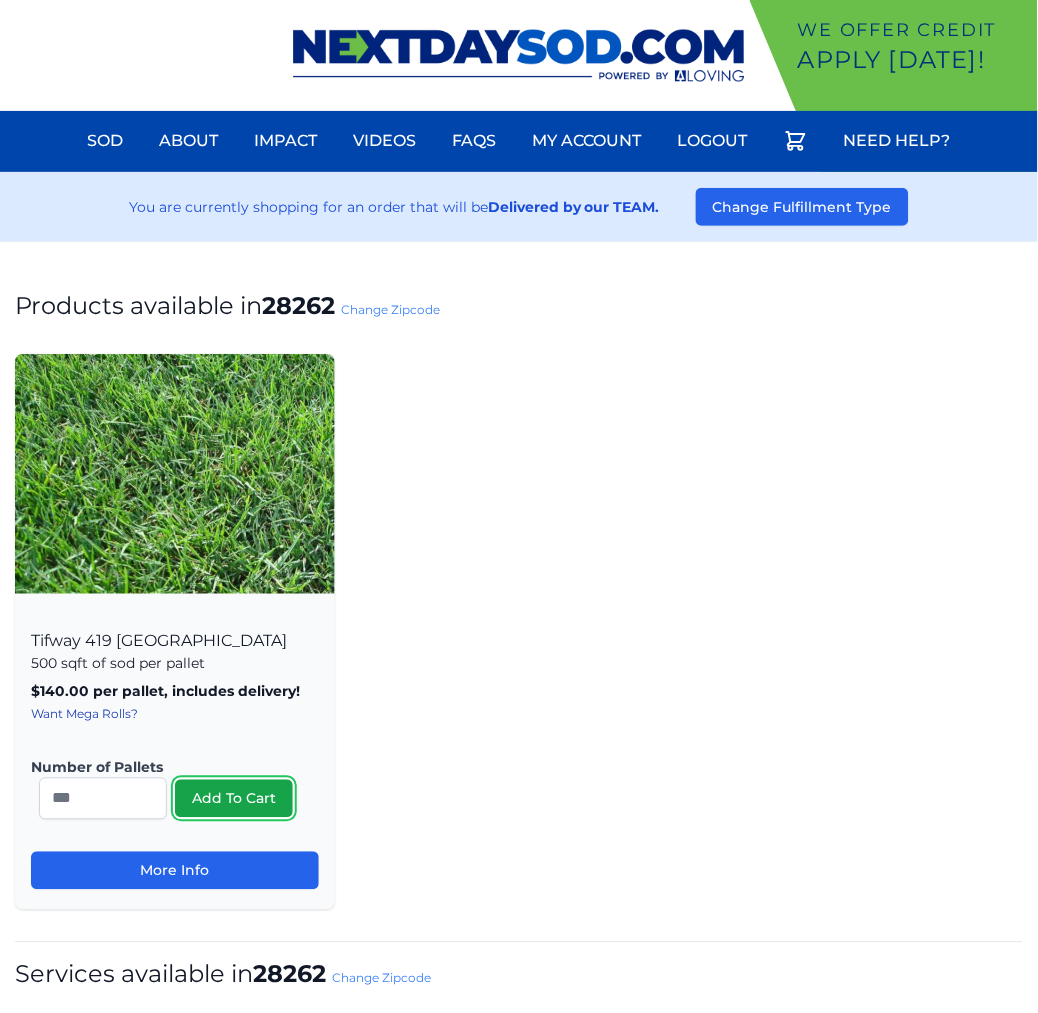 click on "Add To Cart" at bounding box center (234, 799) 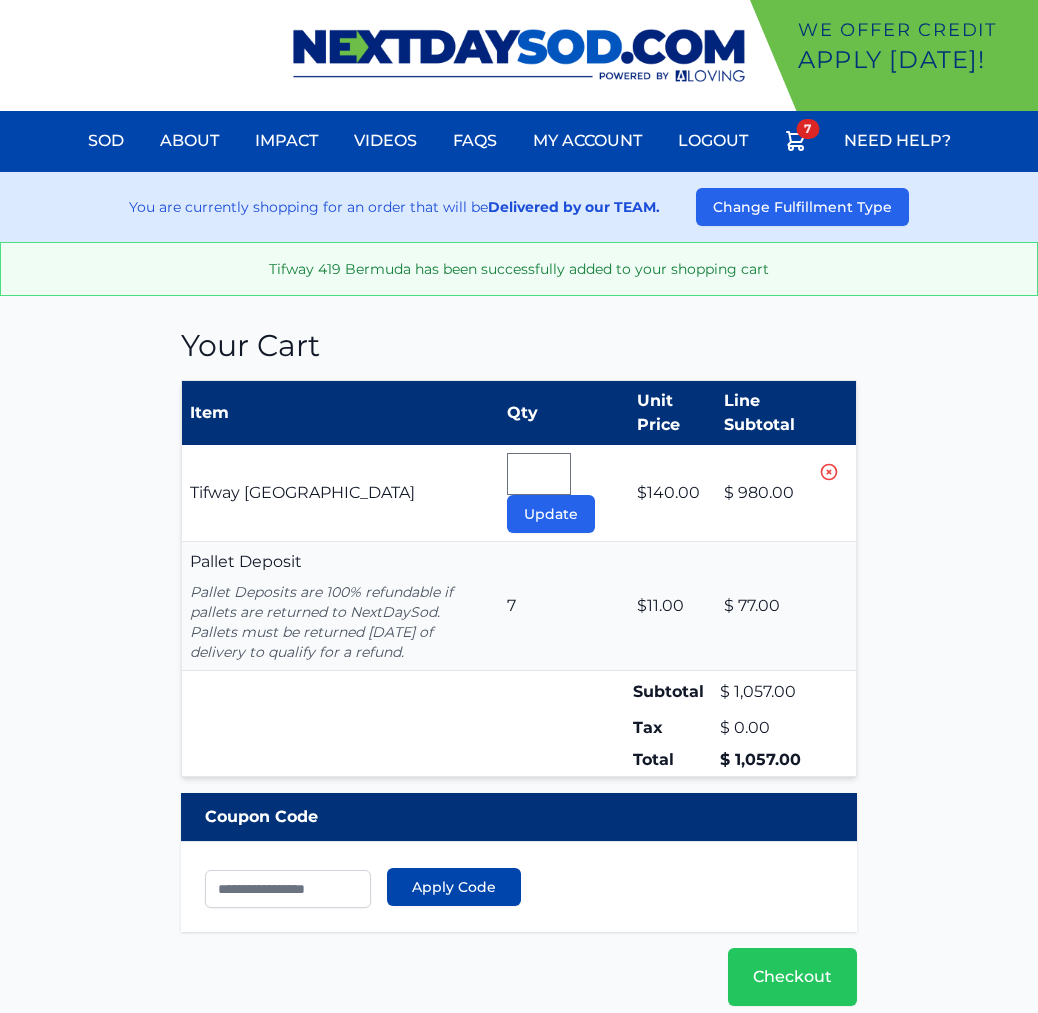 scroll, scrollTop: 0, scrollLeft: 0, axis: both 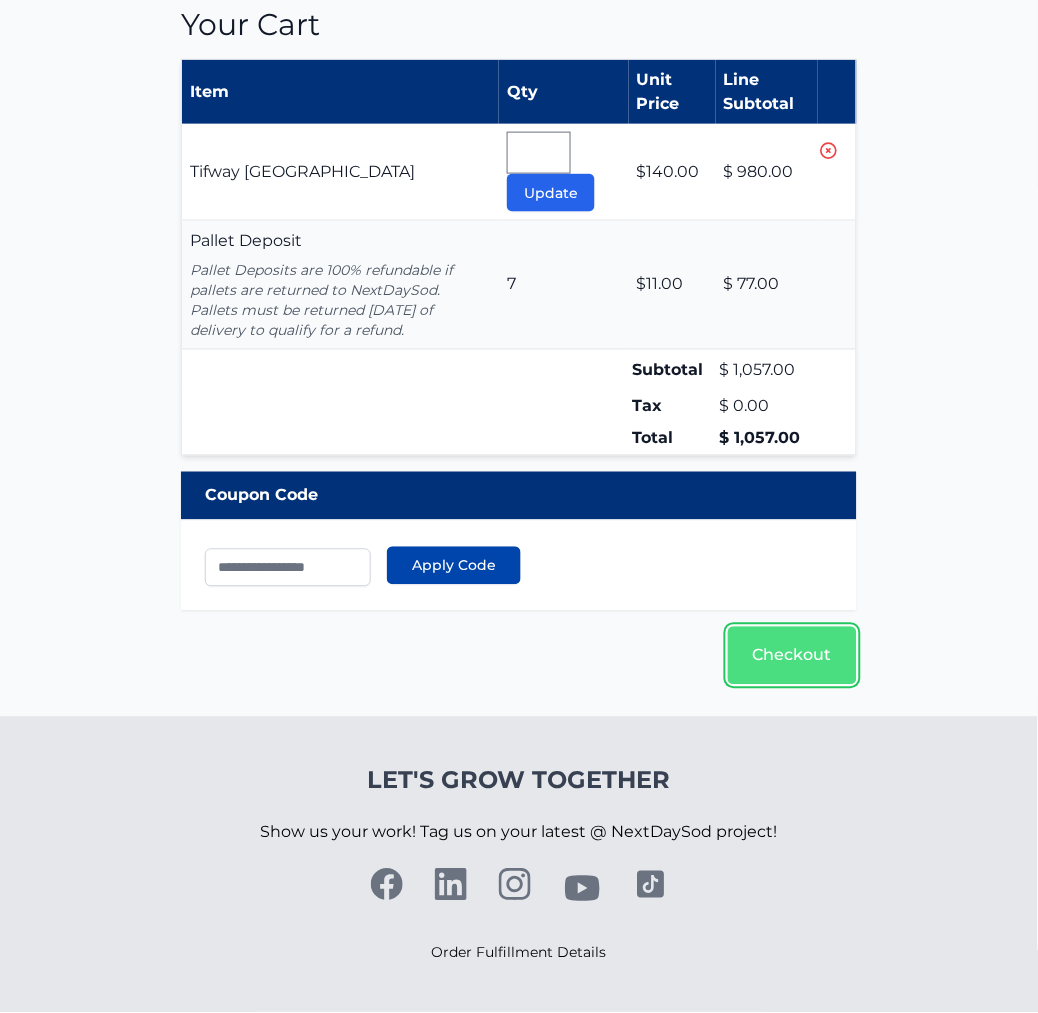 click on "Checkout" at bounding box center (792, 656) 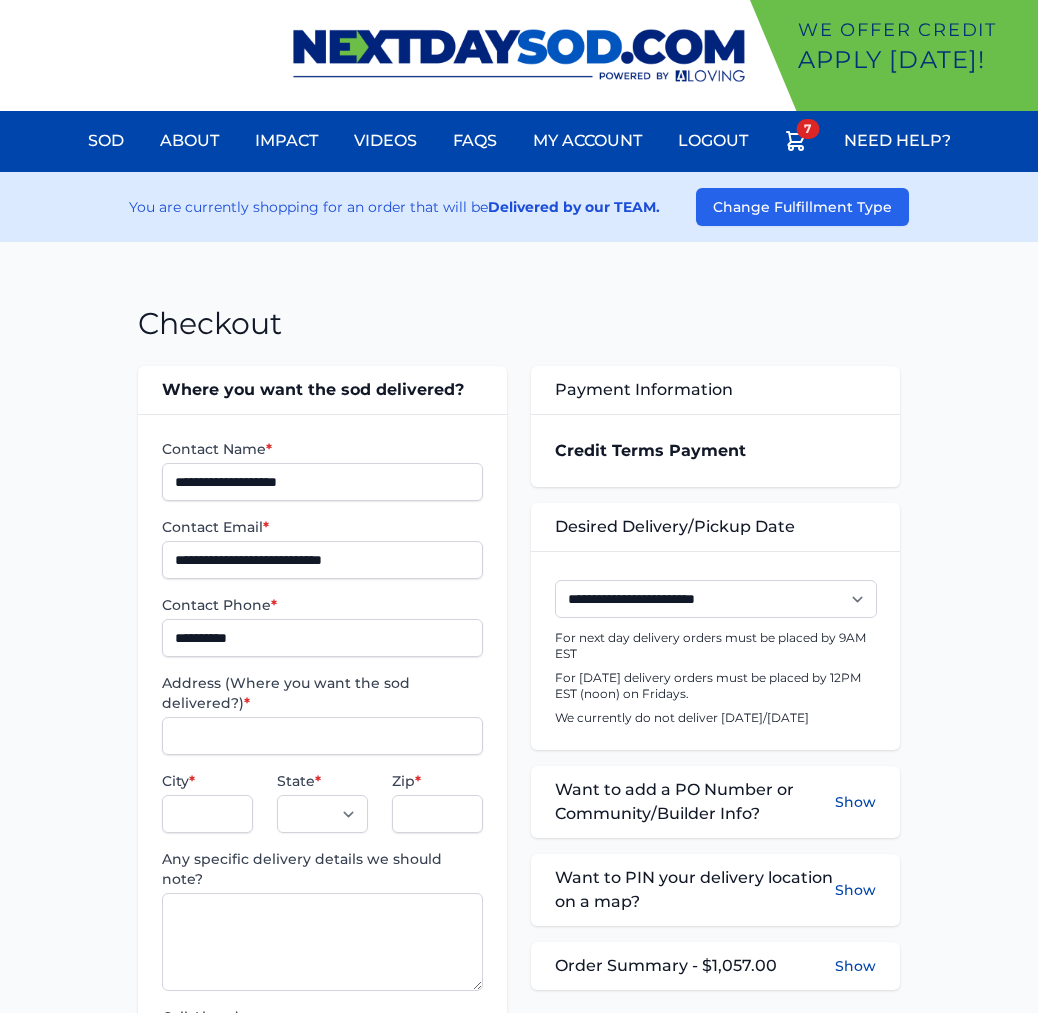 scroll, scrollTop: 0, scrollLeft: 0, axis: both 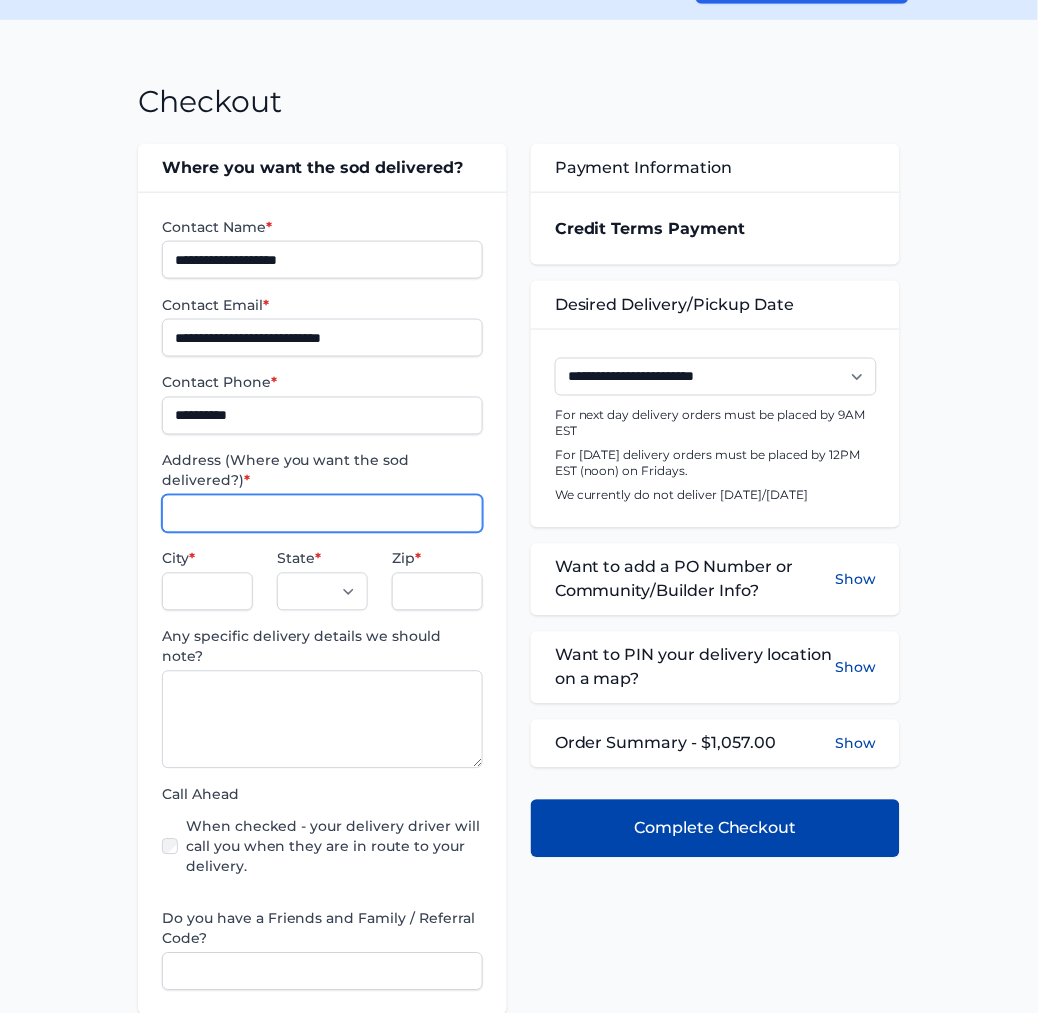 drag, startPoint x: 314, startPoint y: 658, endPoint x: 214, endPoint y: 521, distance: 169.61427 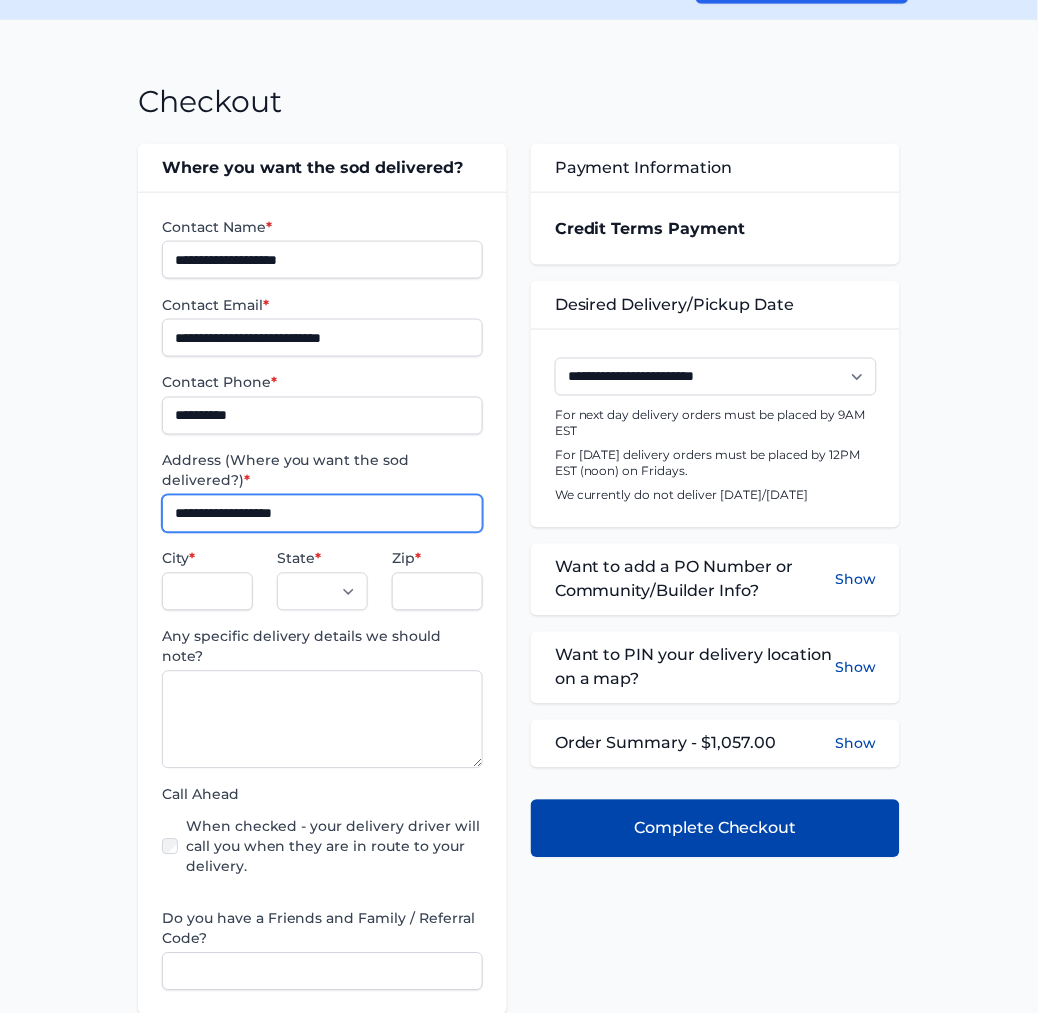 type on "**********" 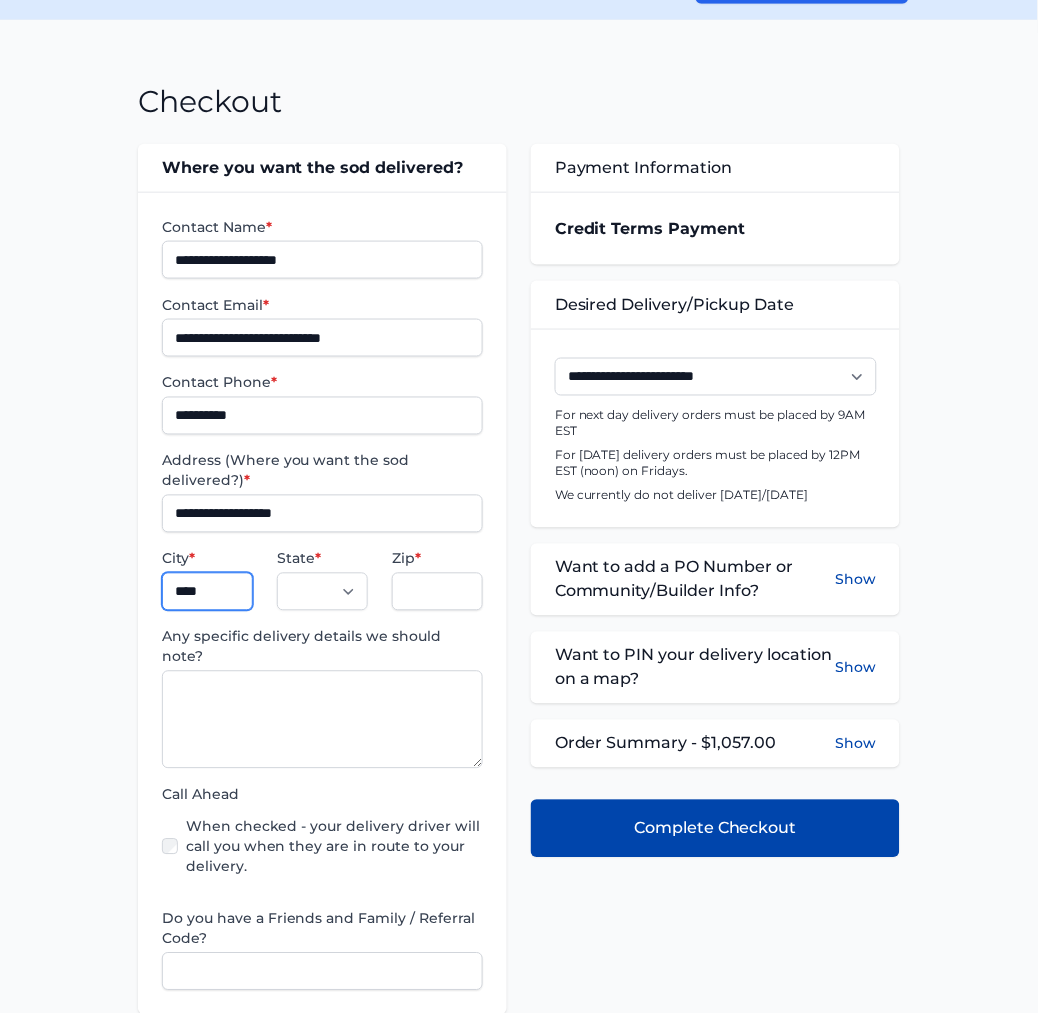 type on "*********" 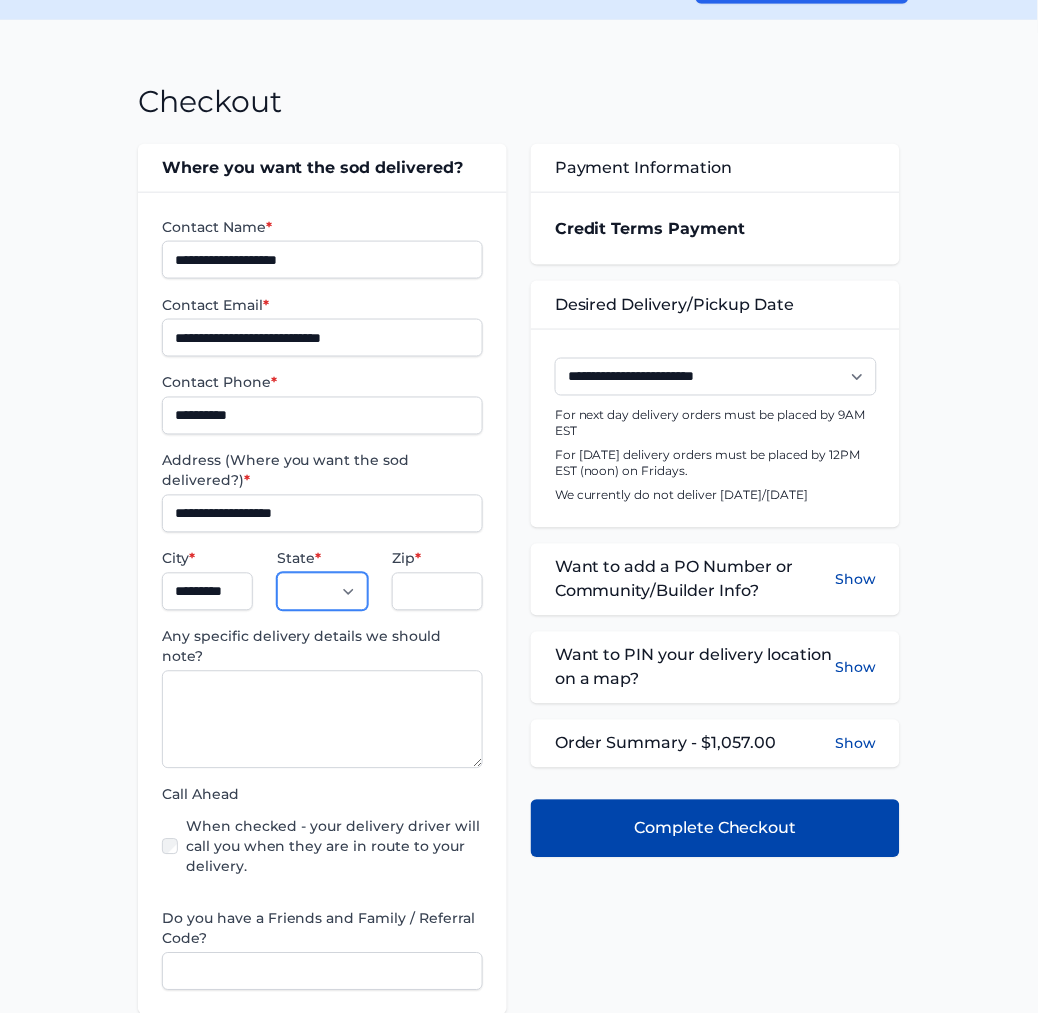 select on "**" 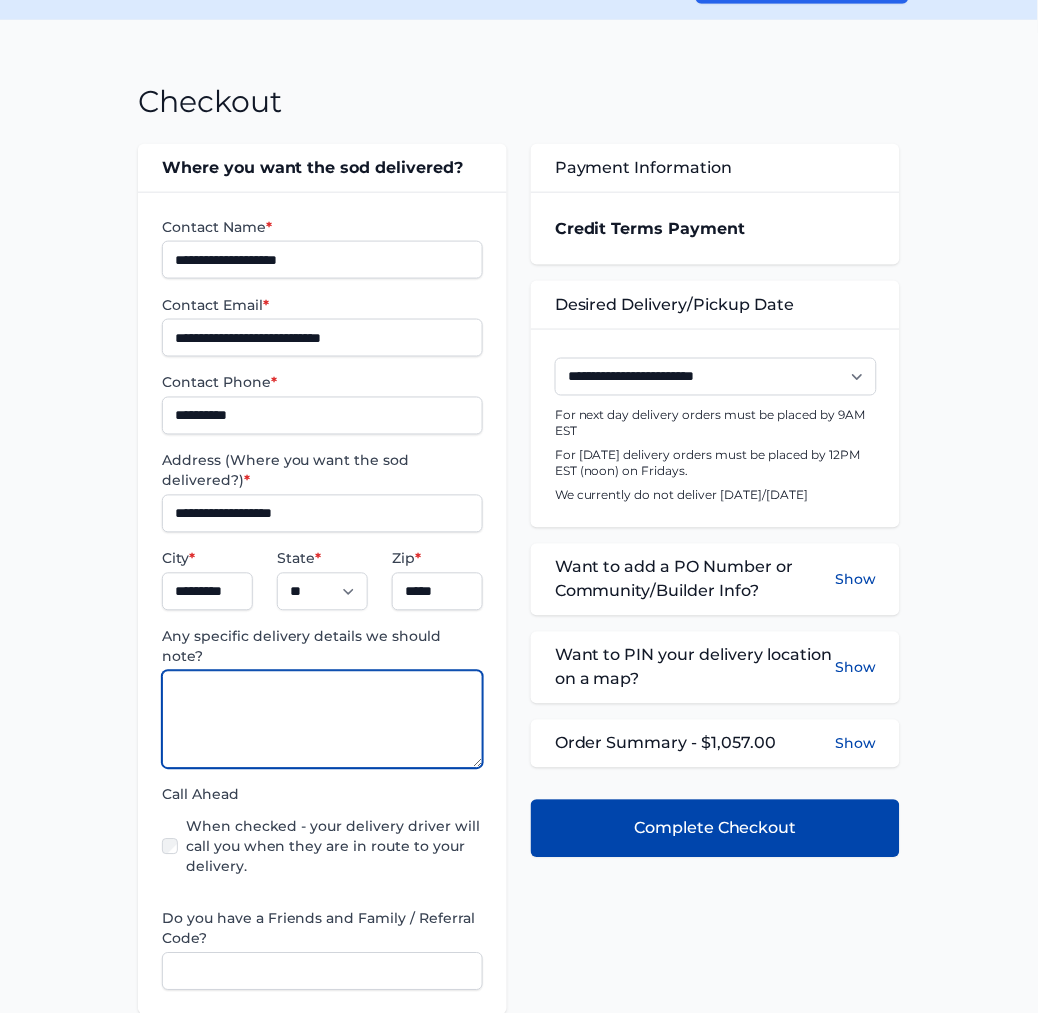 paste on "**********" 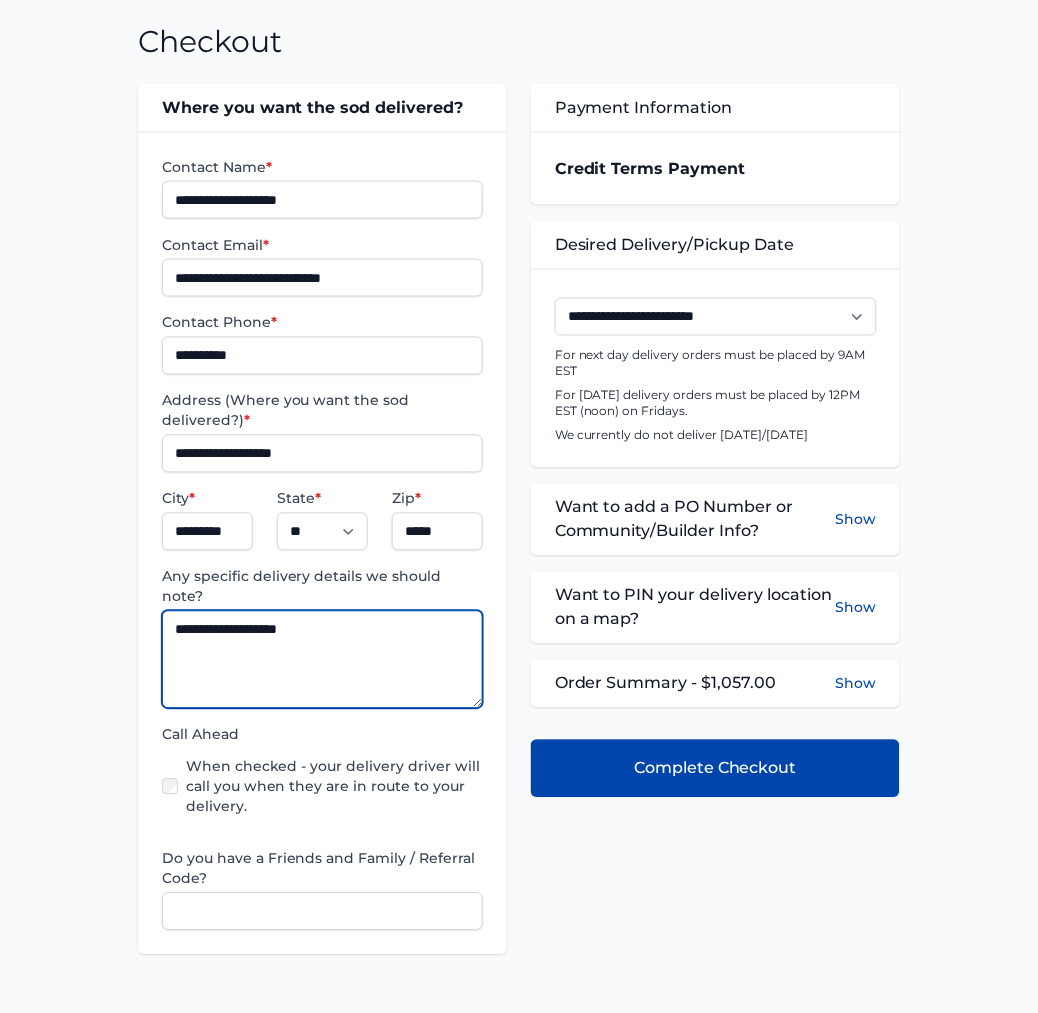 scroll, scrollTop: 444, scrollLeft: 0, axis: vertical 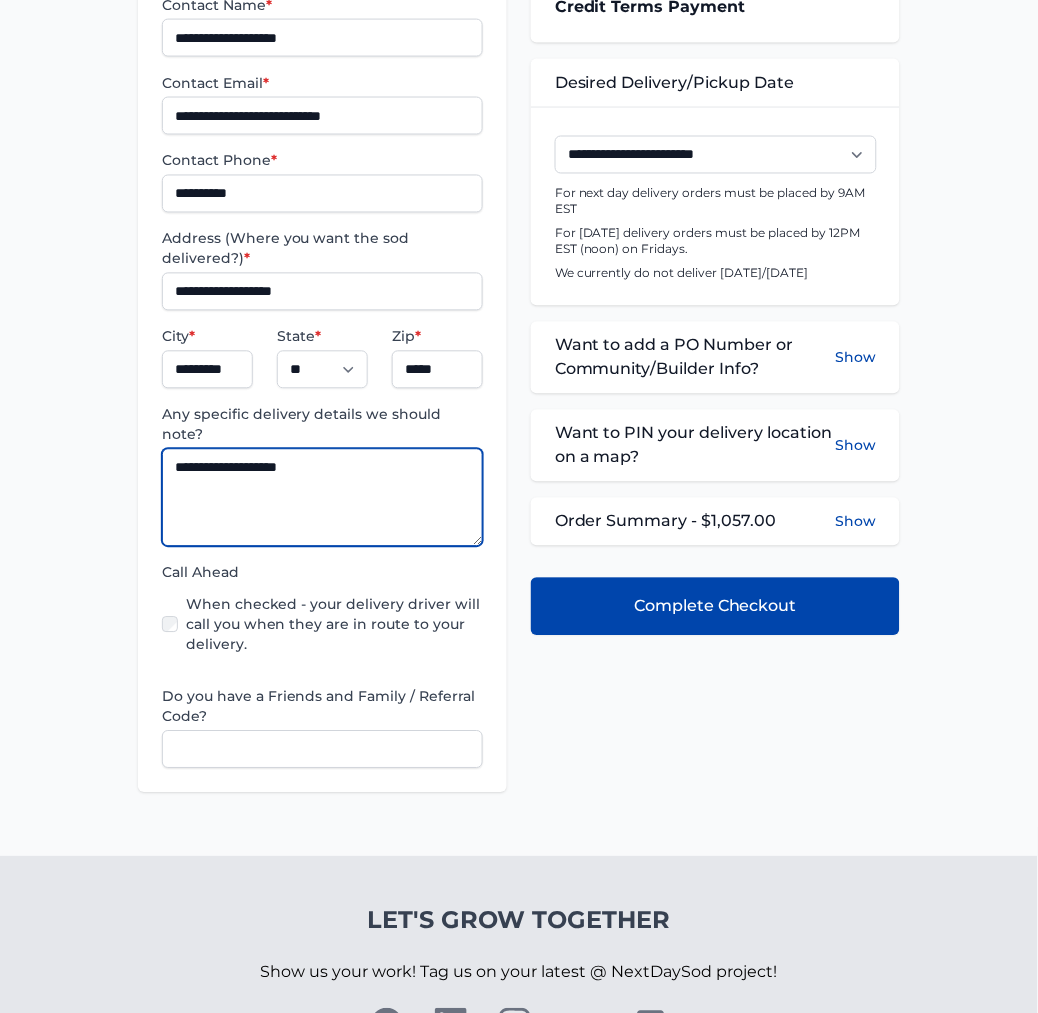 type on "**********" 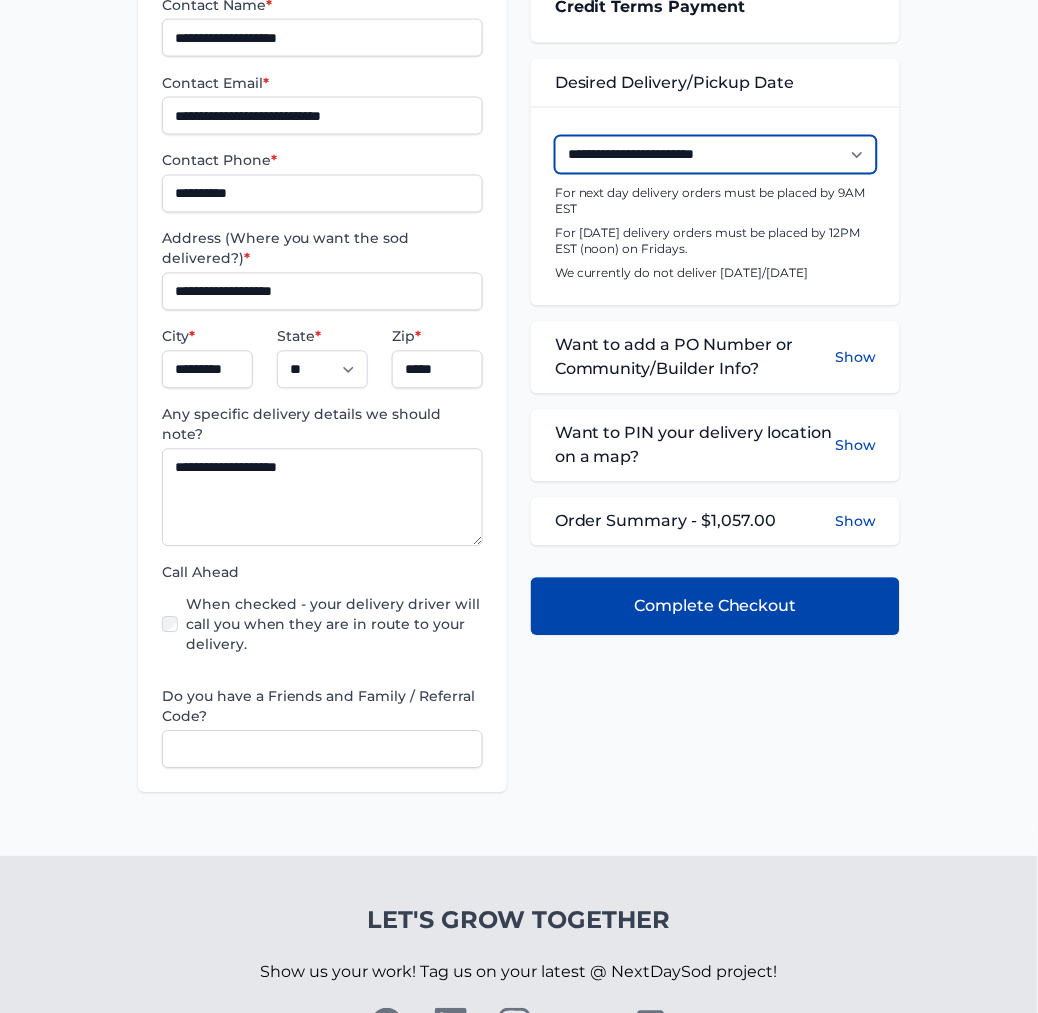 click on "**********" at bounding box center [716, 155] 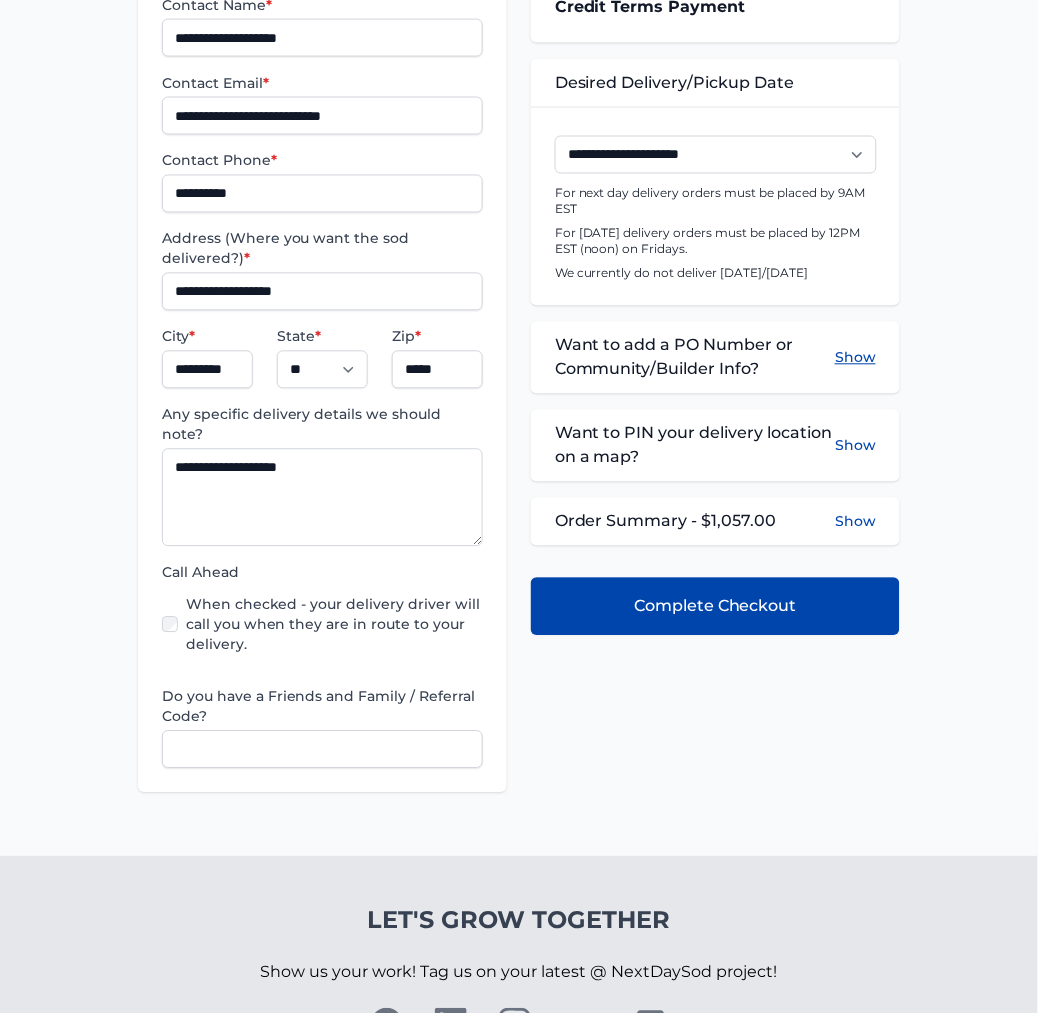 click on "Show" at bounding box center [855, 358] 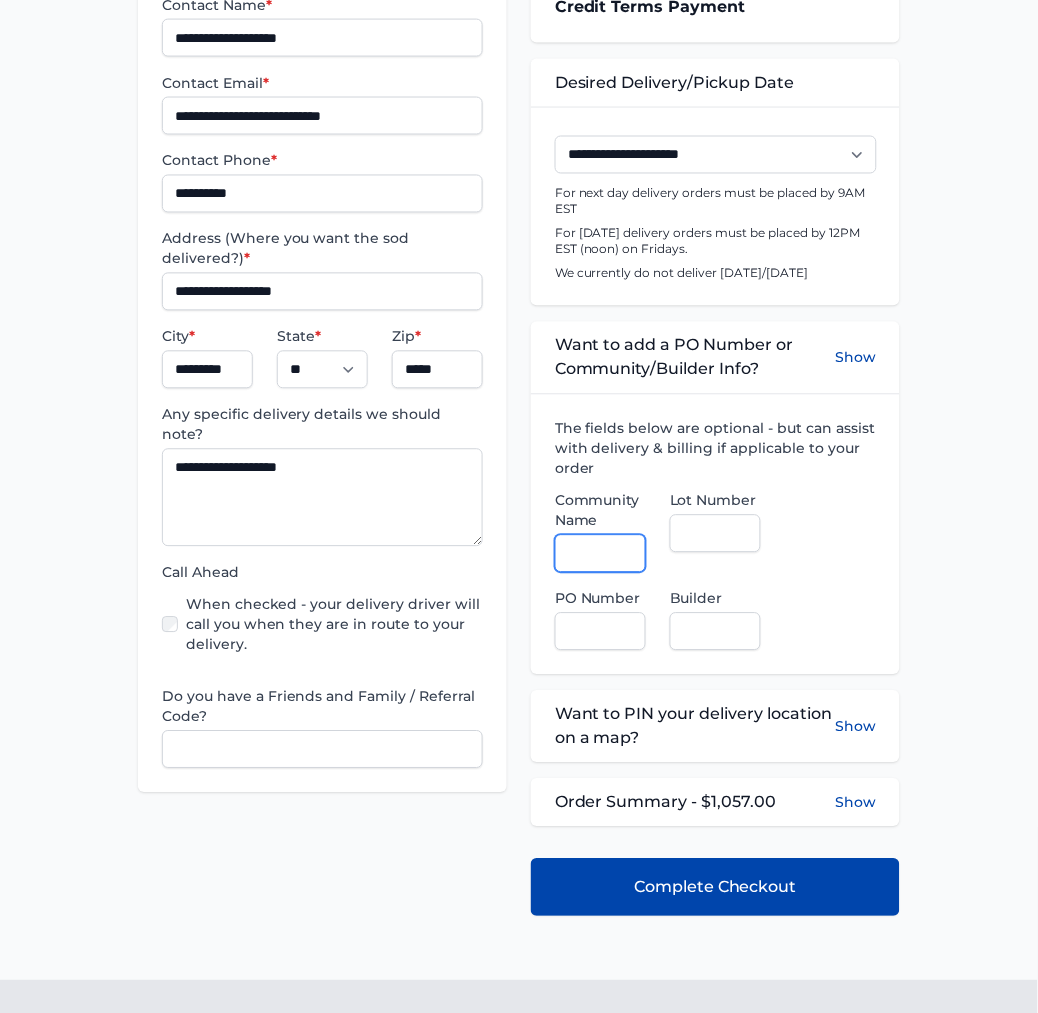 click on "Community Name" at bounding box center (600, 554) 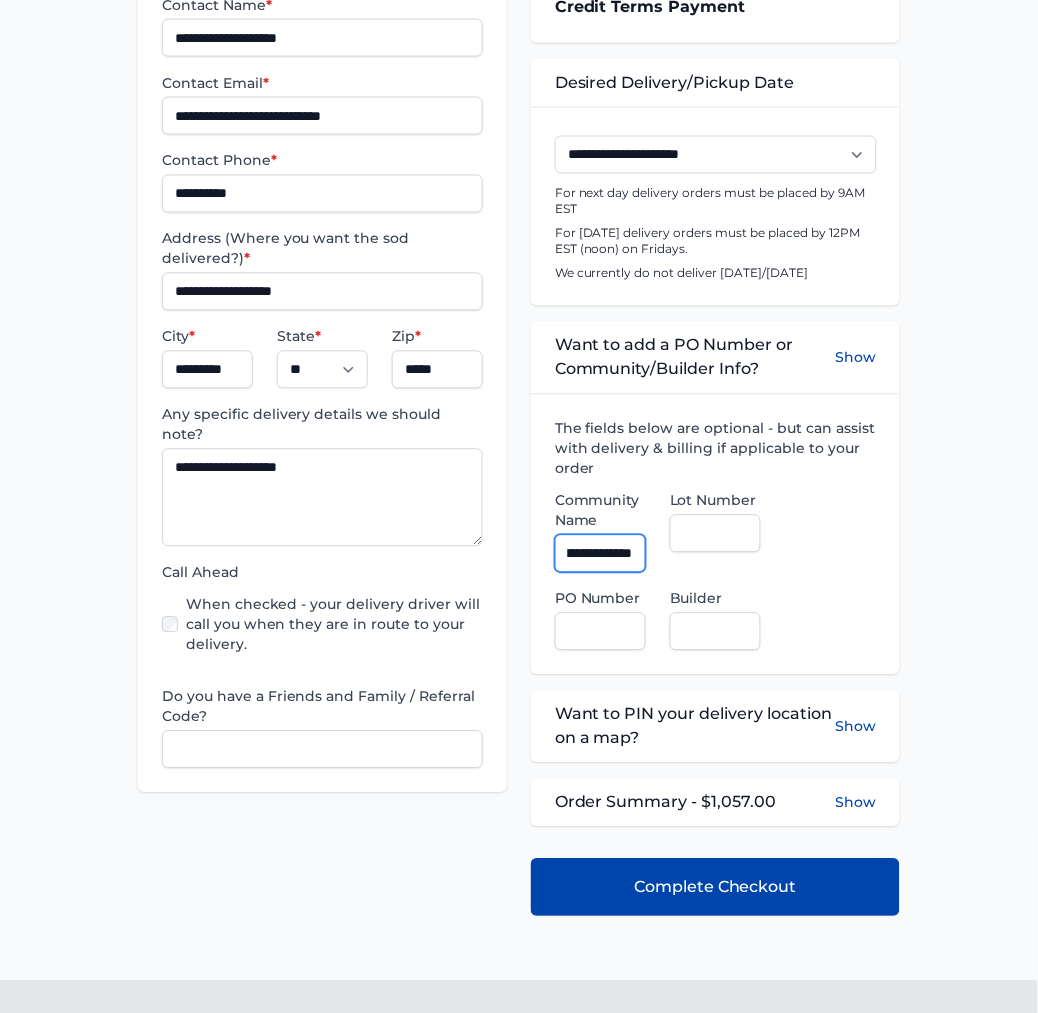 scroll, scrollTop: 0, scrollLeft: 104, axis: horizontal 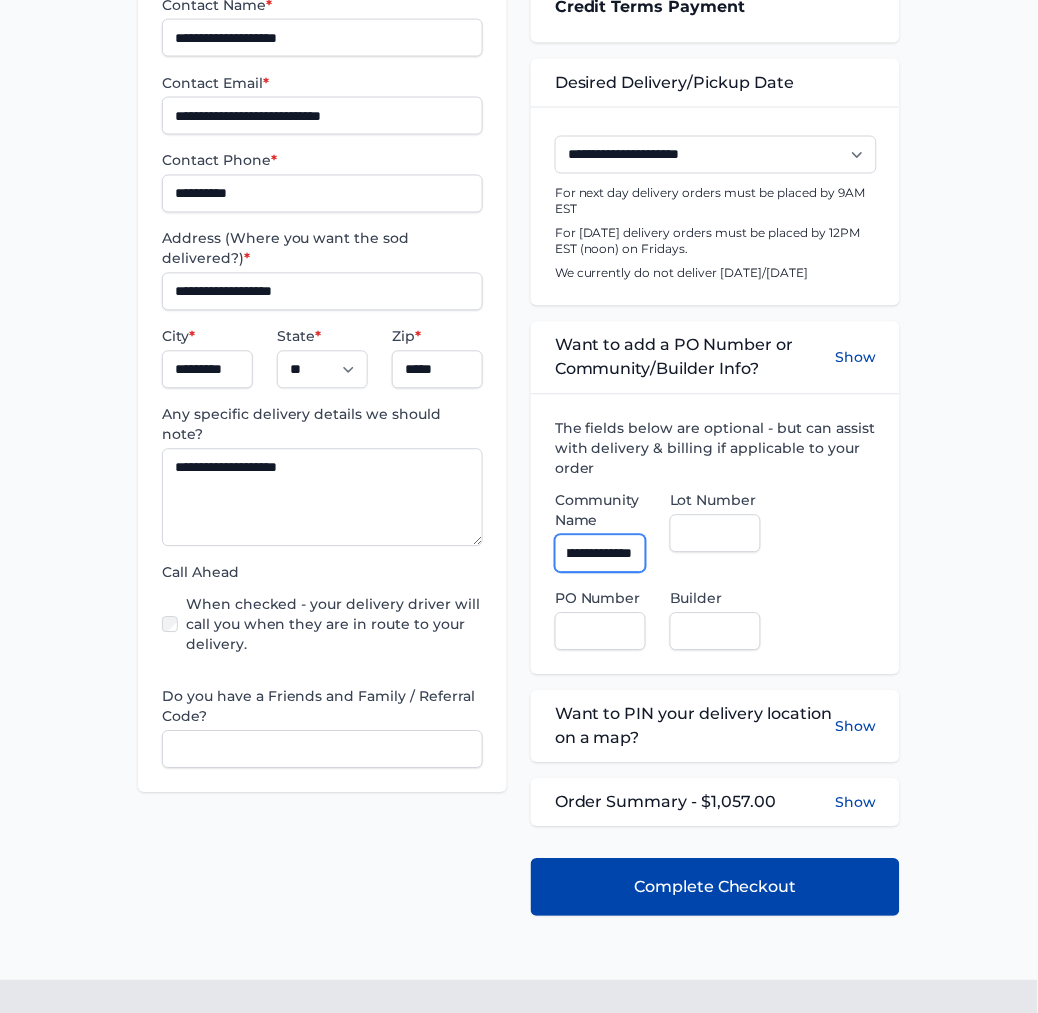 type on "**********" 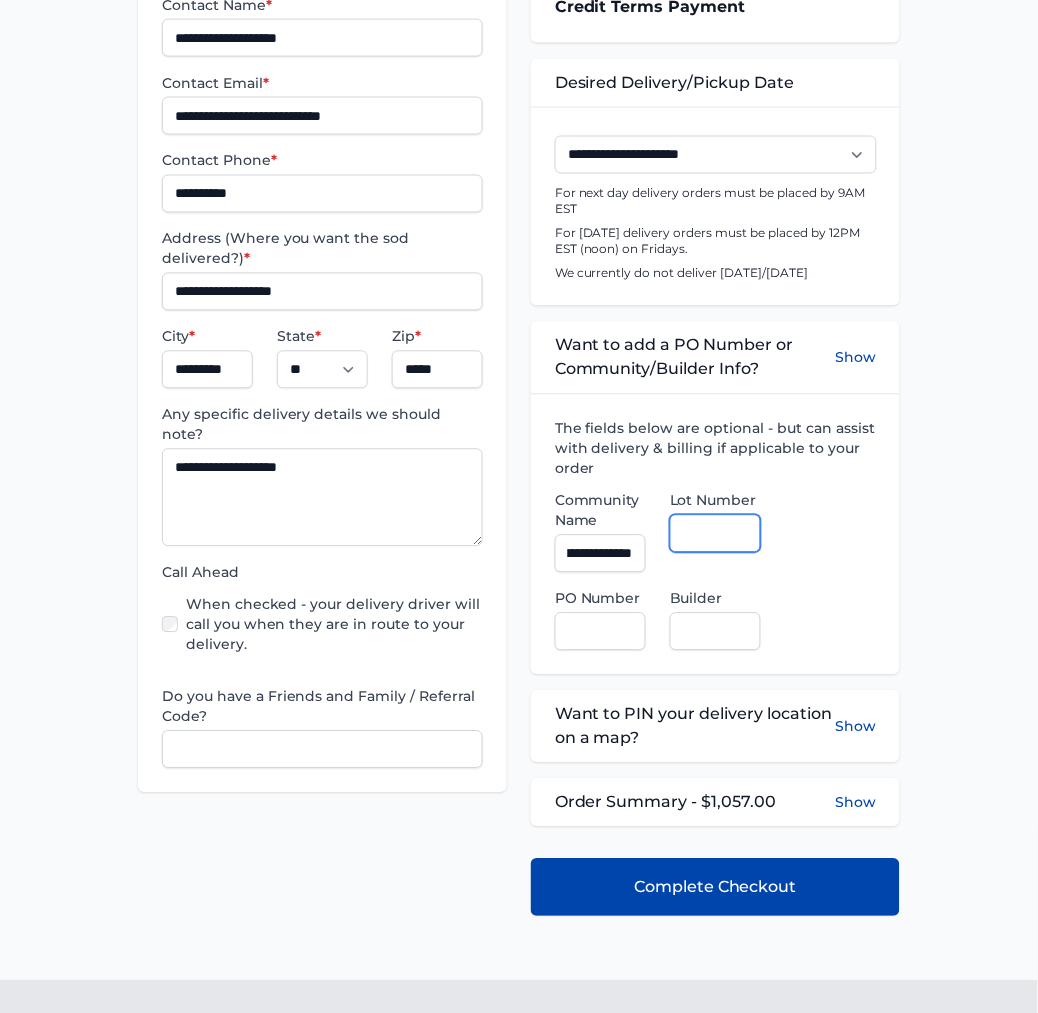 scroll, scrollTop: 0, scrollLeft: 0, axis: both 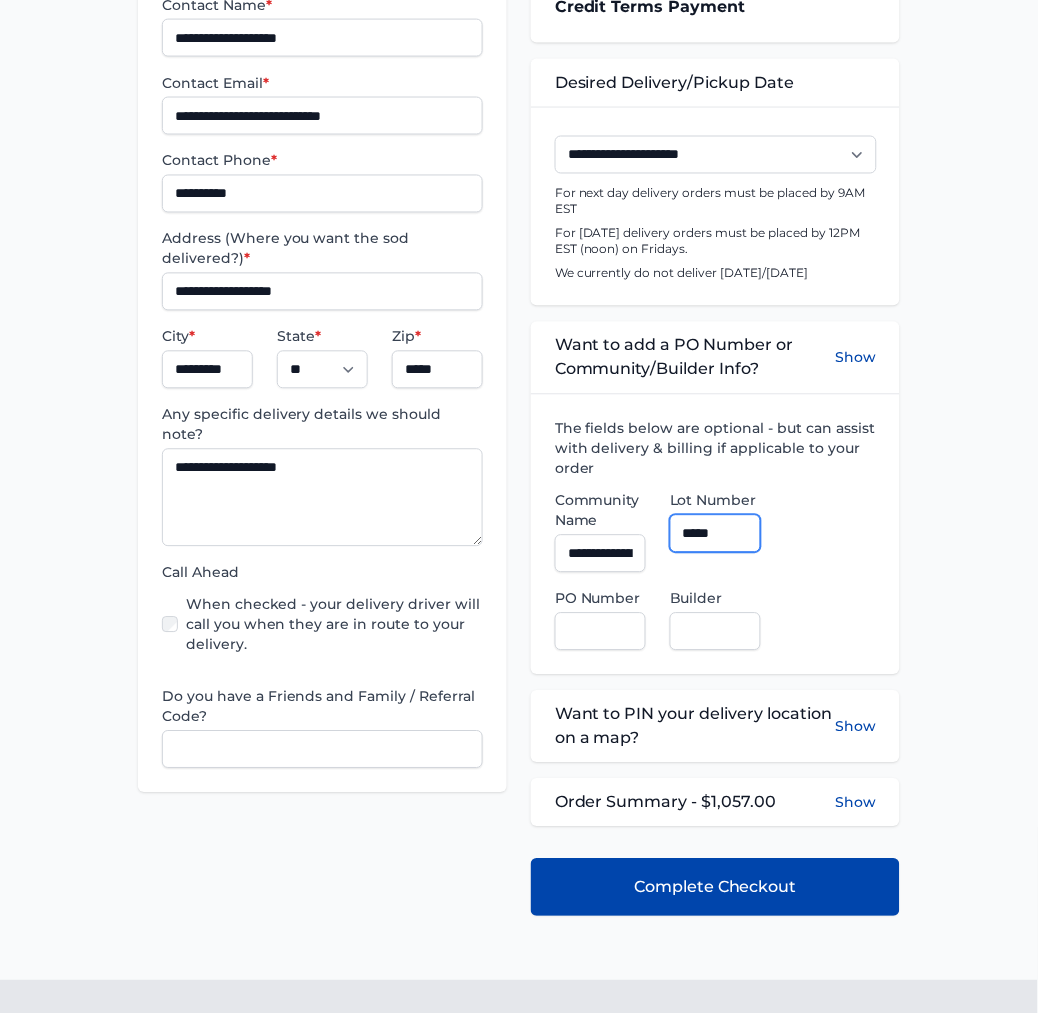 type on "*****" 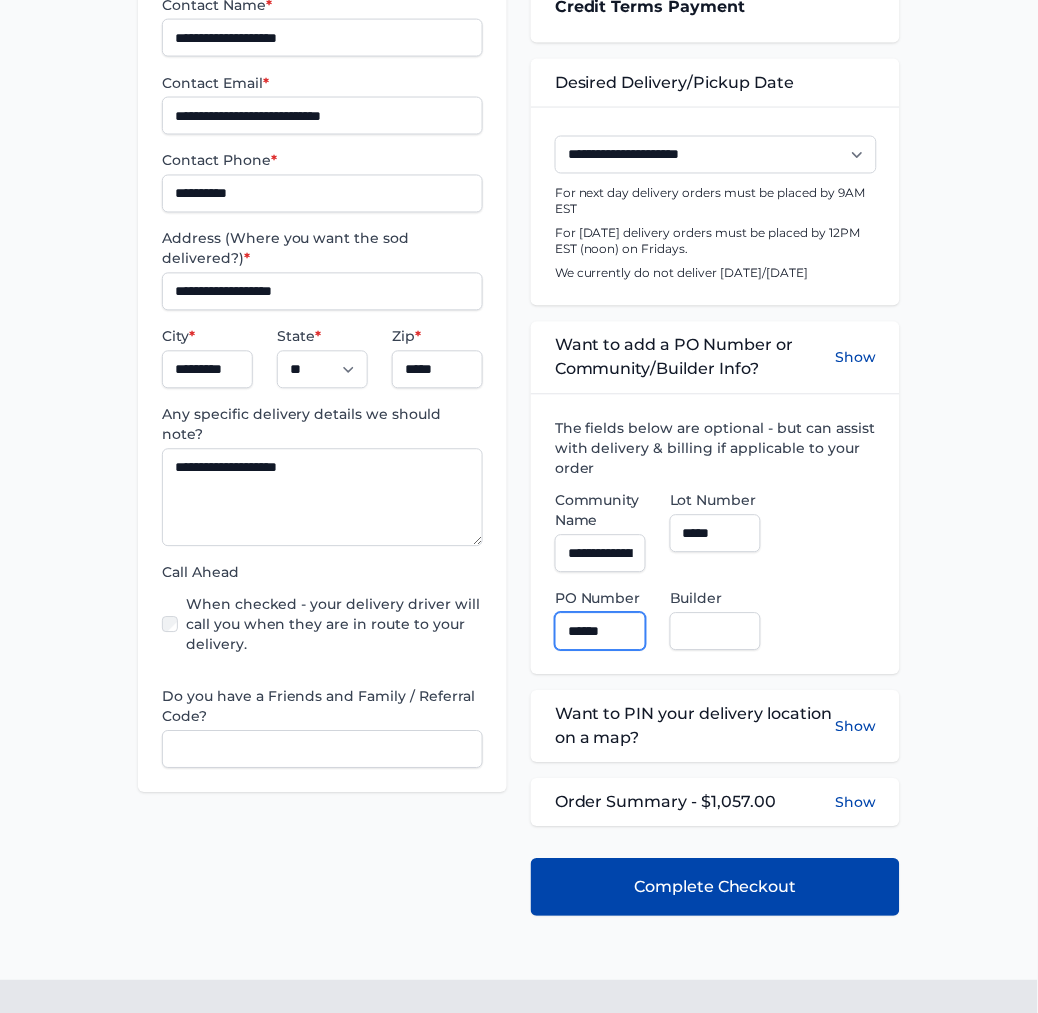 type on "******" 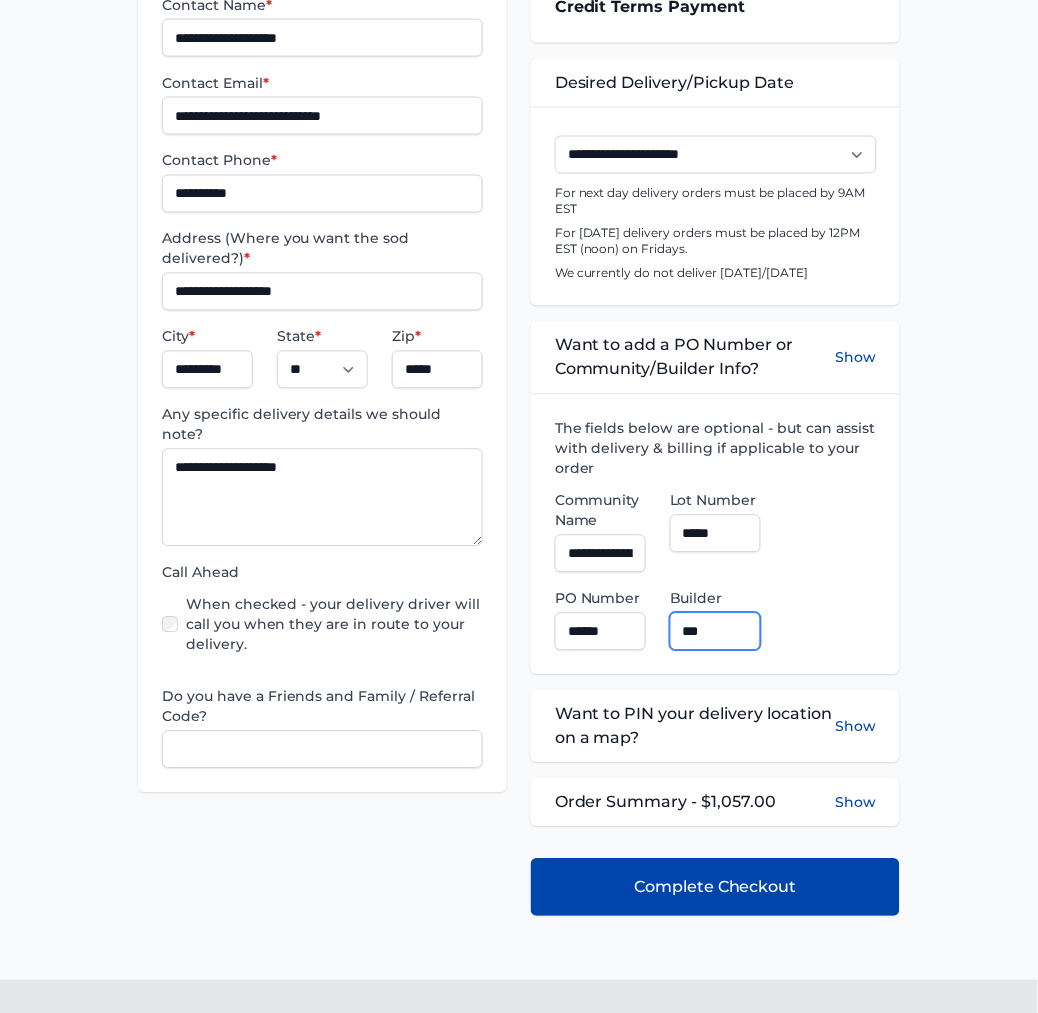 type on "**********" 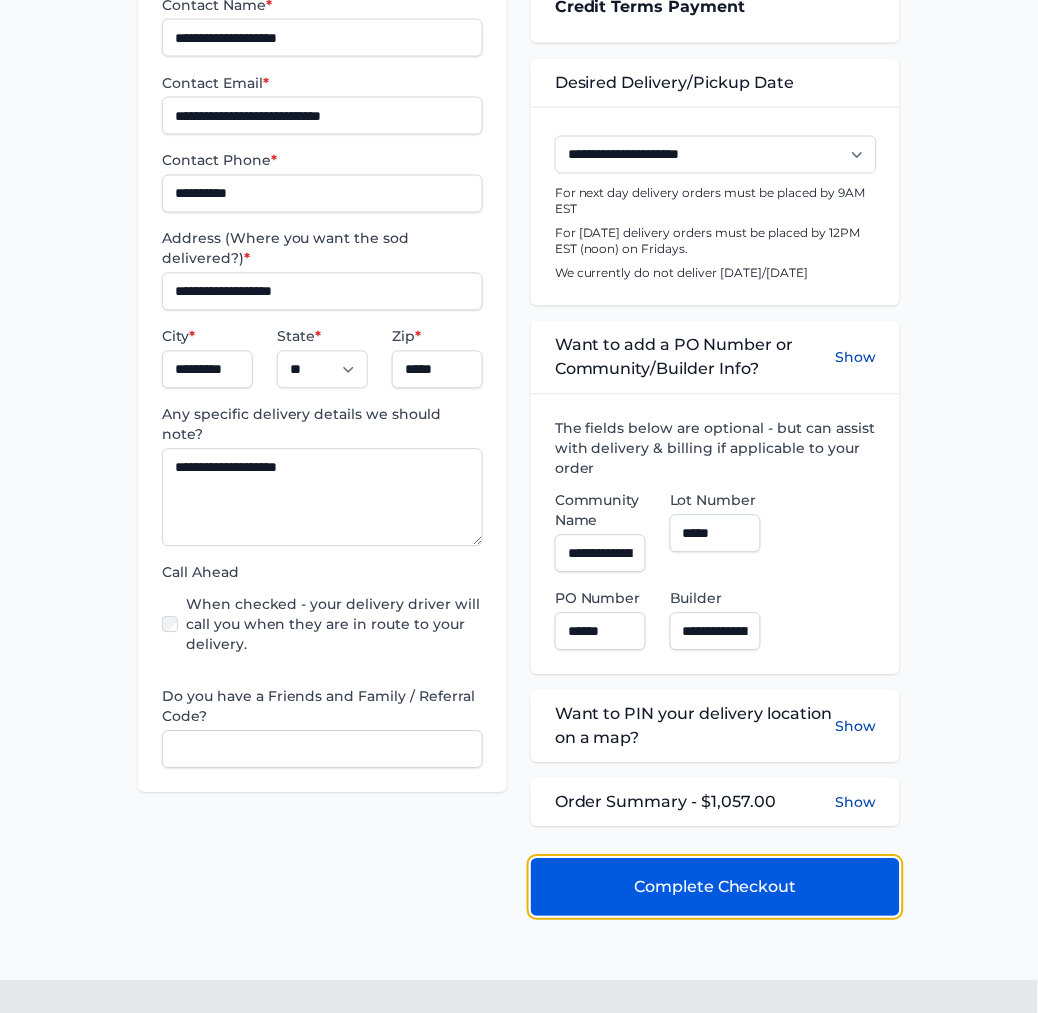 click on "Complete Checkout" at bounding box center (715, 888) 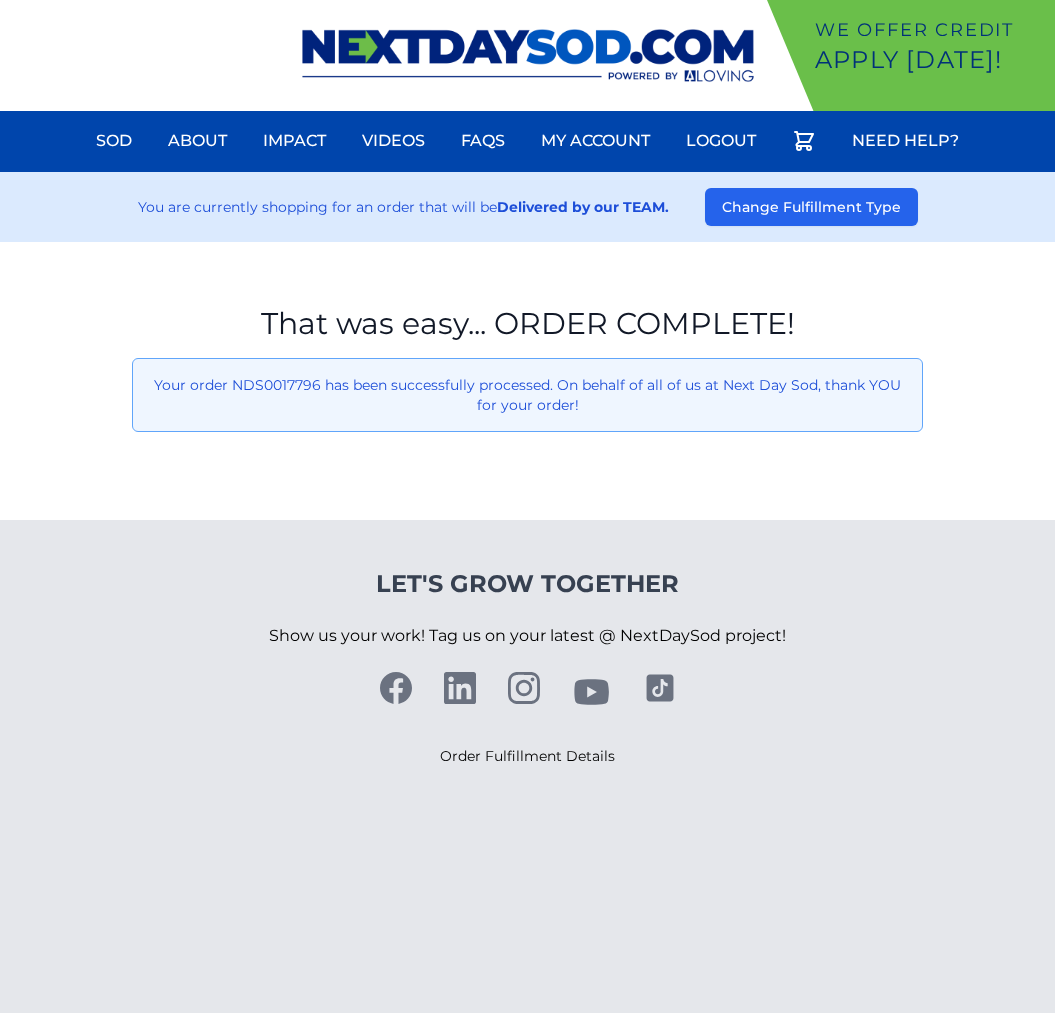 scroll, scrollTop: 0, scrollLeft: 0, axis: both 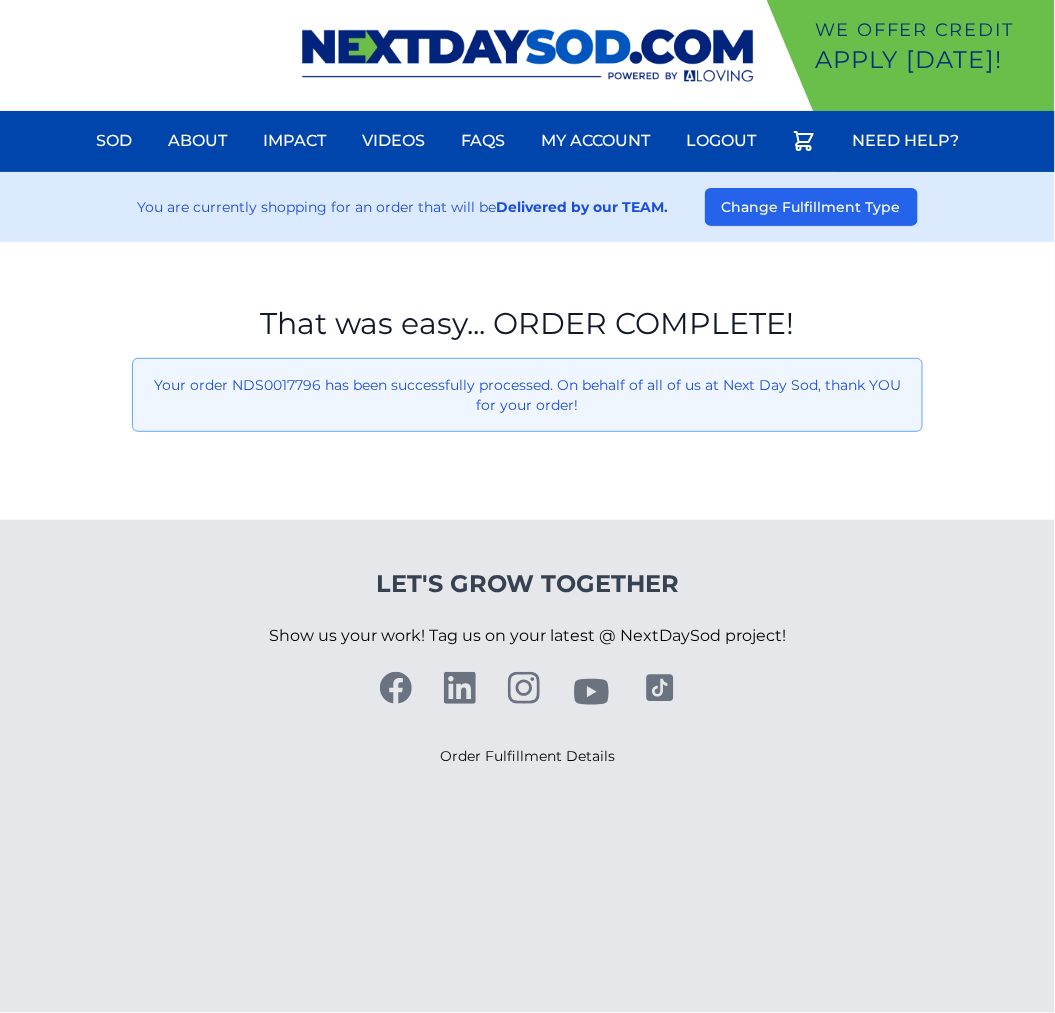 click on "That was easy... ORDER COMPLETE!
Your order NDS0017796 has been successfully processed. On behalf of all of us at  Next Day Sod, thank YOU for your order!" at bounding box center (527, 381) 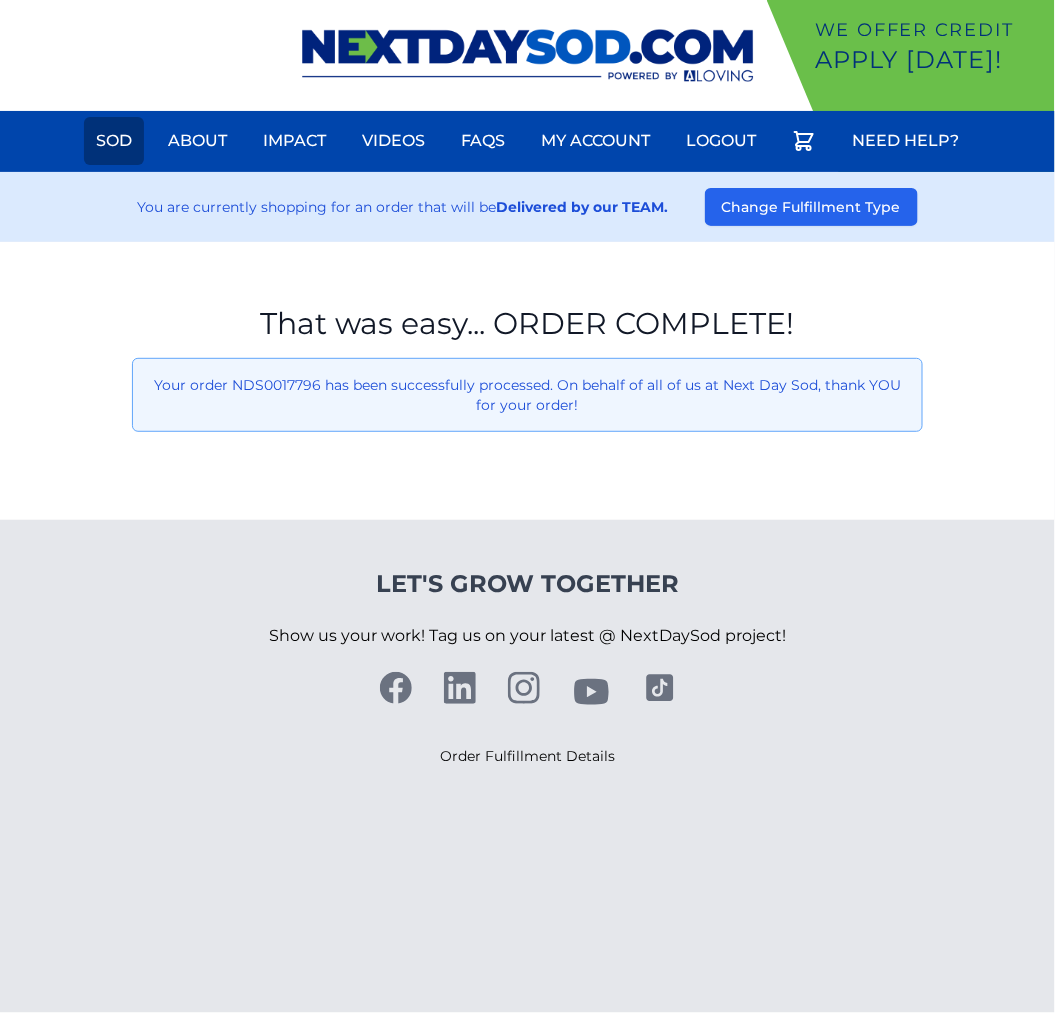 click on "Sod" at bounding box center (114, 141) 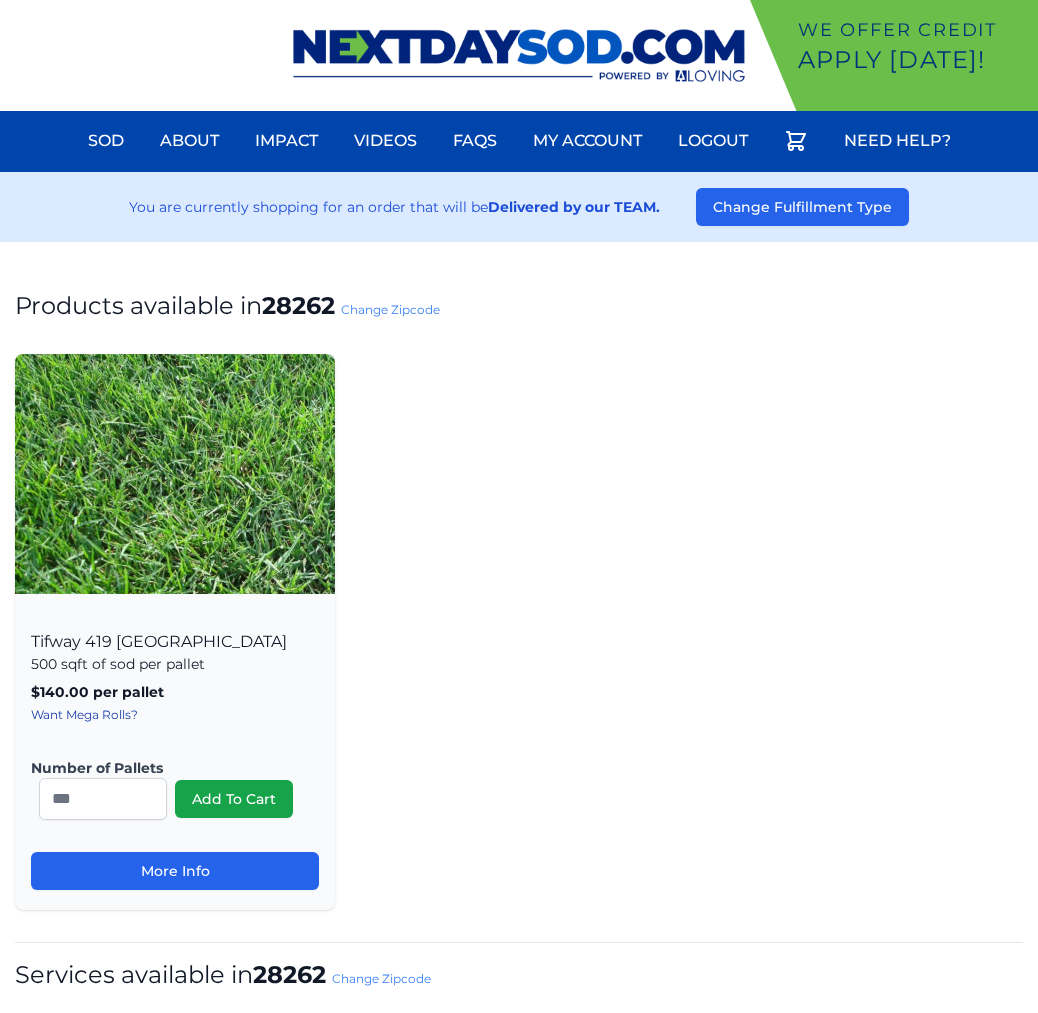 scroll, scrollTop: 0, scrollLeft: 0, axis: both 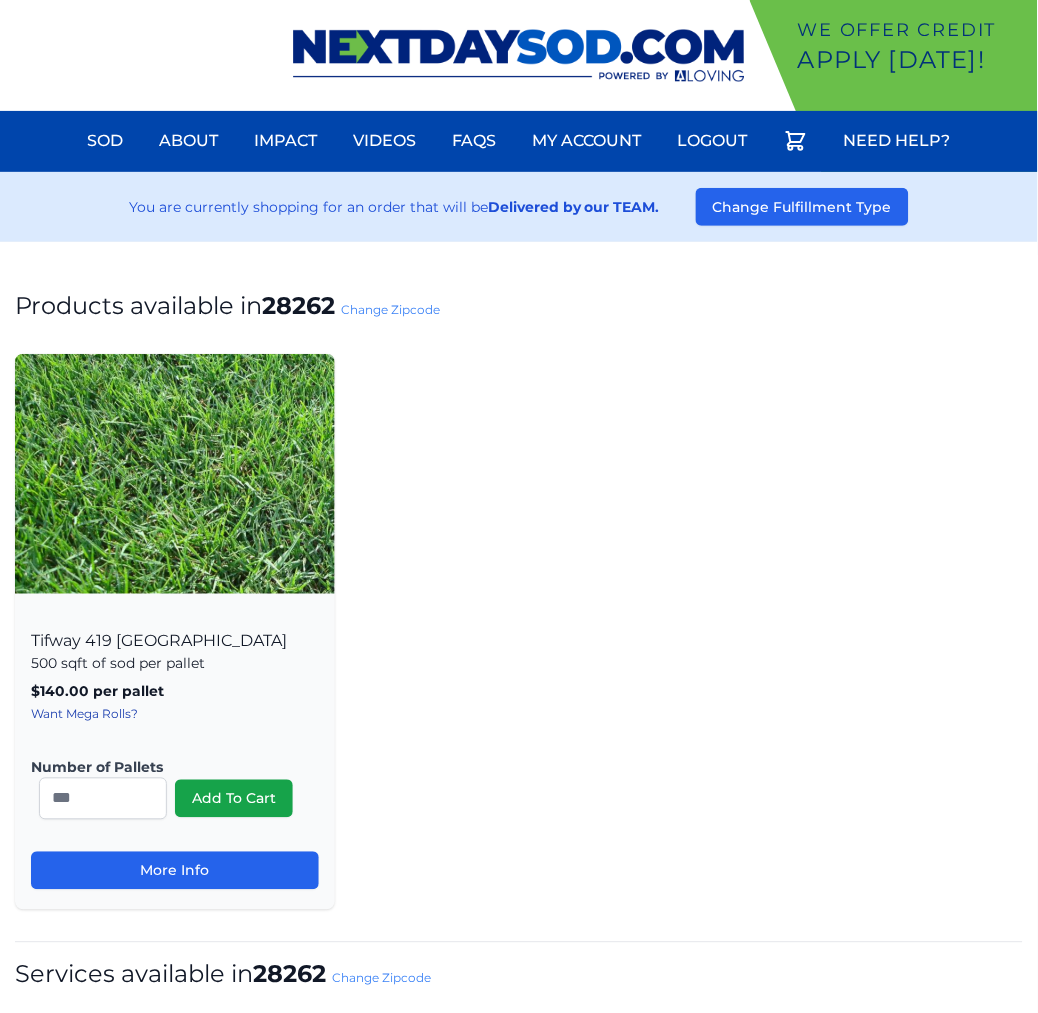 click on "Change Zipcode" at bounding box center (390, 309) 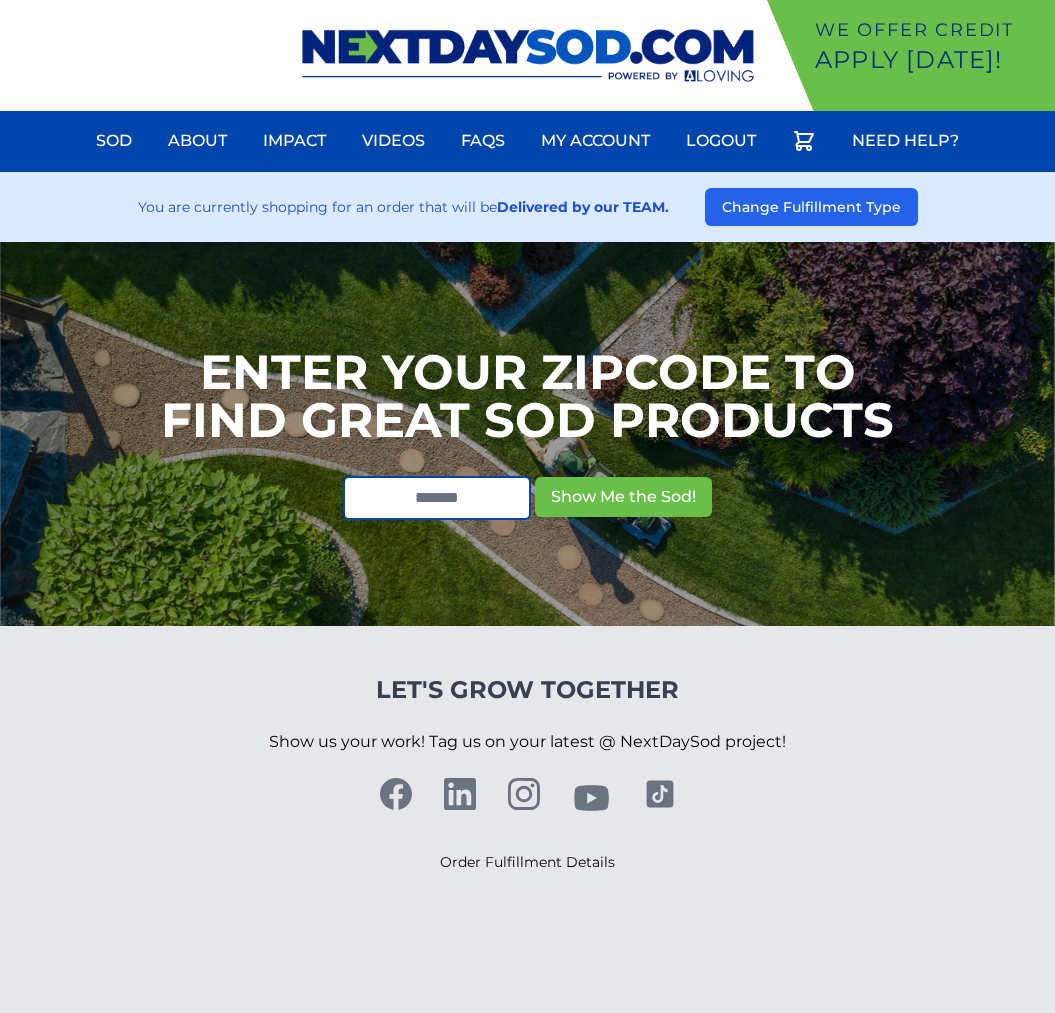 scroll, scrollTop: 0, scrollLeft: 0, axis: both 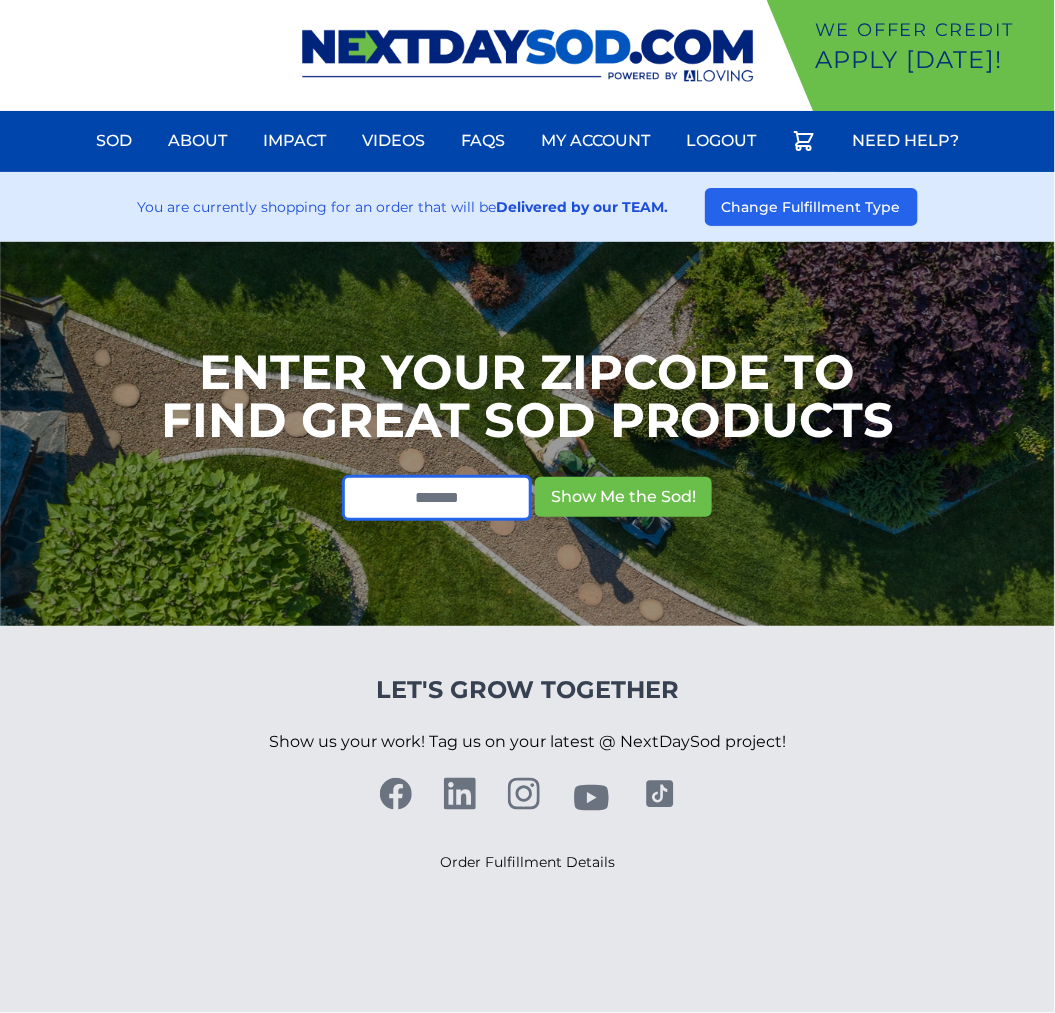 click at bounding box center (437, 498) 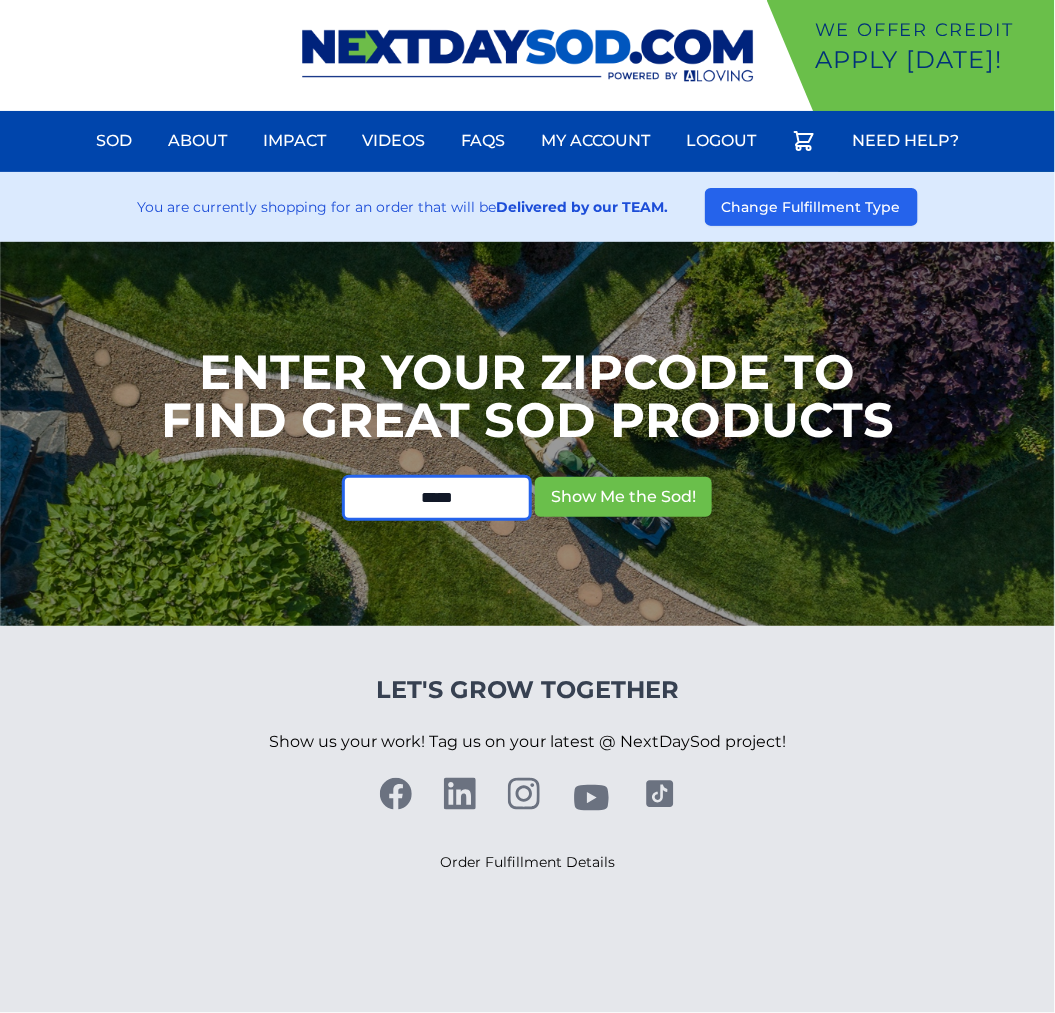 type on "*****" 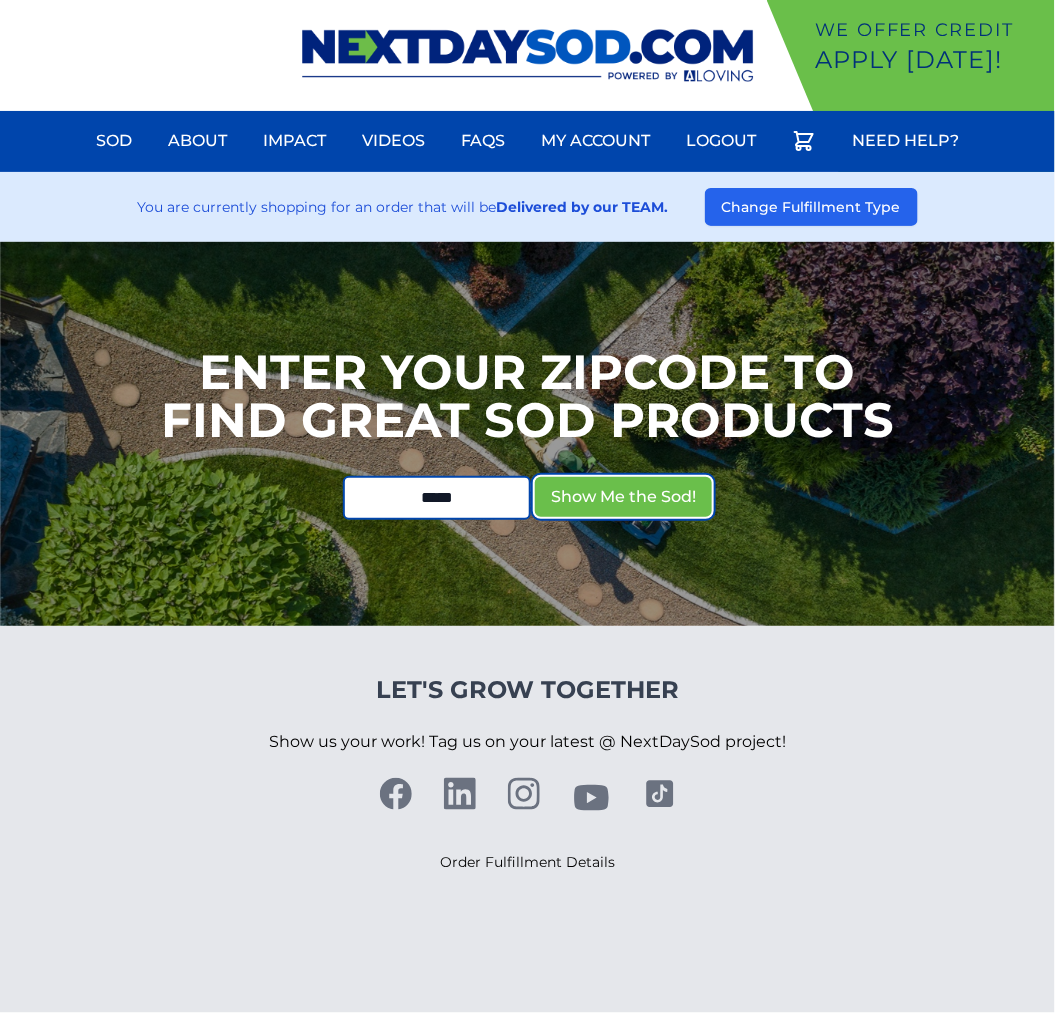 type 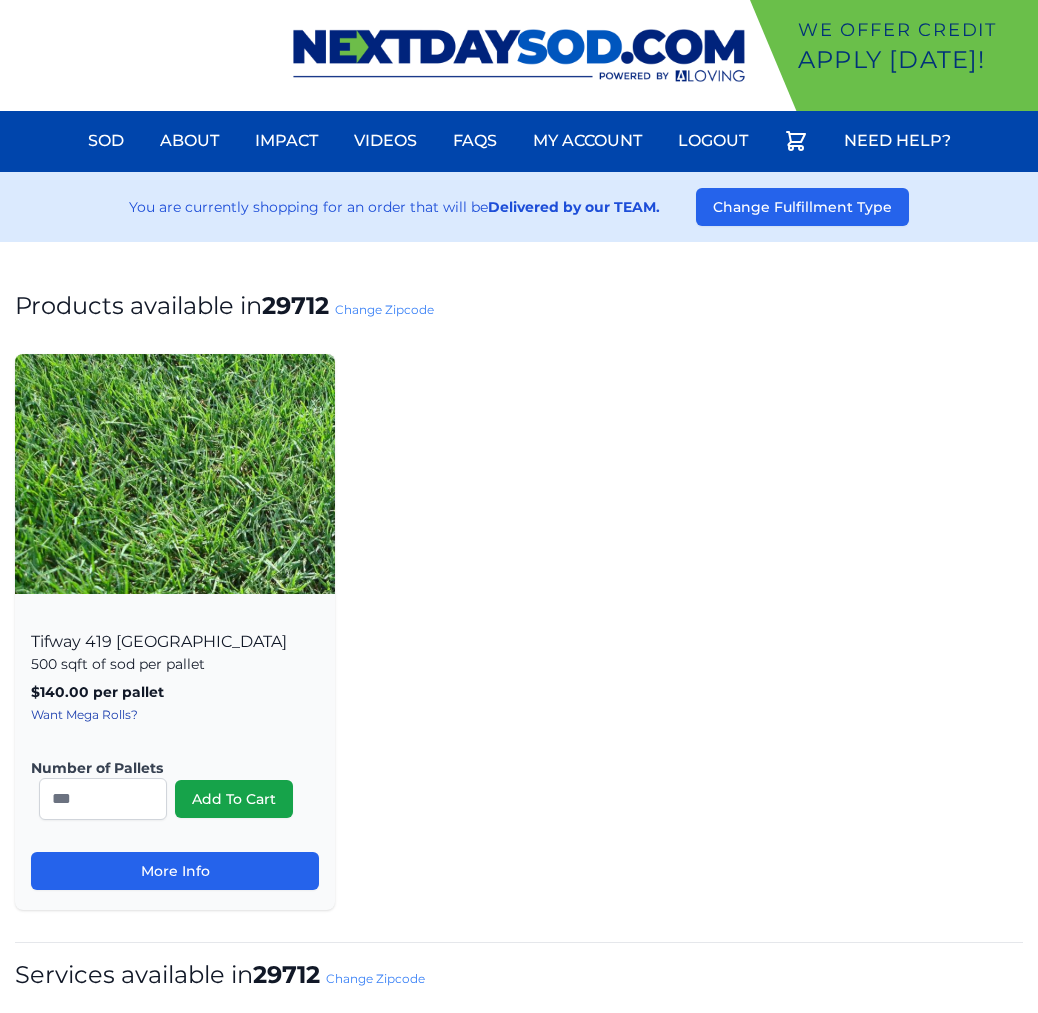 scroll, scrollTop: 0, scrollLeft: 0, axis: both 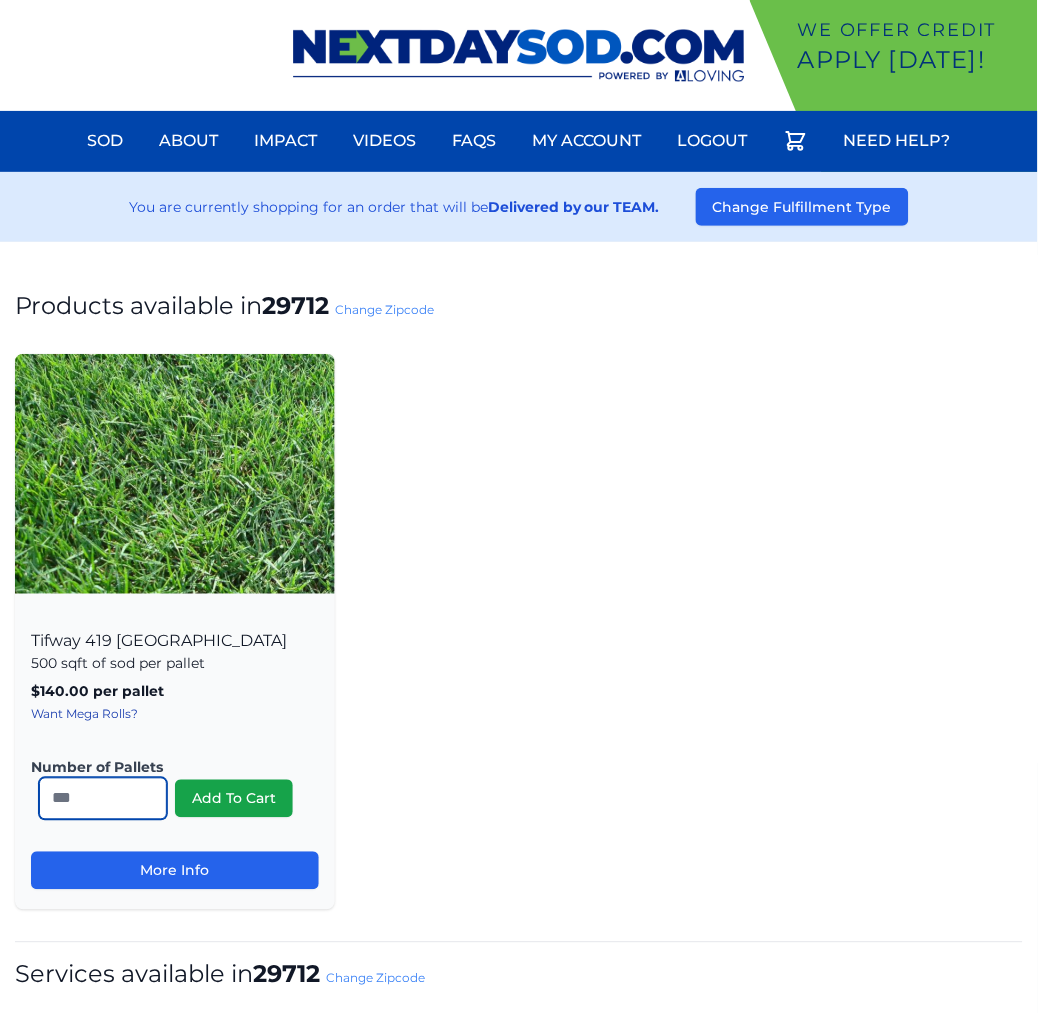click on "*" at bounding box center [103, 799] 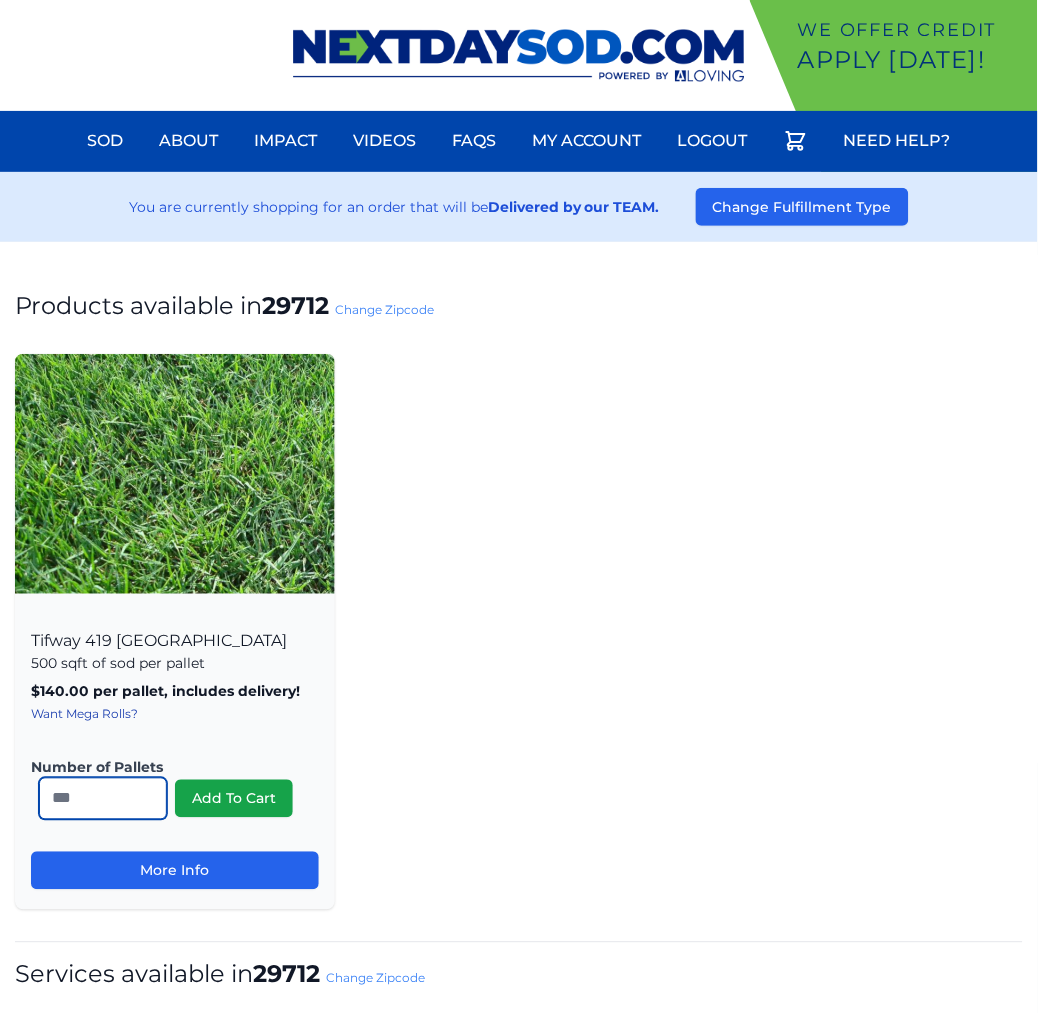 type on "**" 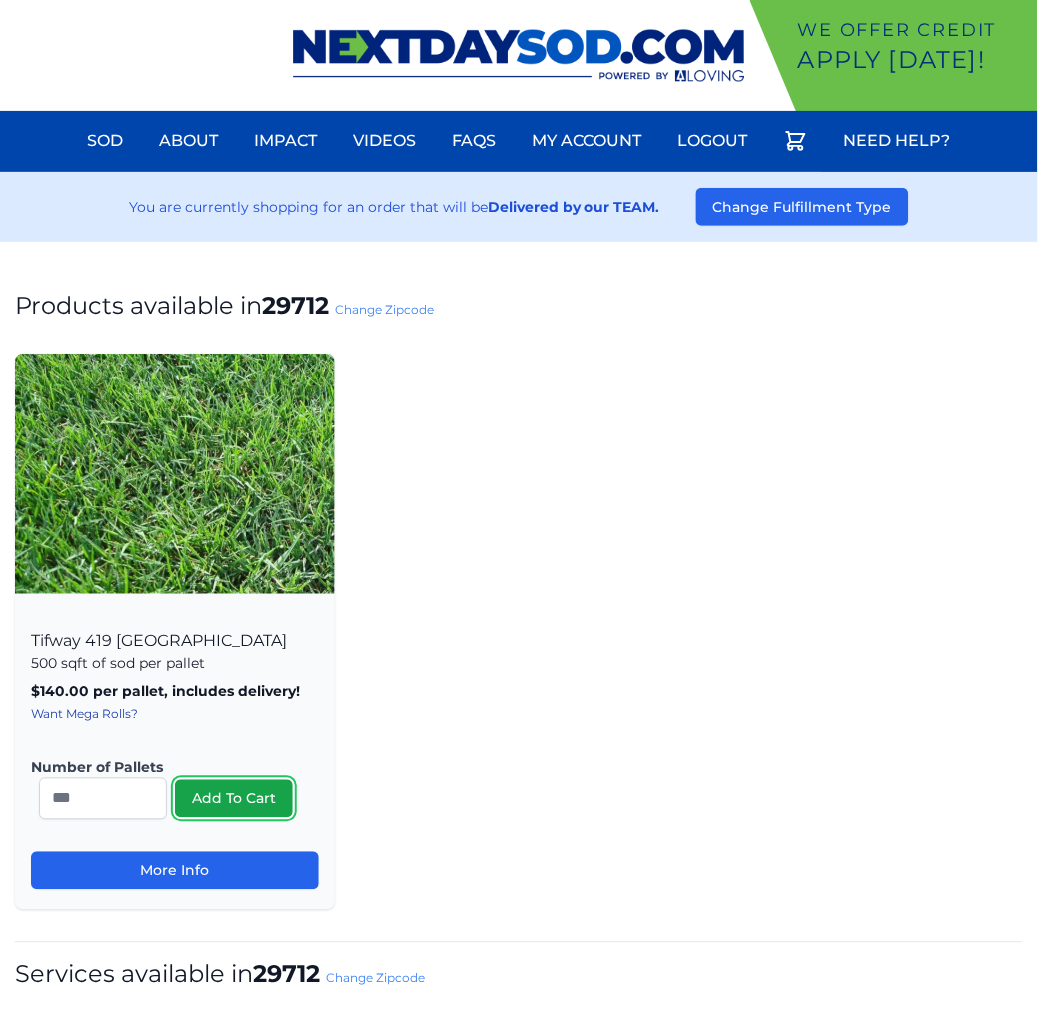 type 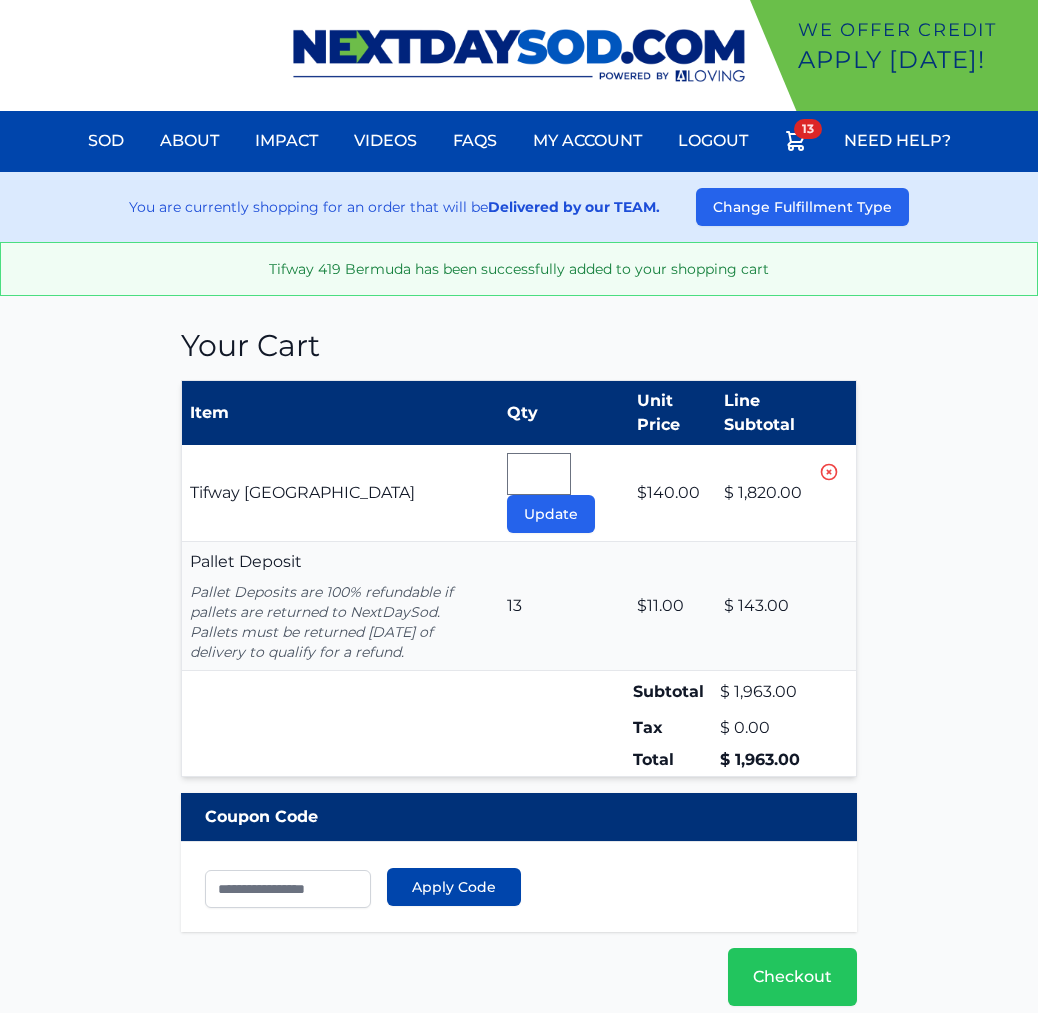 scroll, scrollTop: 0, scrollLeft: 0, axis: both 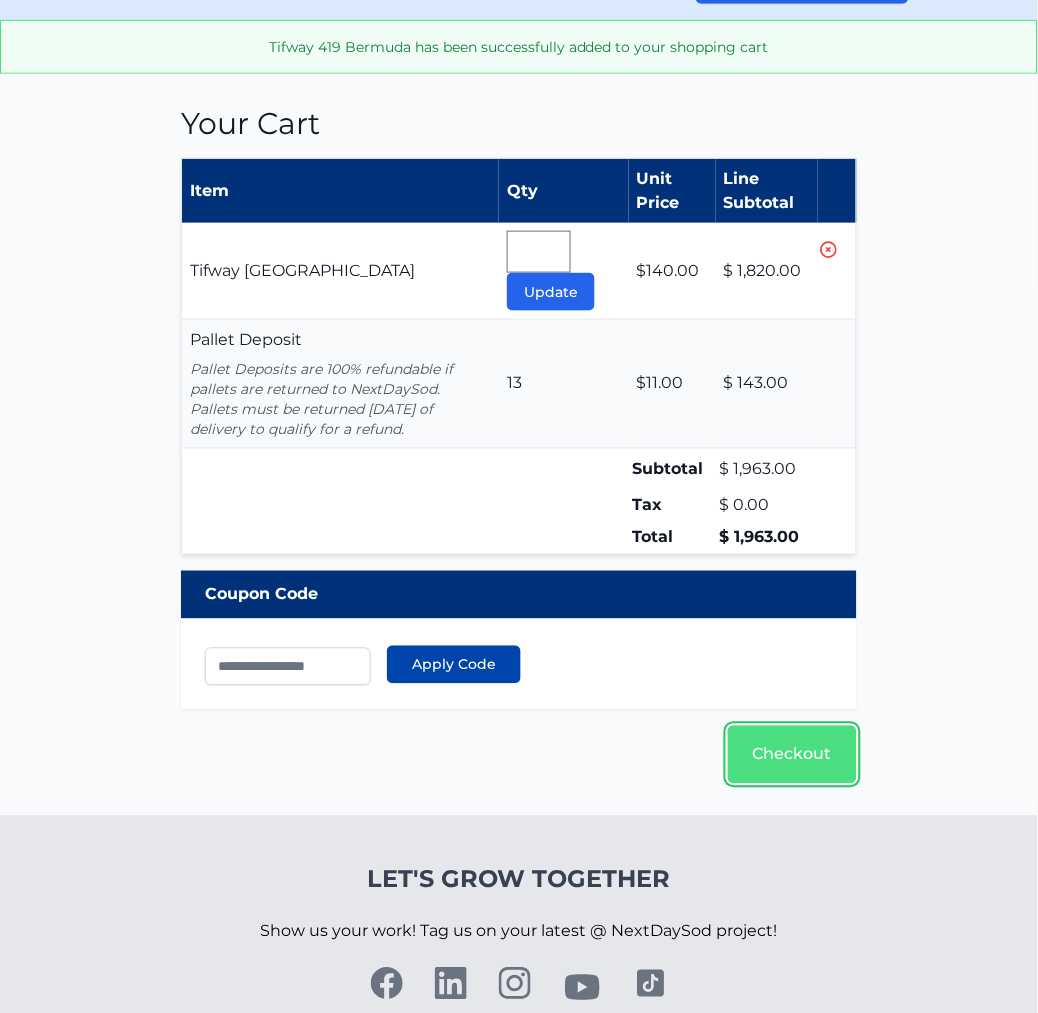 click on "Checkout" at bounding box center [792, 755] 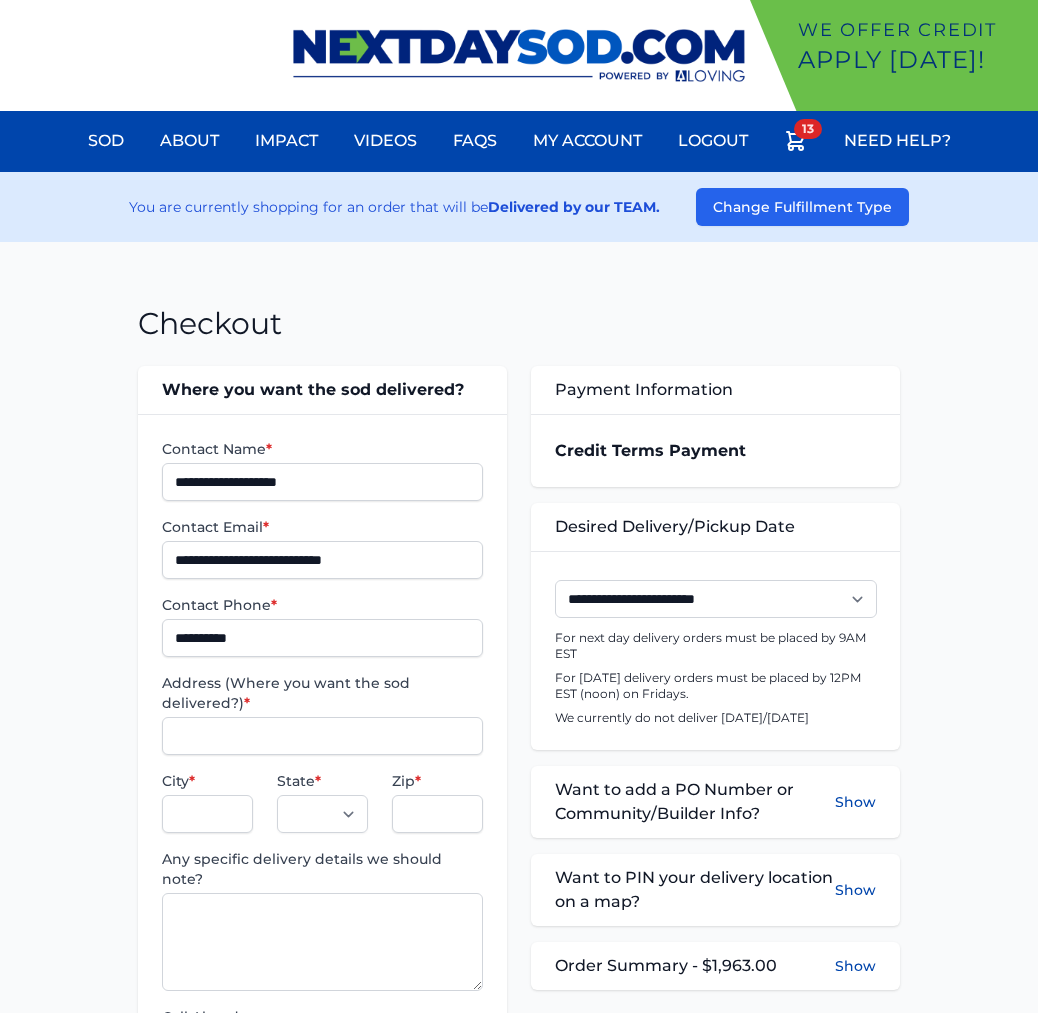 scroll, scrollTop: 0, scrollLeft: 0, axis: both 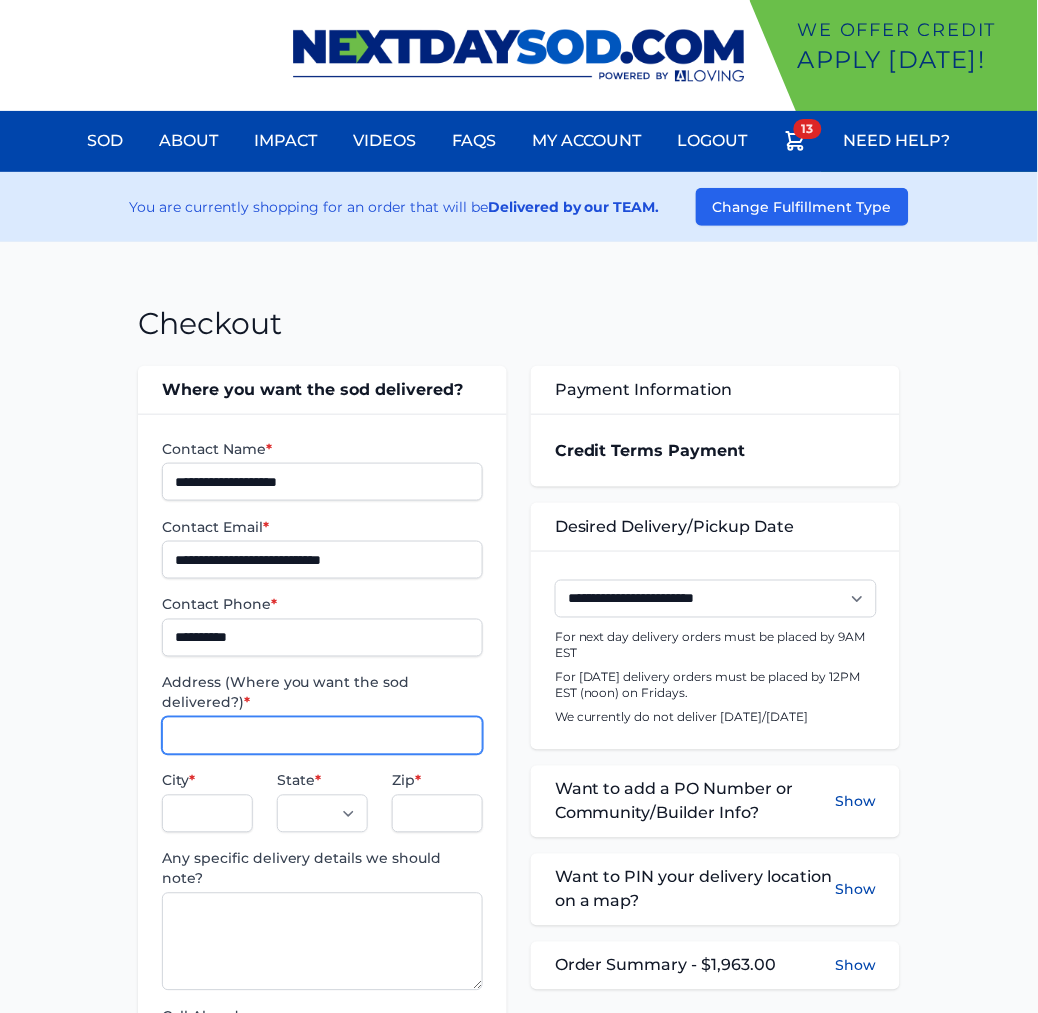 click on "Address (Where you want the sod delivered?)
*" at bounding box center (322, 736) 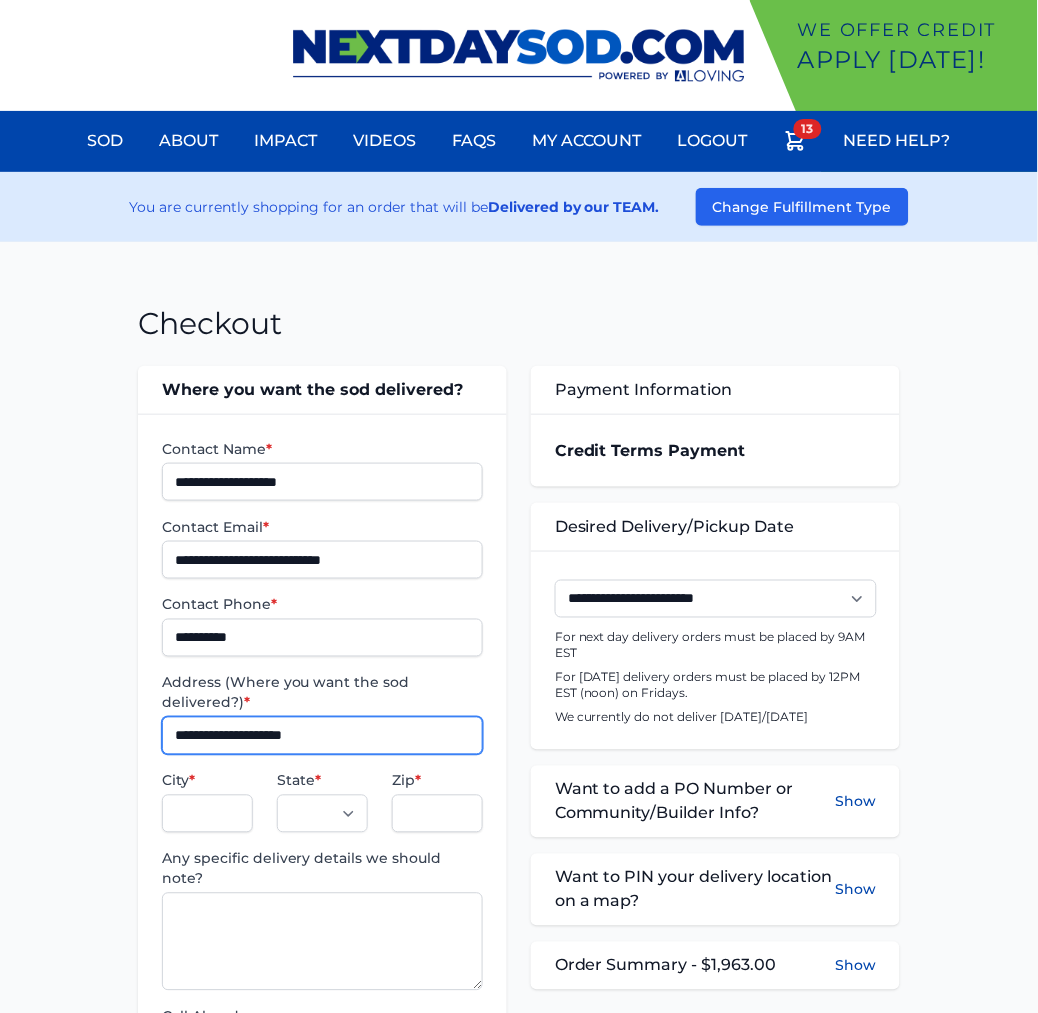 type on "**********" 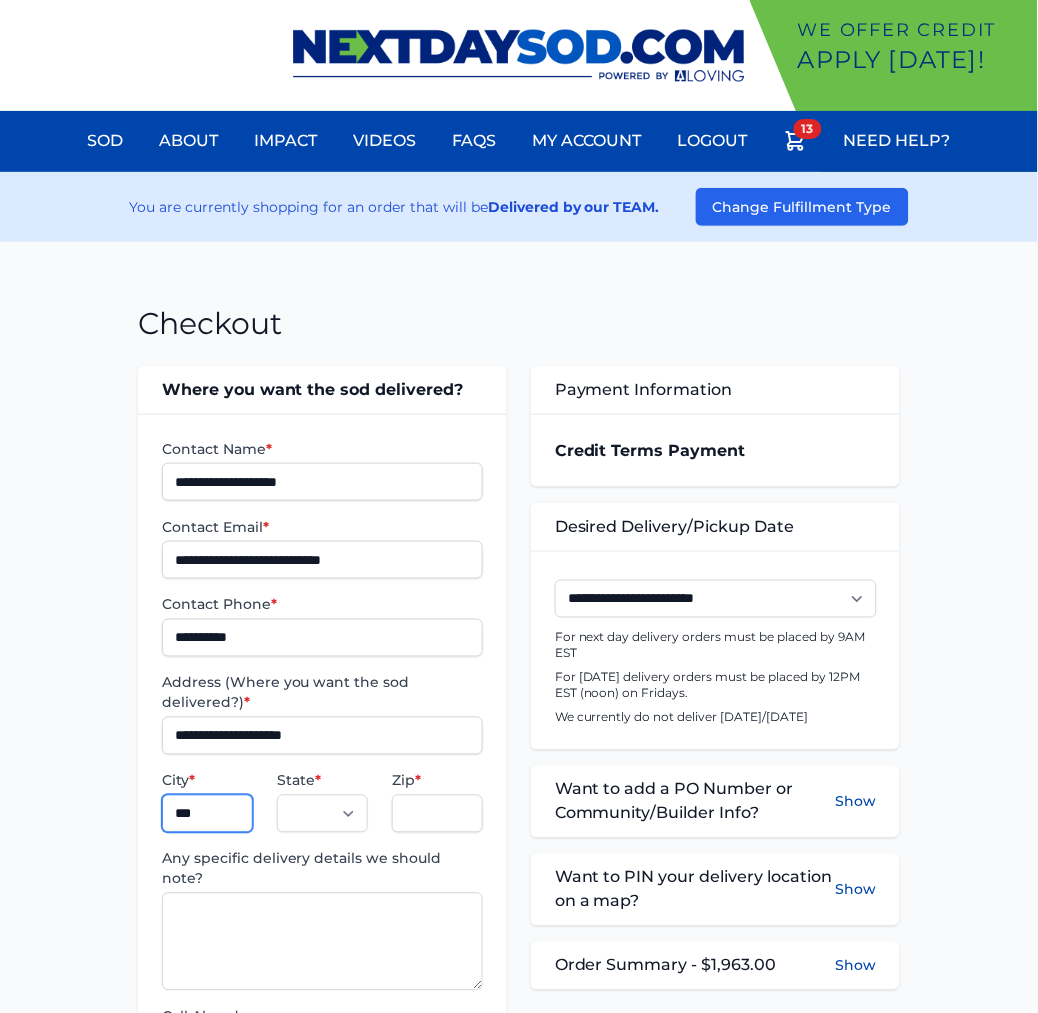 type on "********" 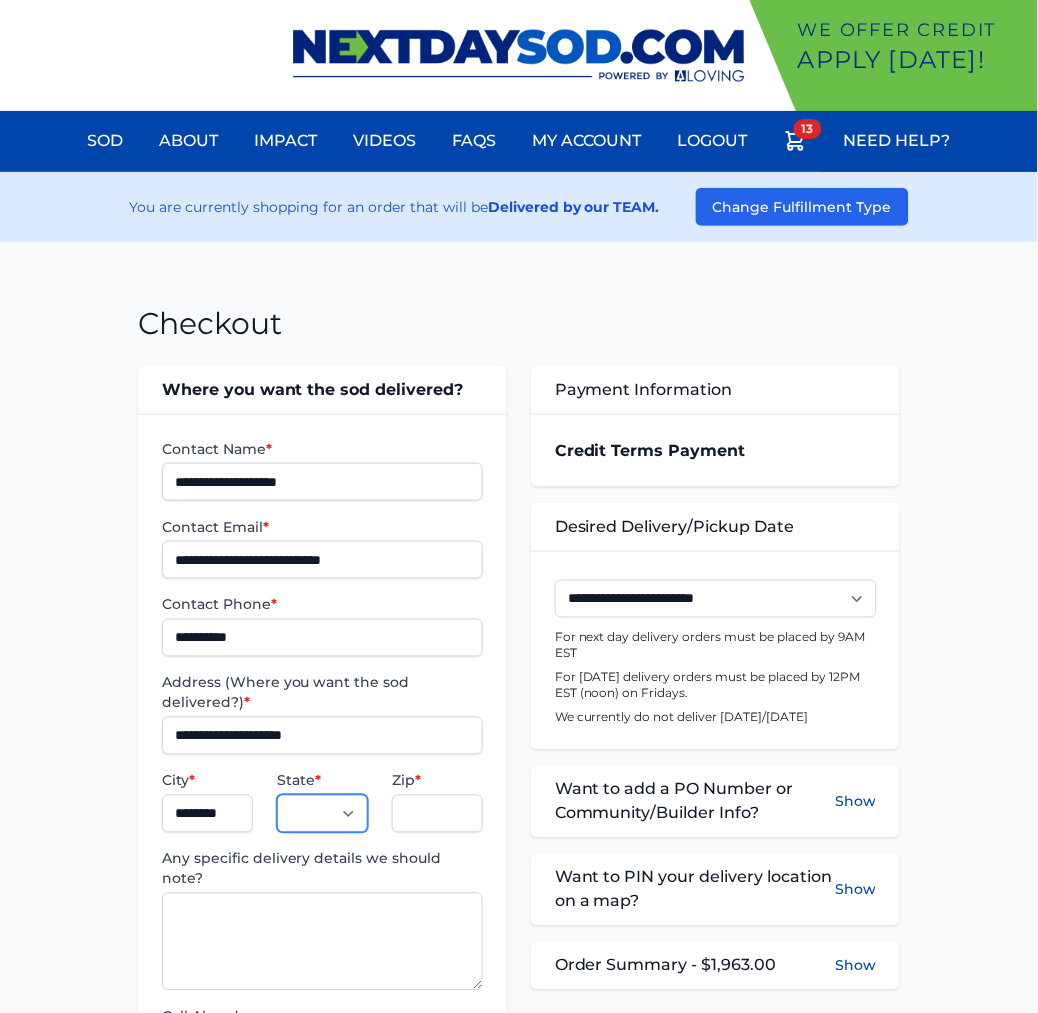 select on "**" 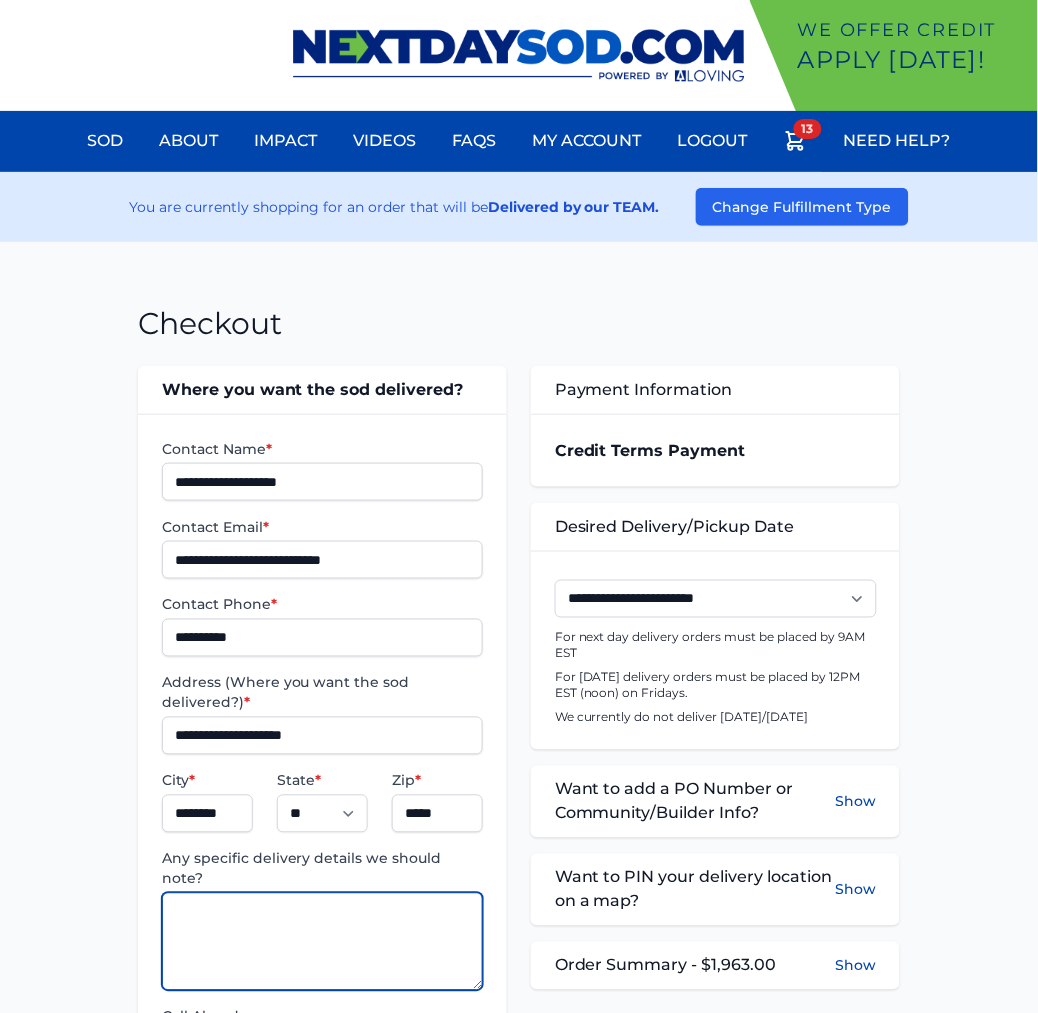 paste on "**********" 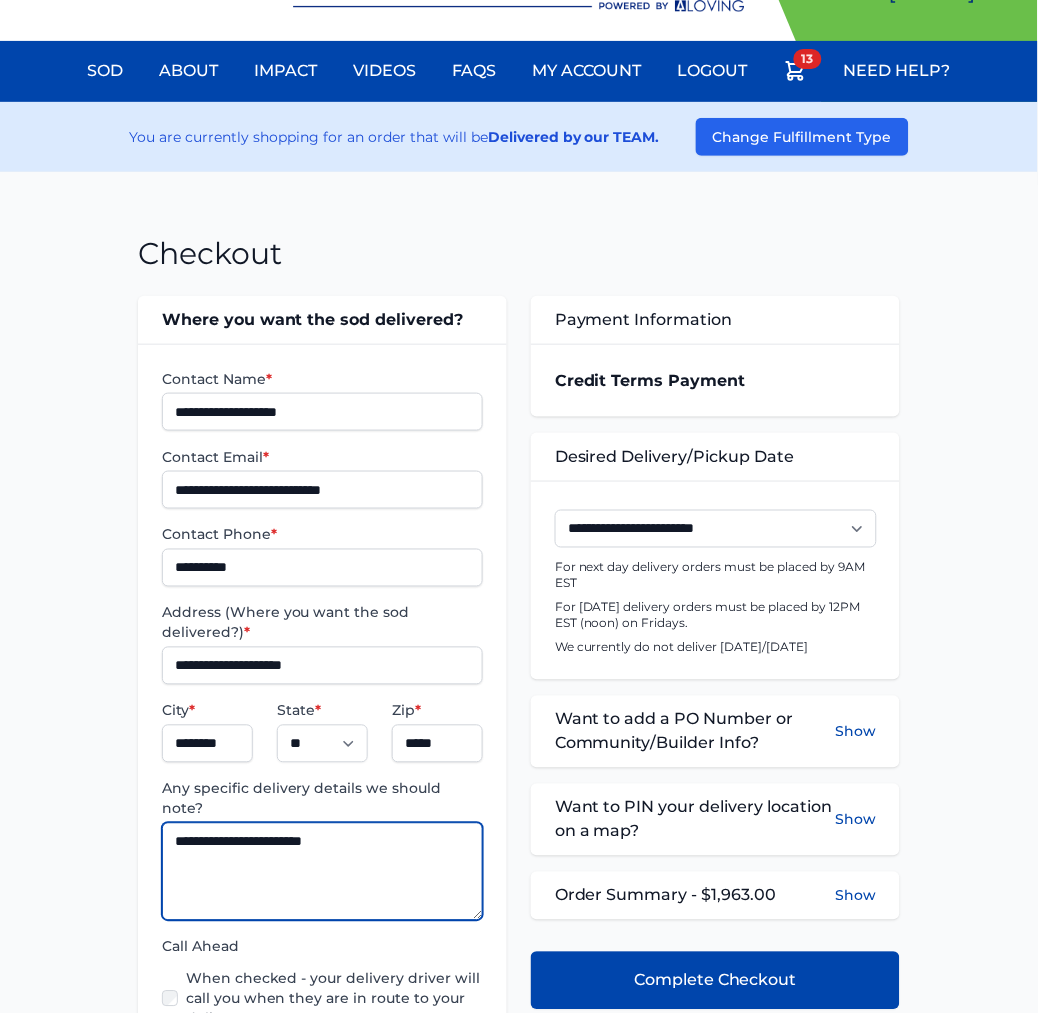 scroll, scrollTop: 333, scrollLeft: 0, axis: vertical 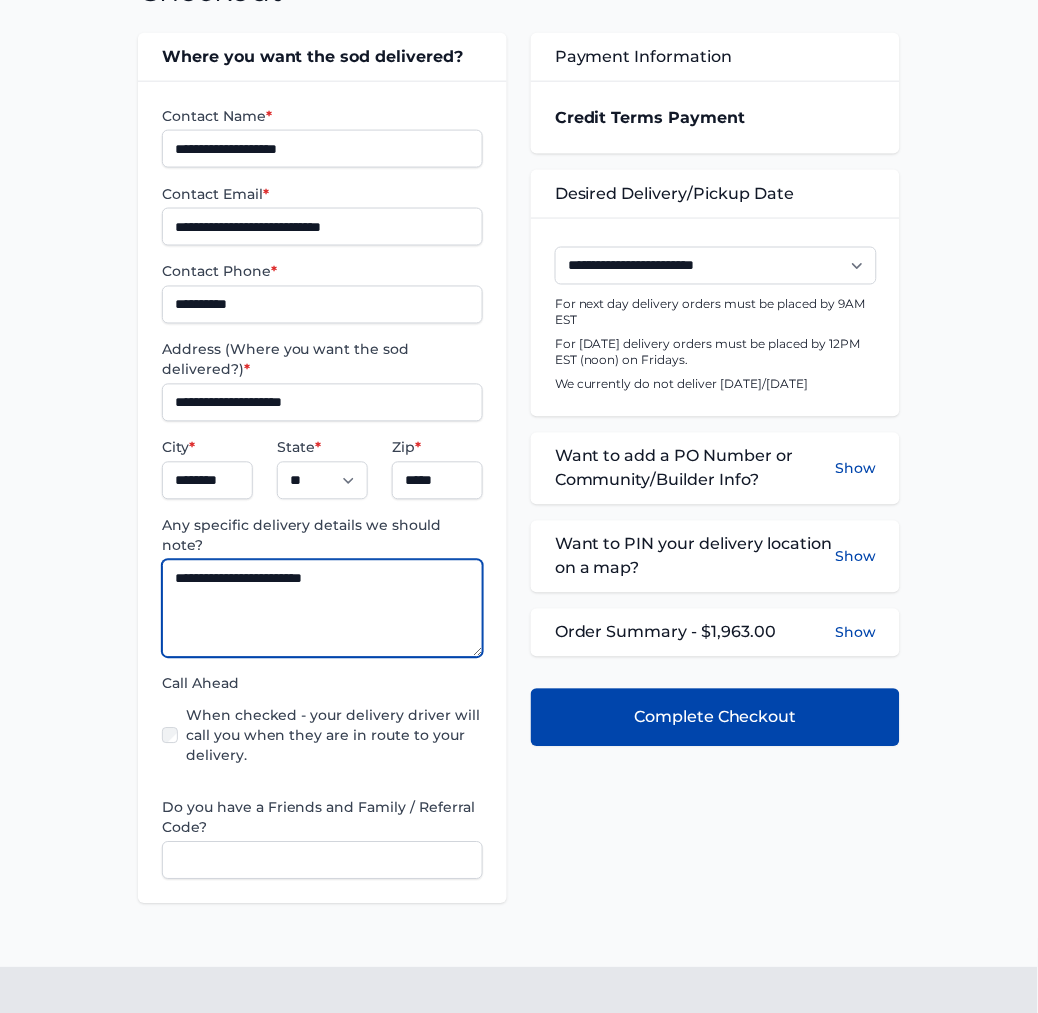 type on "**********" 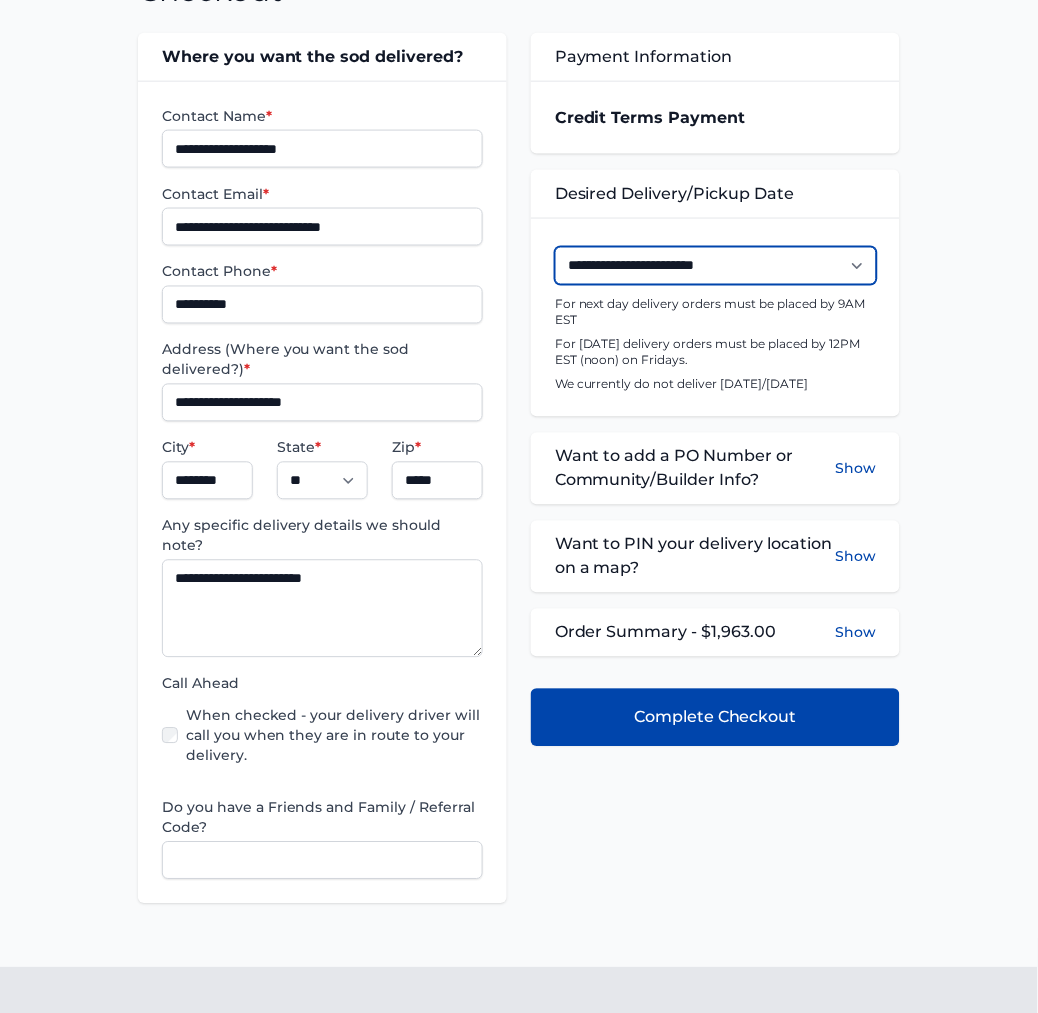 click on "**********" at bounding box center [716, 266] 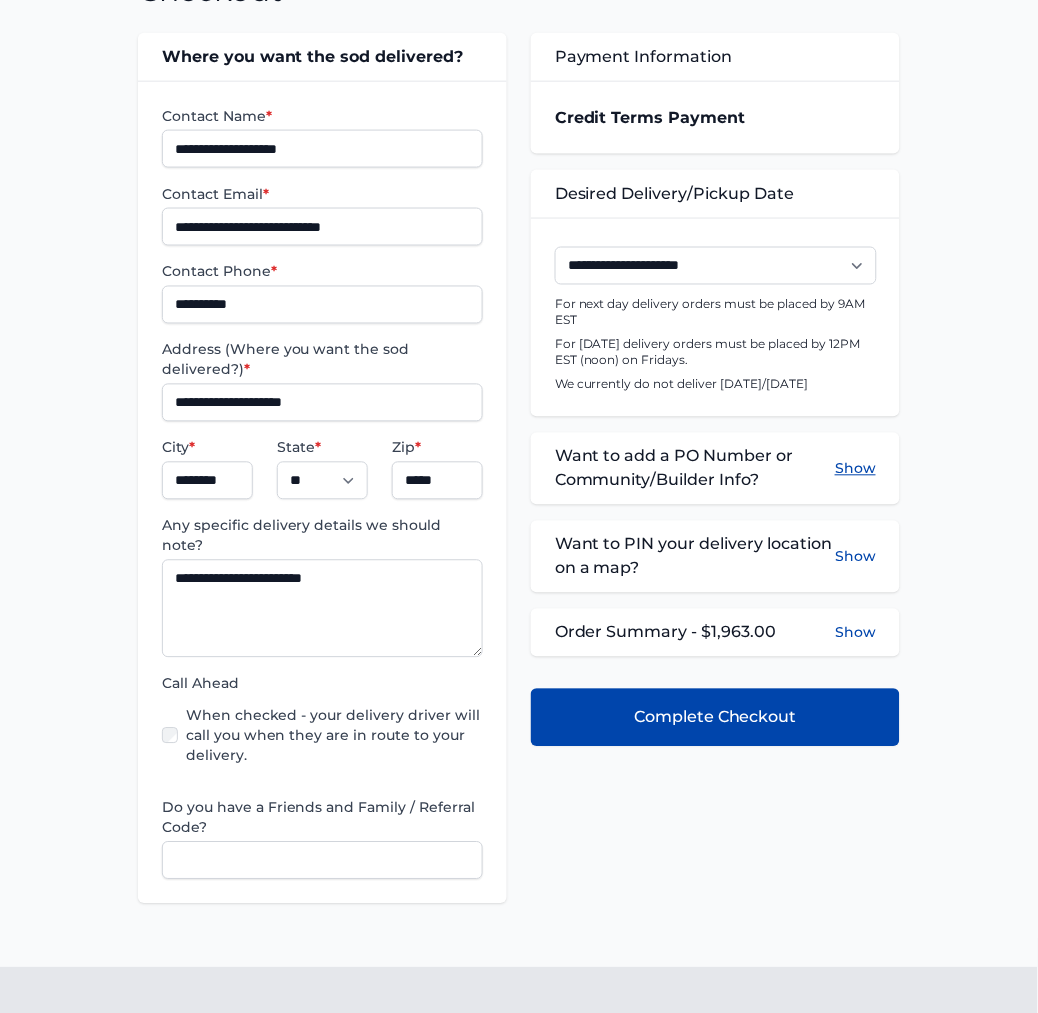 click on "Show" at bounding box center [855, 469] 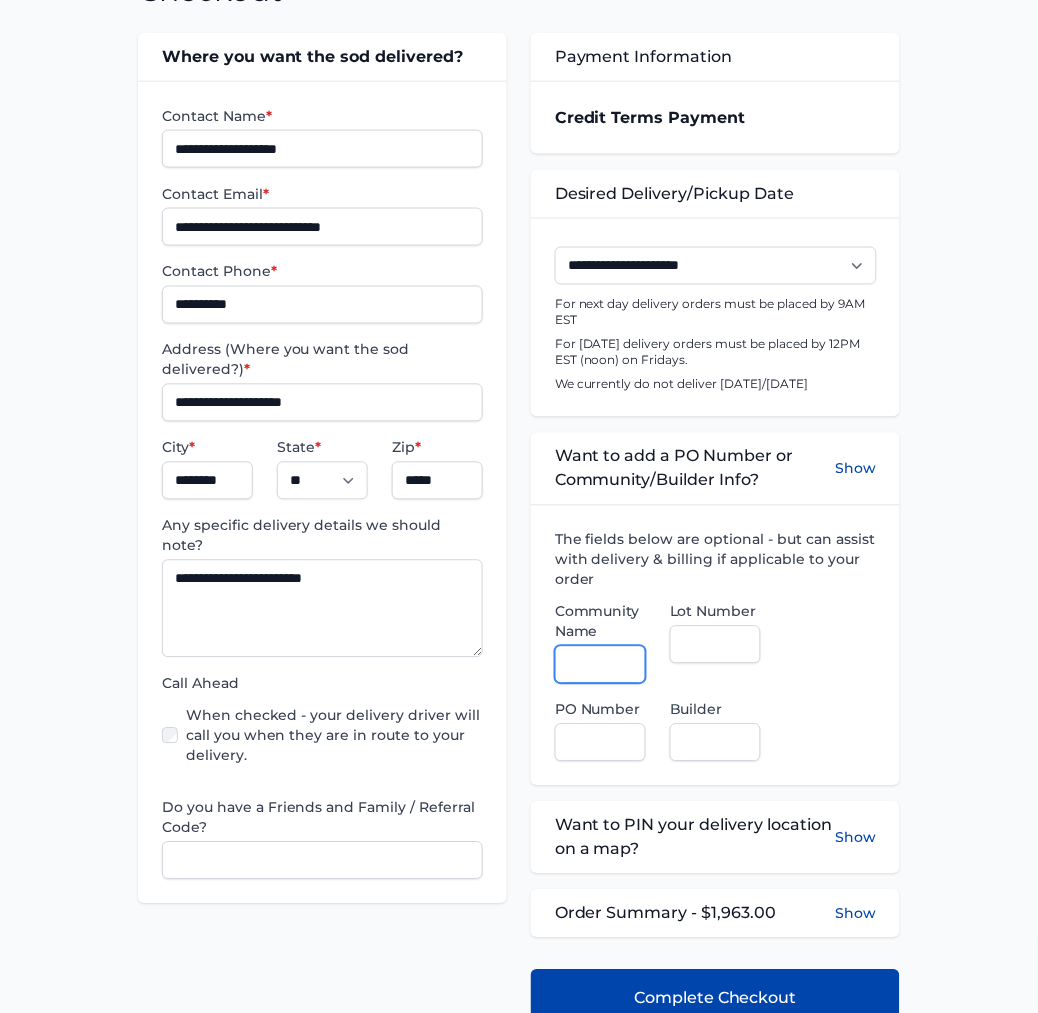 click on "Community Name" at bounding box center [600, 665] 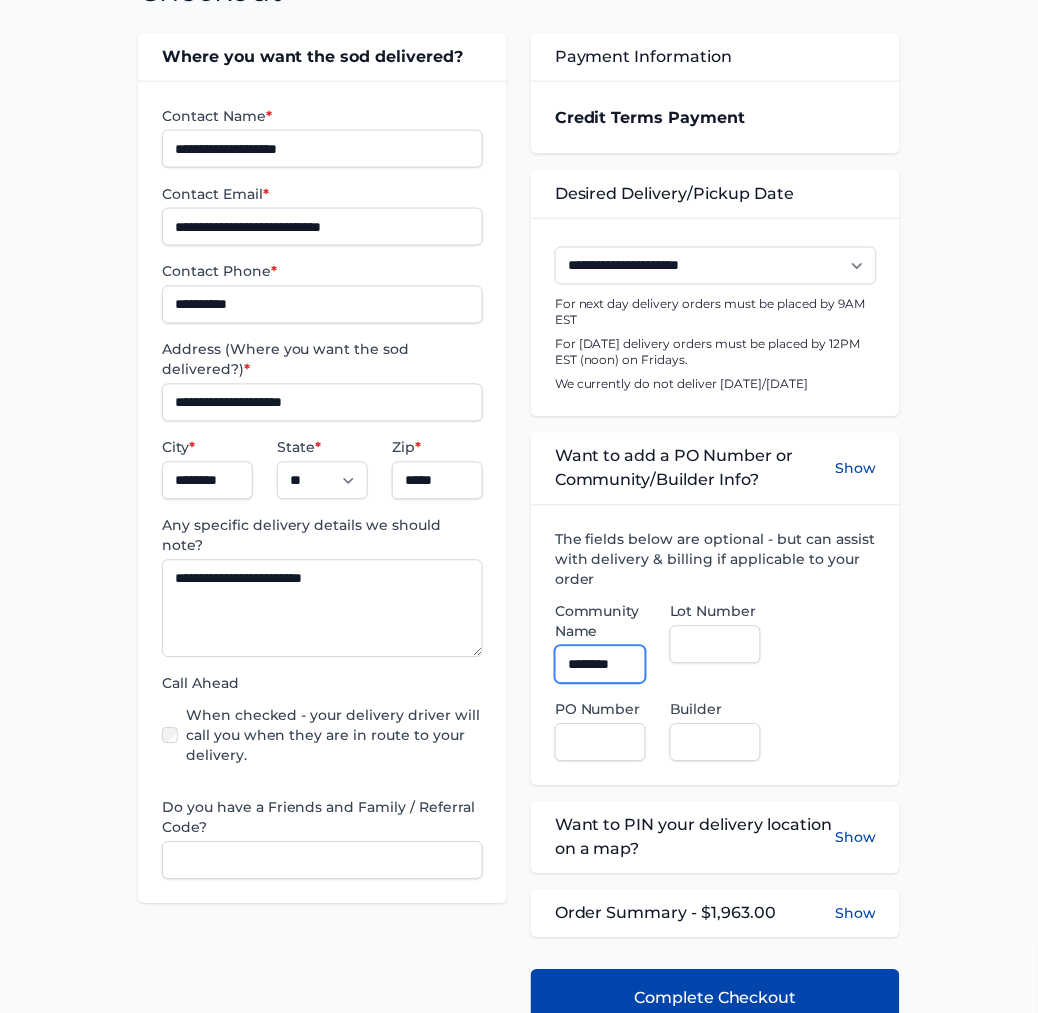 type on "**********" 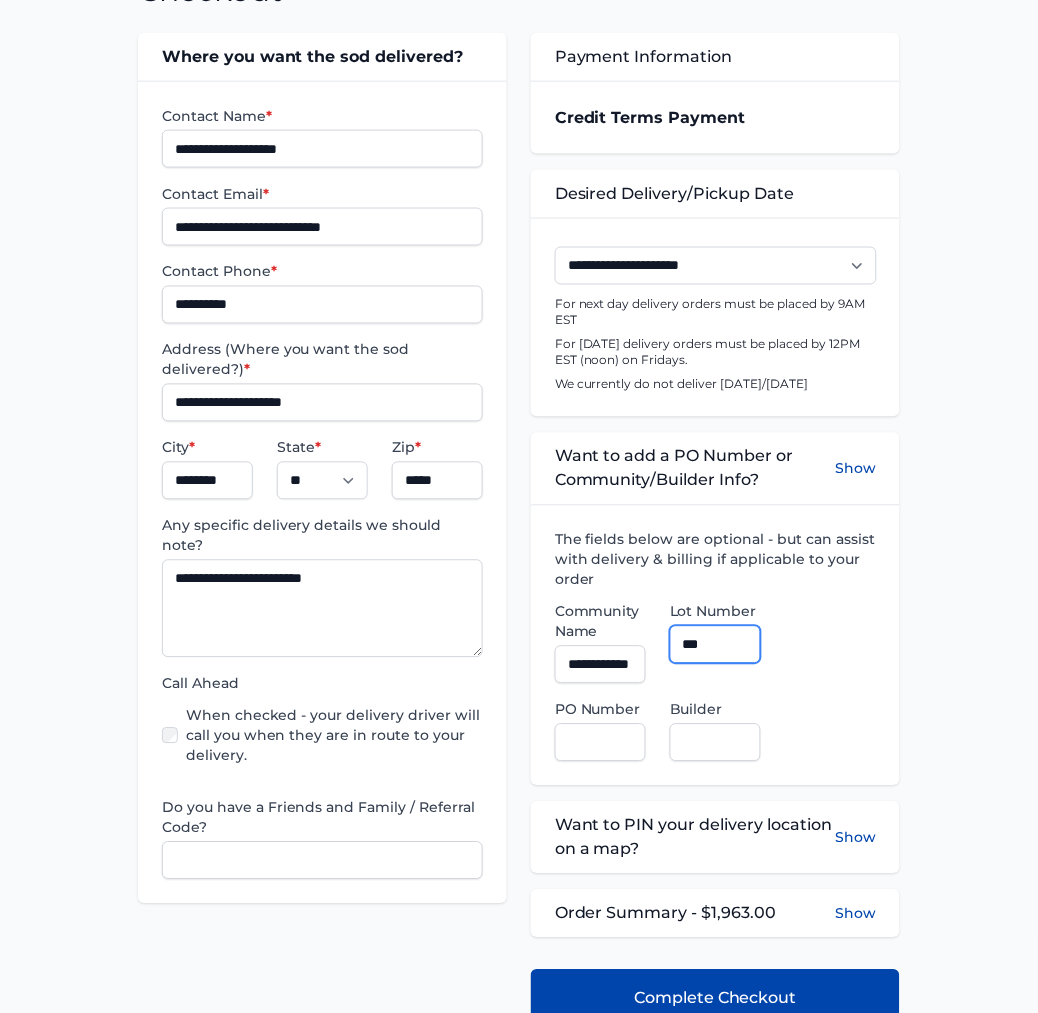 type on "***" 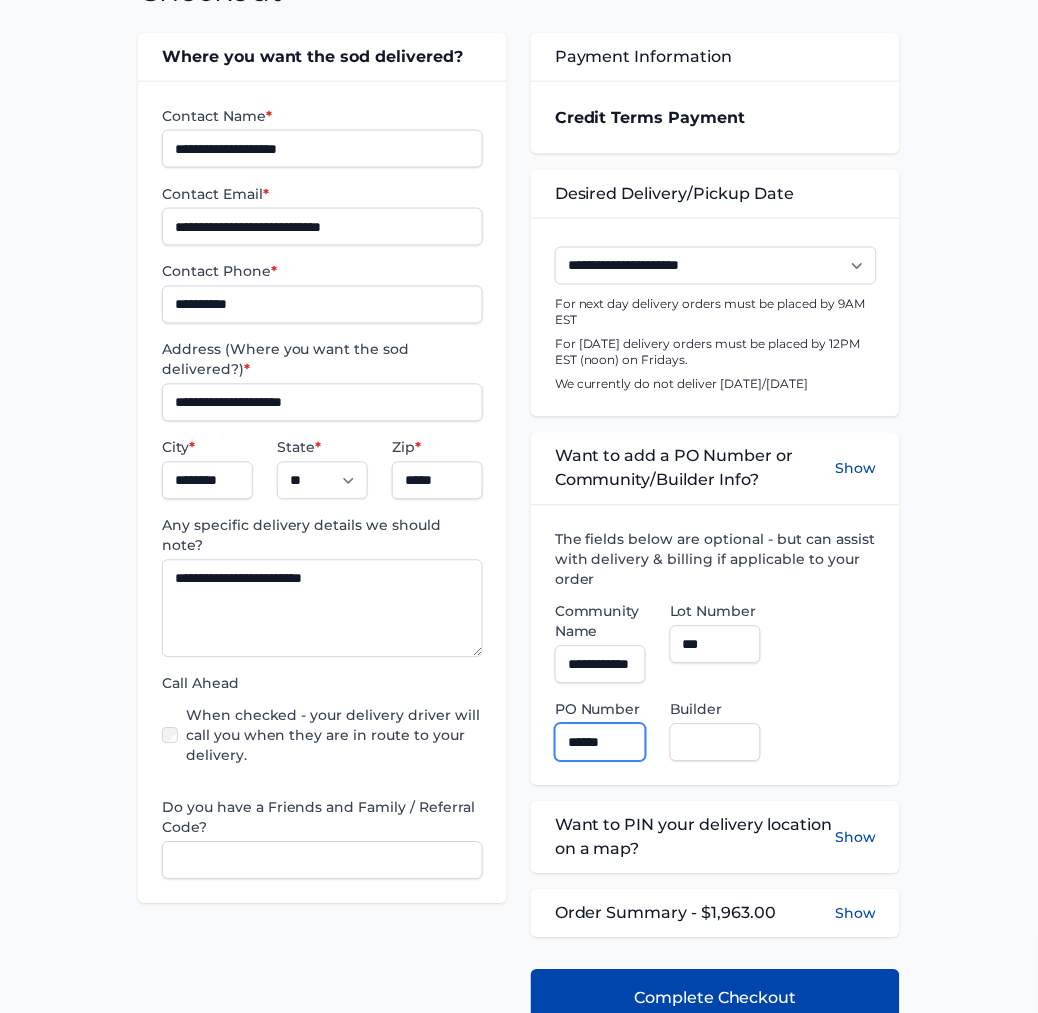 type on "******" 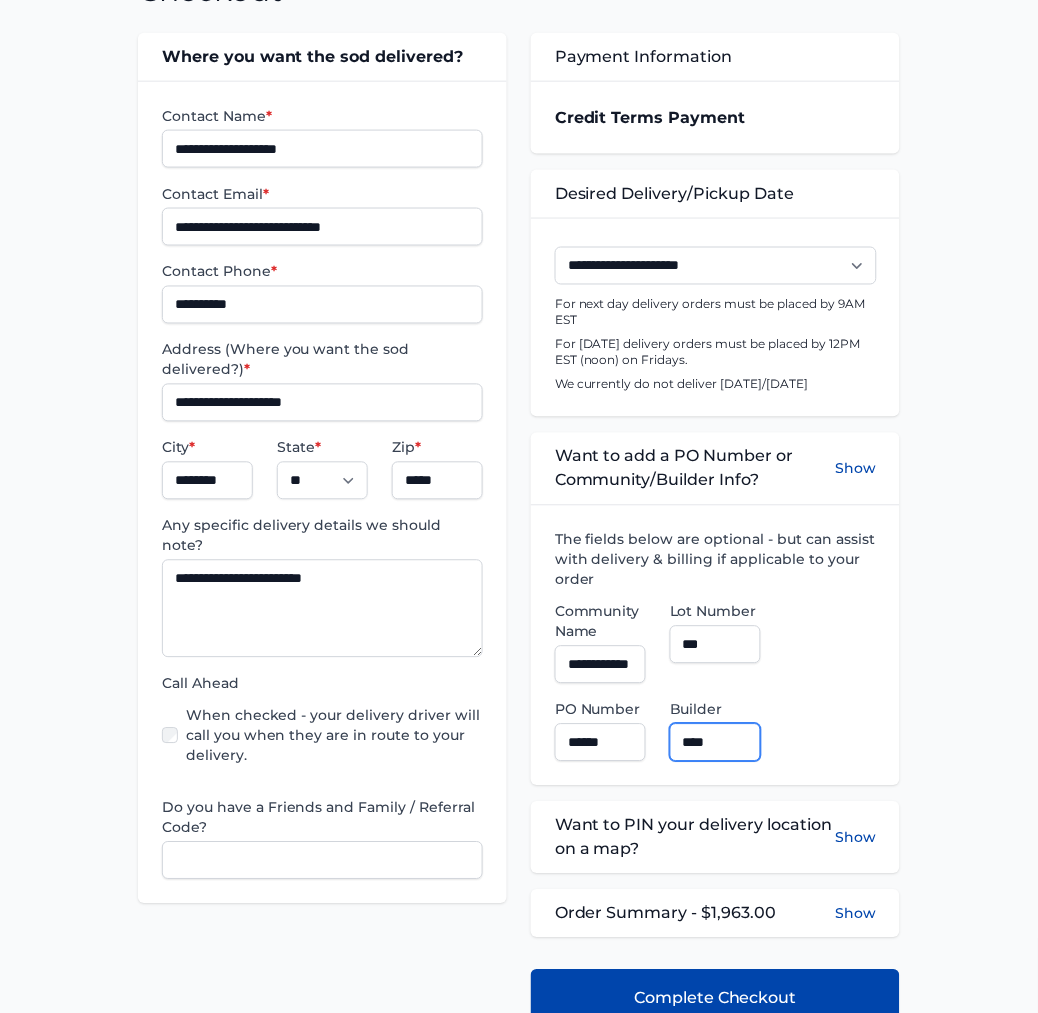 type on "**********" 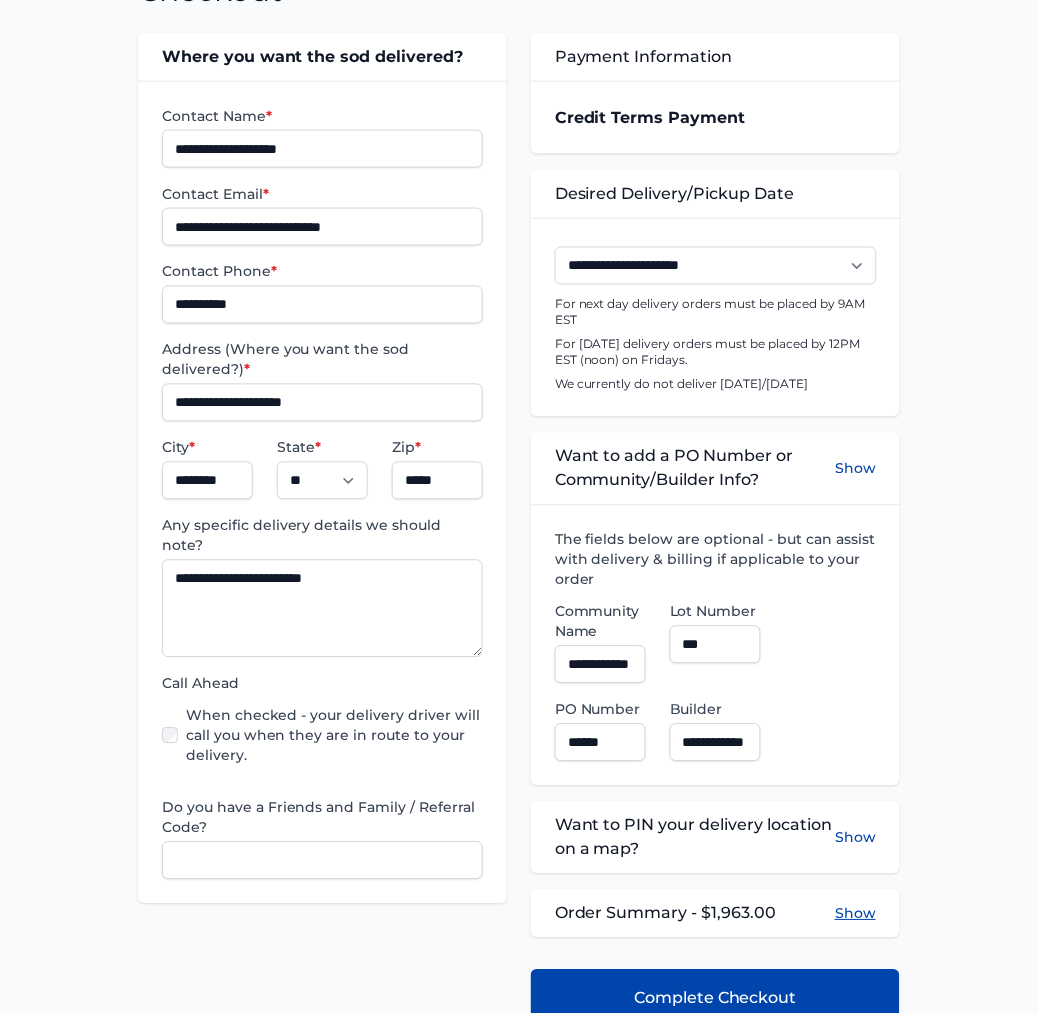 click on "Show" at bounding box center (855, 914) 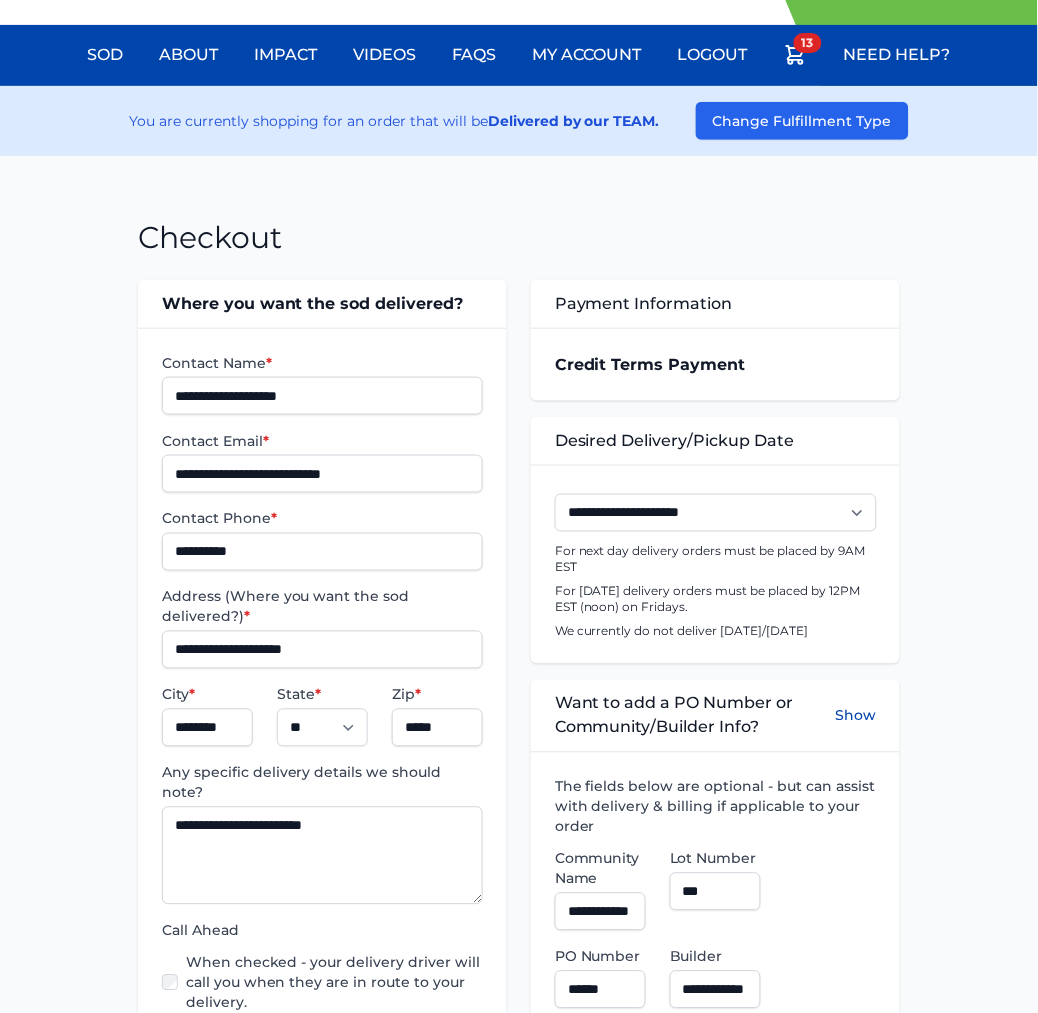 scroll, scrollTop: 0, scrollLeft: 0, axis: both 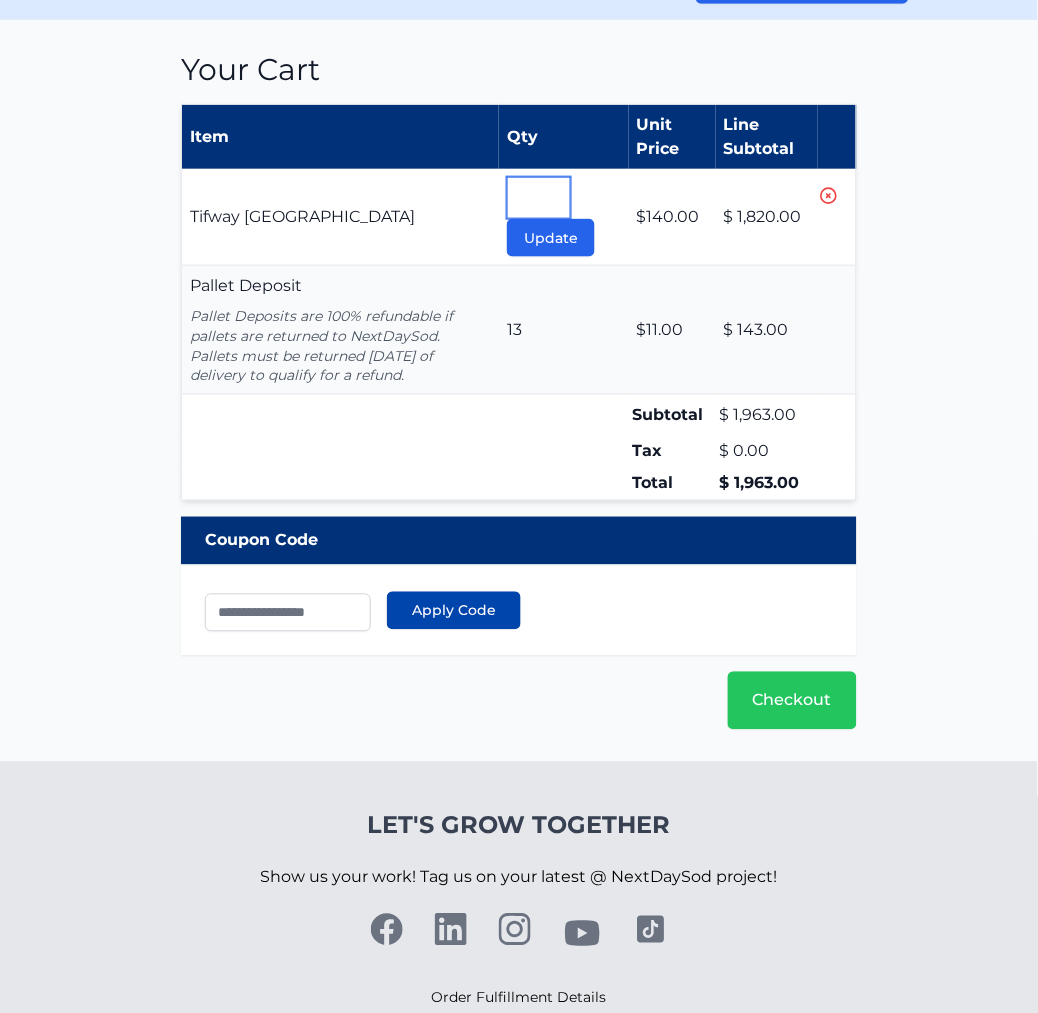 type on "**" 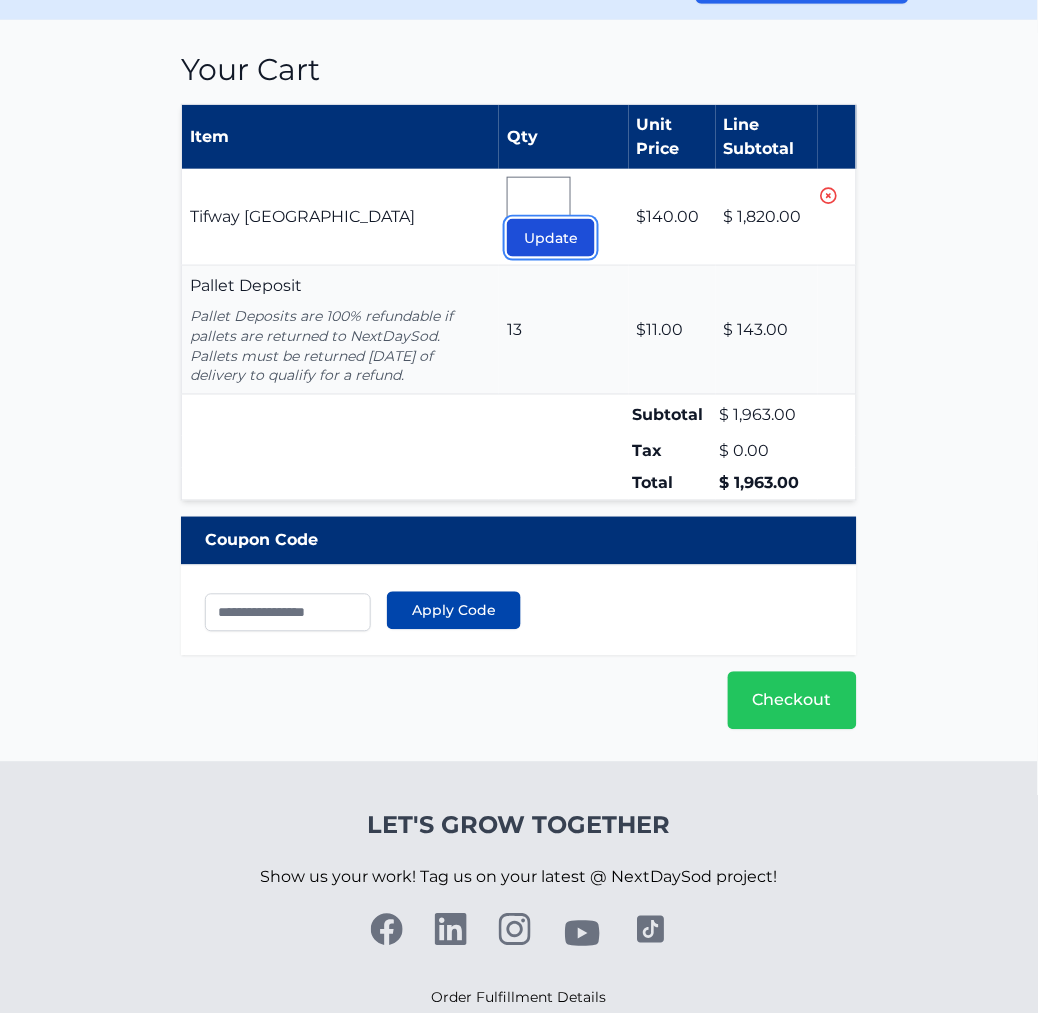 click on "Update" at bounding box center [551, 238] 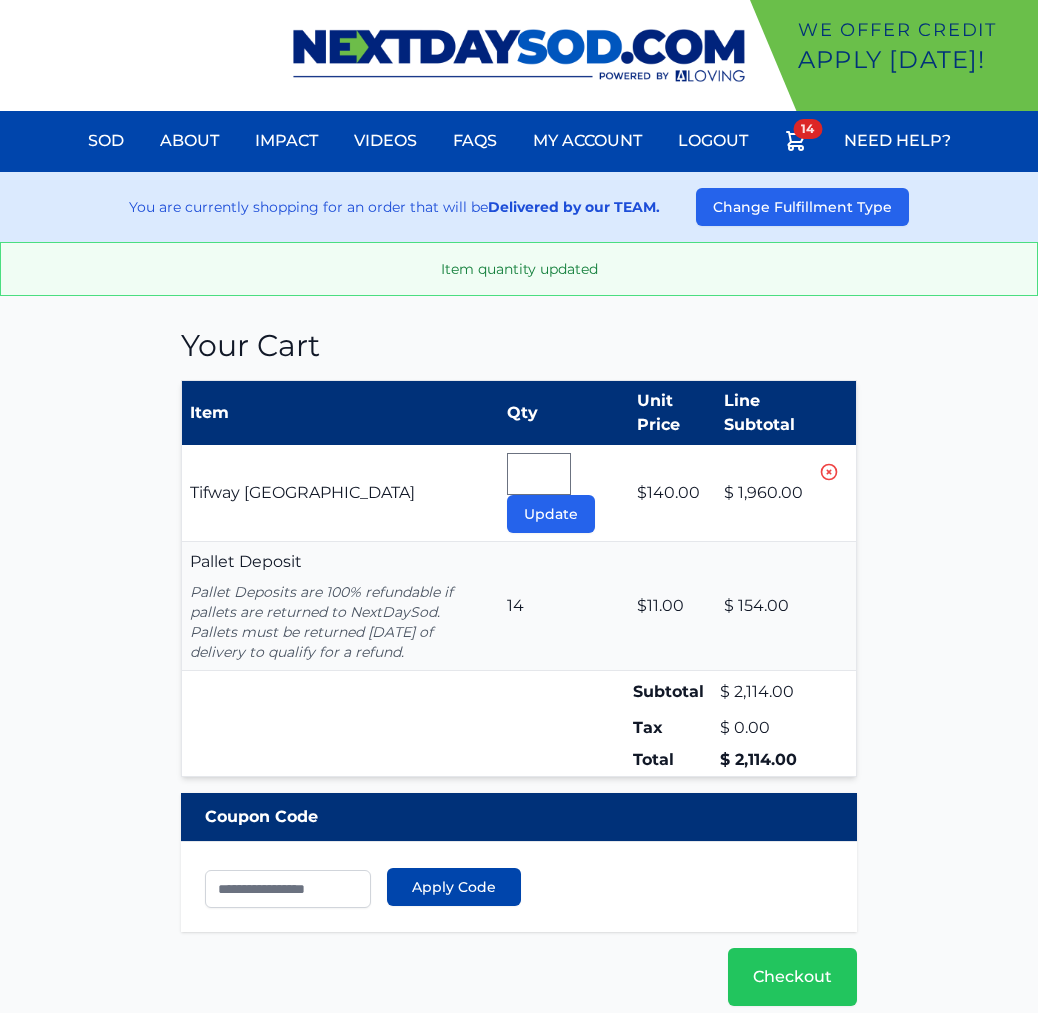 scroll, scrollTop: 0, scrollLeft: 0, axis: both 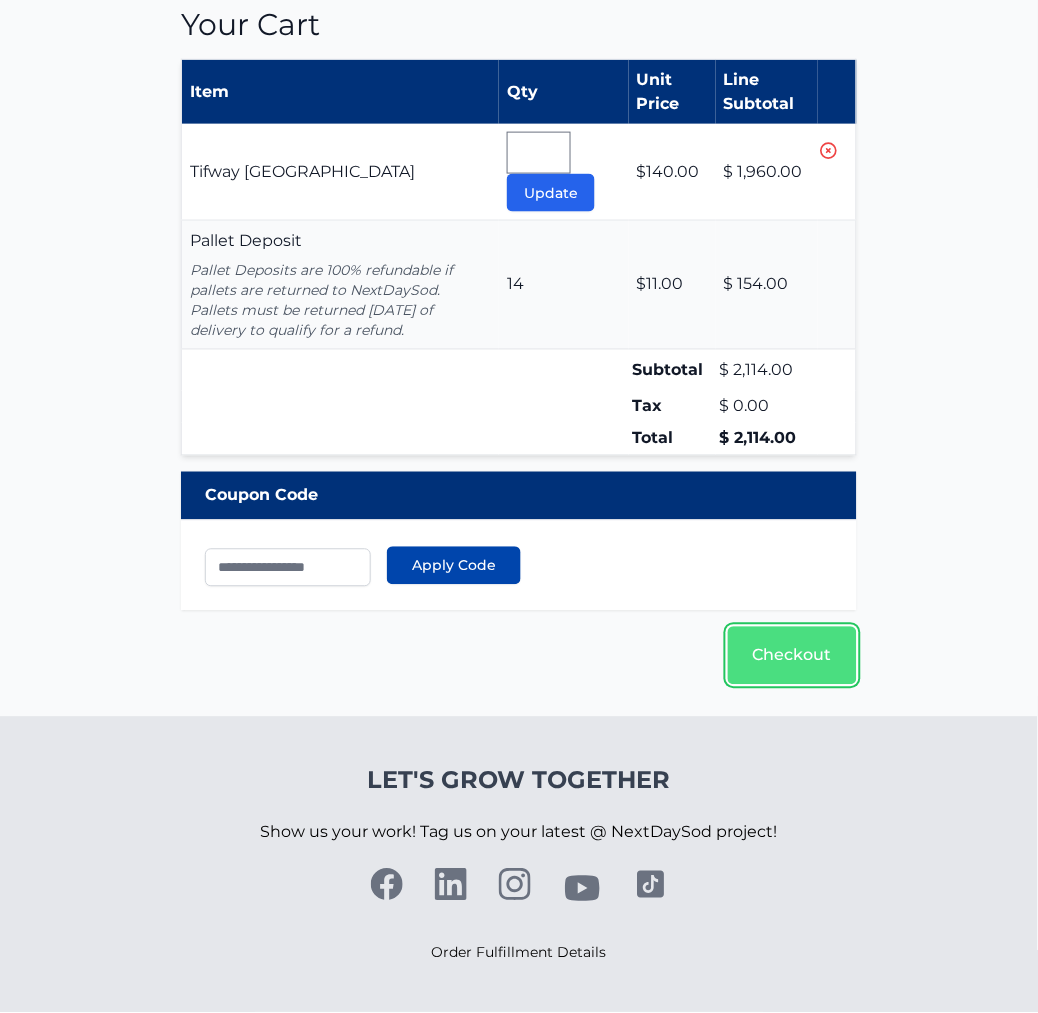 click on "Checkout" at bounding box center [792, 656] 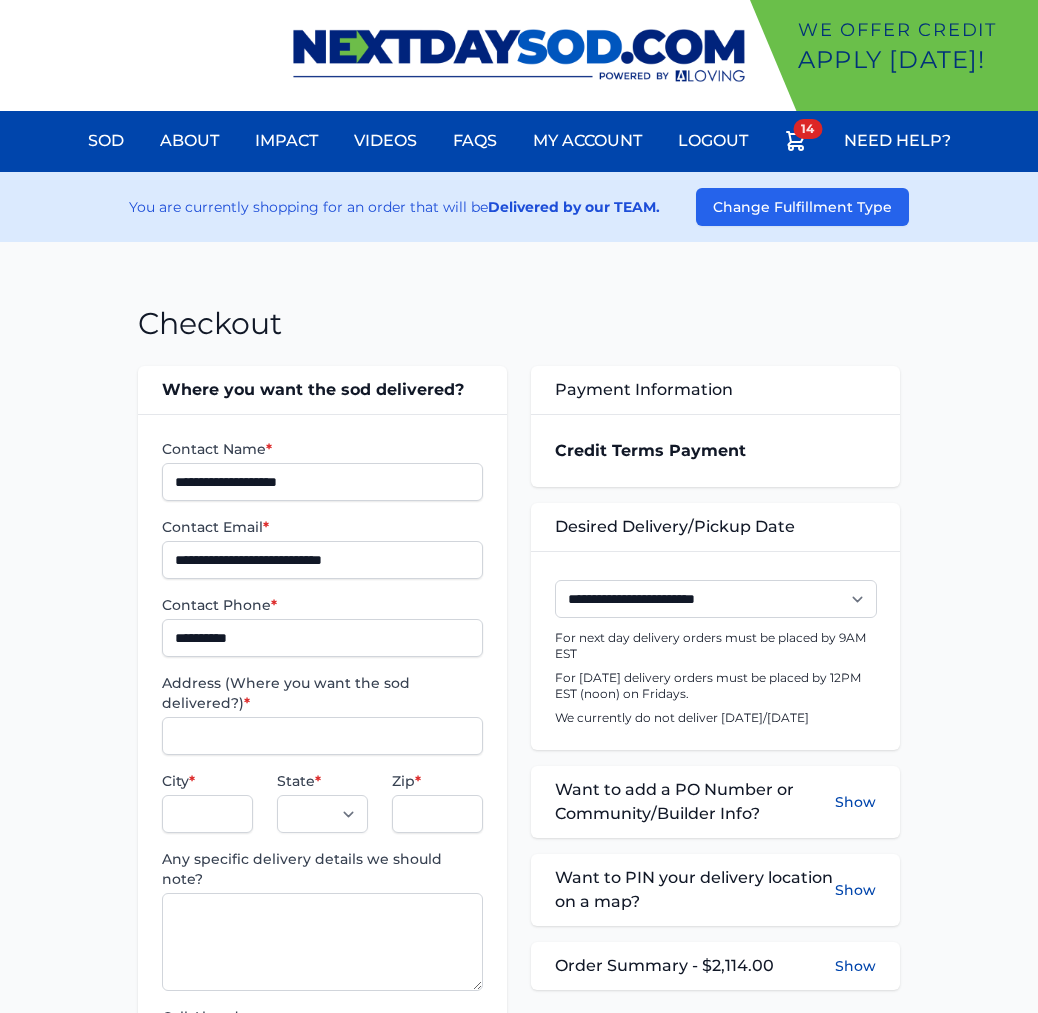 scroll, scrollTop: 0, scrollLeft: 0, axis: both 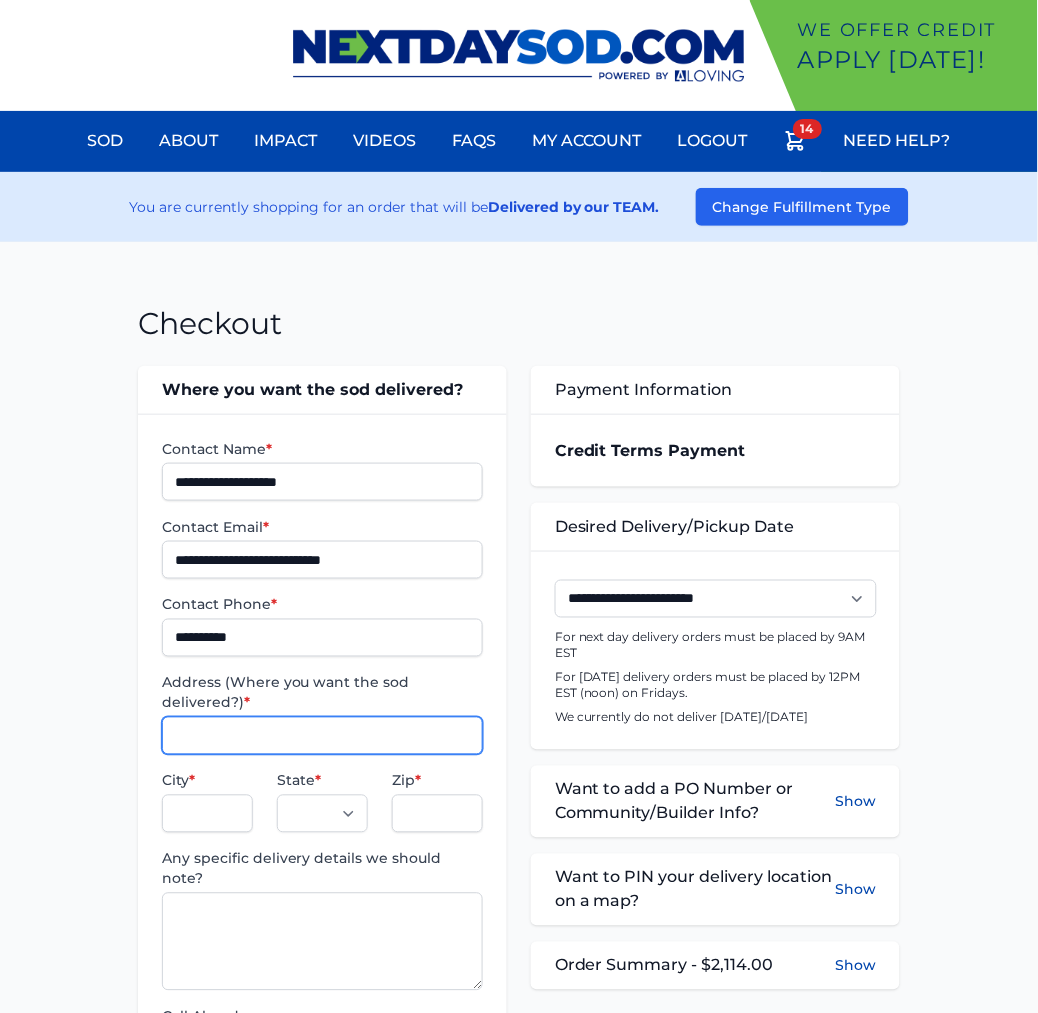 click on "Address (Where you want the sod delivered?)
*" at bounding box center (322, 736) 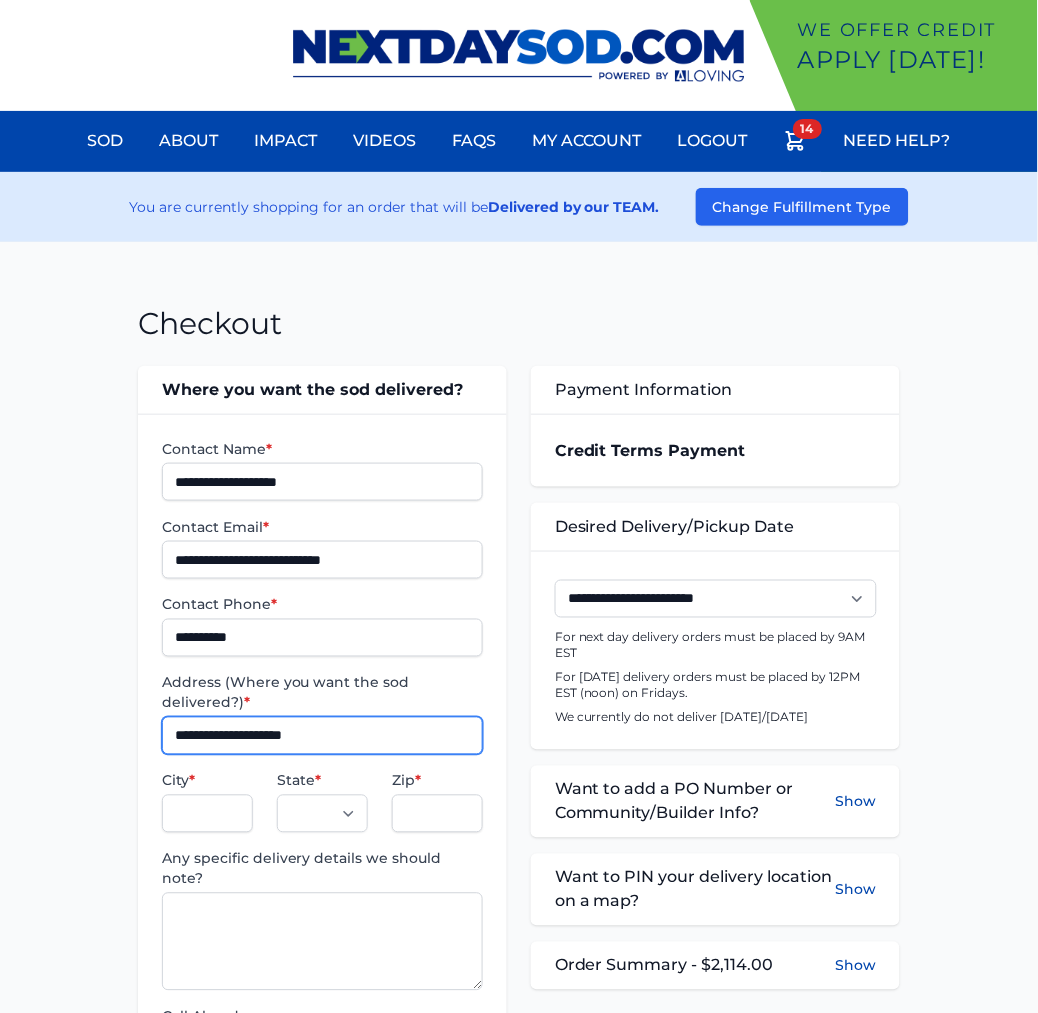 type on "**********" 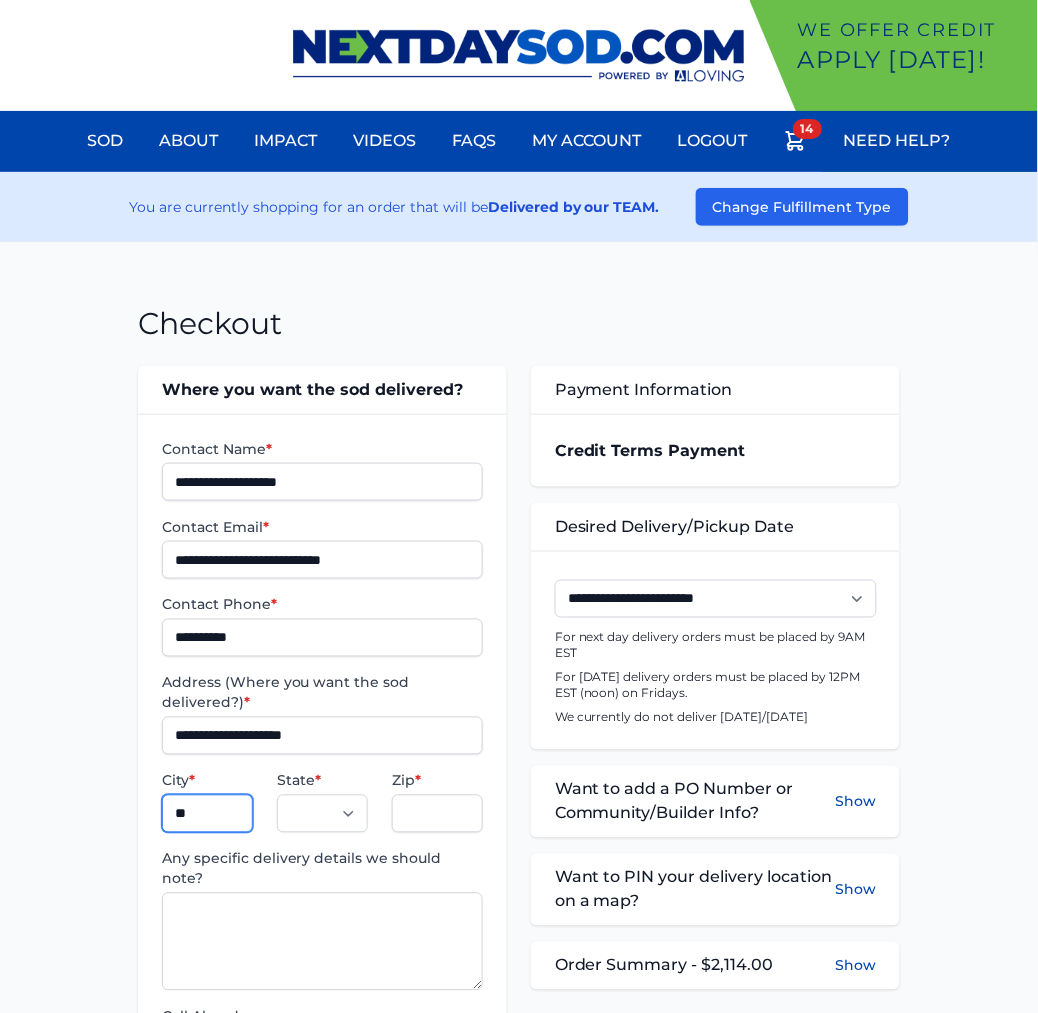 type on "********" 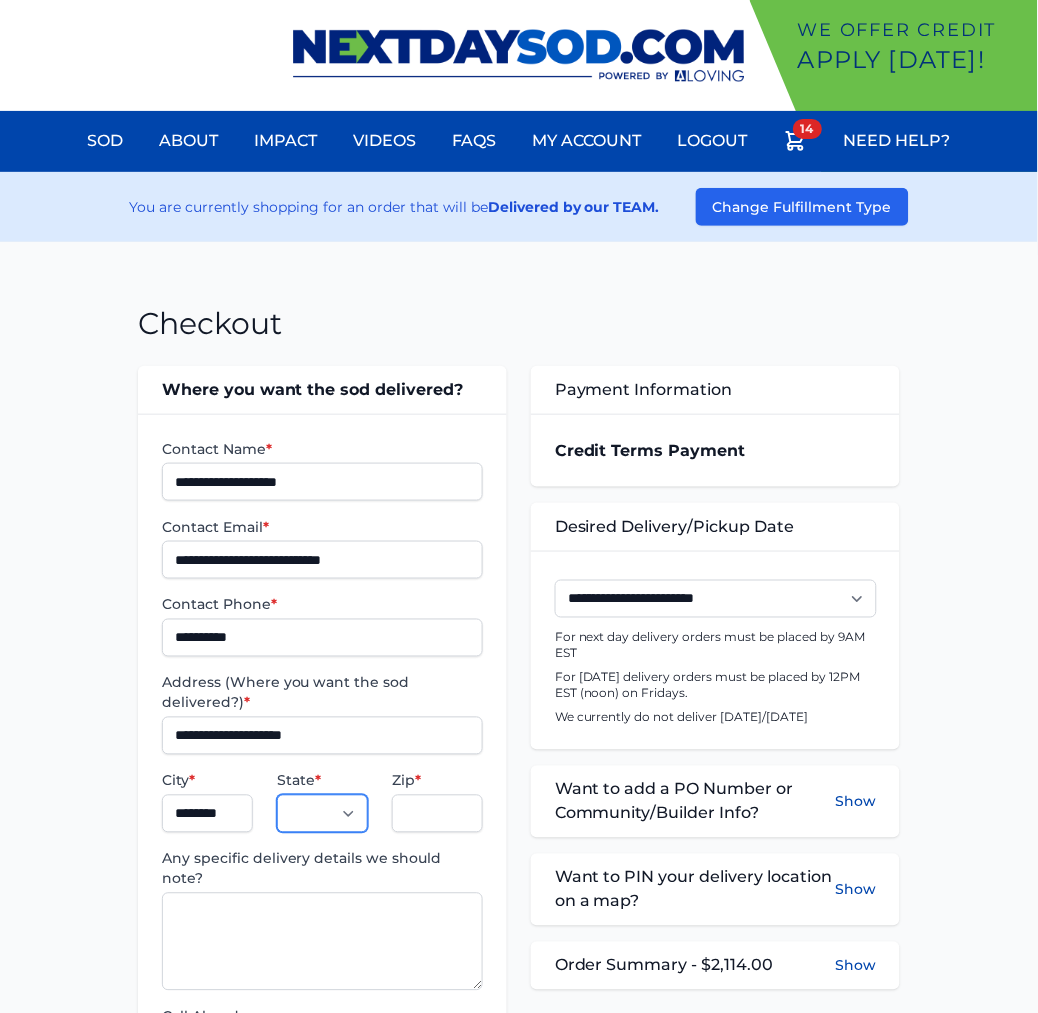 select on "**" 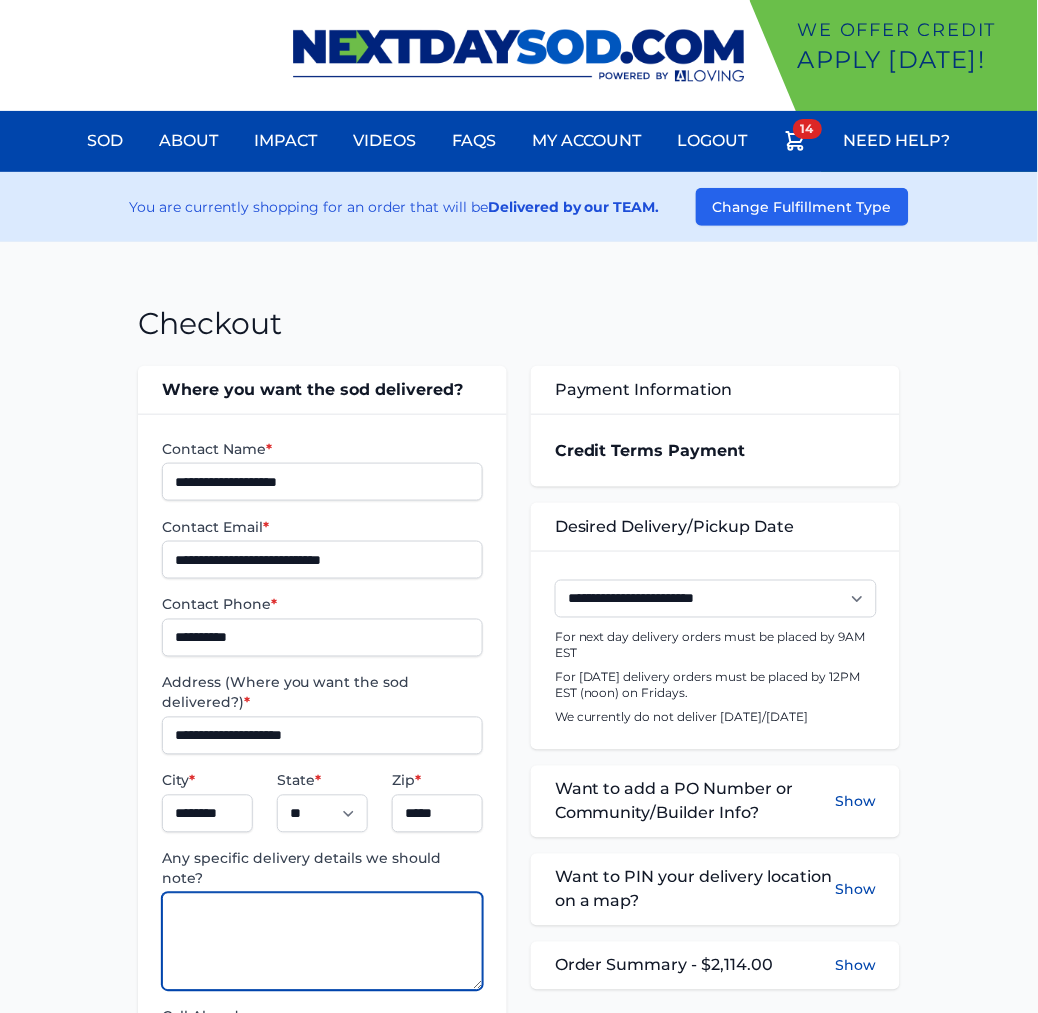 paste on "**********" 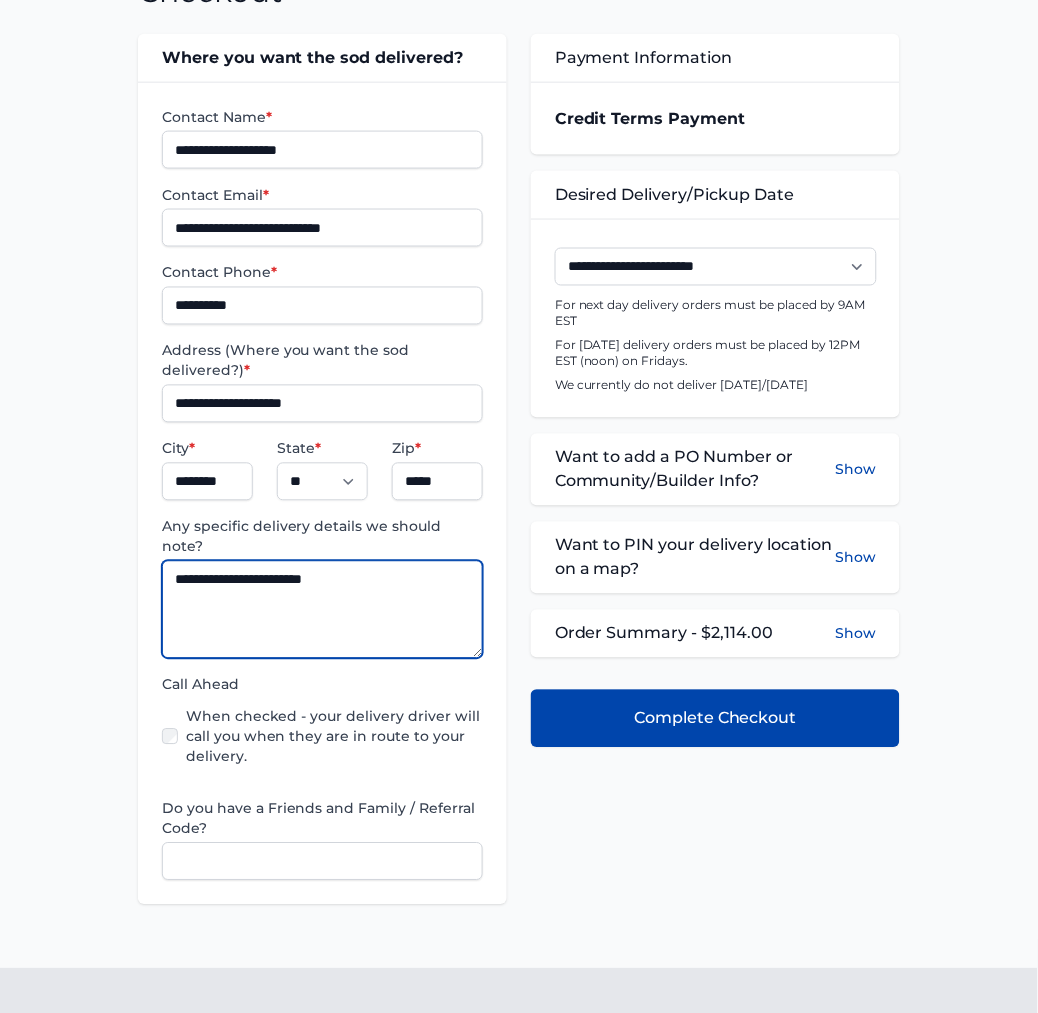 scroll, scrollTop: 333, scrollLeft: 0, axis: vertical 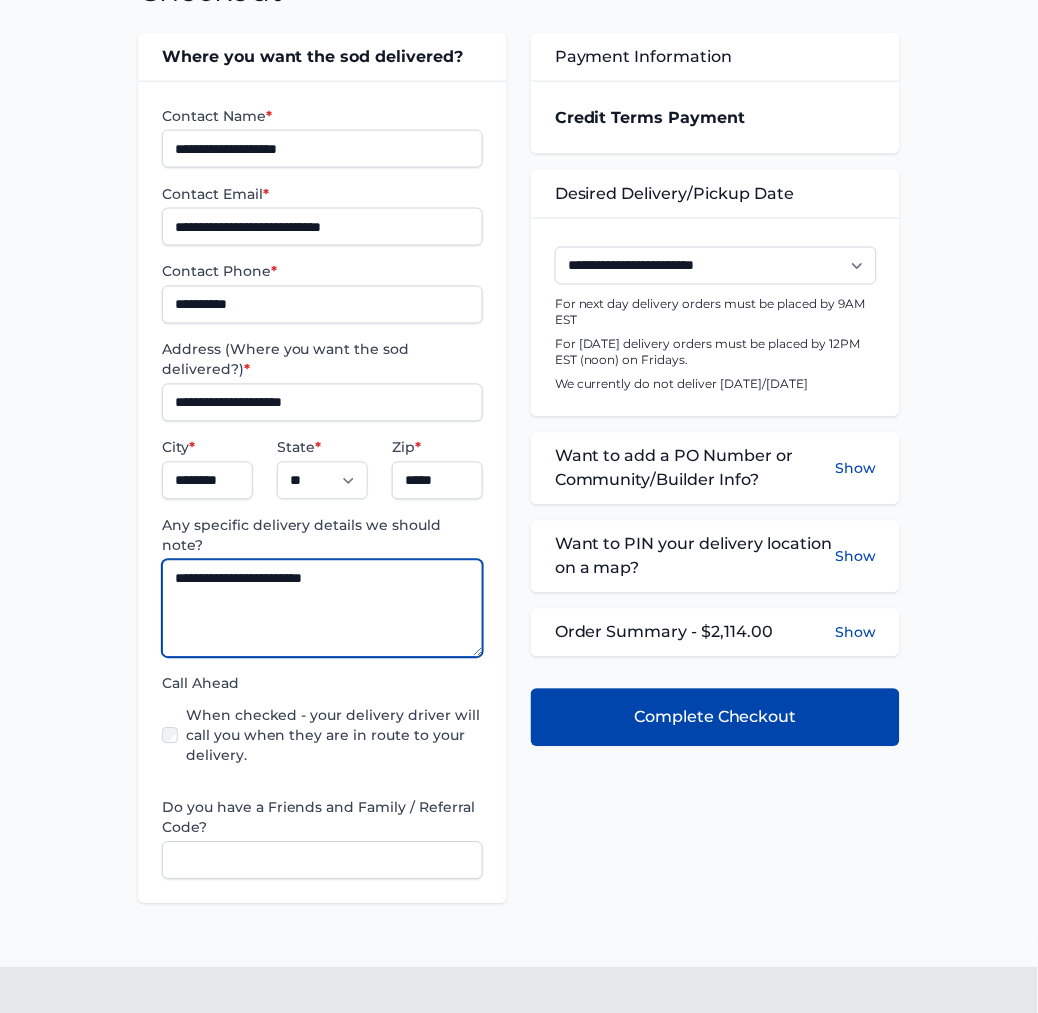 type on "**********" 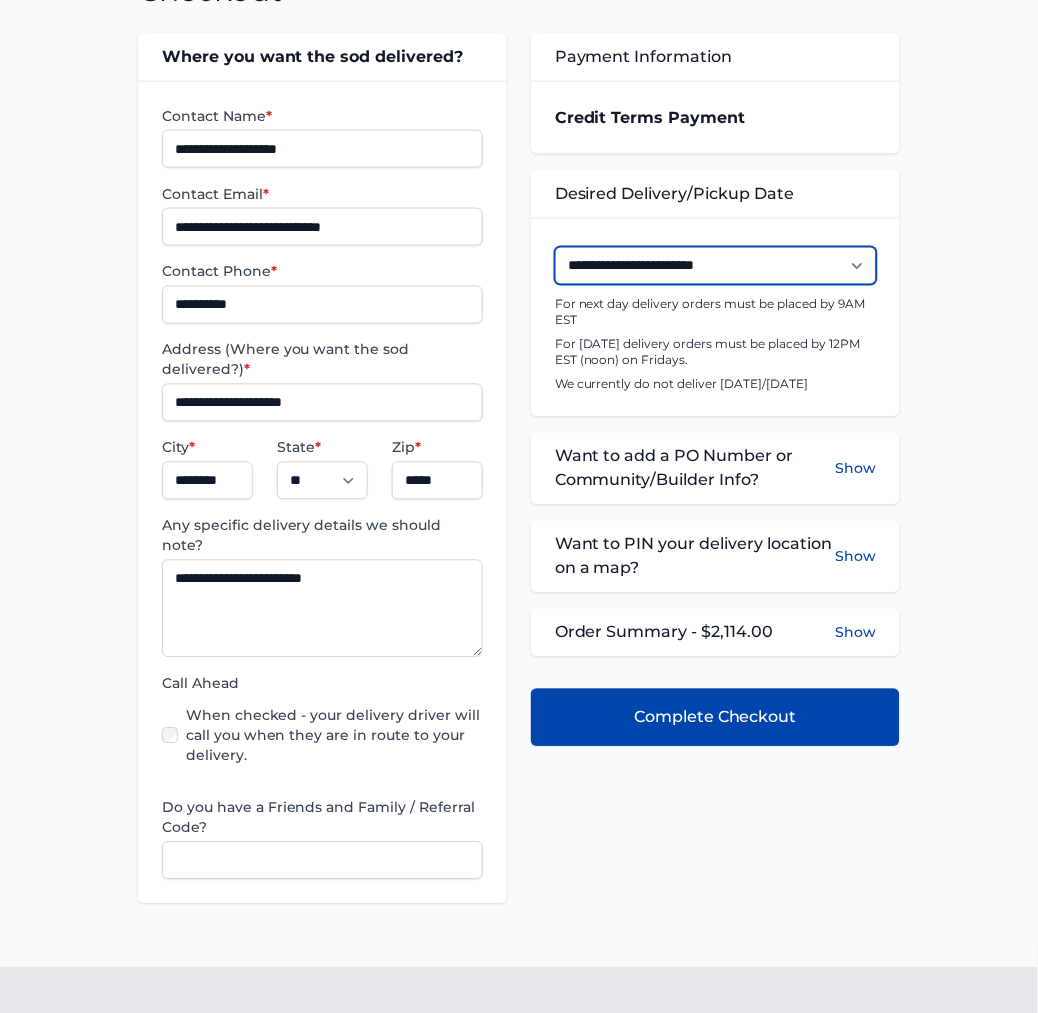 drag, startPoint x: 638, startPoint y: 265, endPoint x: 645, endPoint y: 274, distance: 11.401754 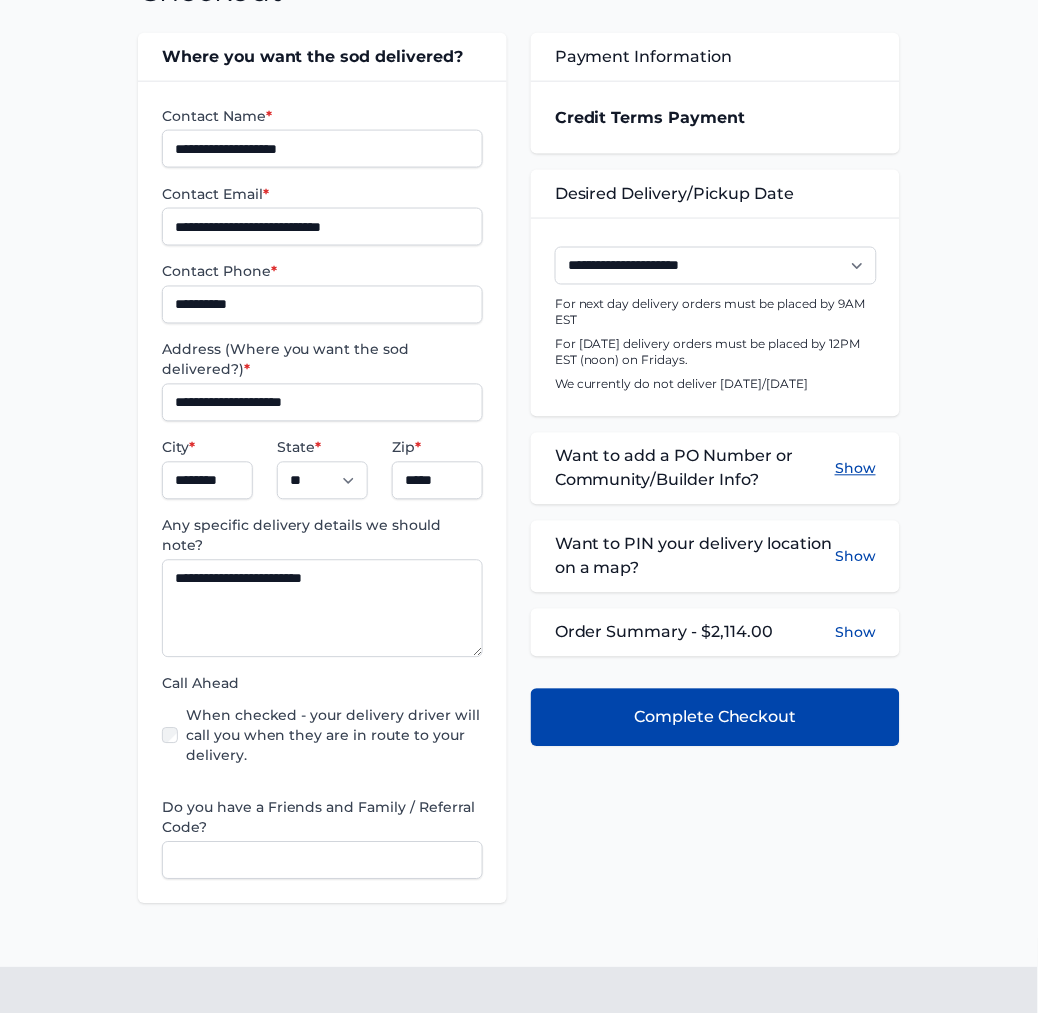 click on "Show" at bounding box center (855, 469) 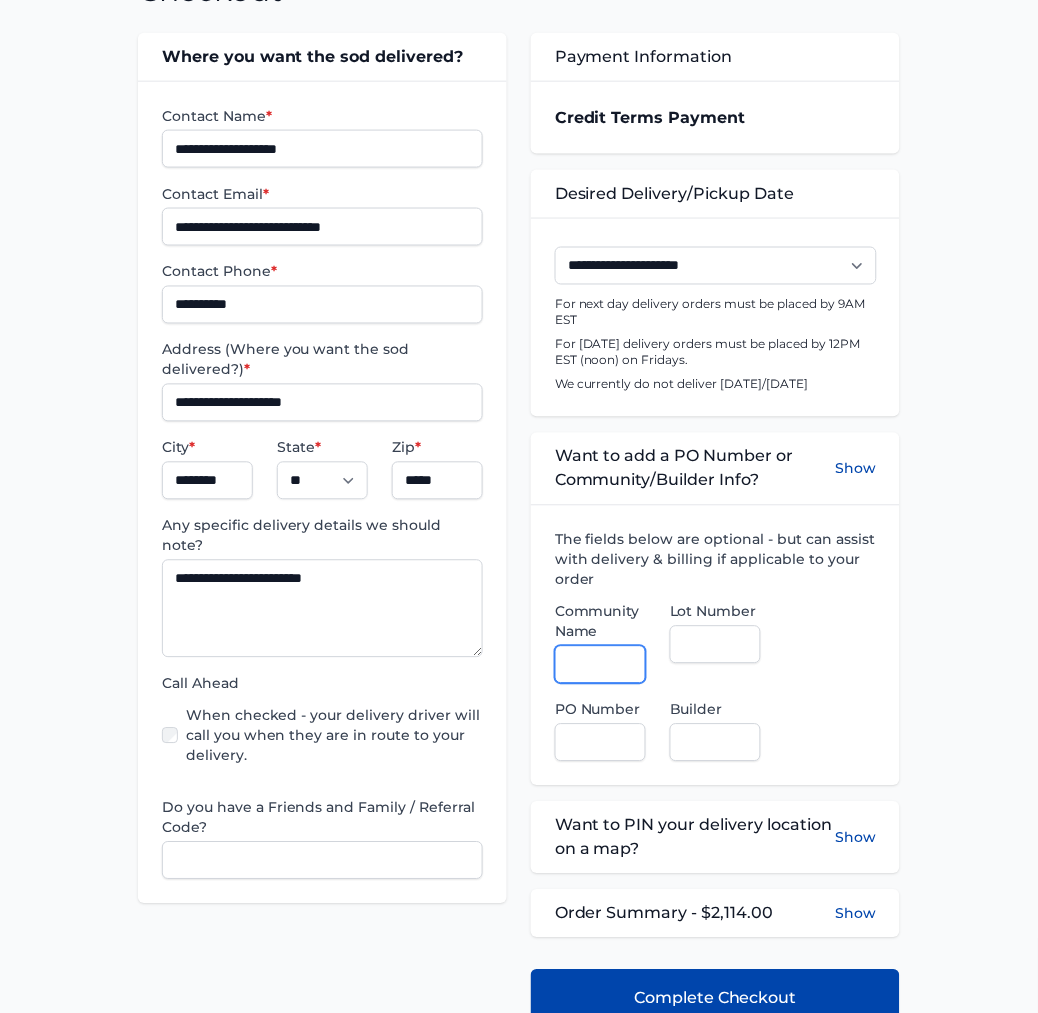 click on "Community Name" at bounding box center [600, 665] 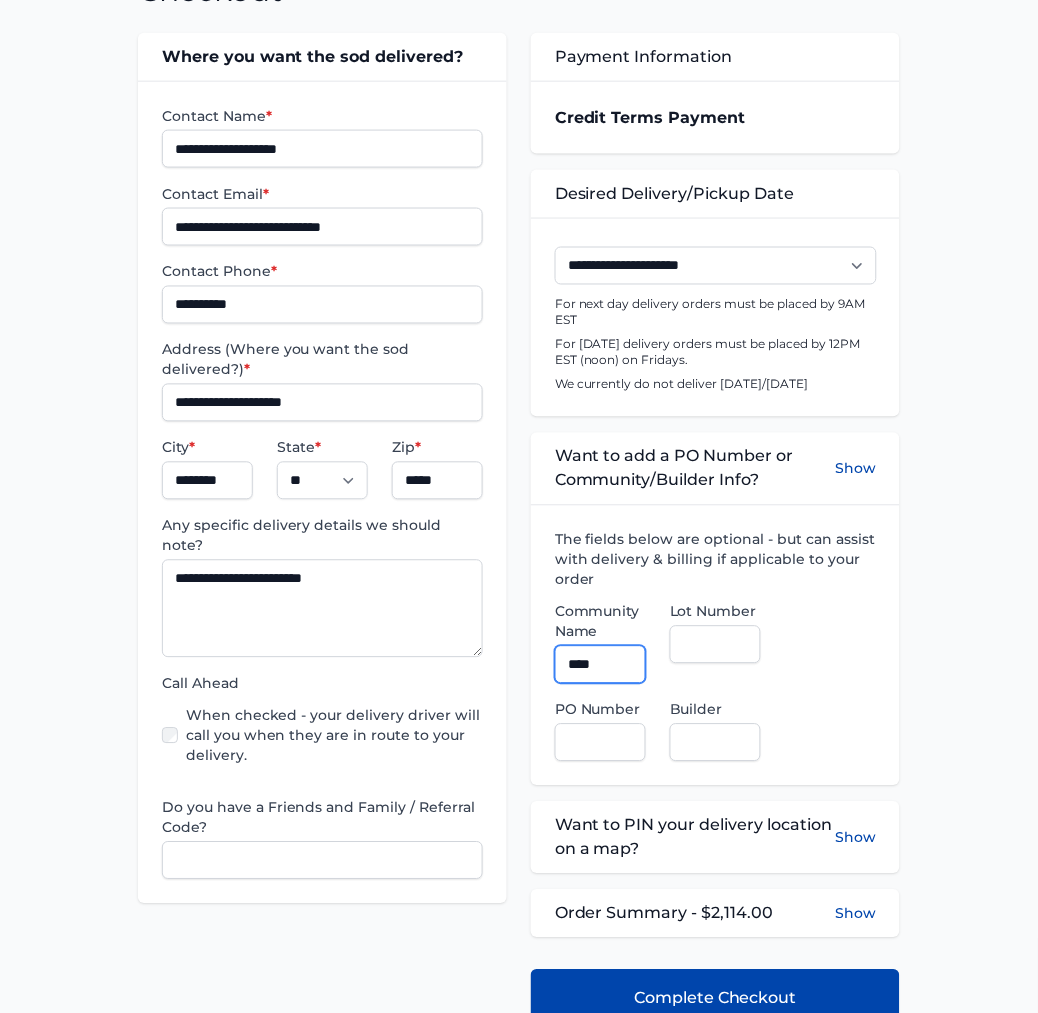 type on "**********" 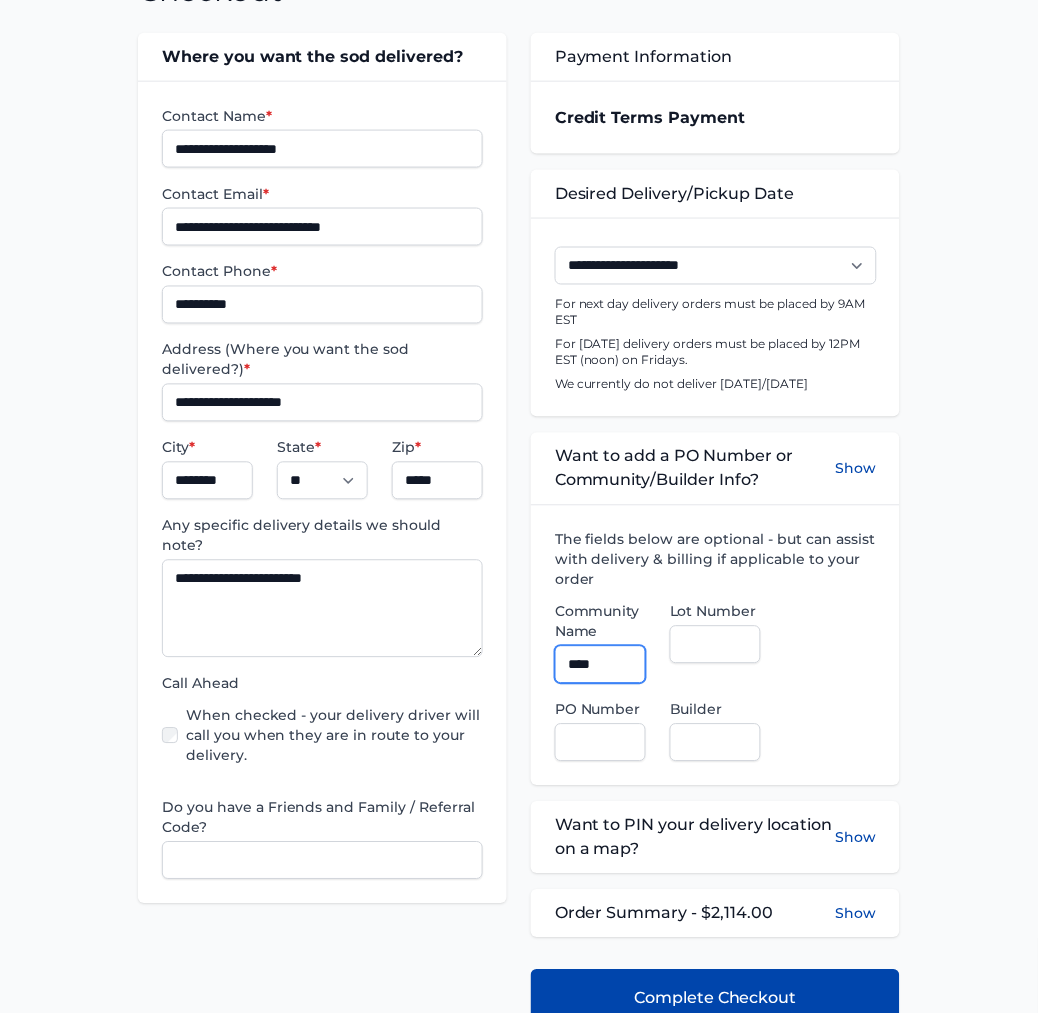 type on "***" 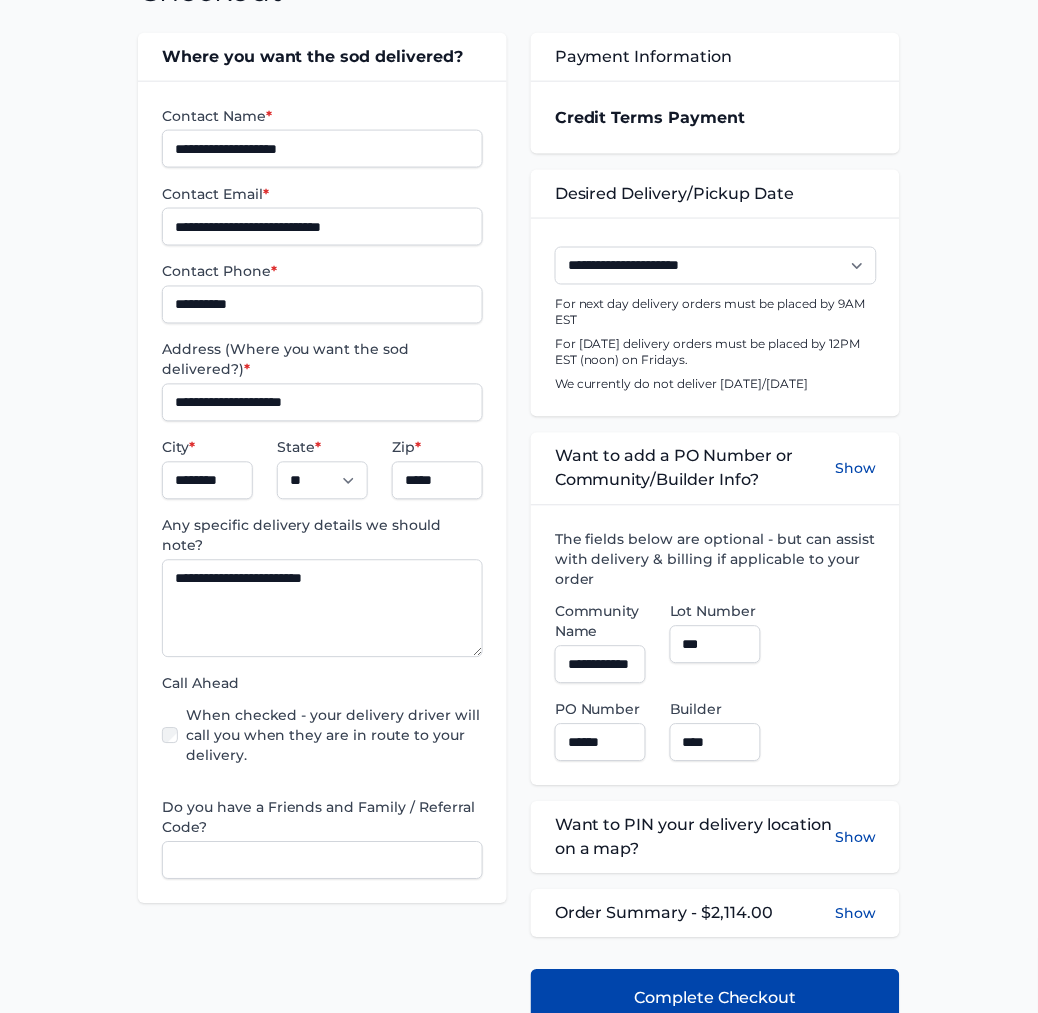 type 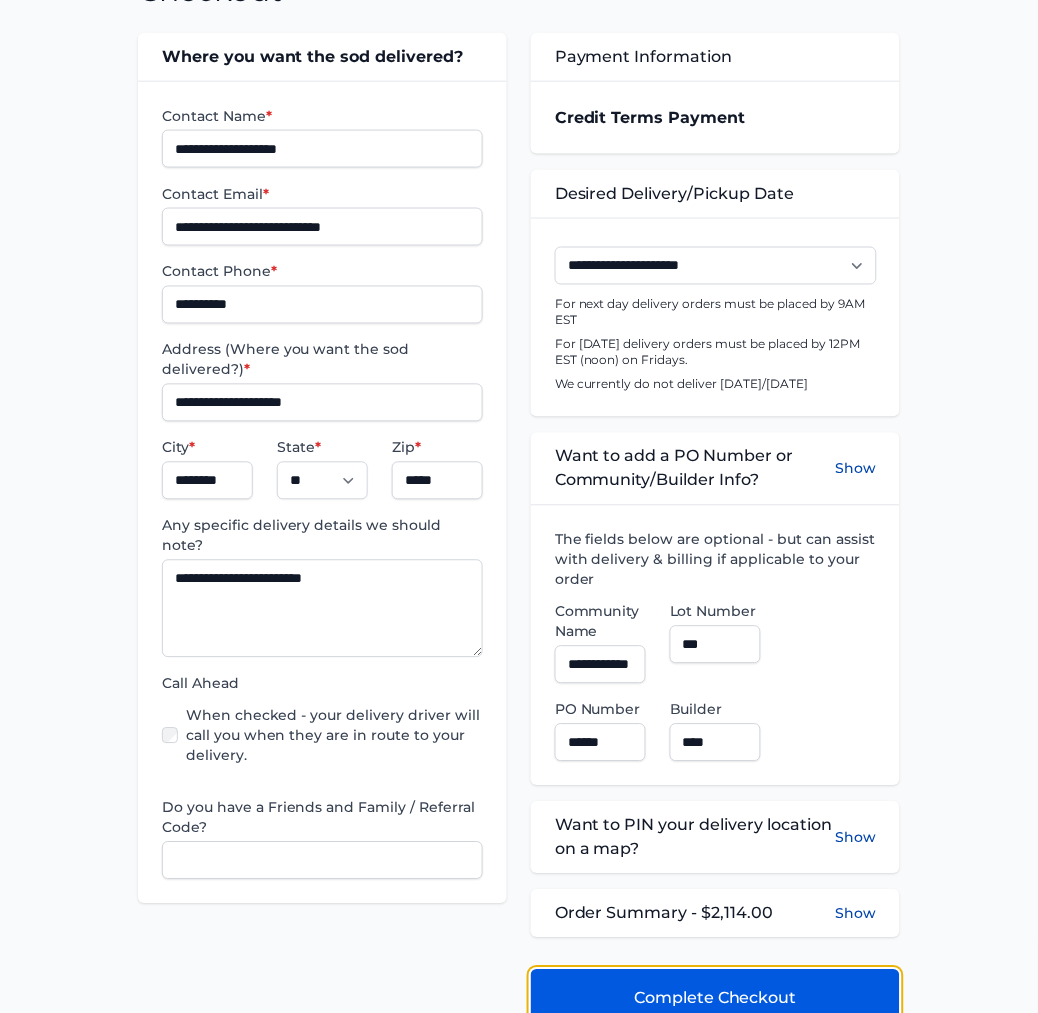 click on "Complete Checkout" at bounding box center [715, 999] 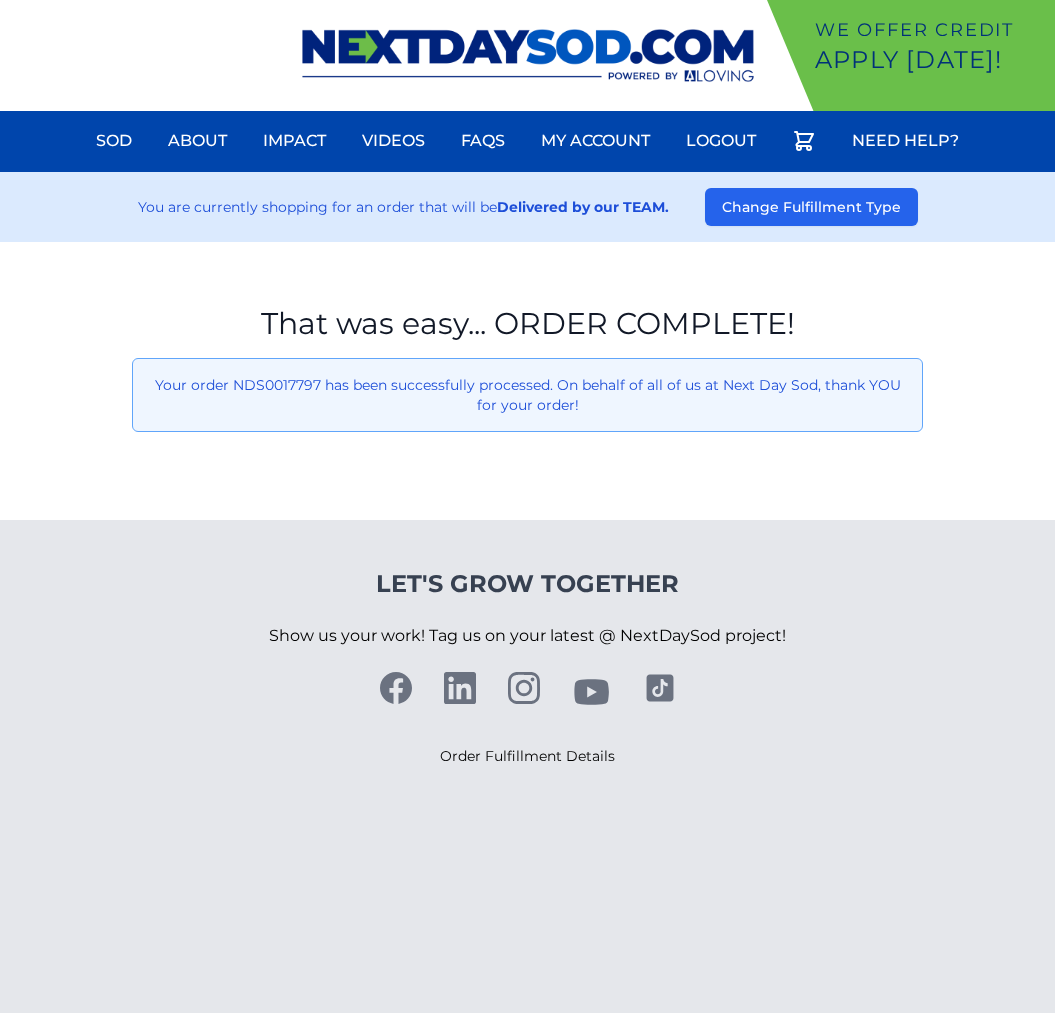 scroll, scrollTop: 0, scrollLeft: 0, axis: both 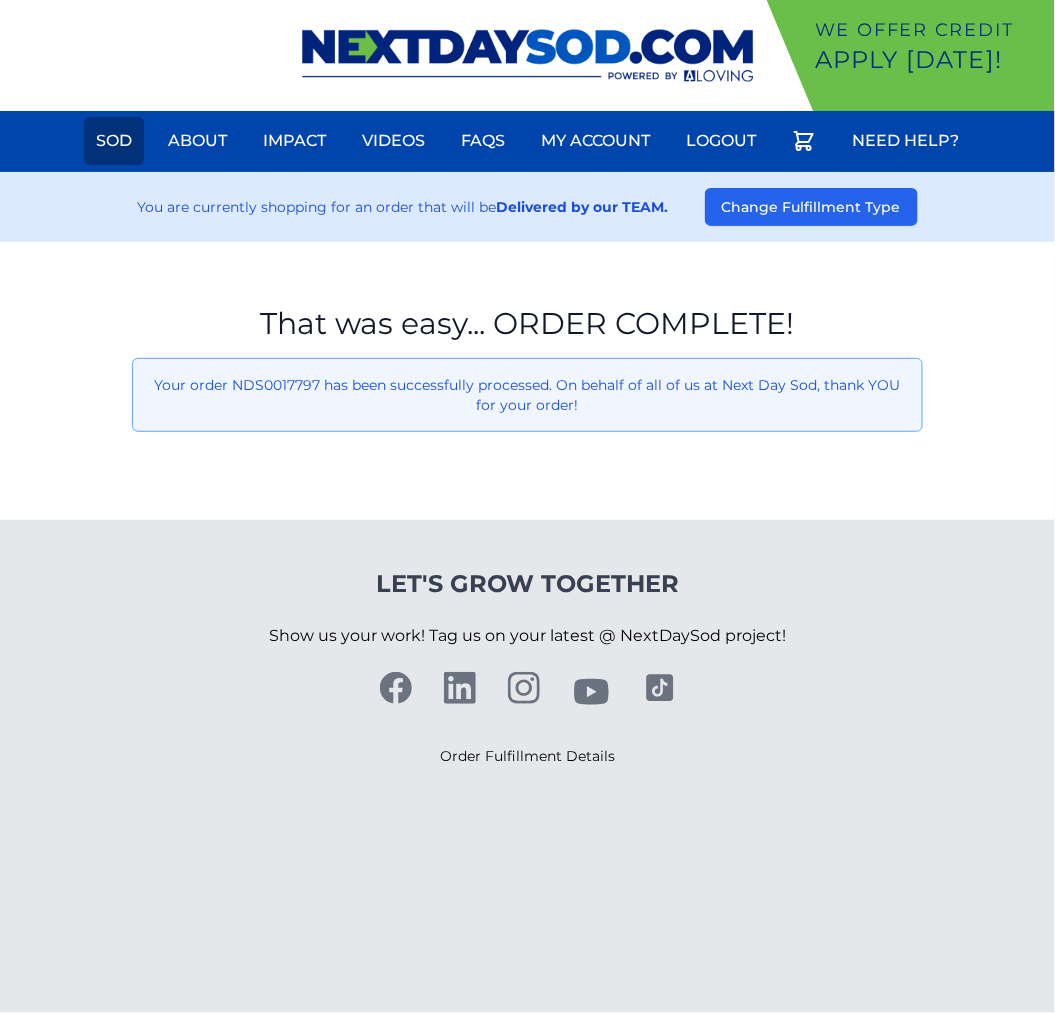 click on "Sod" at bounding box center [114, 141] 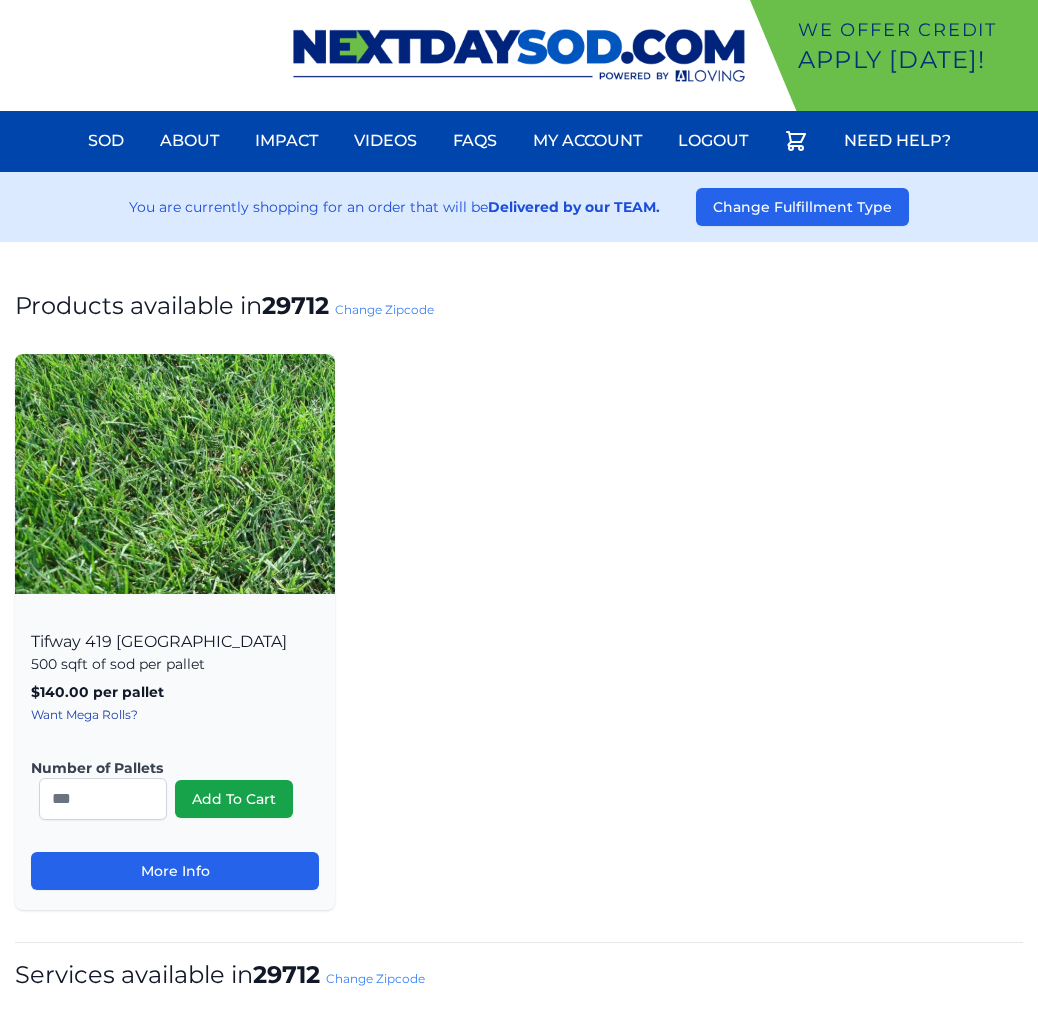 scroll, scrollTop: 0, scrollLeft: 0, axis: both 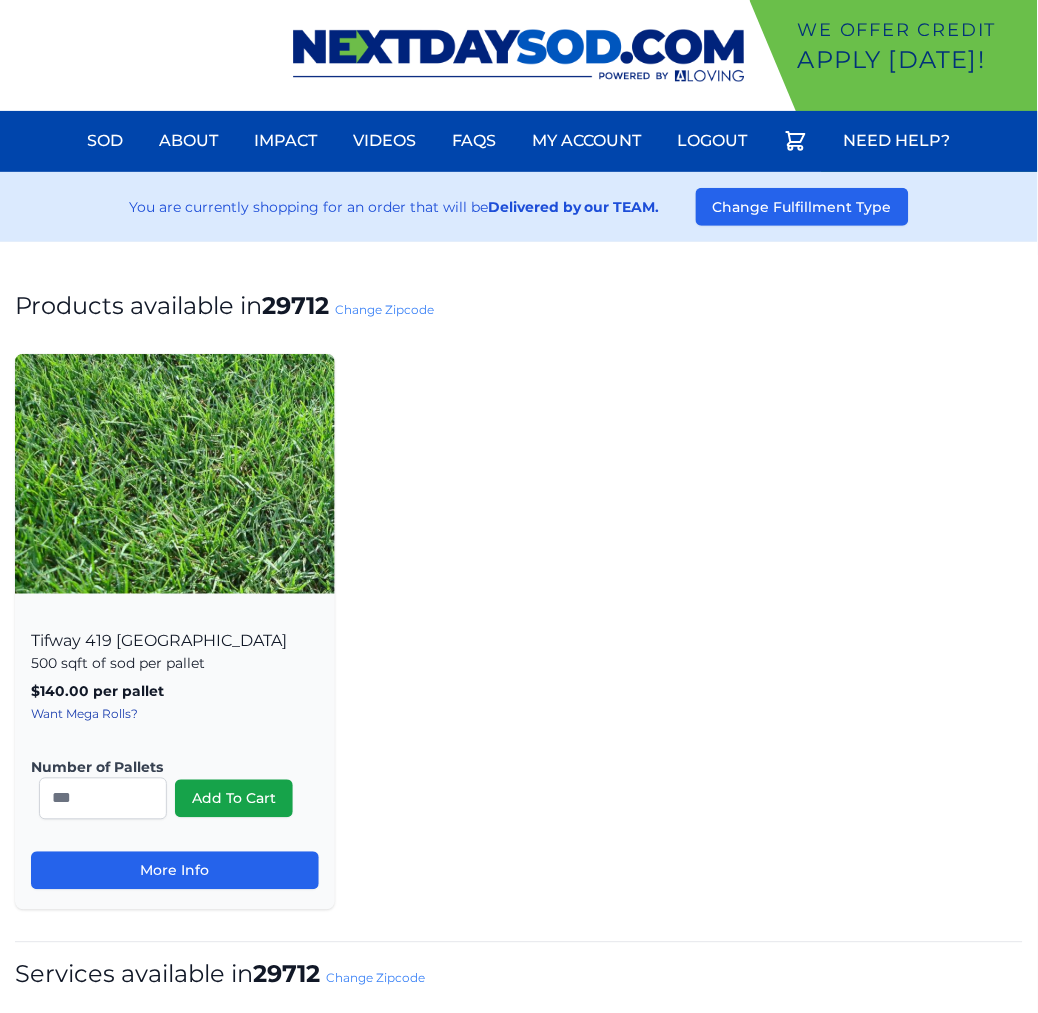 click on "Change Zipcode" at bounding box center (384, 309) 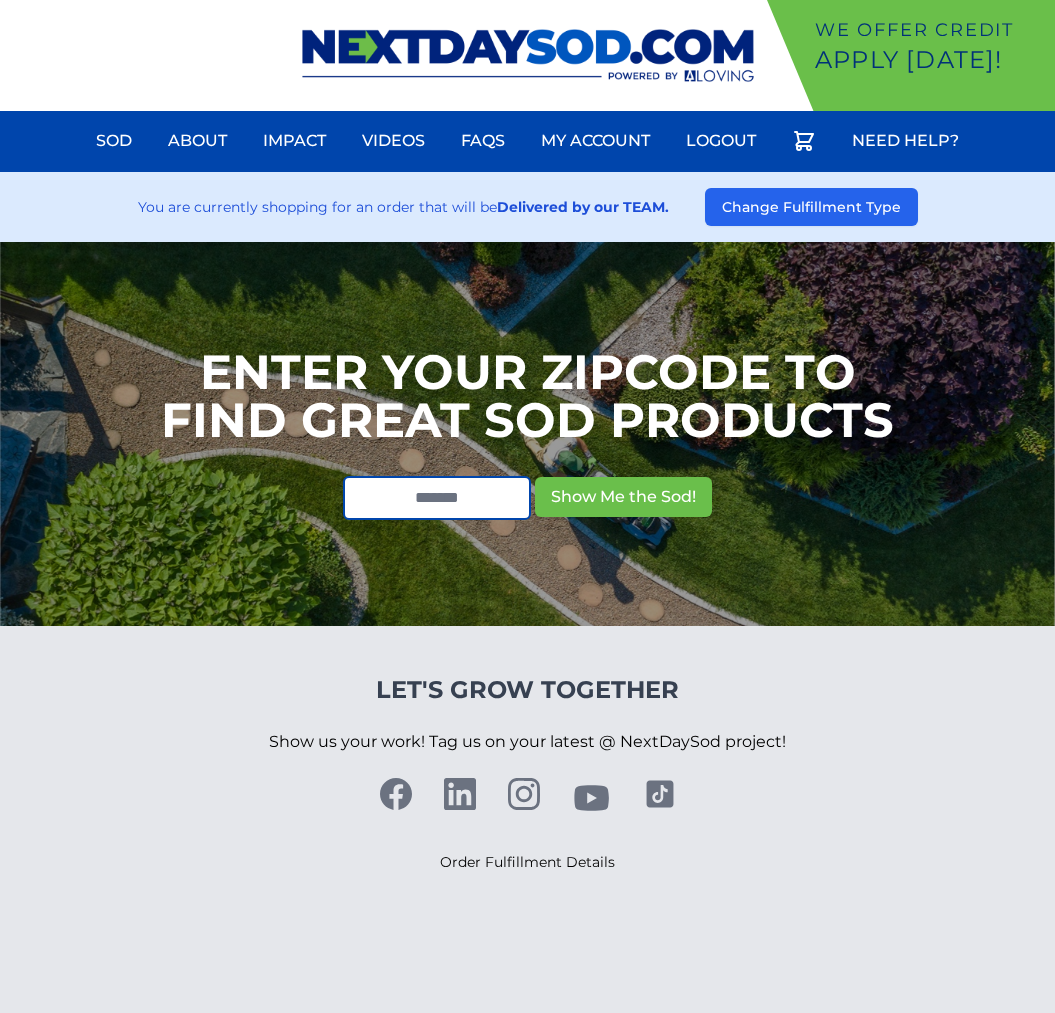 scroll, scrollTop: 0, scrollLeft: 0, axis: both 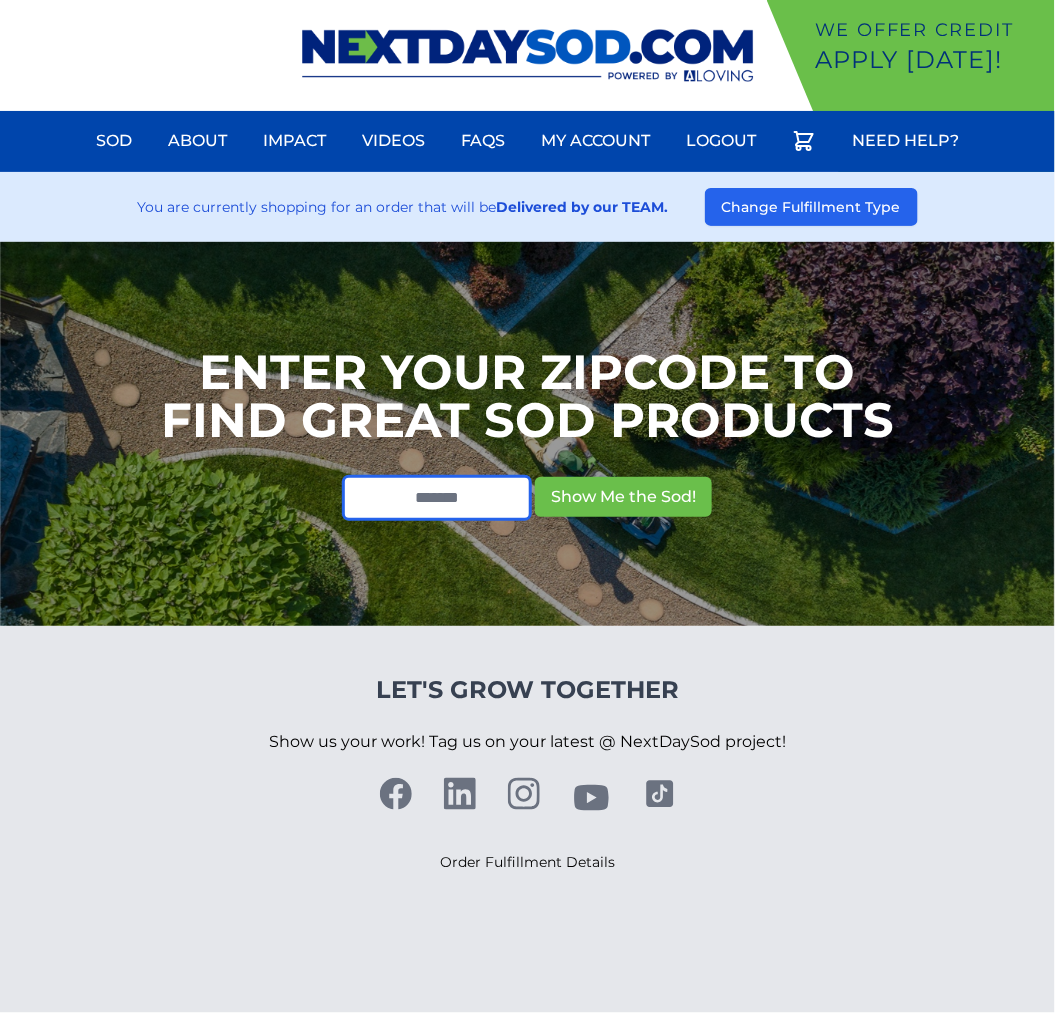 click at bounding box center [437, 498] 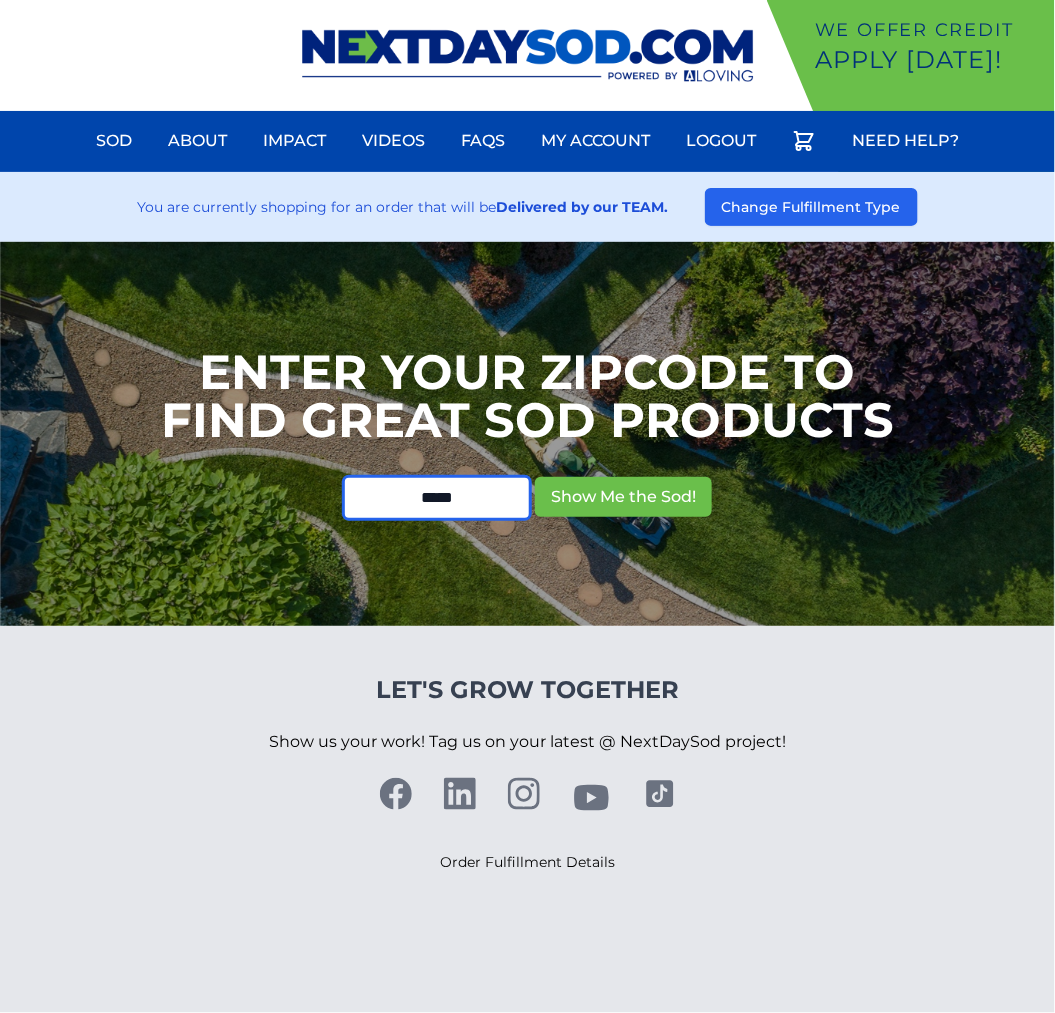 type on "*****" 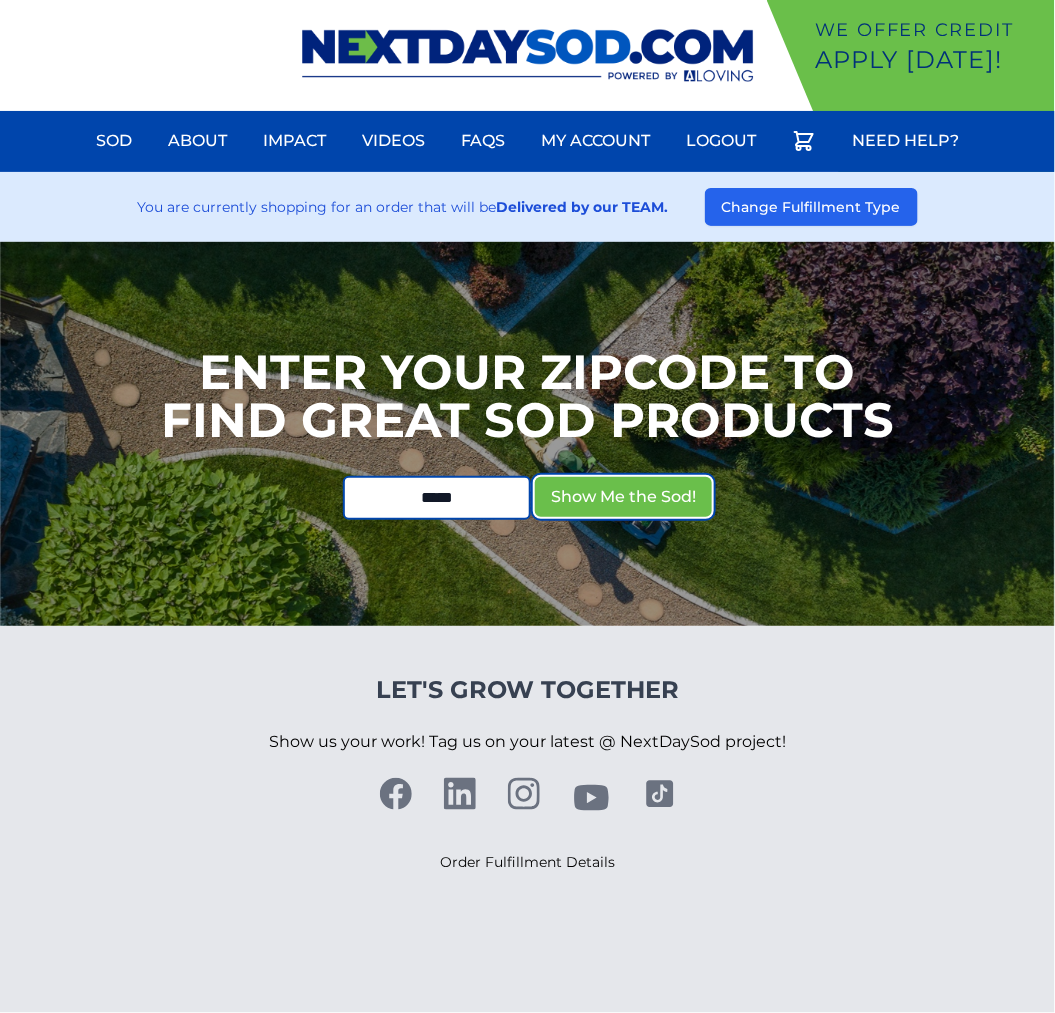 type 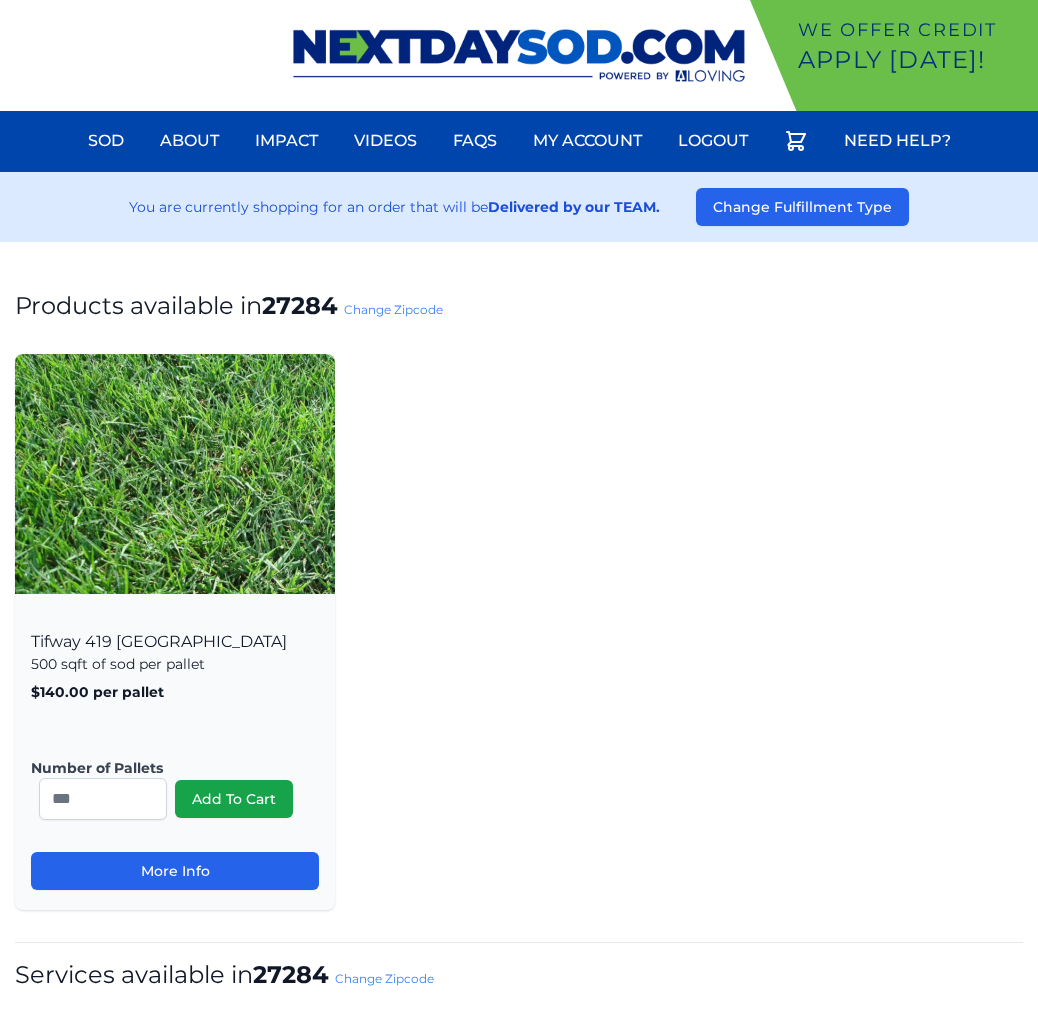 scroll, scrollTop: 0, scrollLeft: 0, axis: both 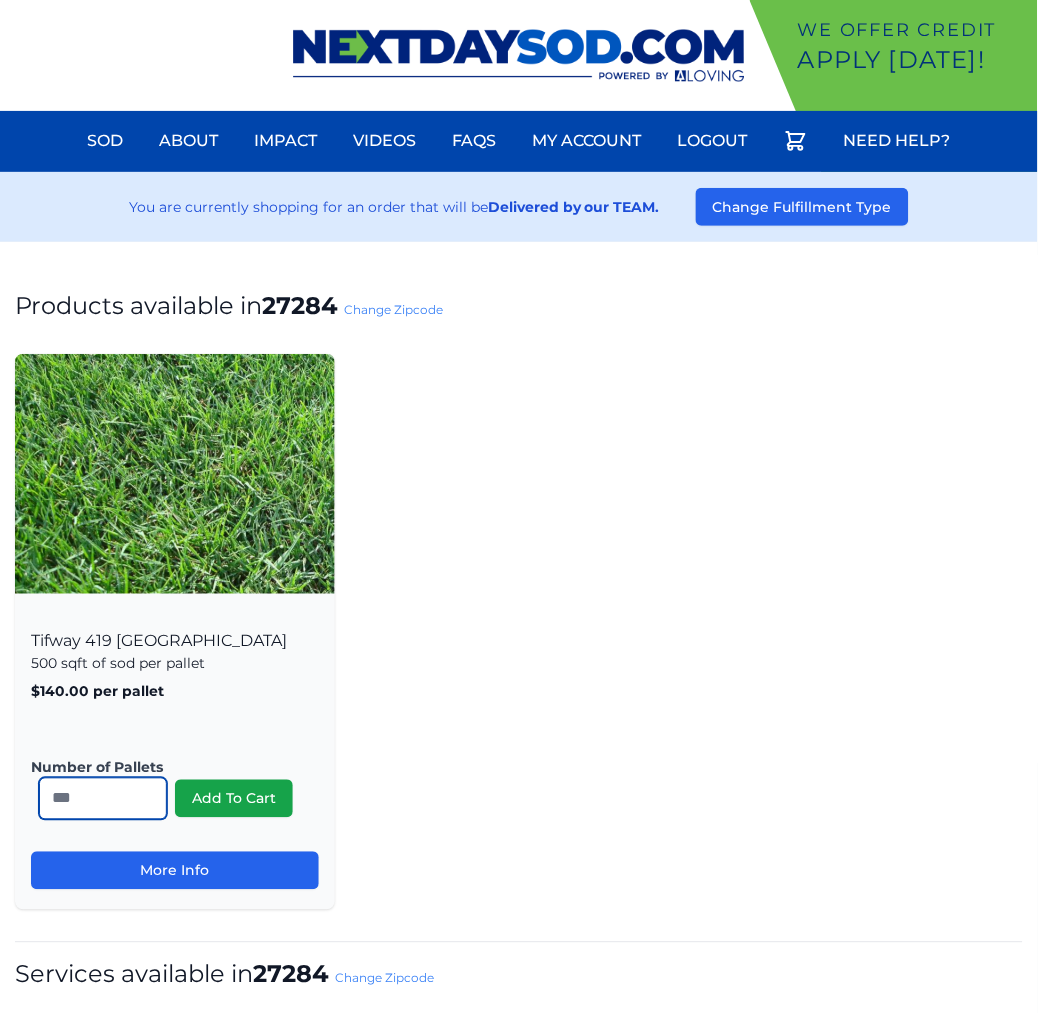 drag, startPoint x: 83, startPoint y: 792, endPoint x: -117, endPoint y: 788, distance: 200.04 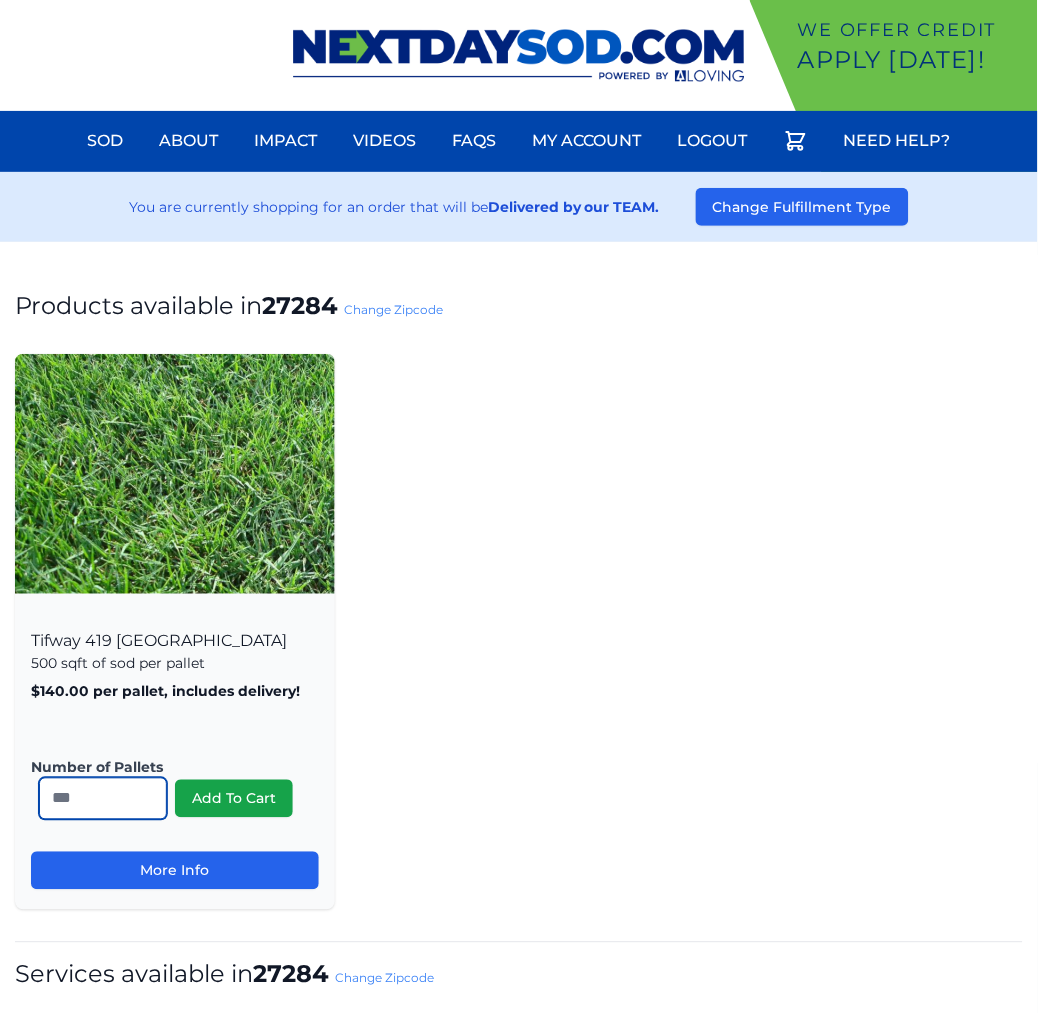type on "*" 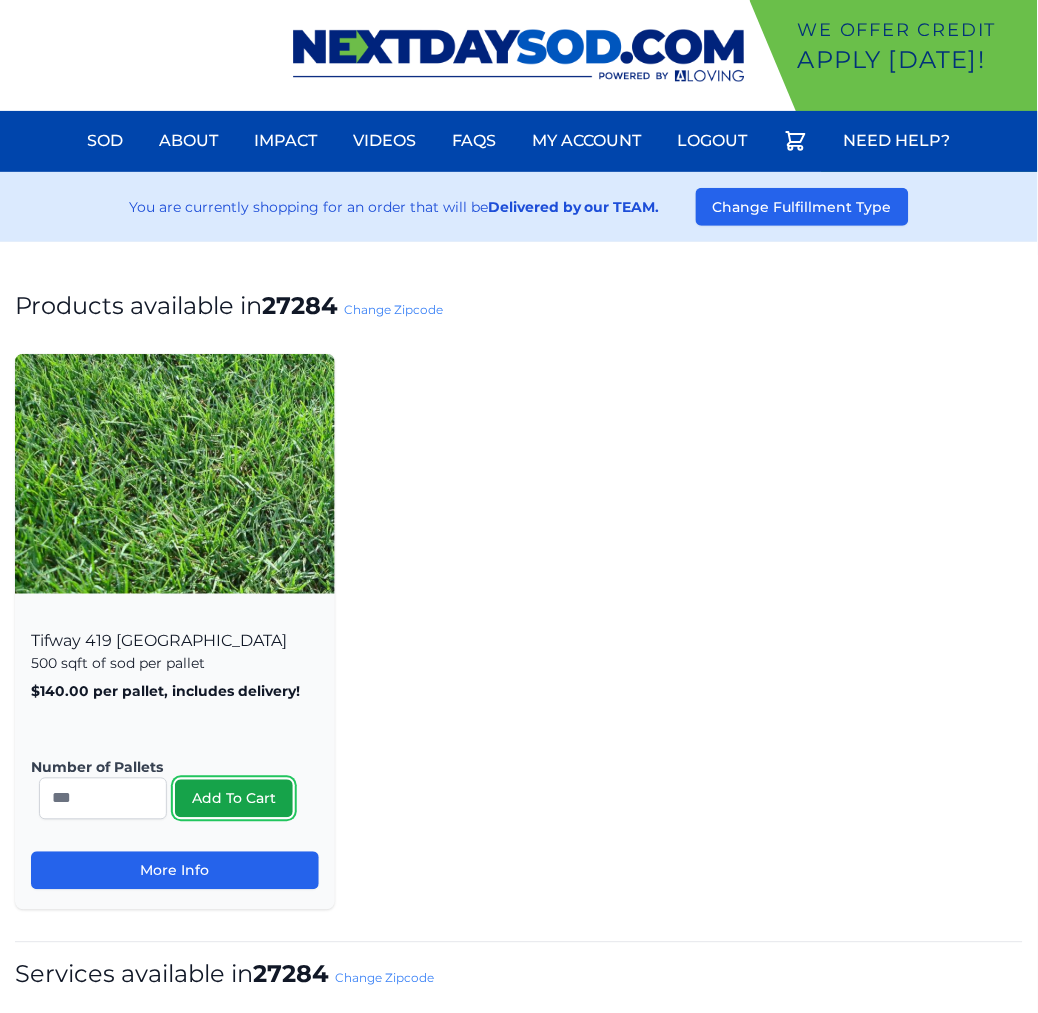 type 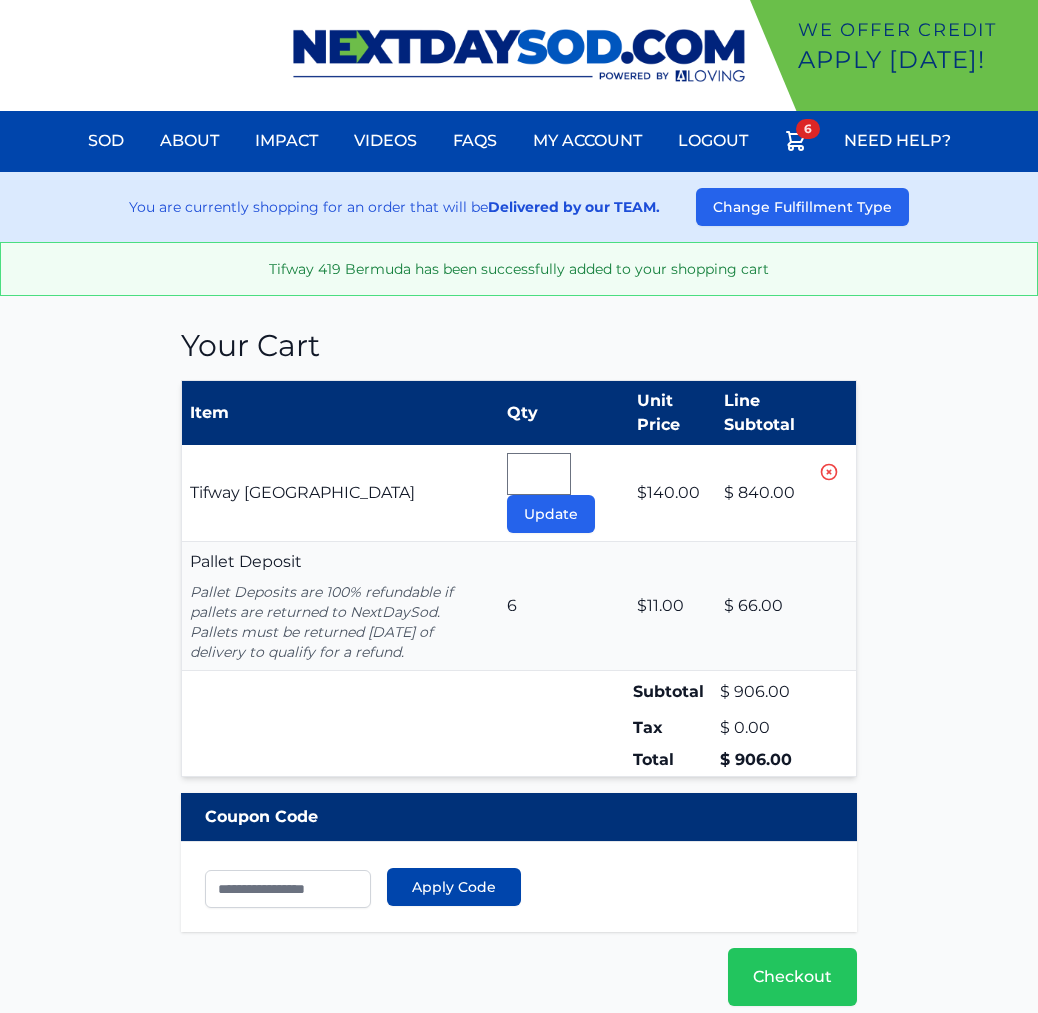 scroll, scrollTop: 0, scrollLeft: 0, axis: both 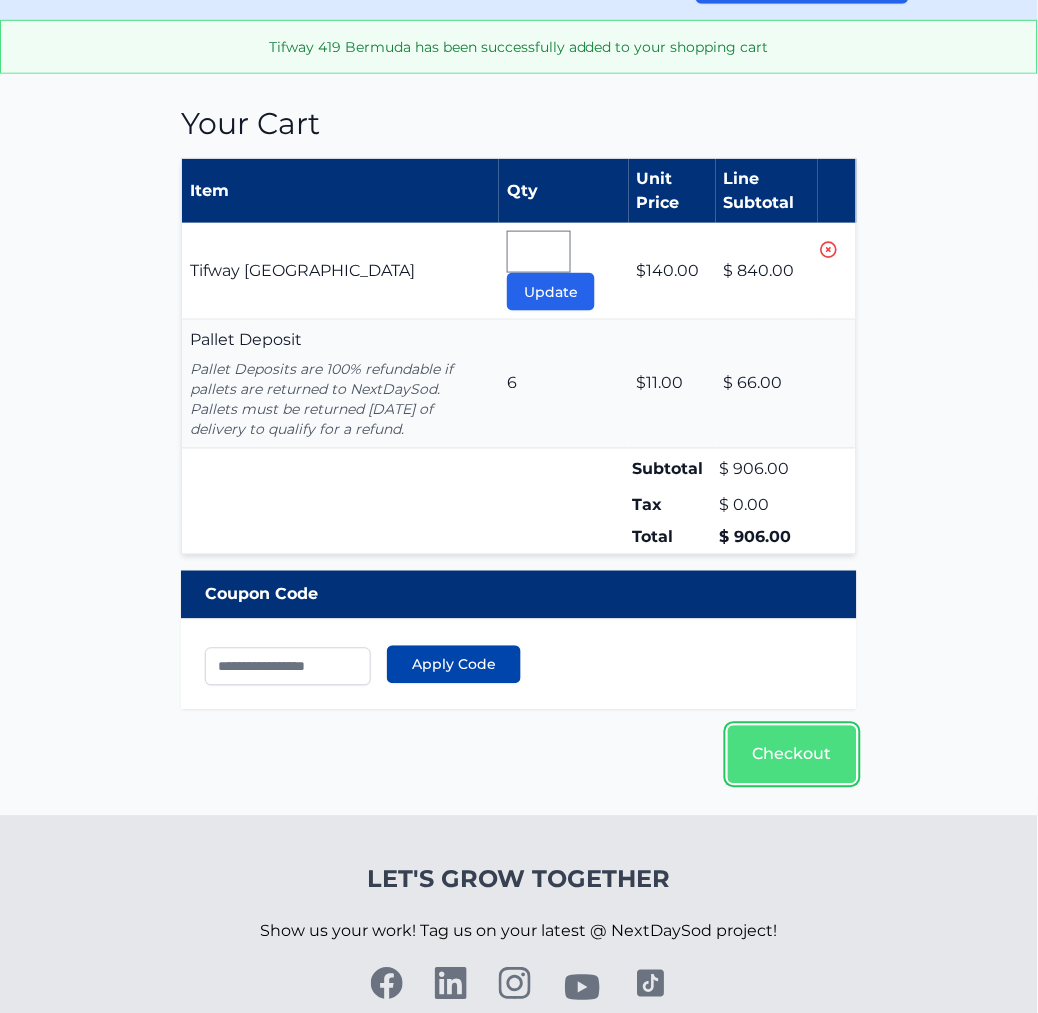 click on "Checkout" at bounding box center (792, 755) 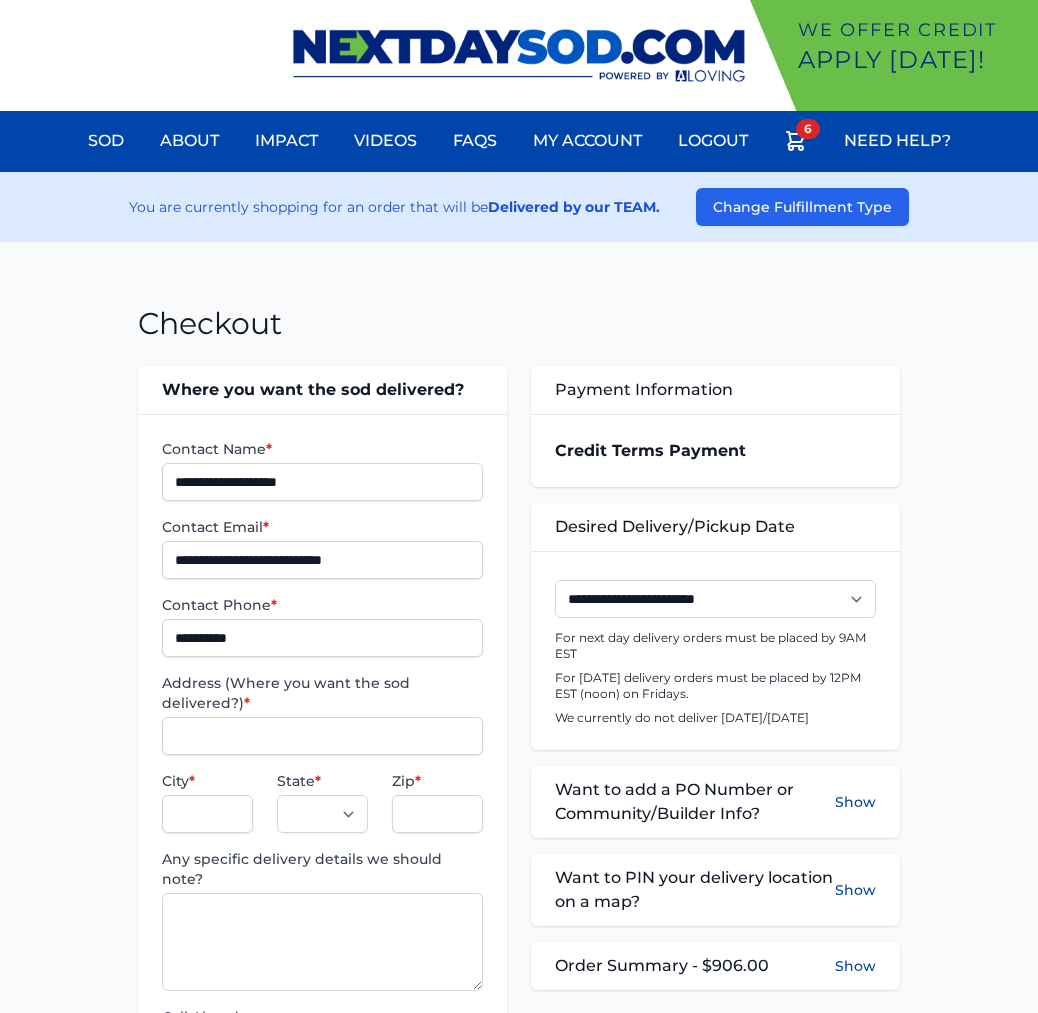 scroll, scrollTop: 0, scrollLeft: 0, axis: both 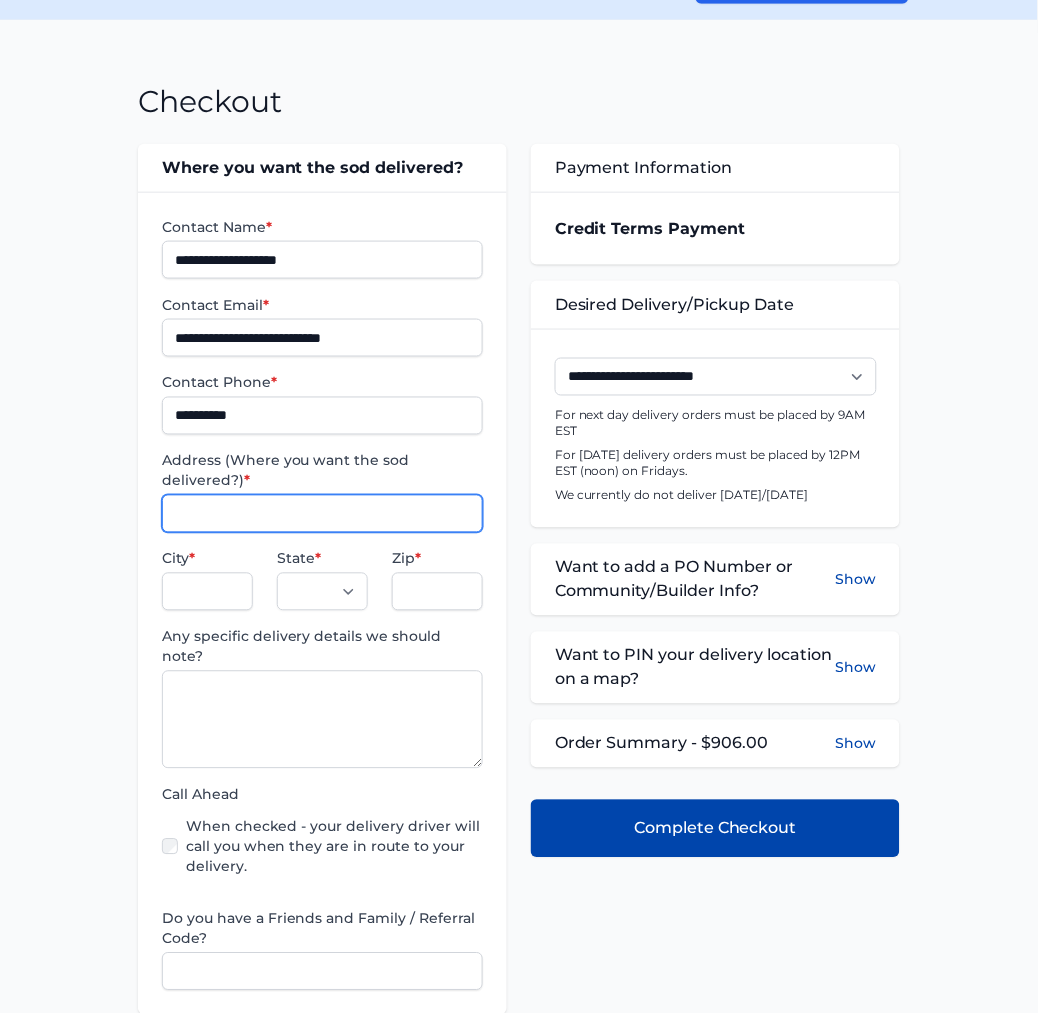 click on "Address (Where you want the sod delivered?)
*" at bounding box center (322, 514) 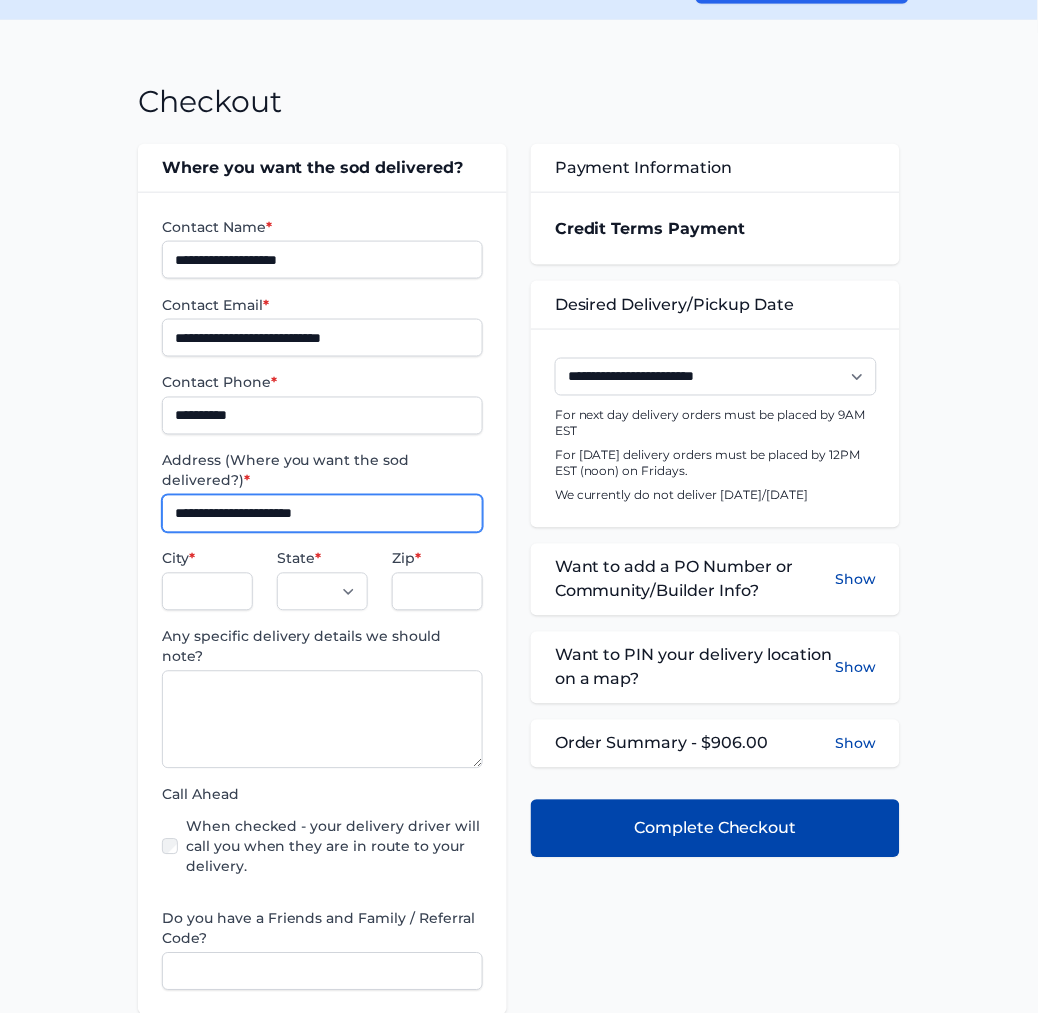 type on "**********" 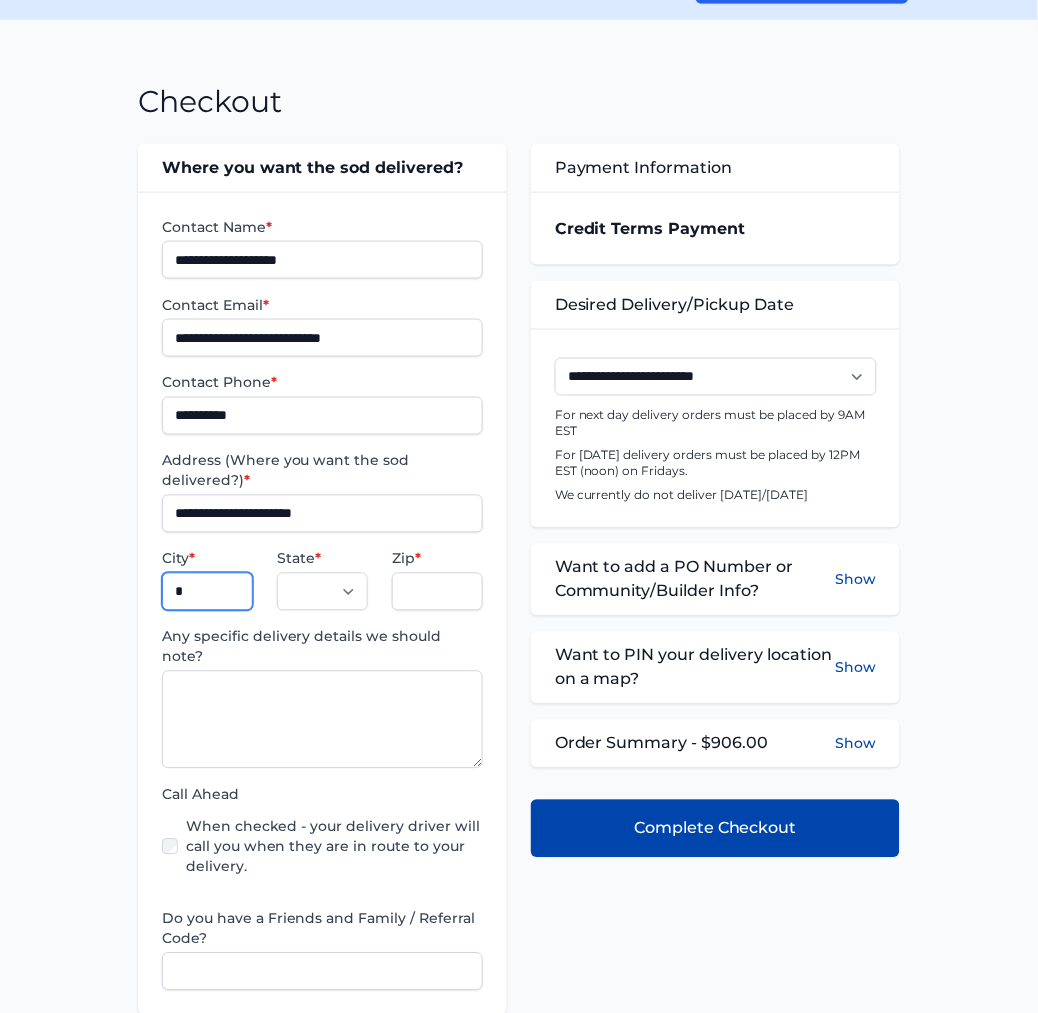 type on "**********" 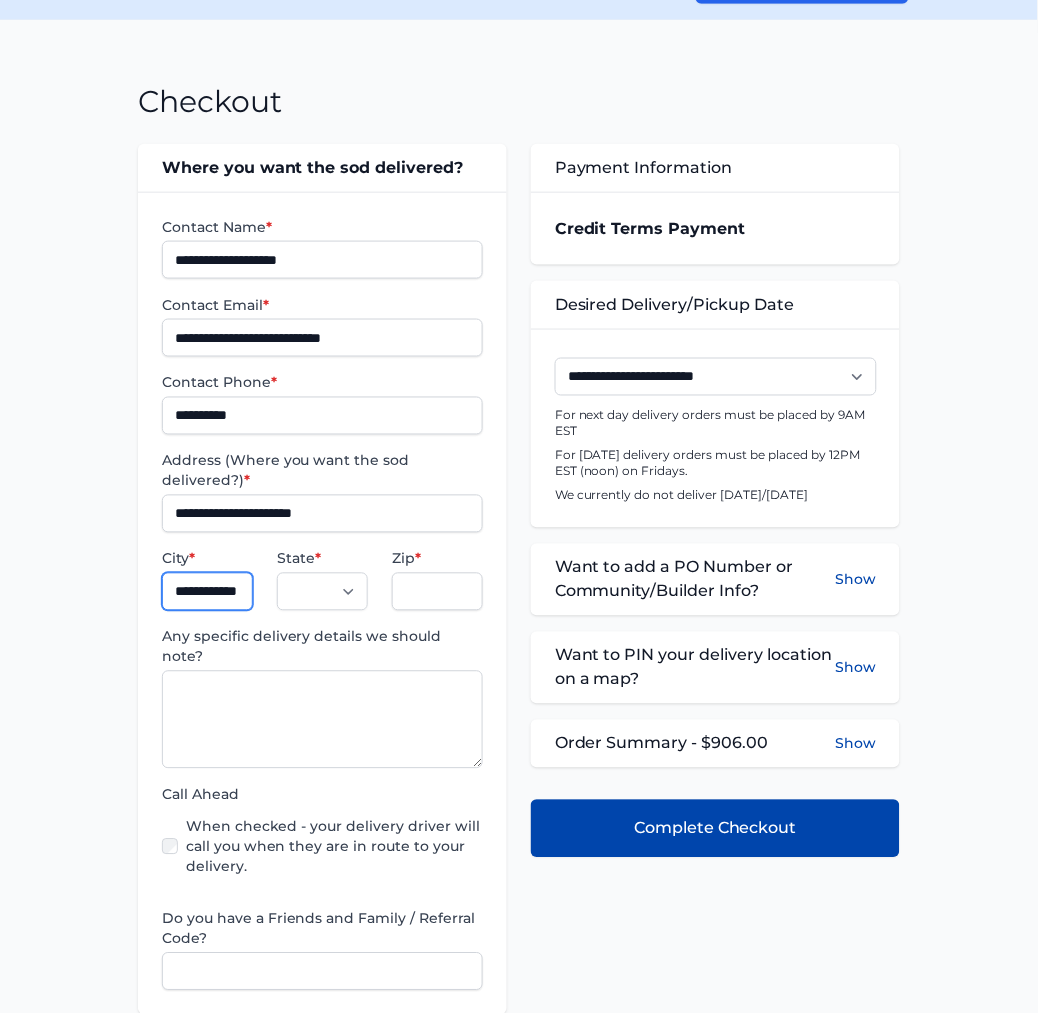 select on "**" 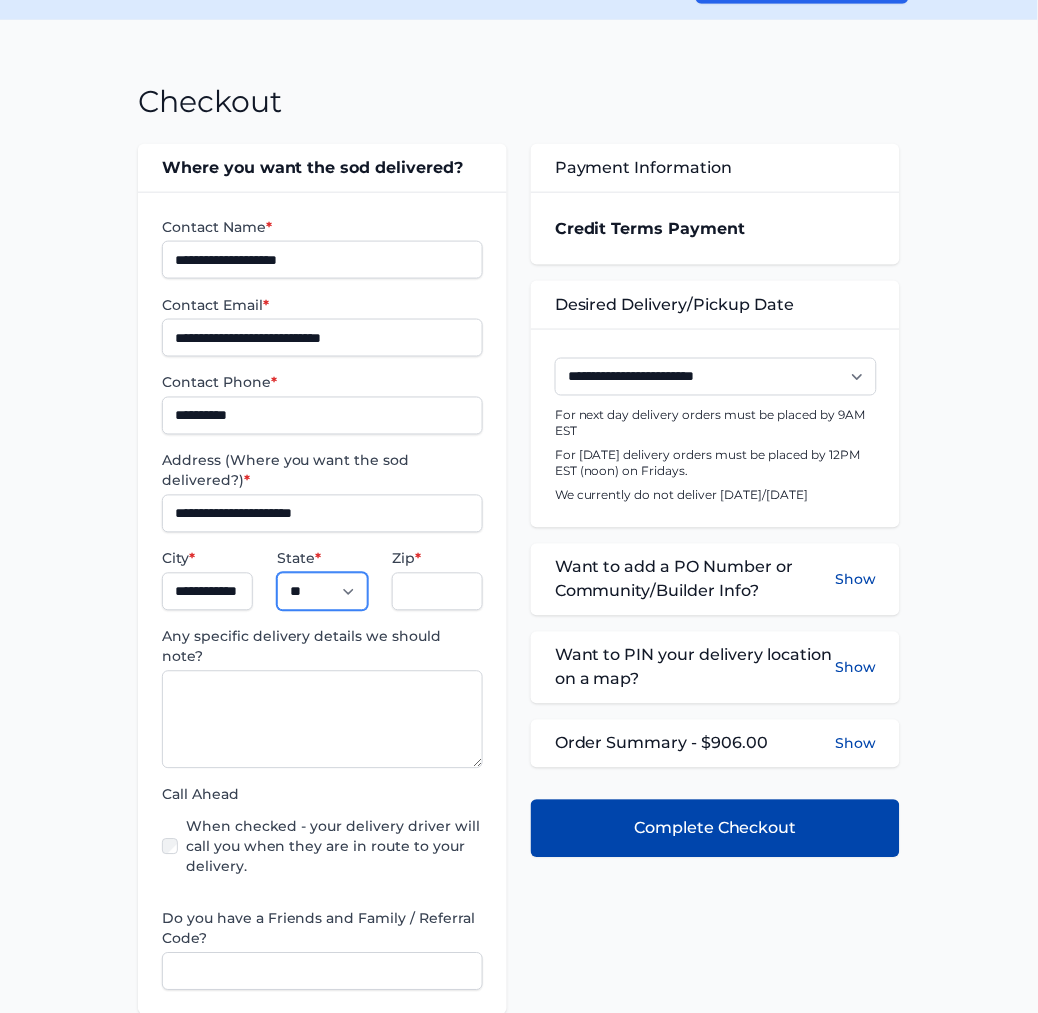 type on "*****" 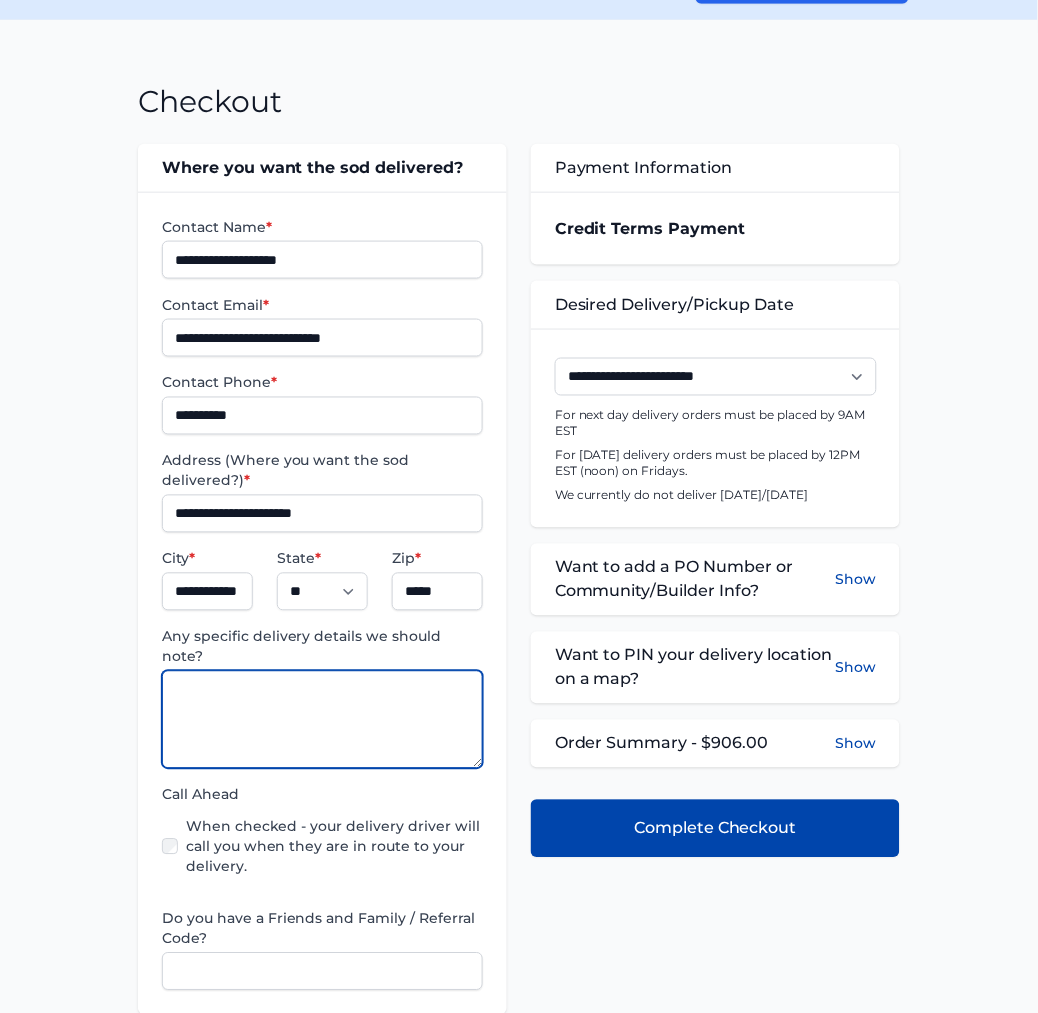 paste on "**********" 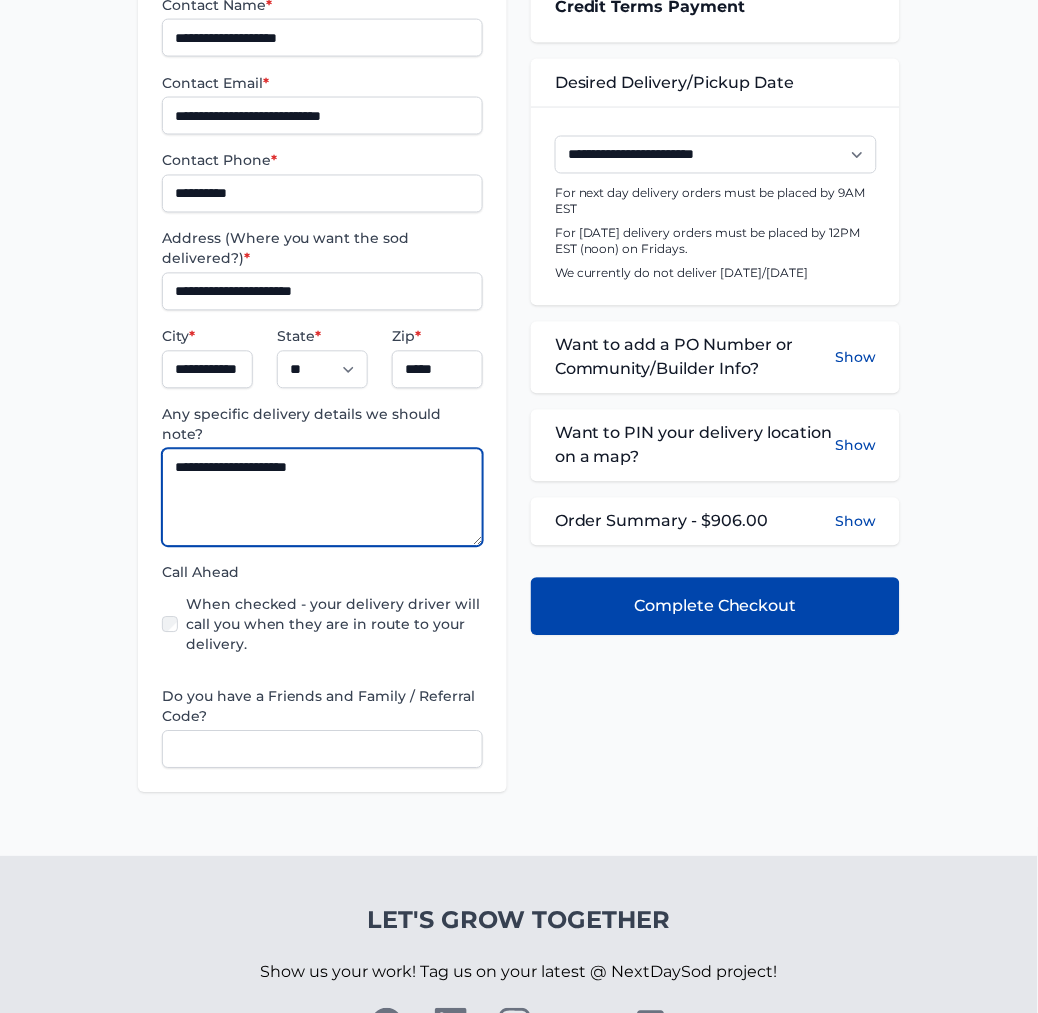 scroll, scrollTop: 333, scrollLeft: 0, axis: vertical 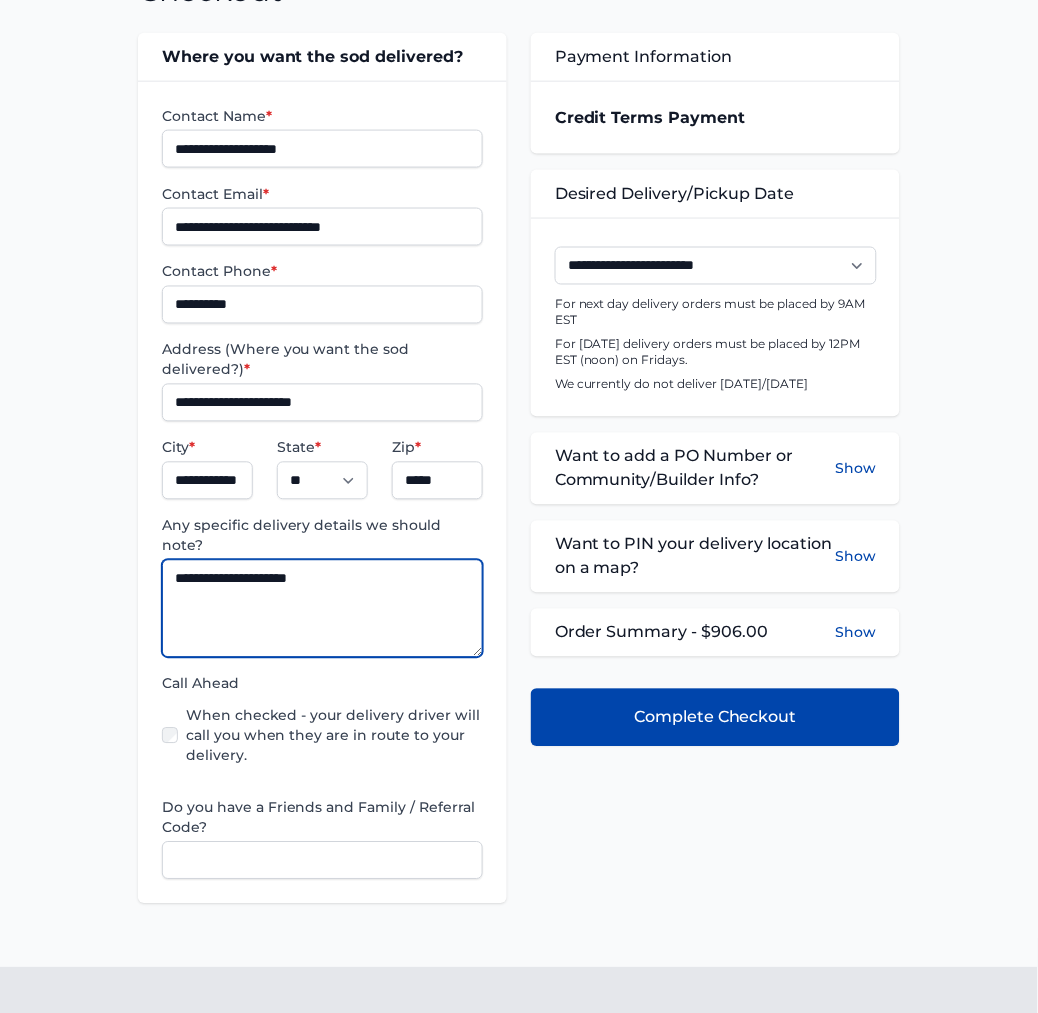 type on "**********" 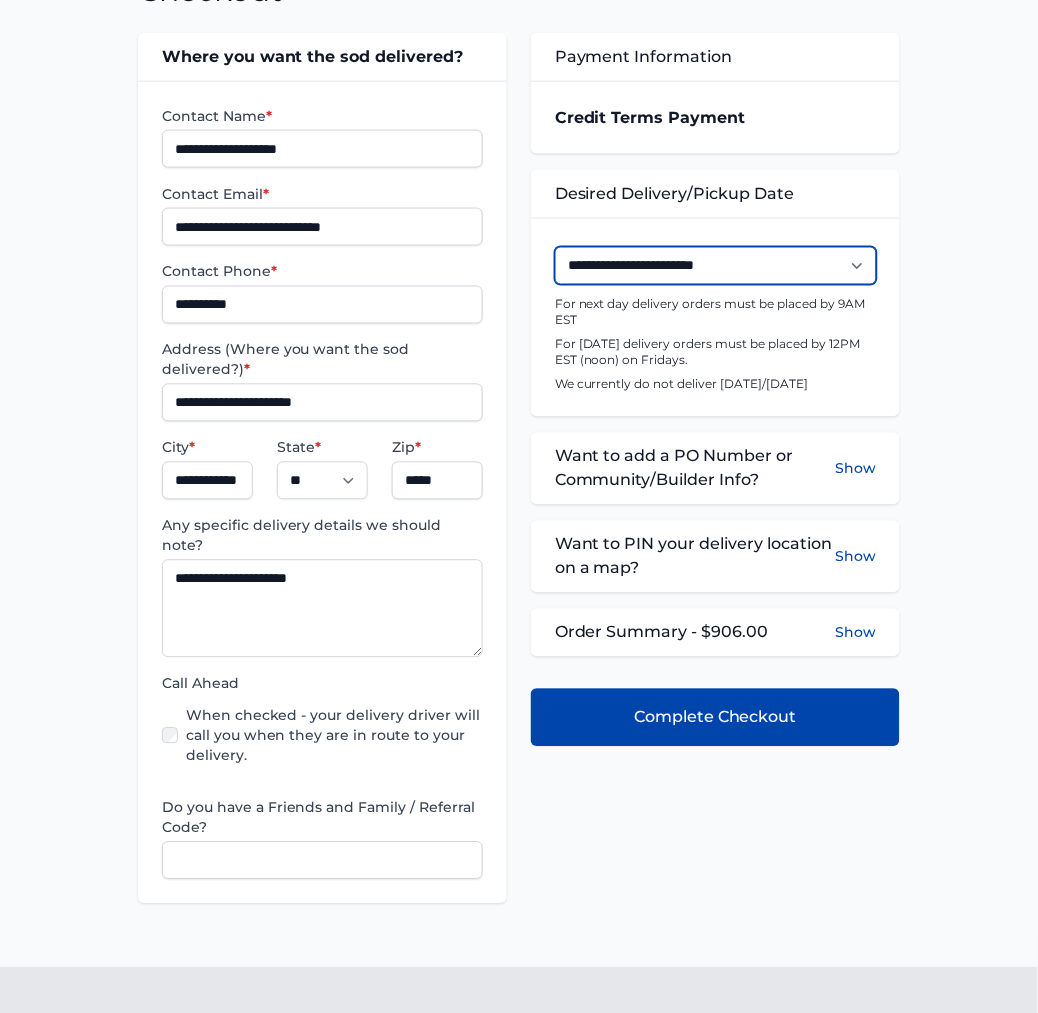 click on "**********" at bounding box center (716, 266) 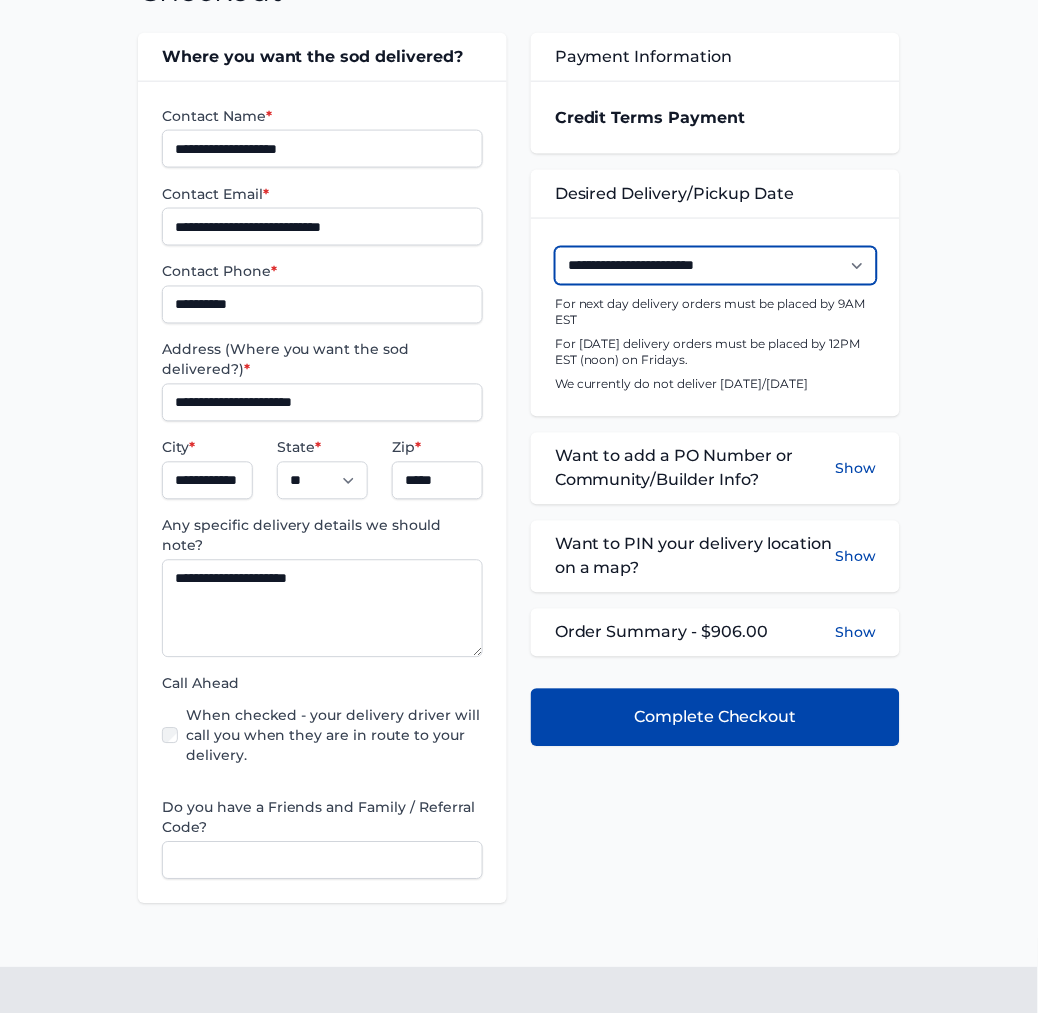 select on "**********" 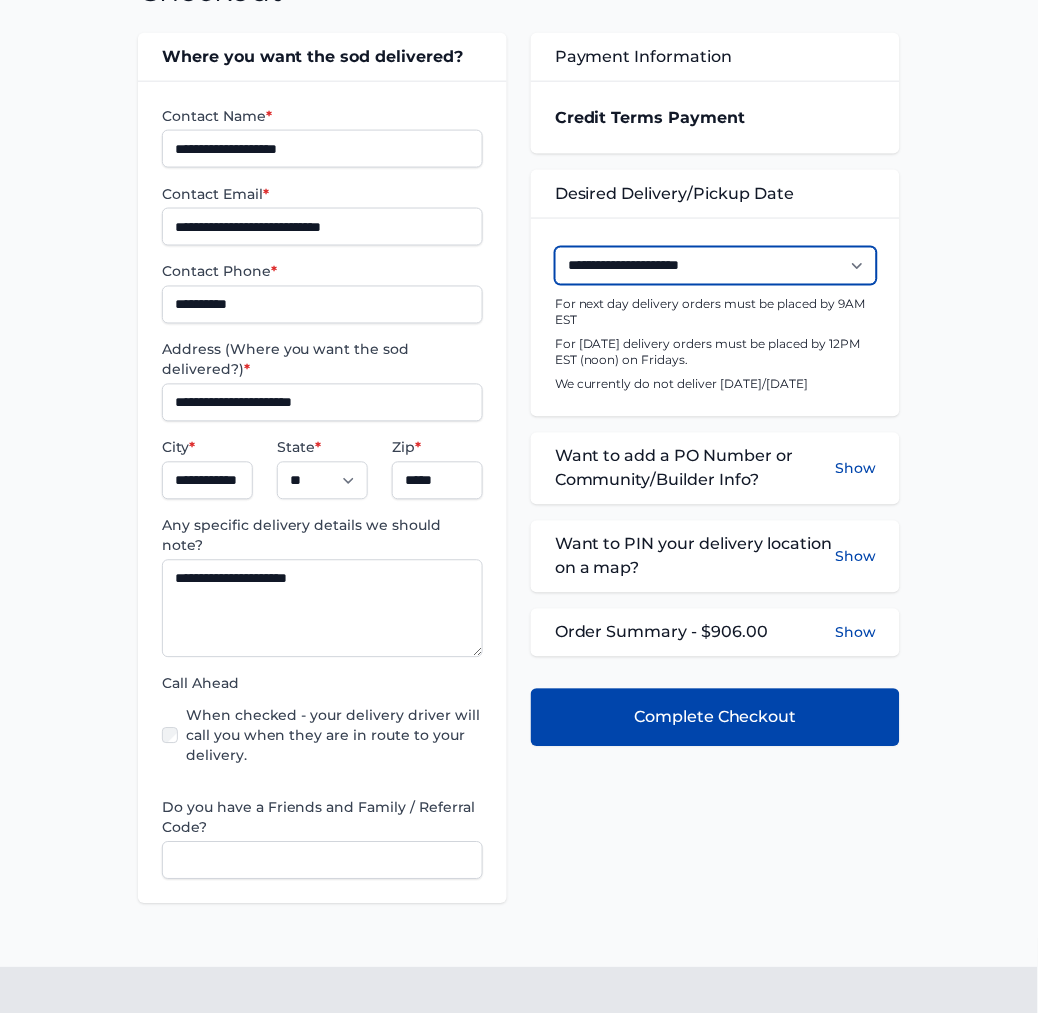 click on "**********" at bounding box center [716, 266] 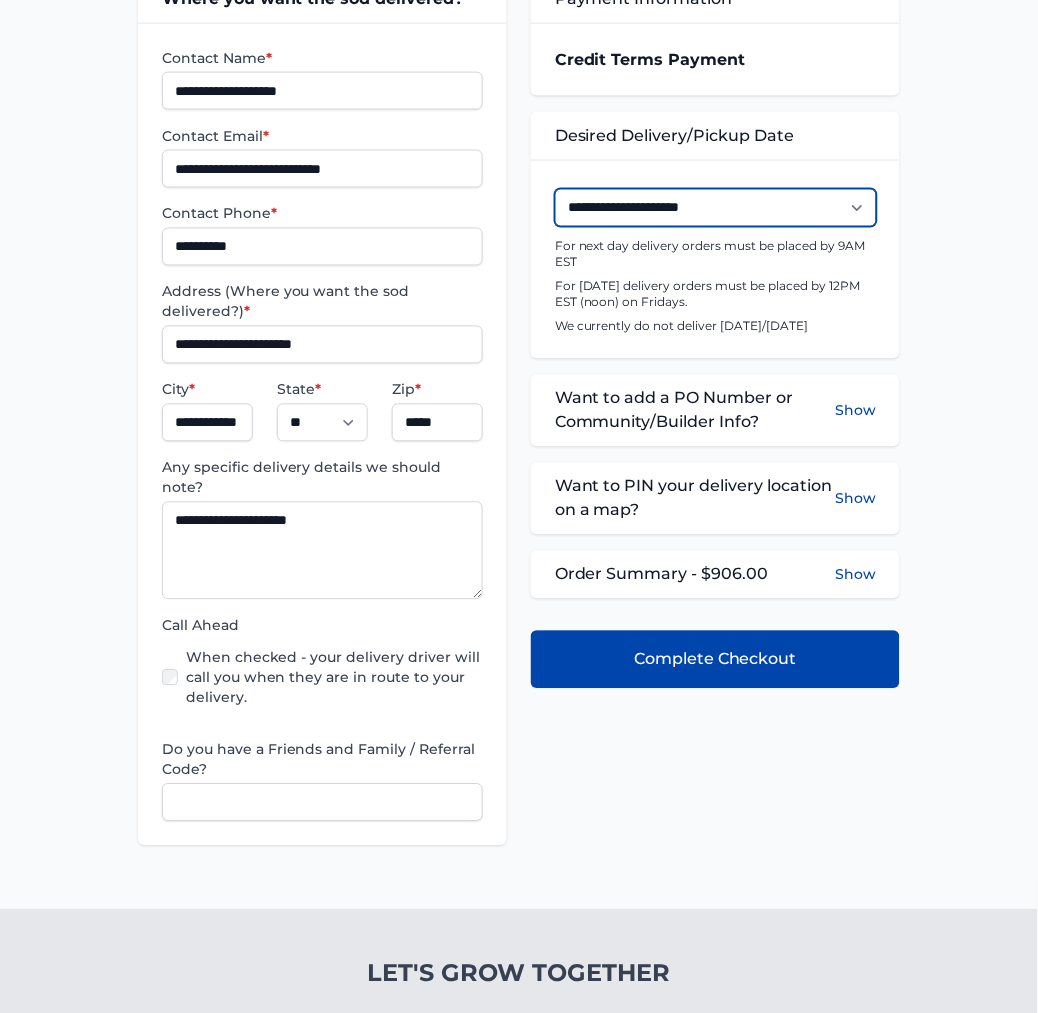scroll, scrollTop: 444, scrollLeft: 0, axis: vertical 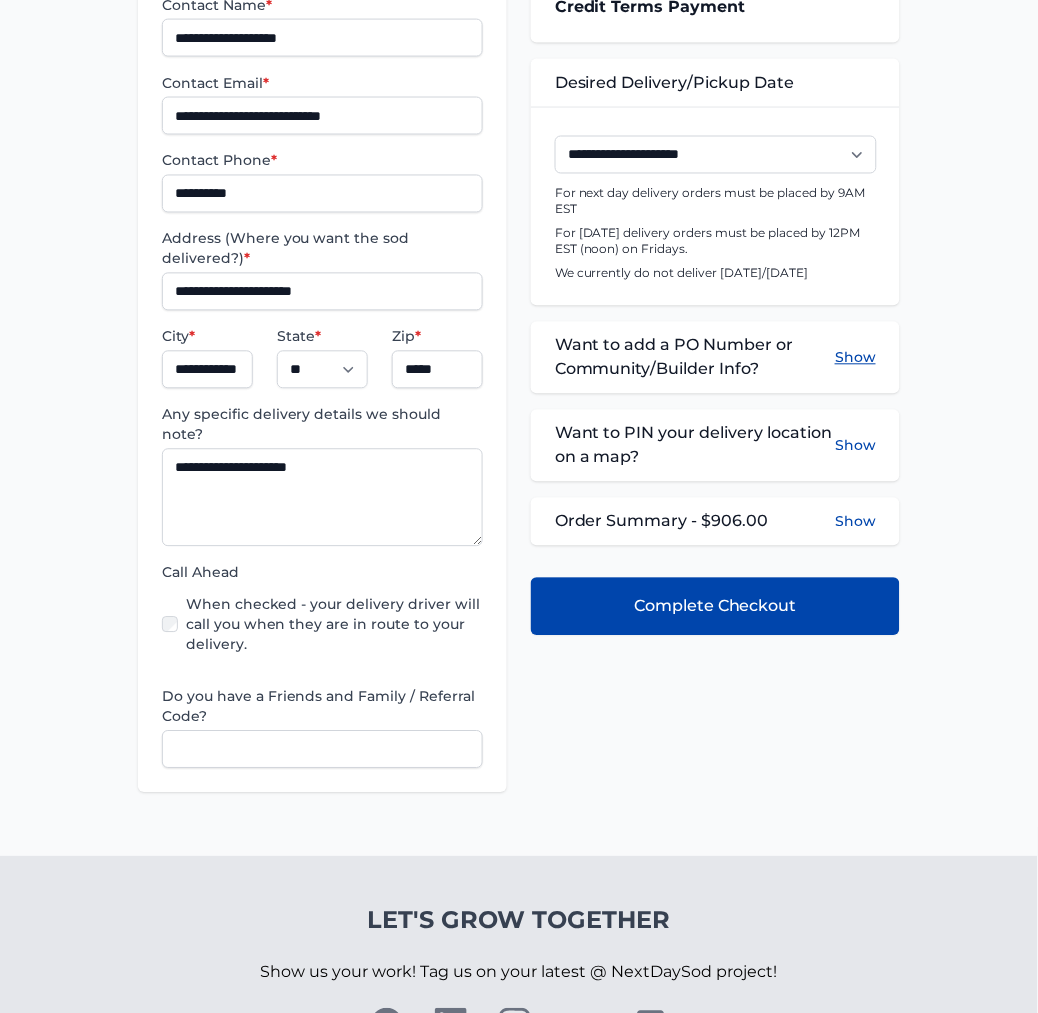 click on "Show" at bounding box center [855, 358] 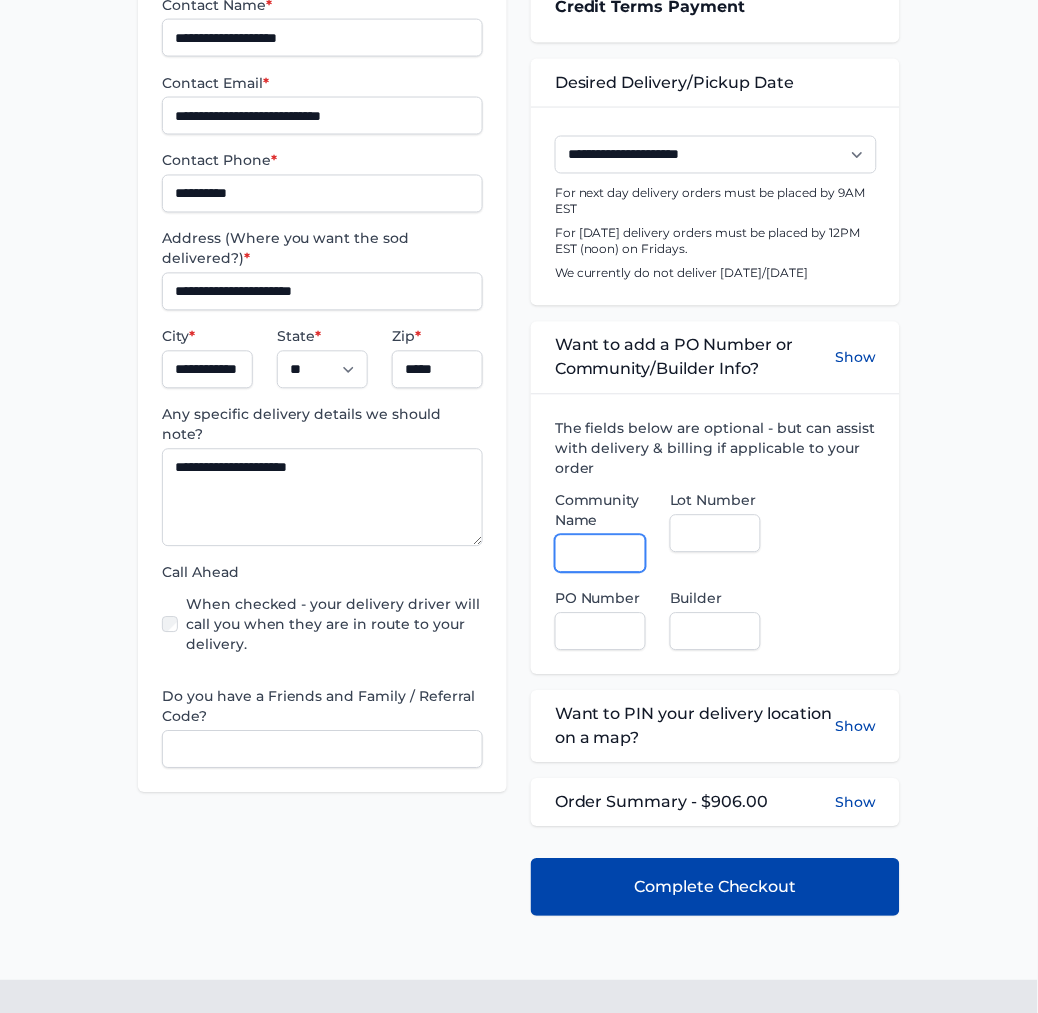 click on "Community Name" at bounding box center (600, 554) 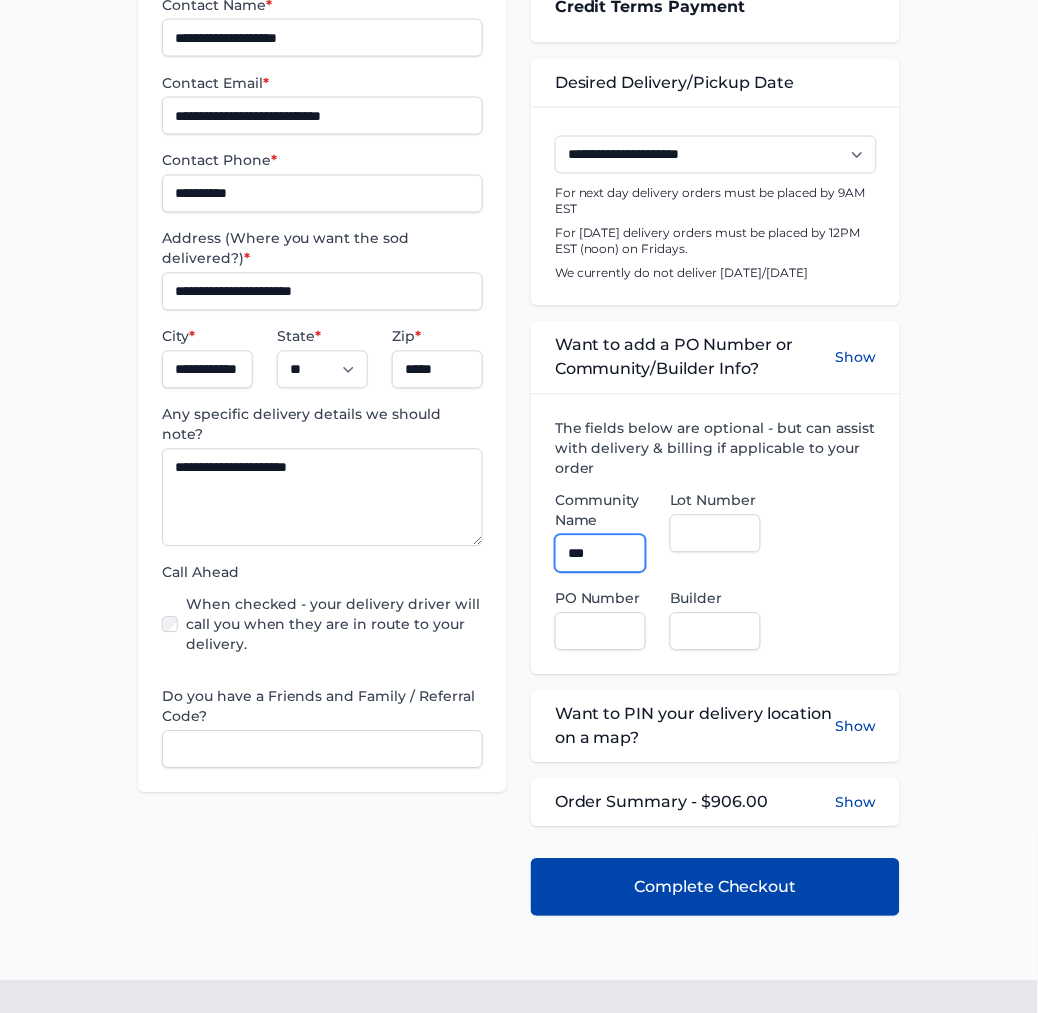 type on "**********" 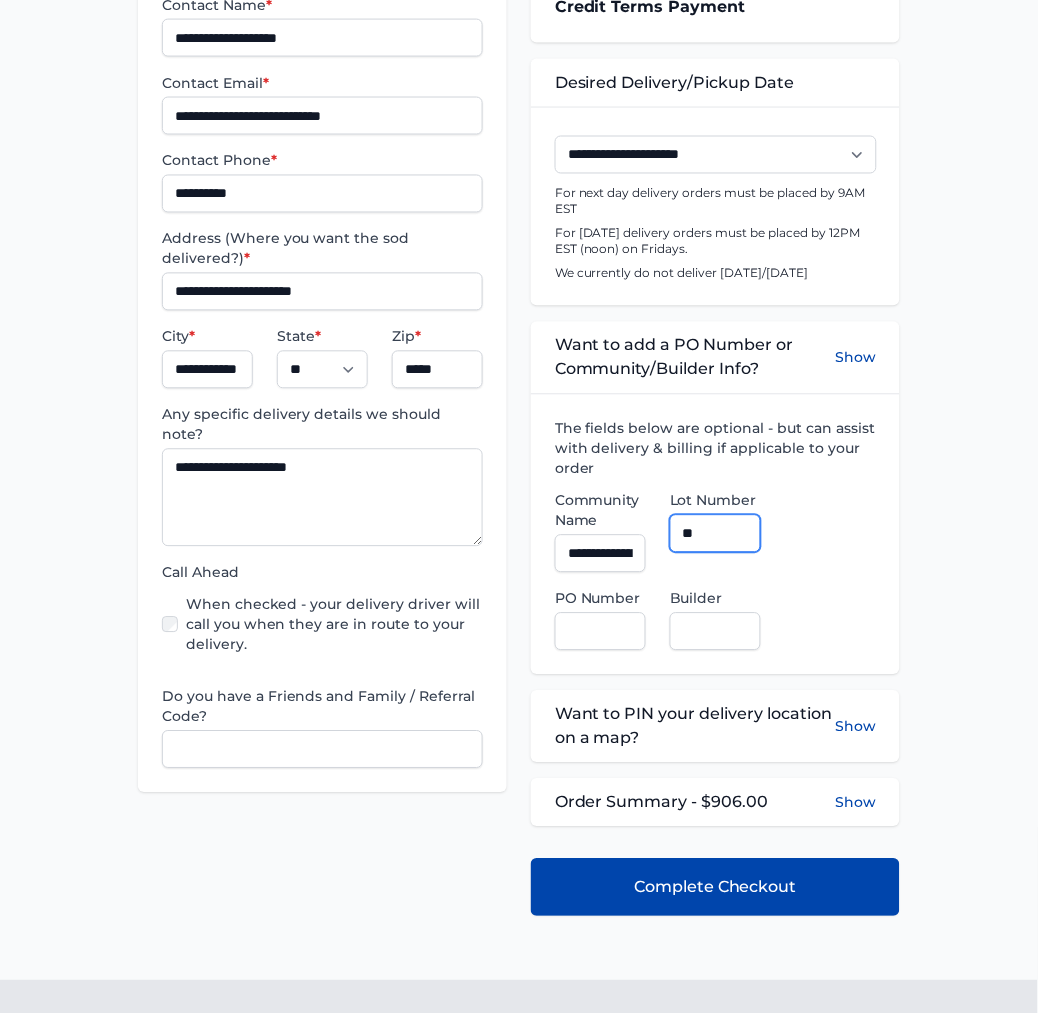 type on "**" 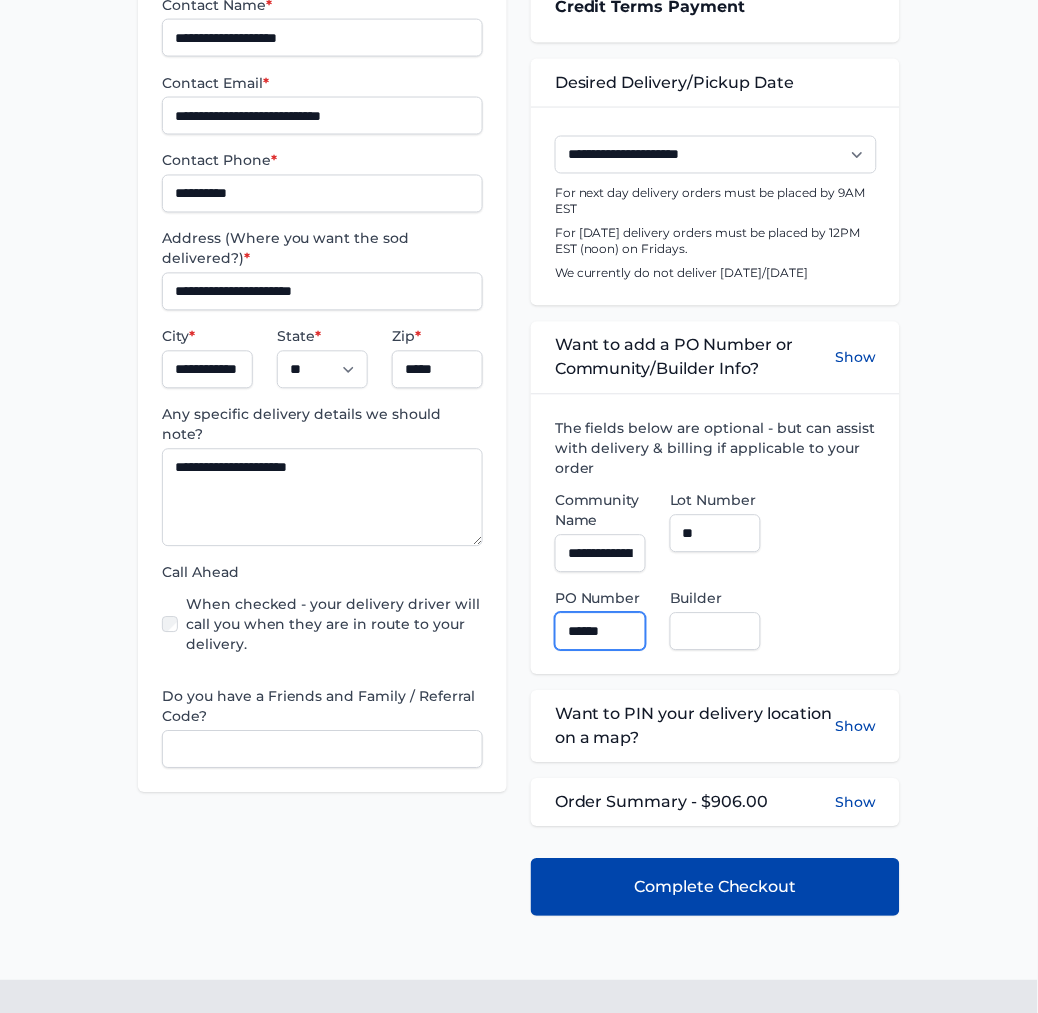 type on "******" 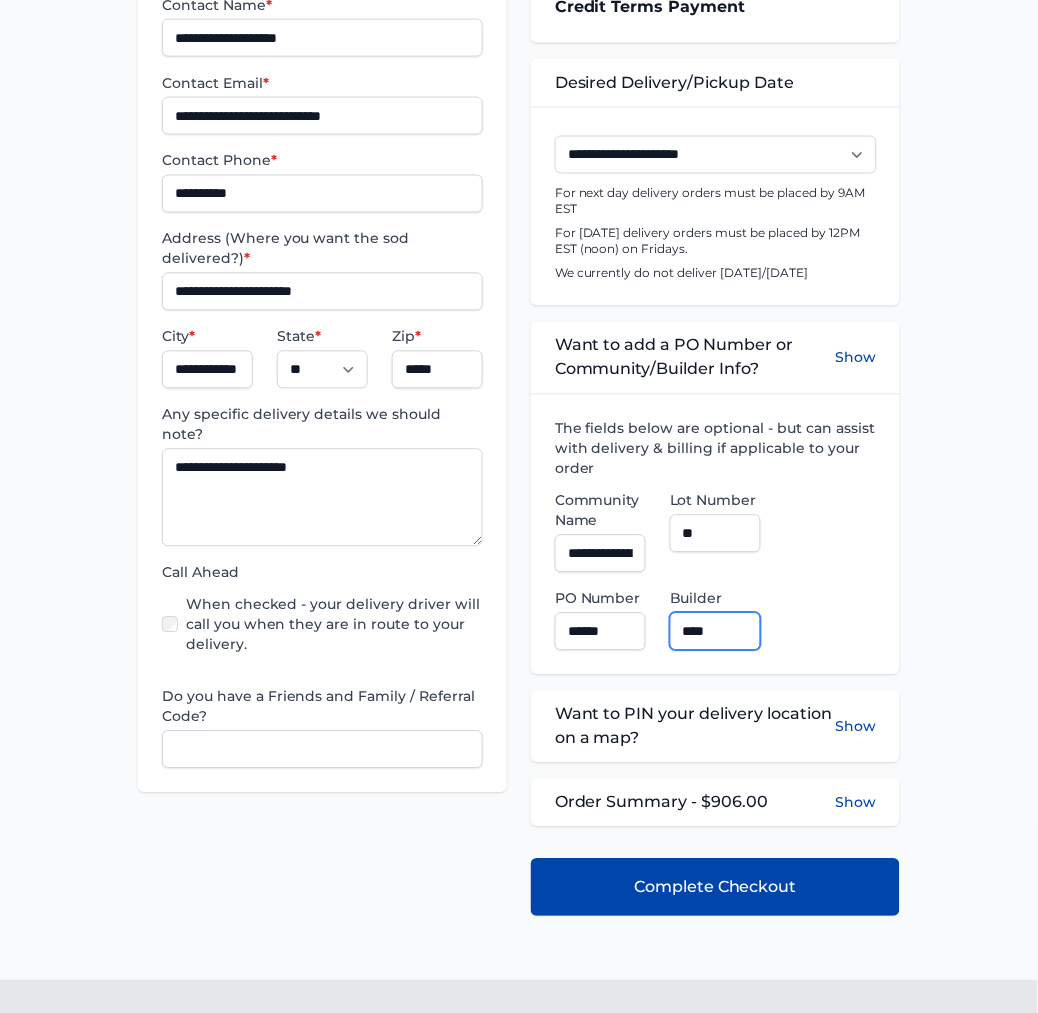type on "**********" 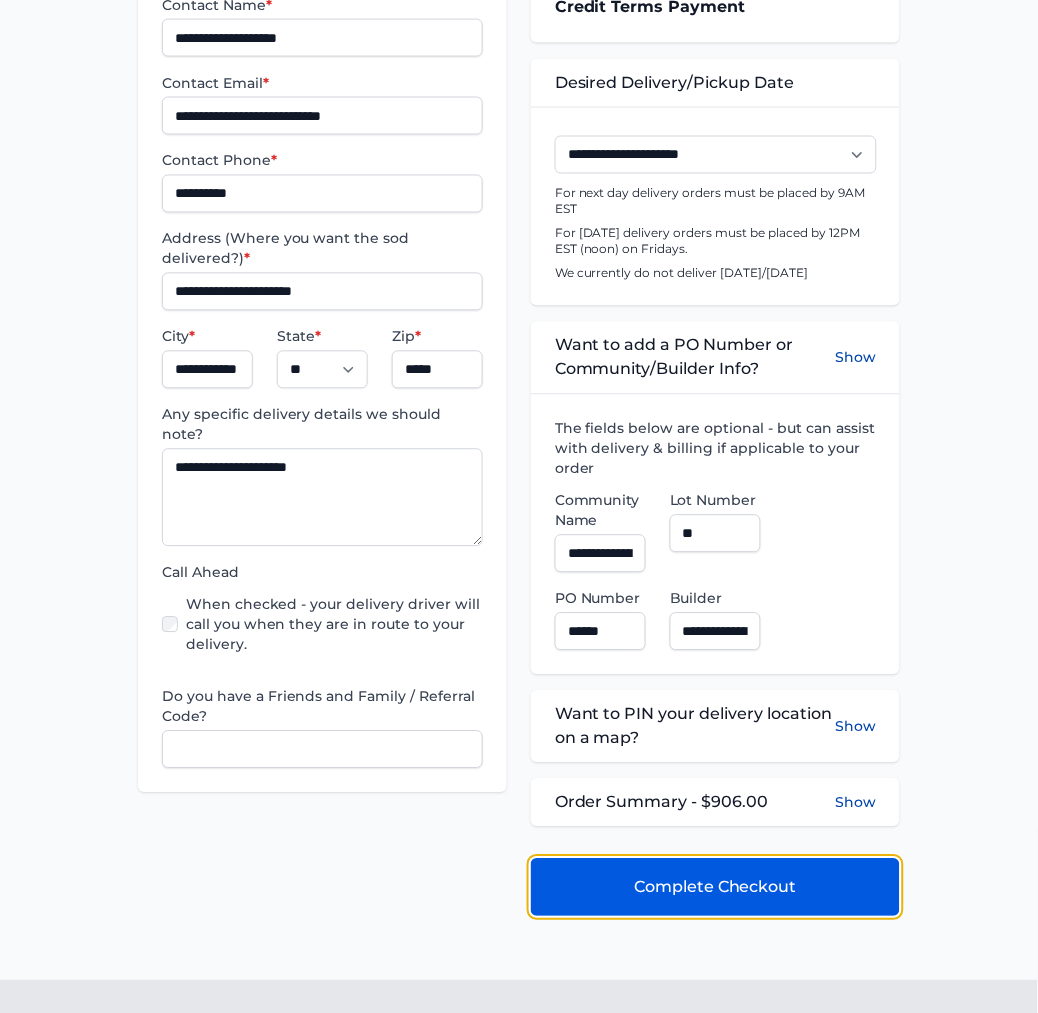 click on "Complete Checkout" at bounding box center (715, 888) 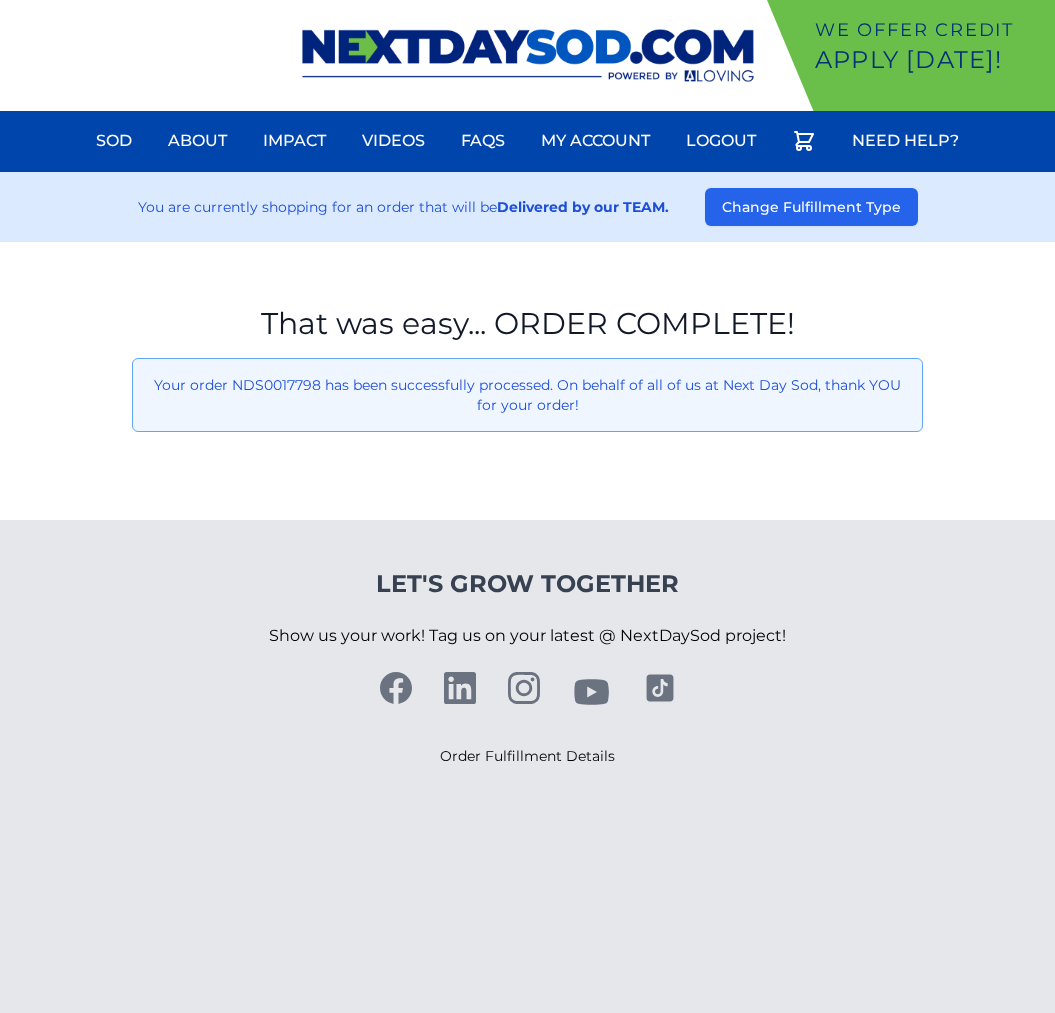 scroll, scrollTop: 0, scrollLeft: 0, axis: both 